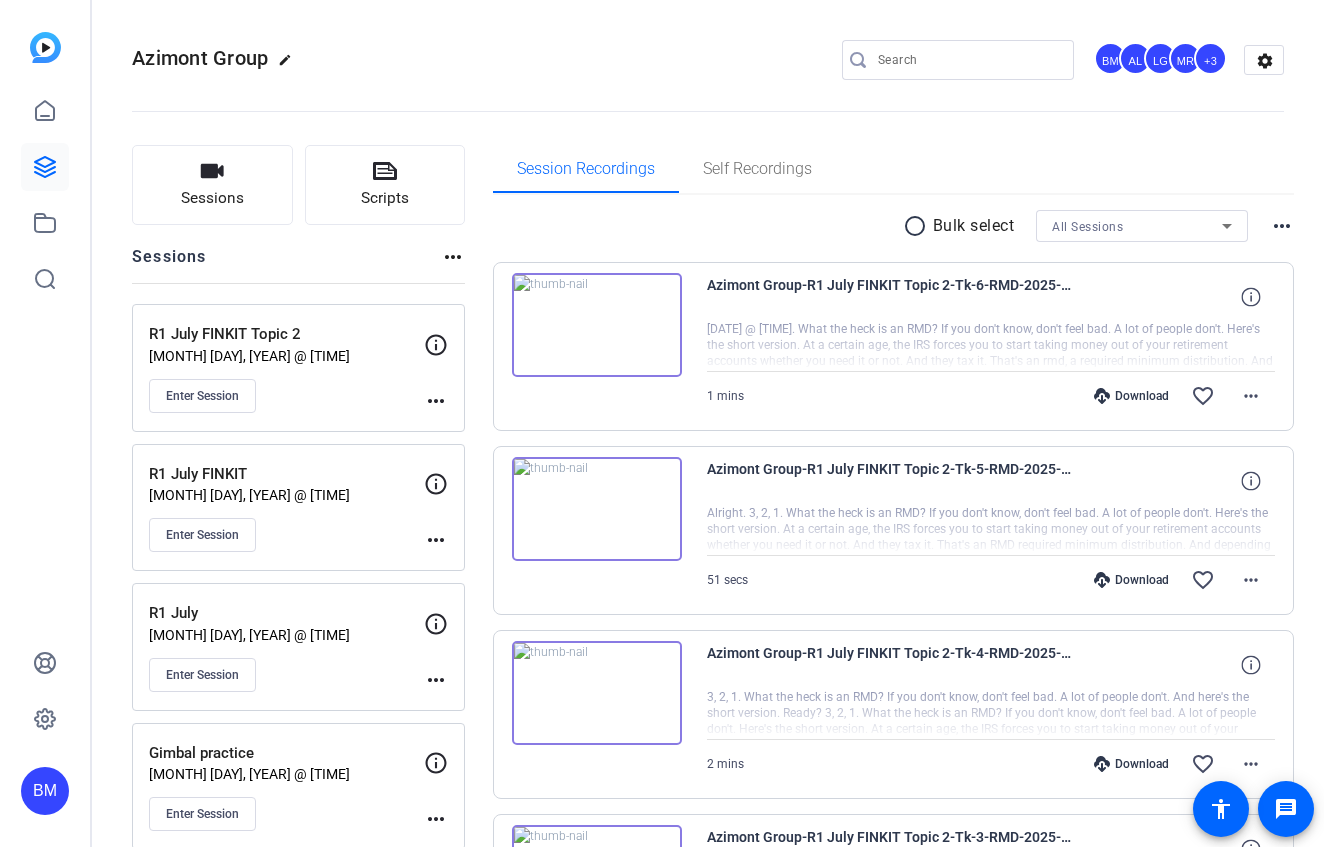 scroll, scrollTop: 0, scrollLeft: 0, axis: both 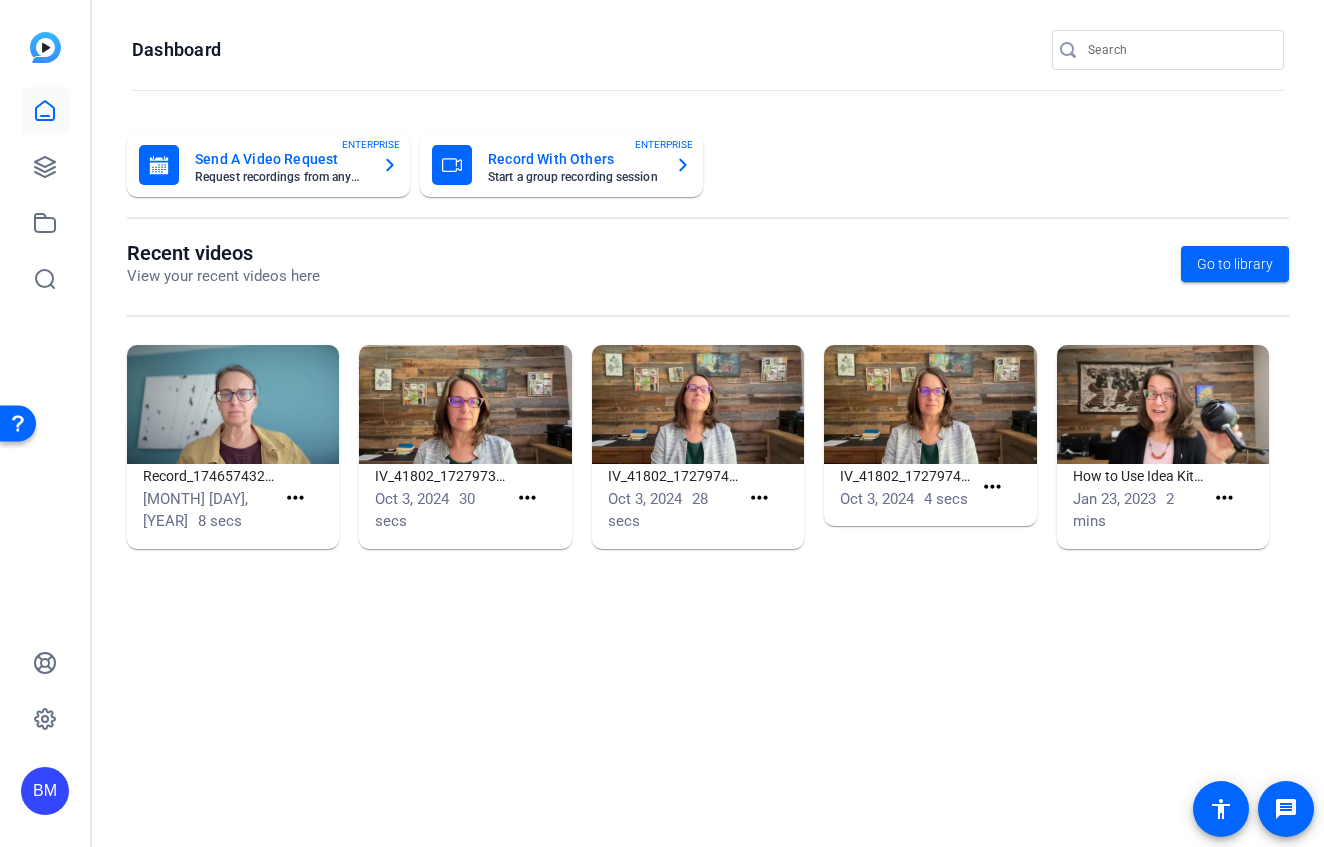 click 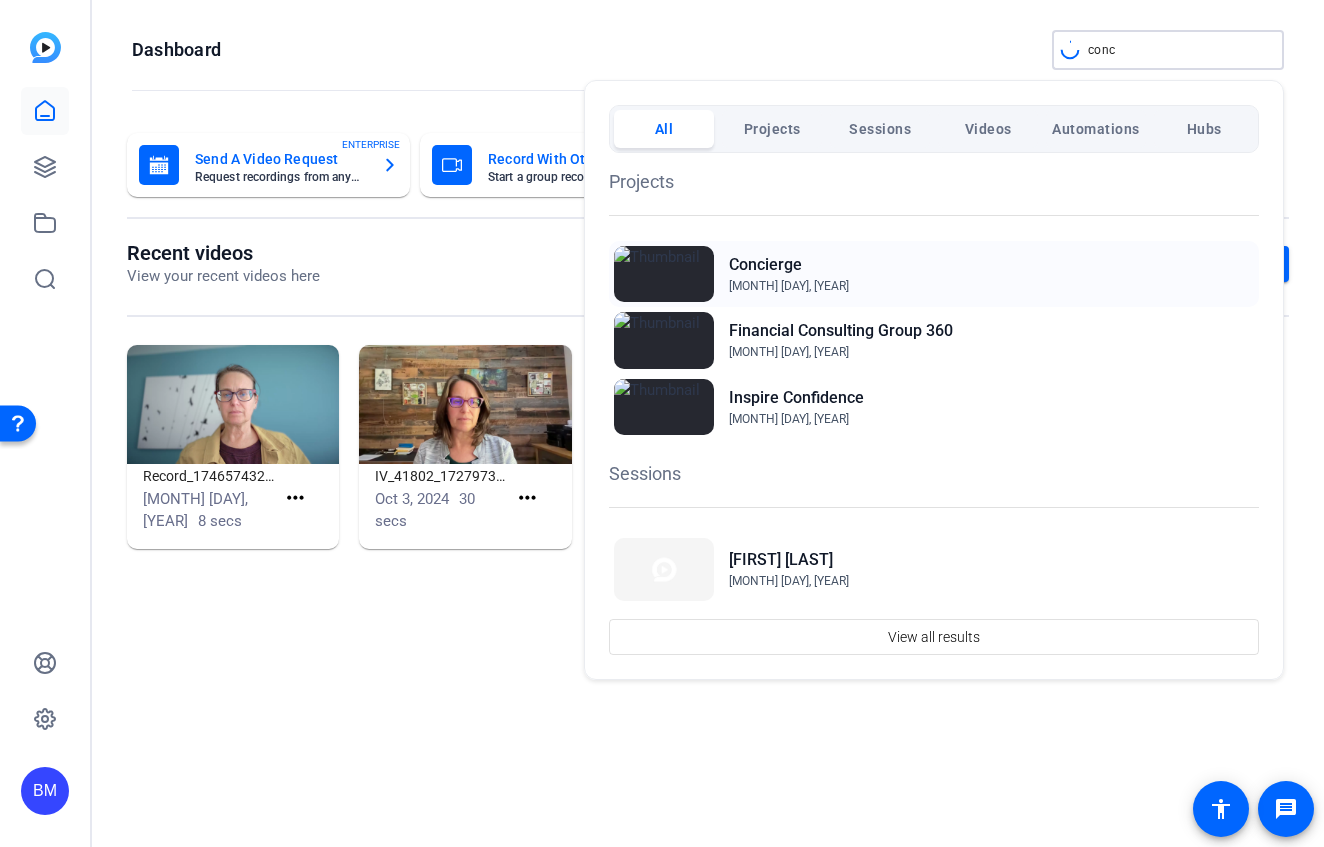 type on "conc" 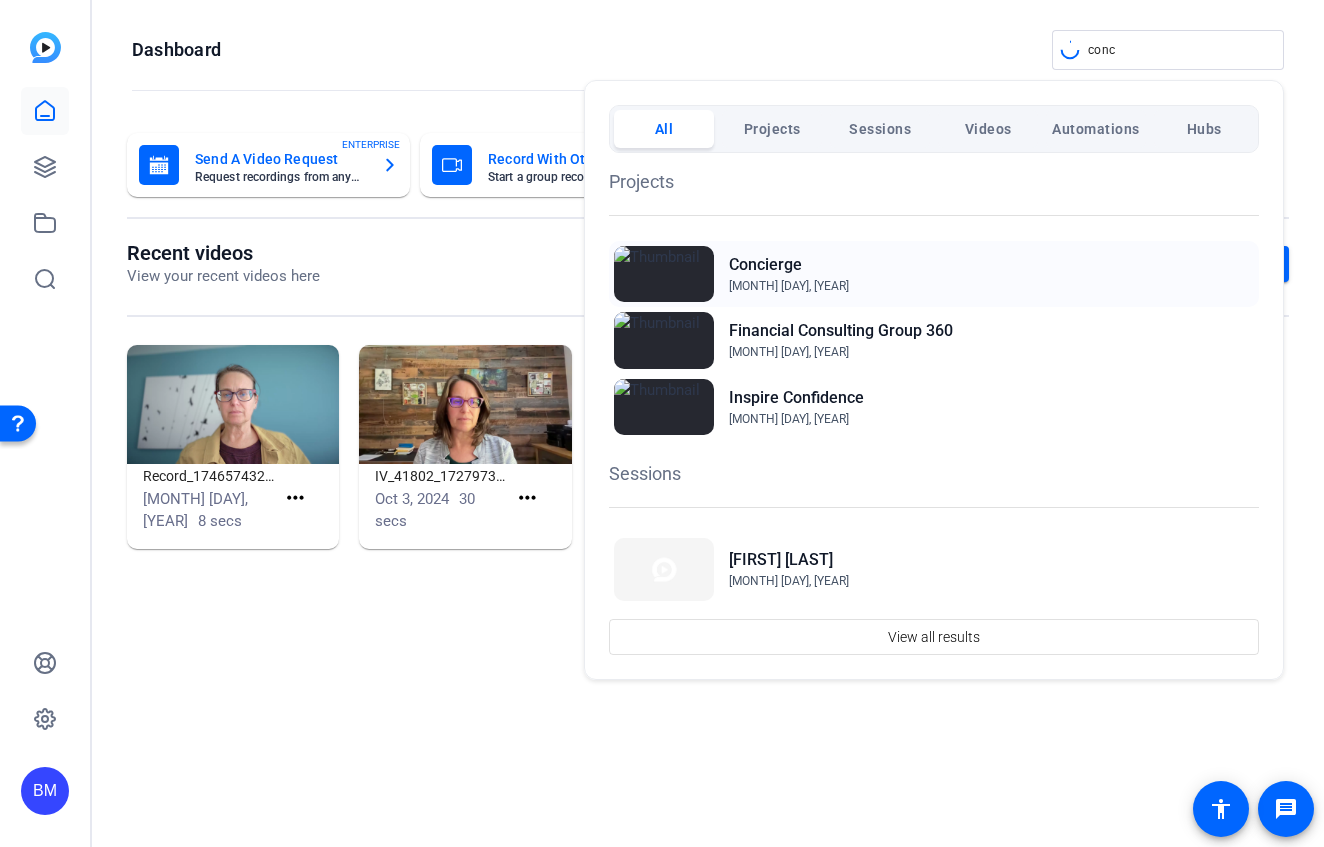 click on "Concierge" at bounding box center [789, 265] 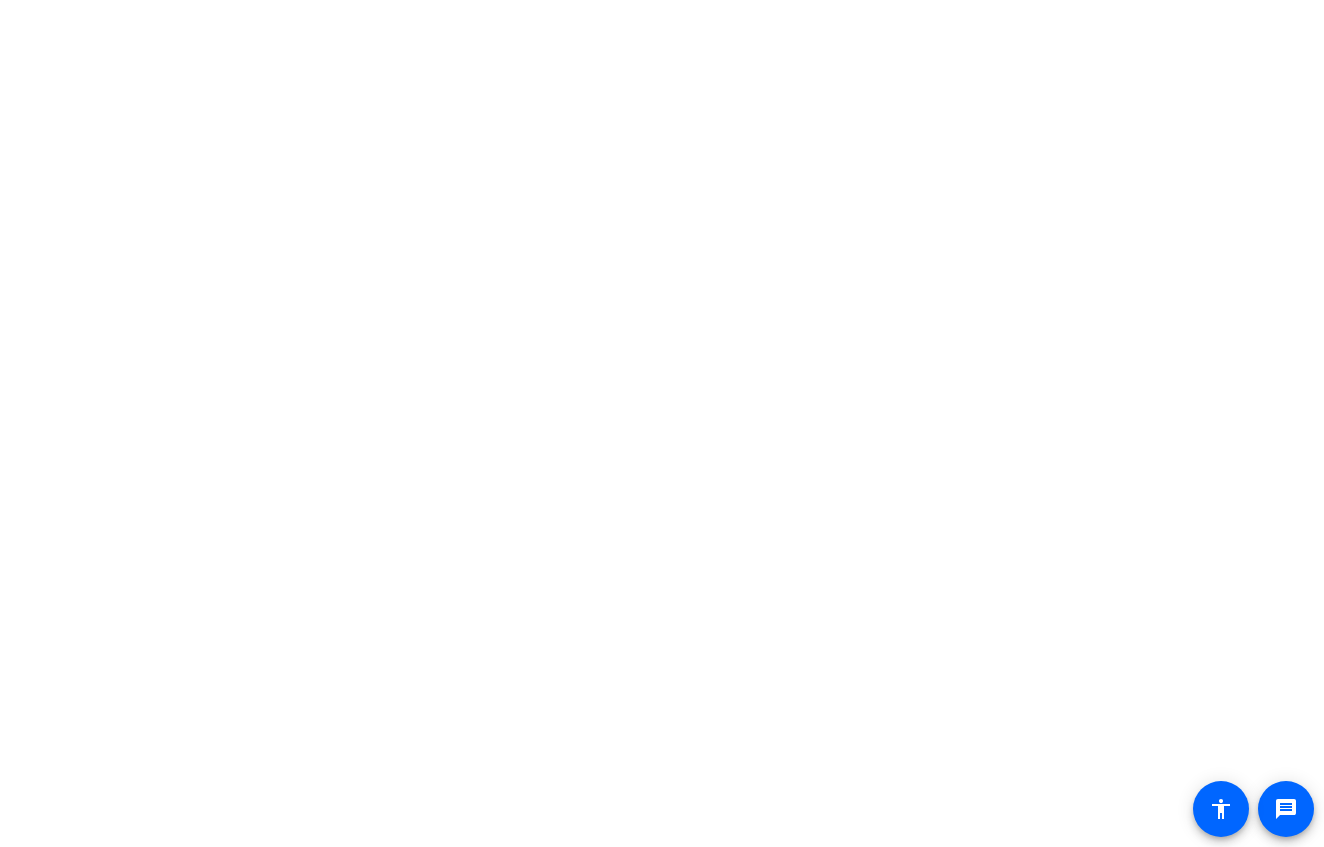 scroll, scrollTop: 0, scrollLeft: 0, axis: both 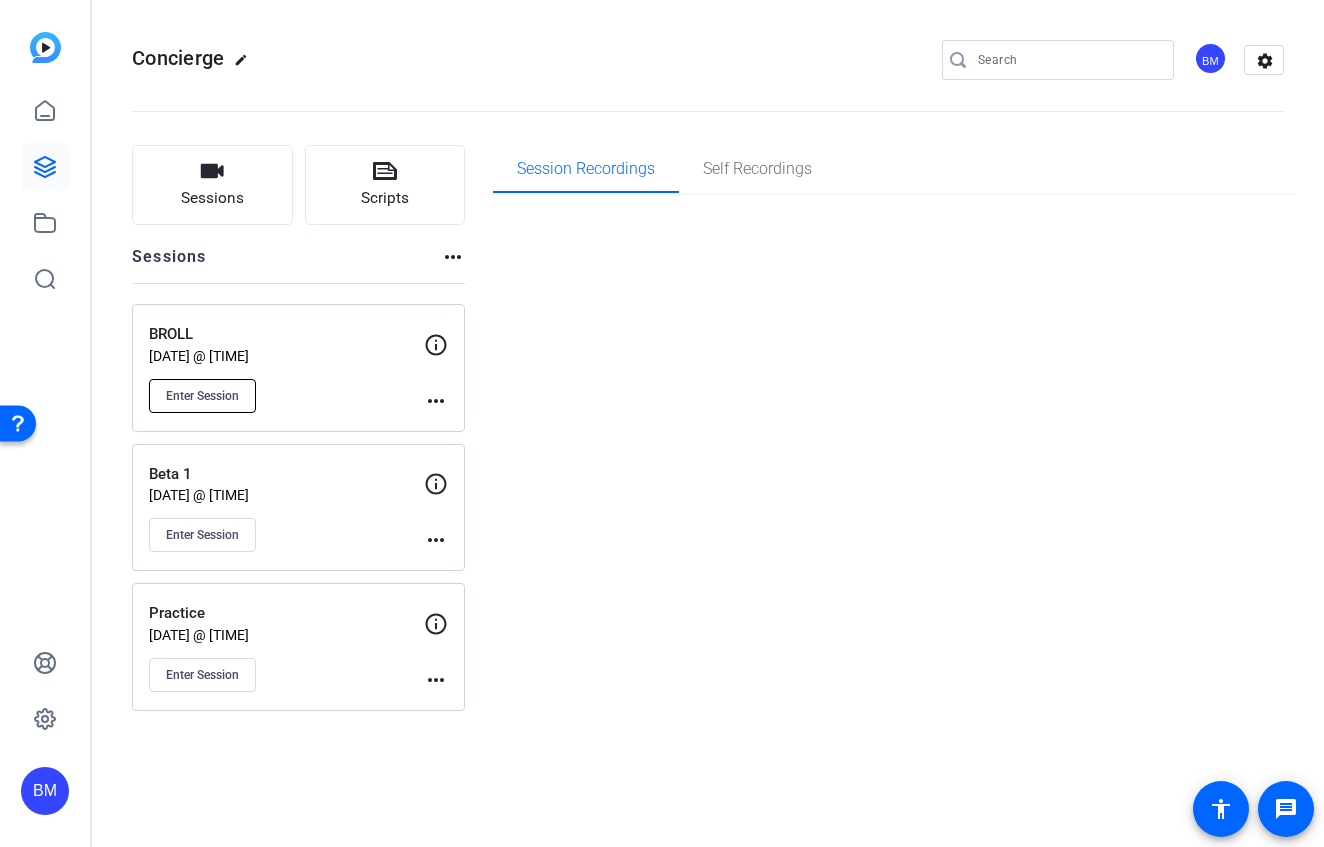 click on "Enter Session" 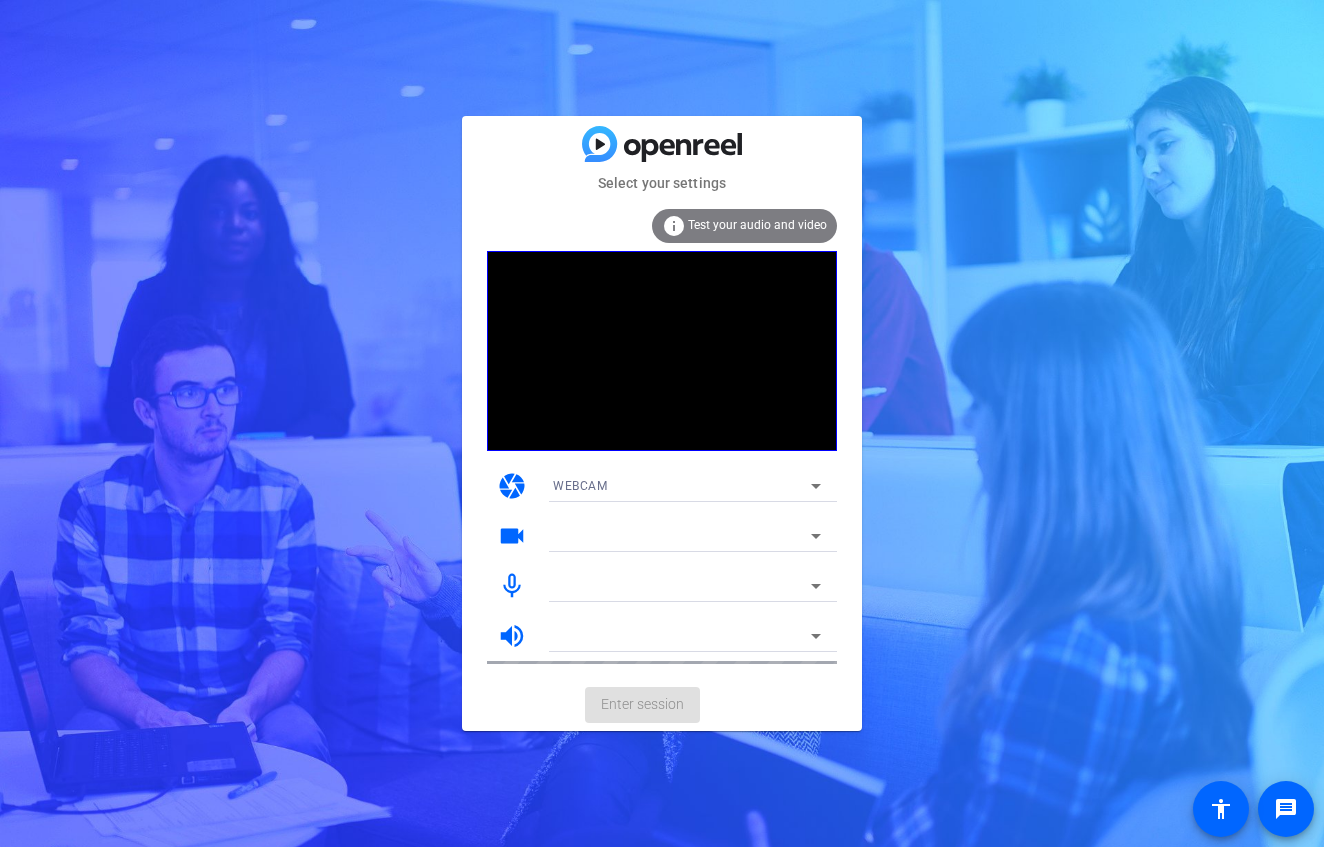 scroll, scrollTop: 0, scrollLeft: 0, axis: both 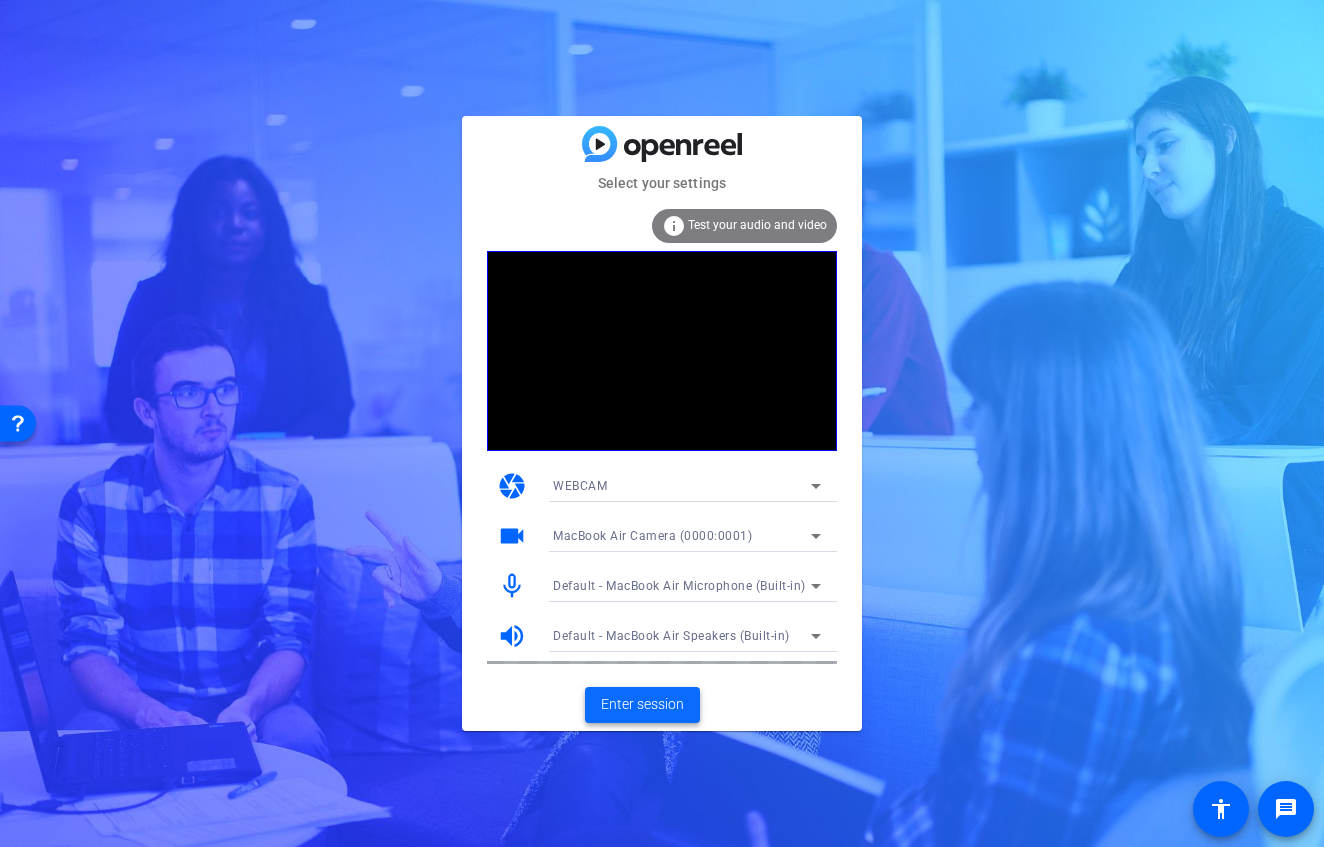 click on "Enter session" 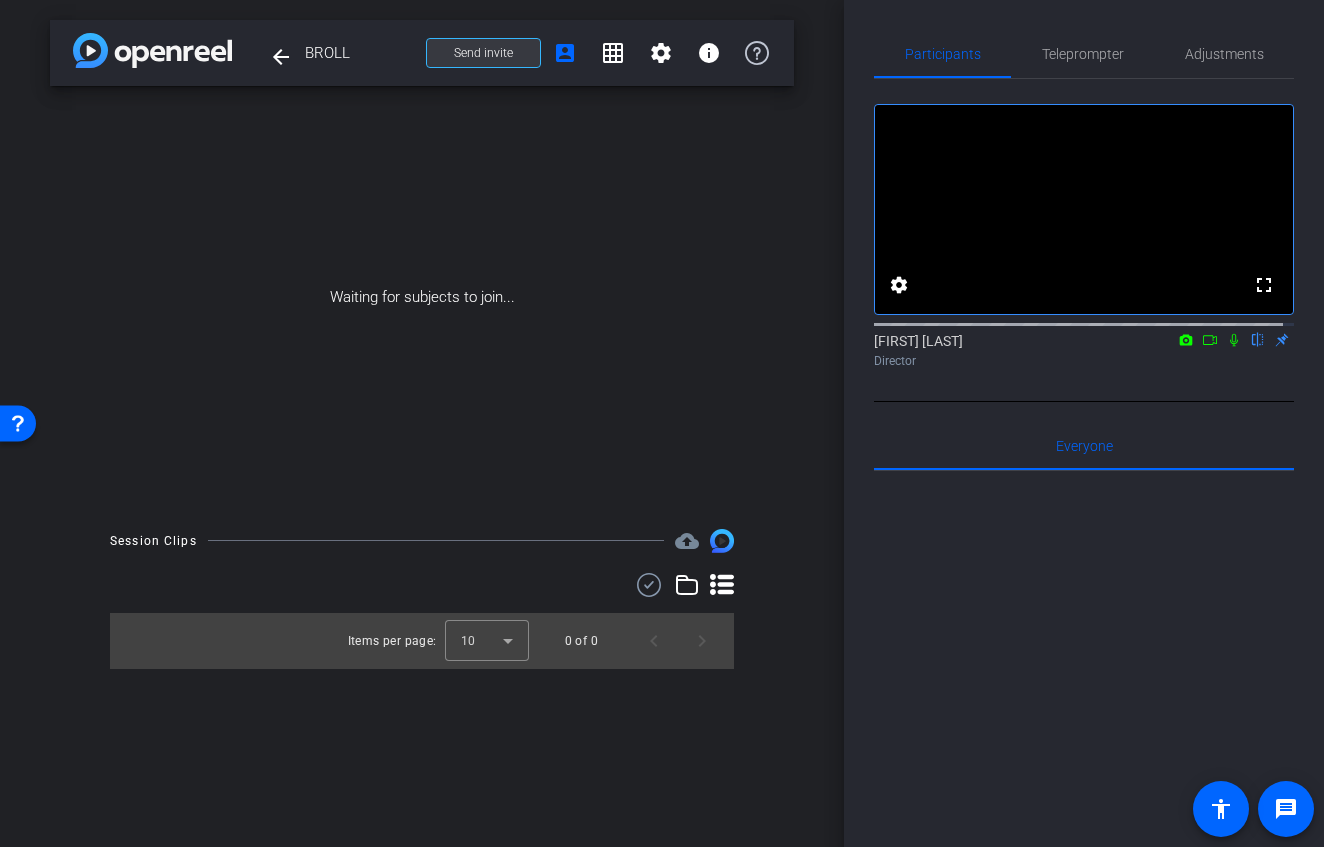 click at bounding box center (483, 53) 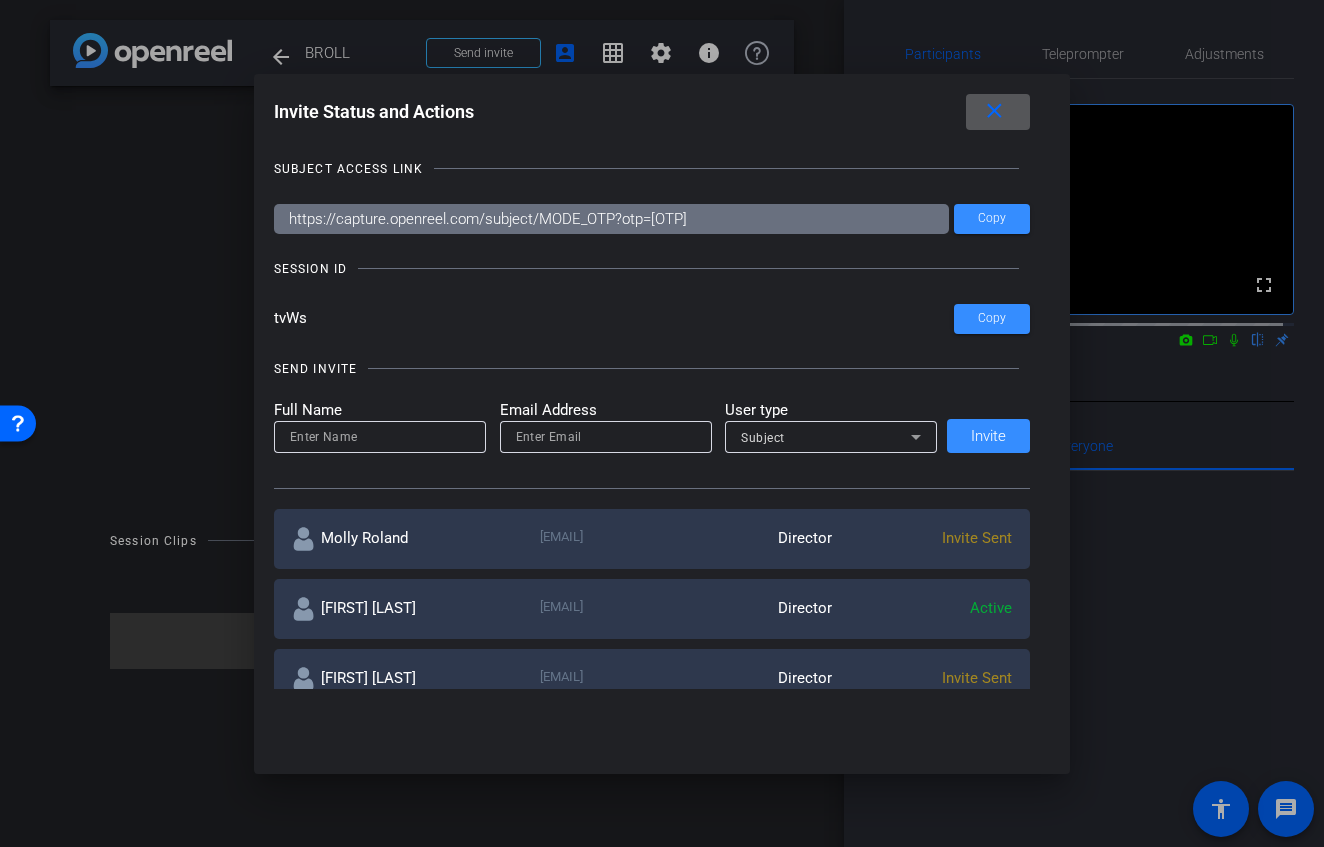 click at bounding box center (998, 112) 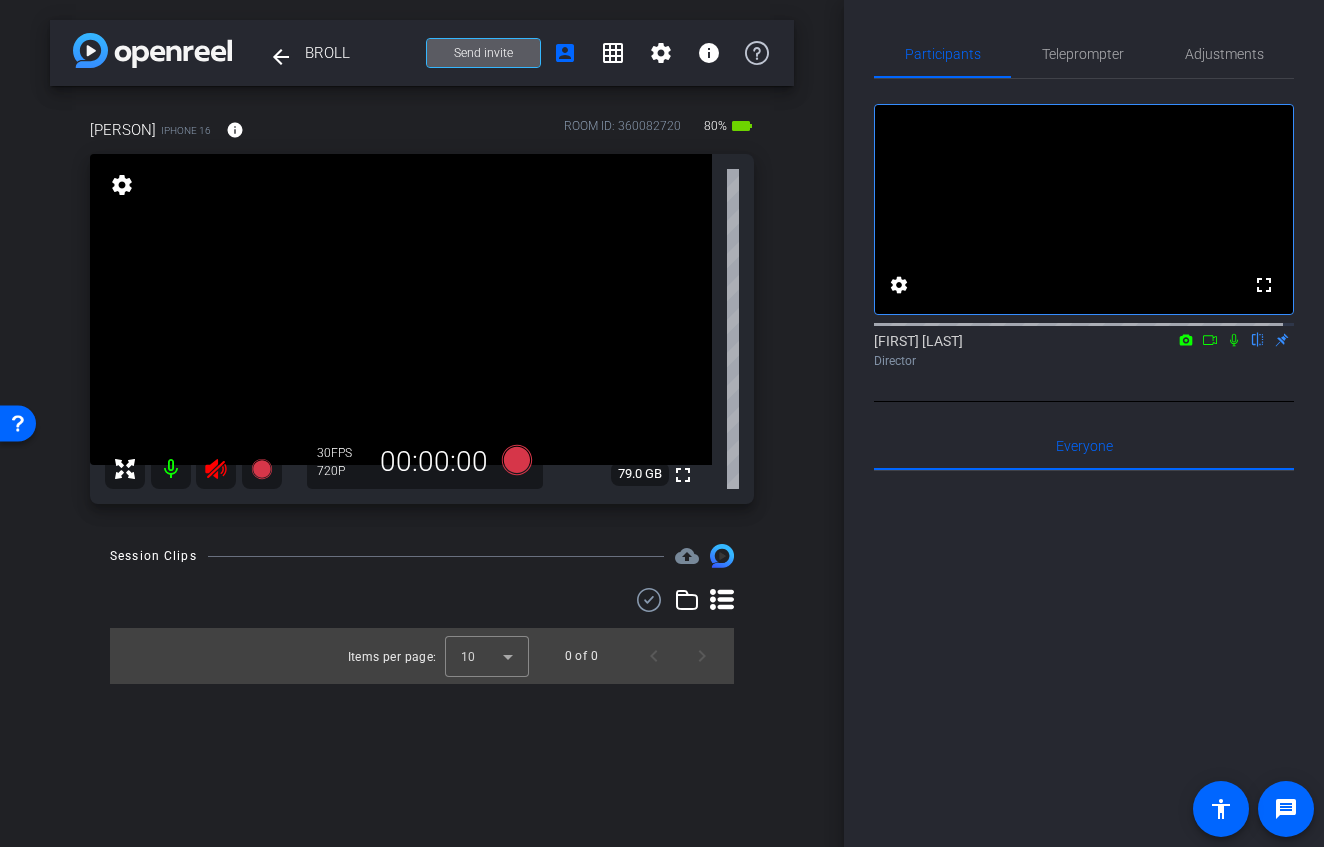 click 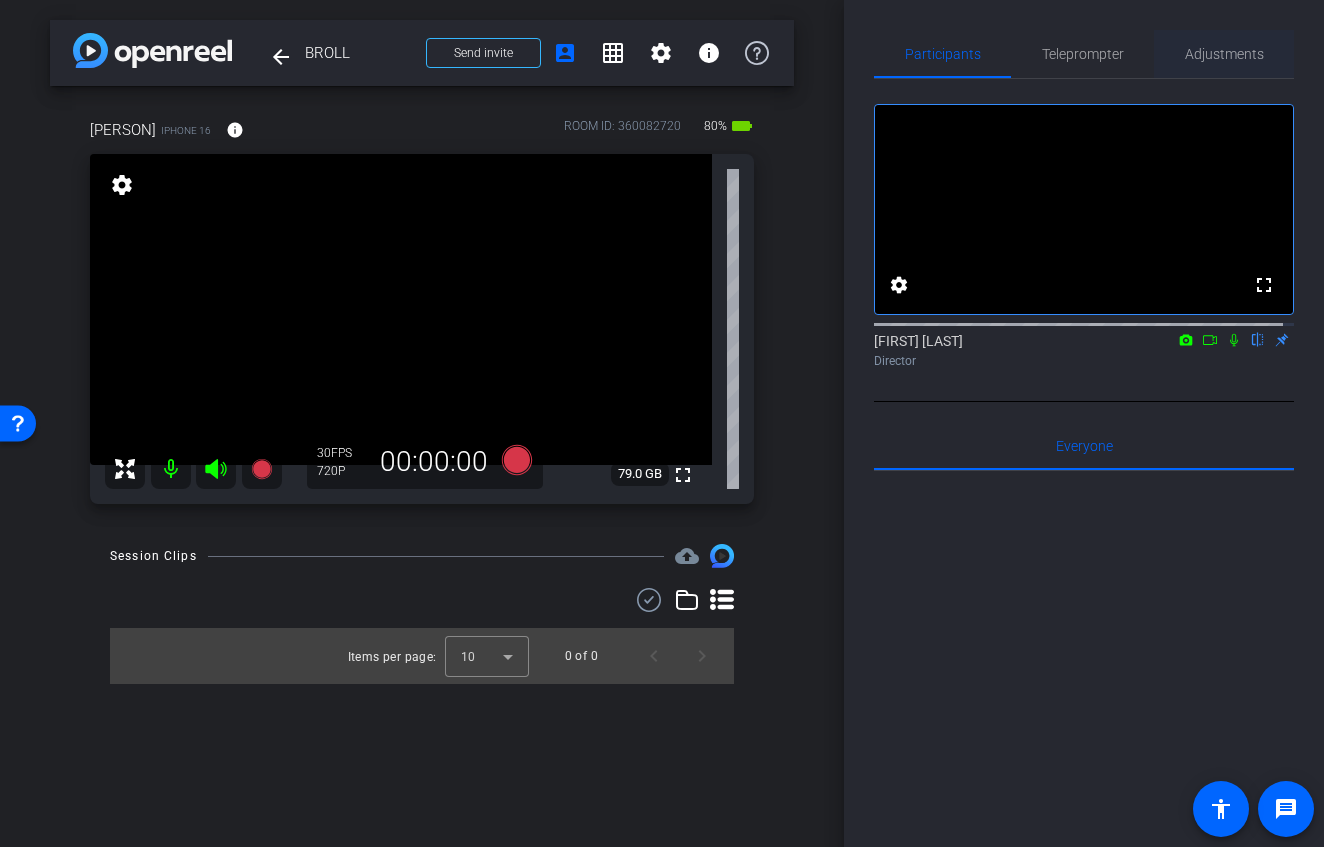 click on "Adjustments" at bounding box center (1224, 54) 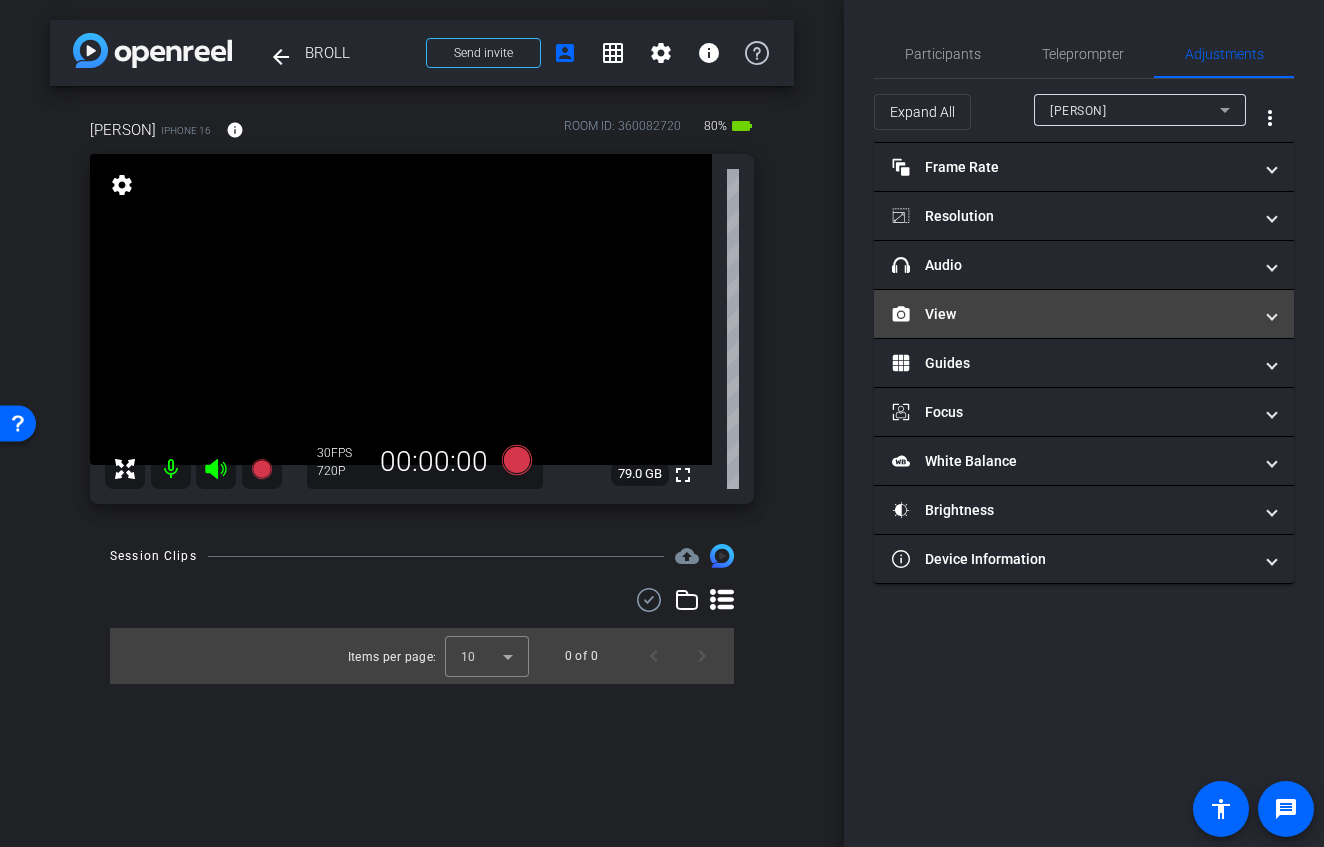 click on "View" at bounding box center (1072, 314) 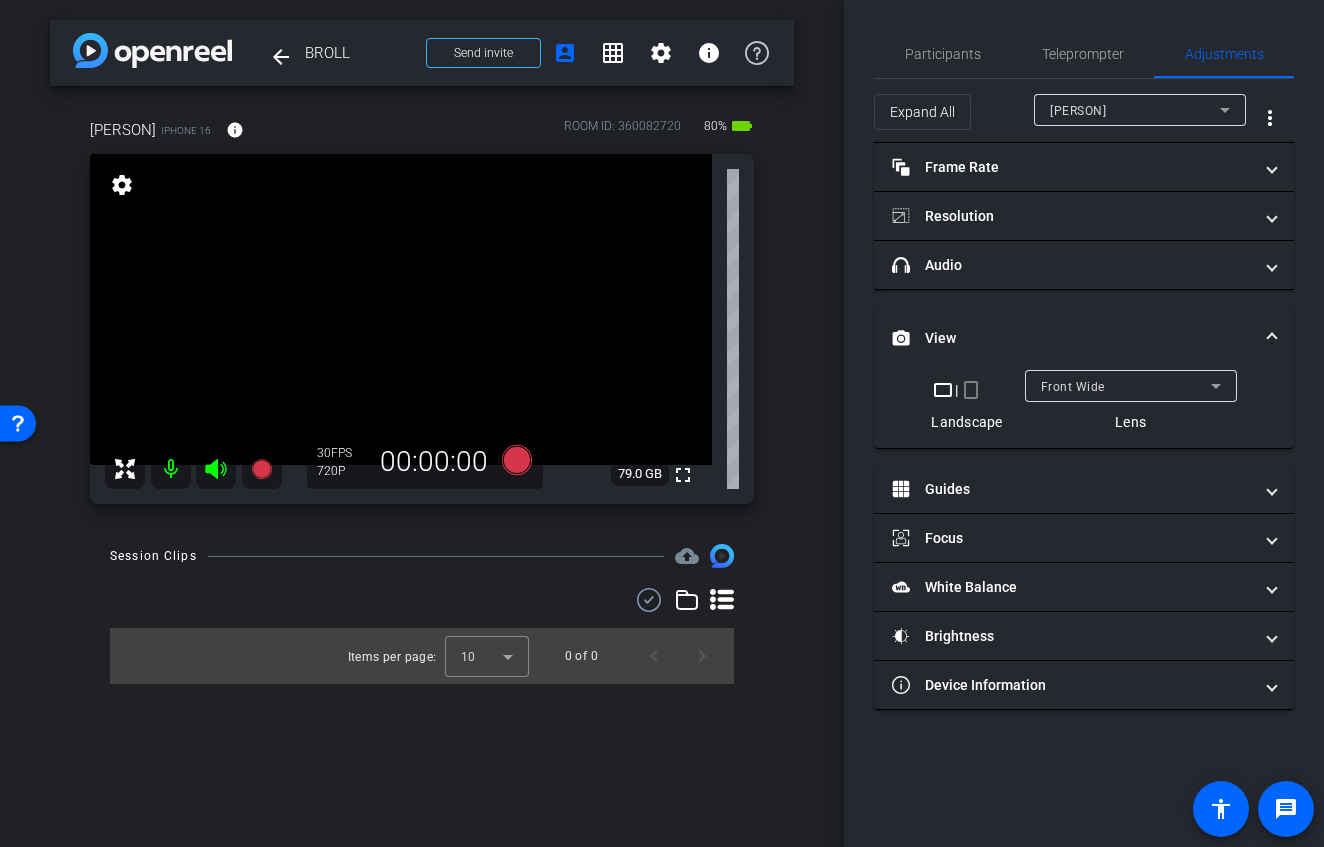 click on "Front Wide" at bounding box center [1073, 387] 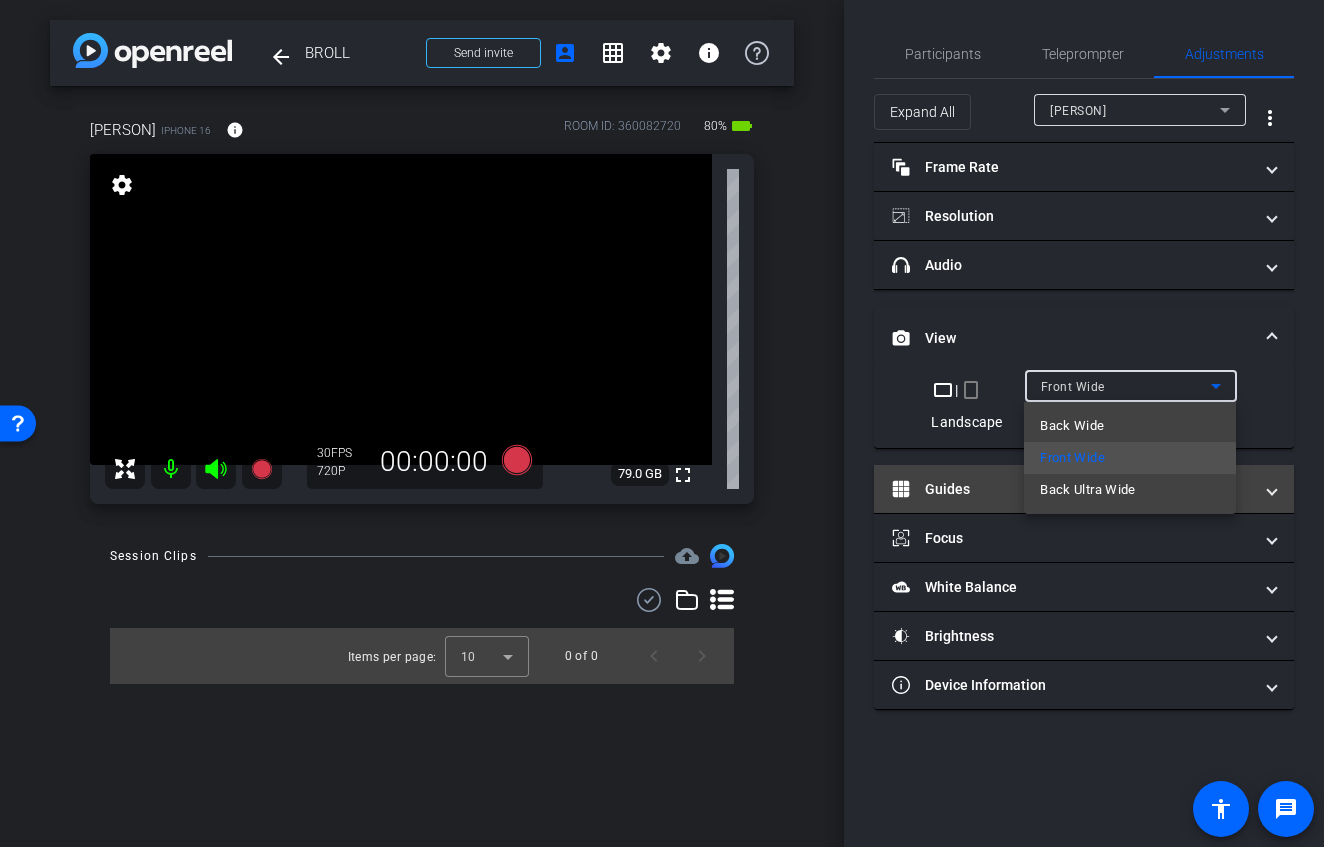 click on "Back Ultra Wide" at bounding box center [1088, 490] 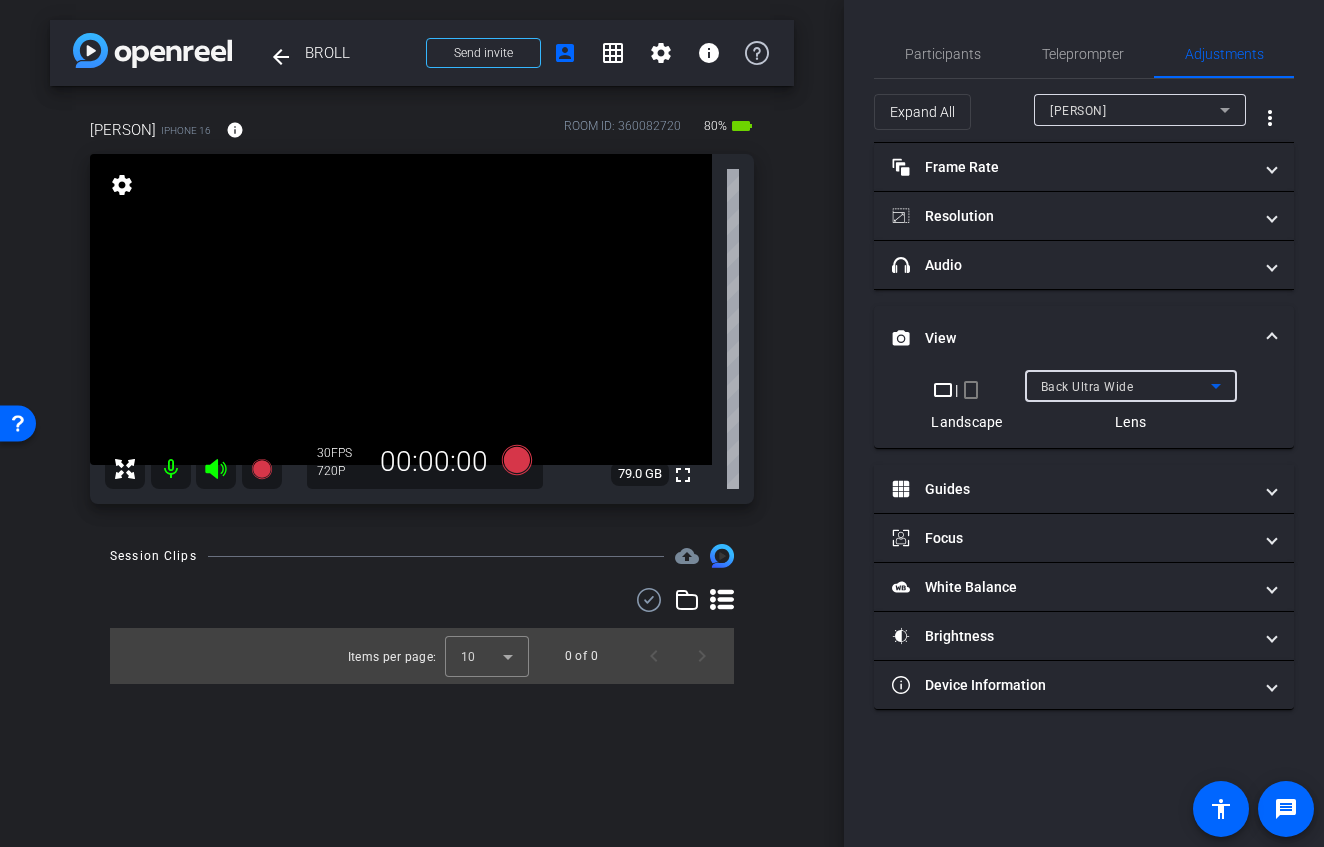 click on "Back Ultra Wide" at bounding box center [1126, 386] 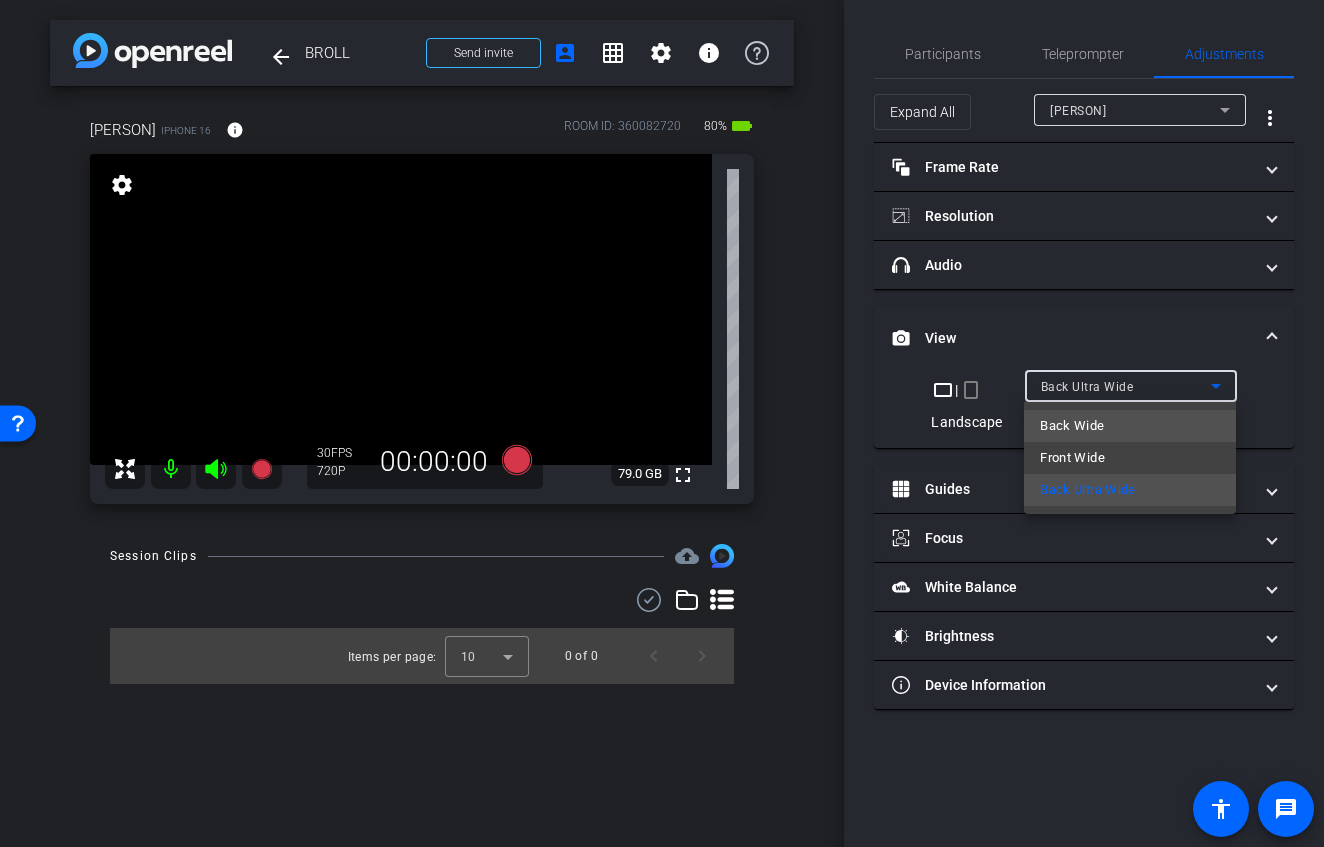 click on "Back Wide" at bounding box center (1072, 426) 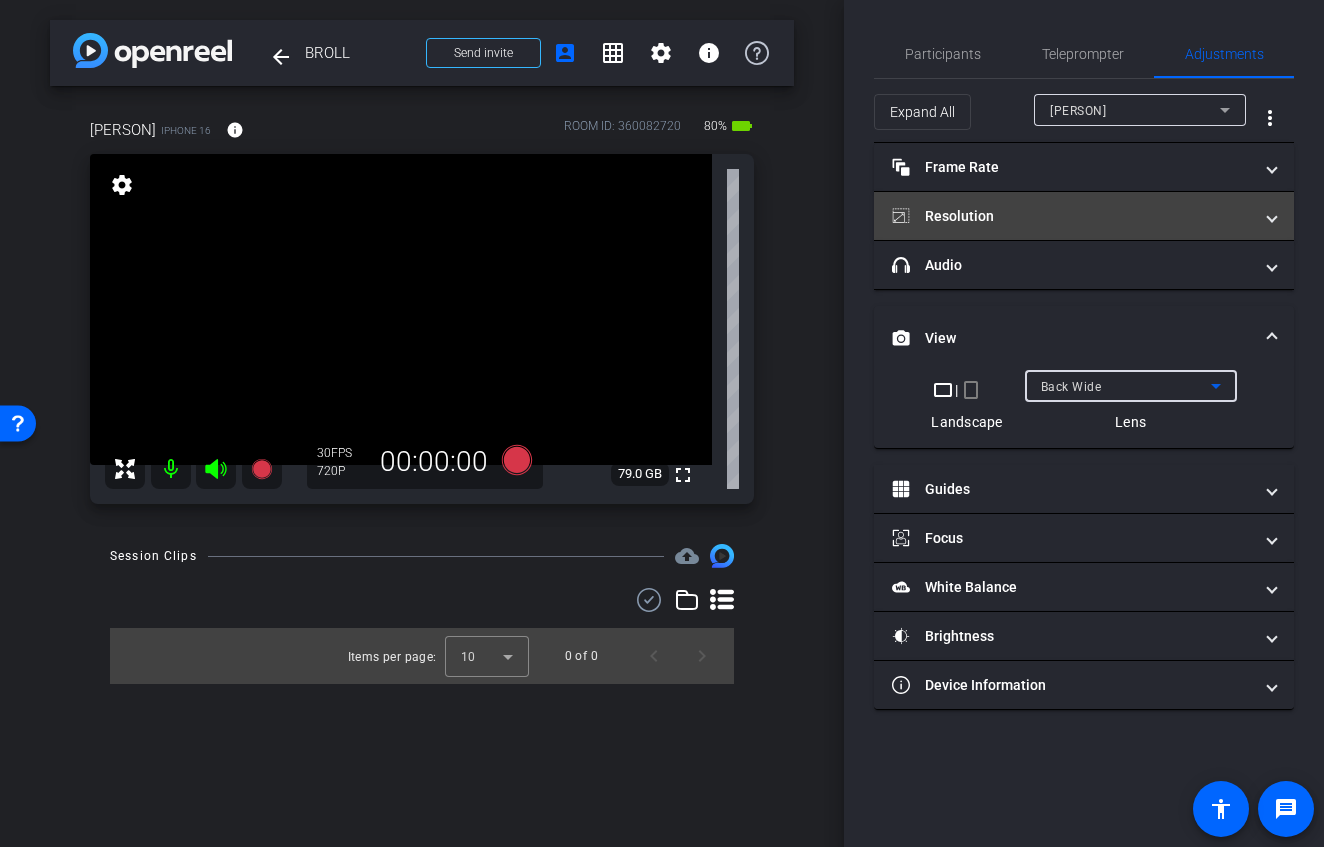 click on "Resolution" at bounding box center (1084, 216) 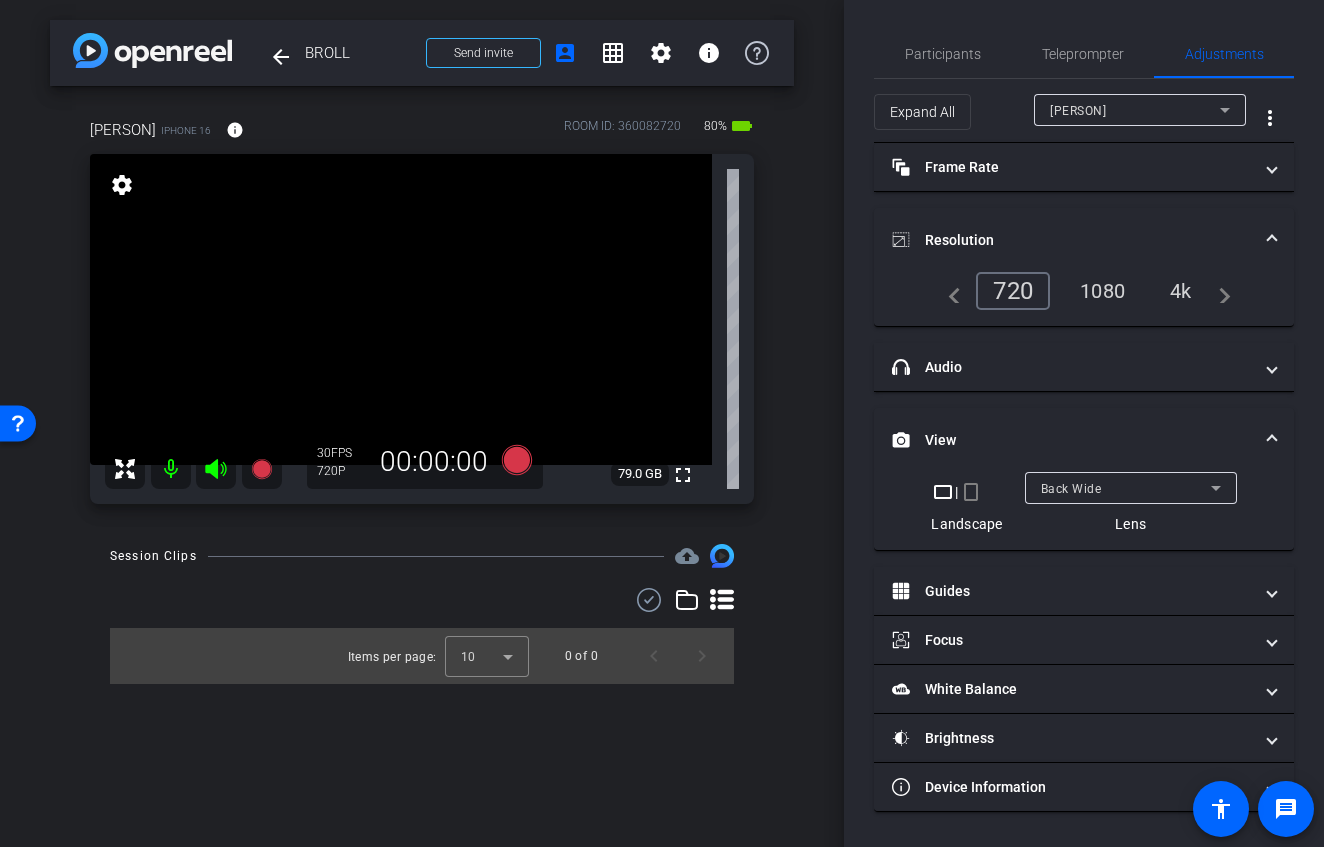 click on "4k" at bounding box center (1181, 291) 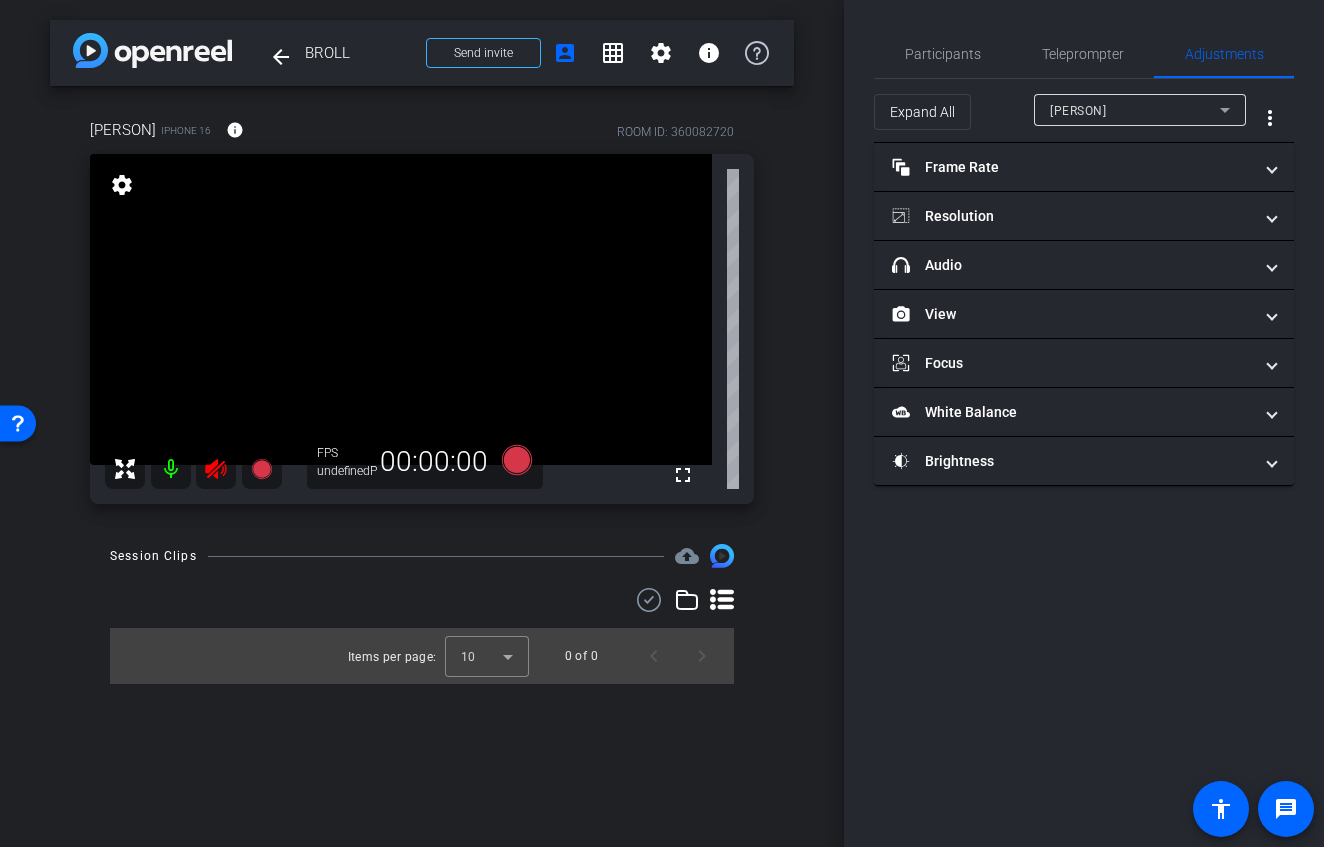 click 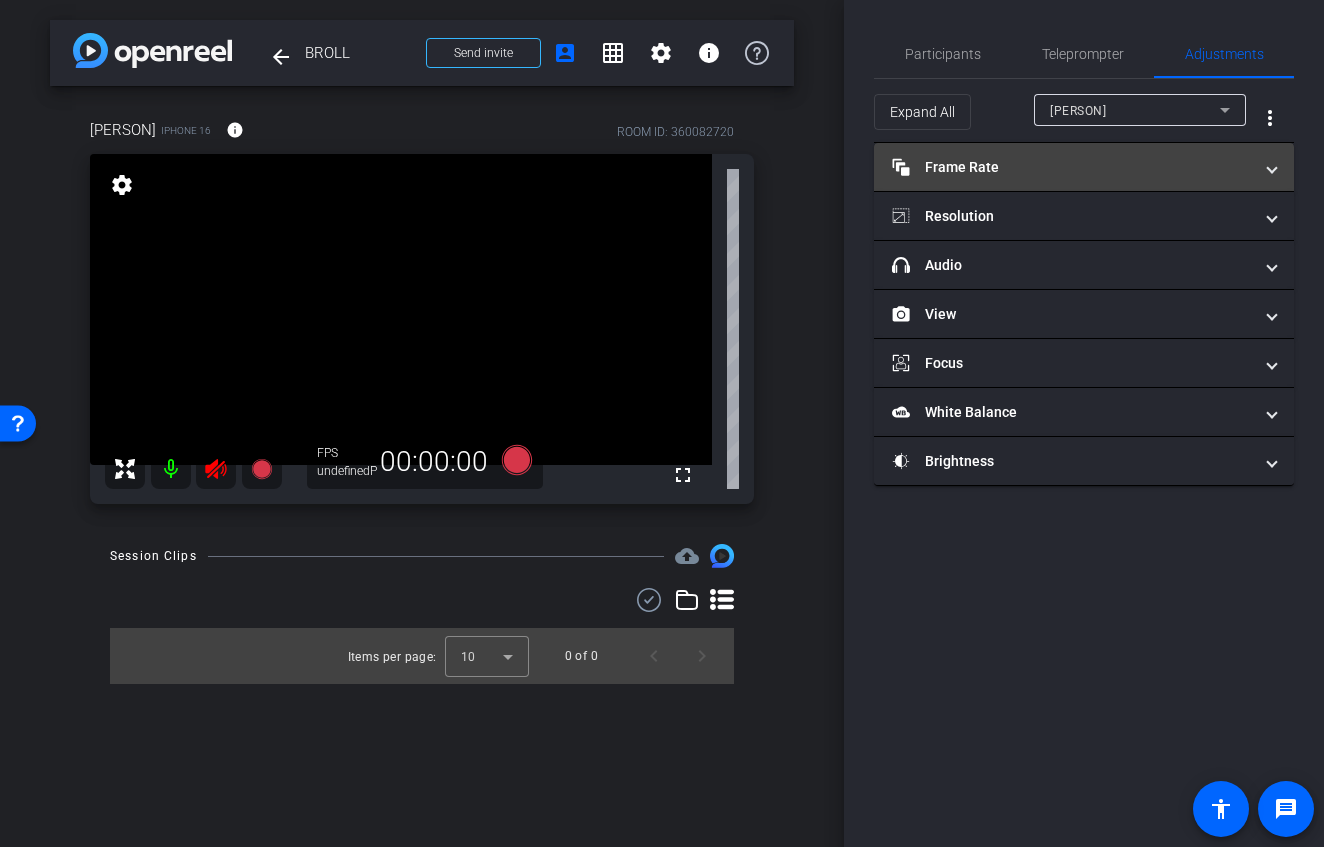 click on "Frame Rate
Frame Rate" at bounding box center [1072, 167] 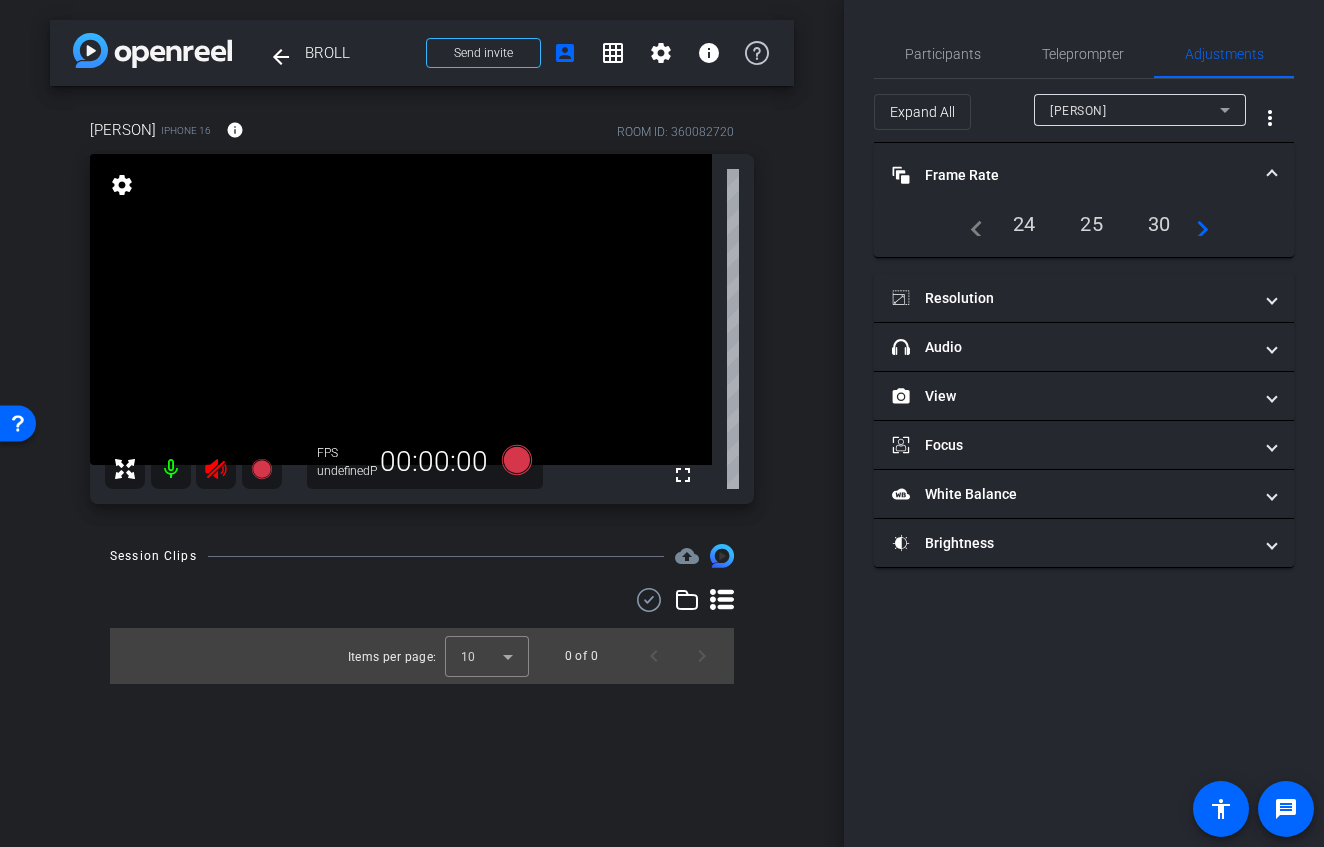 click on "navigate_before" at bounding box center [971, 224] 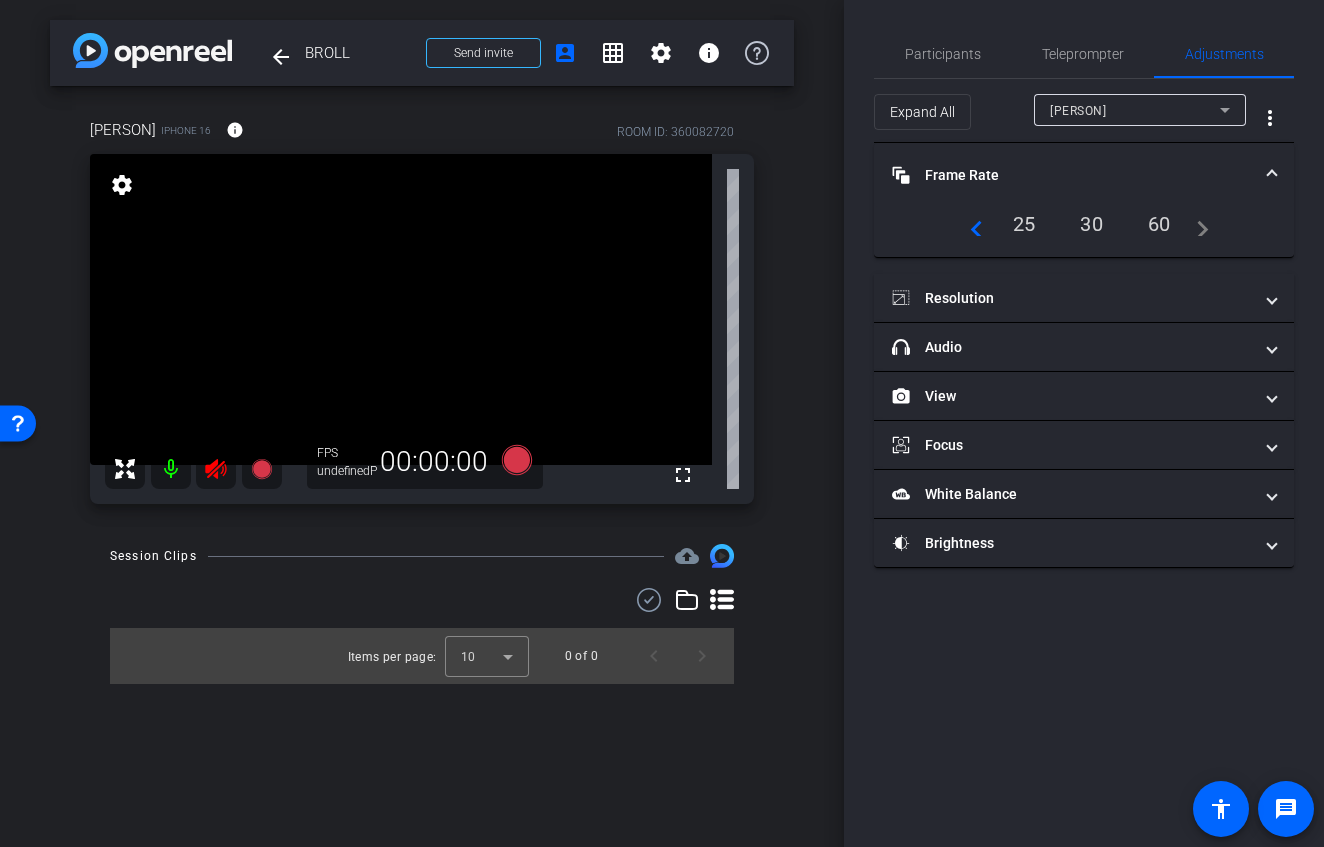 click on "navigate_next" at bounding box center (1197, 224) 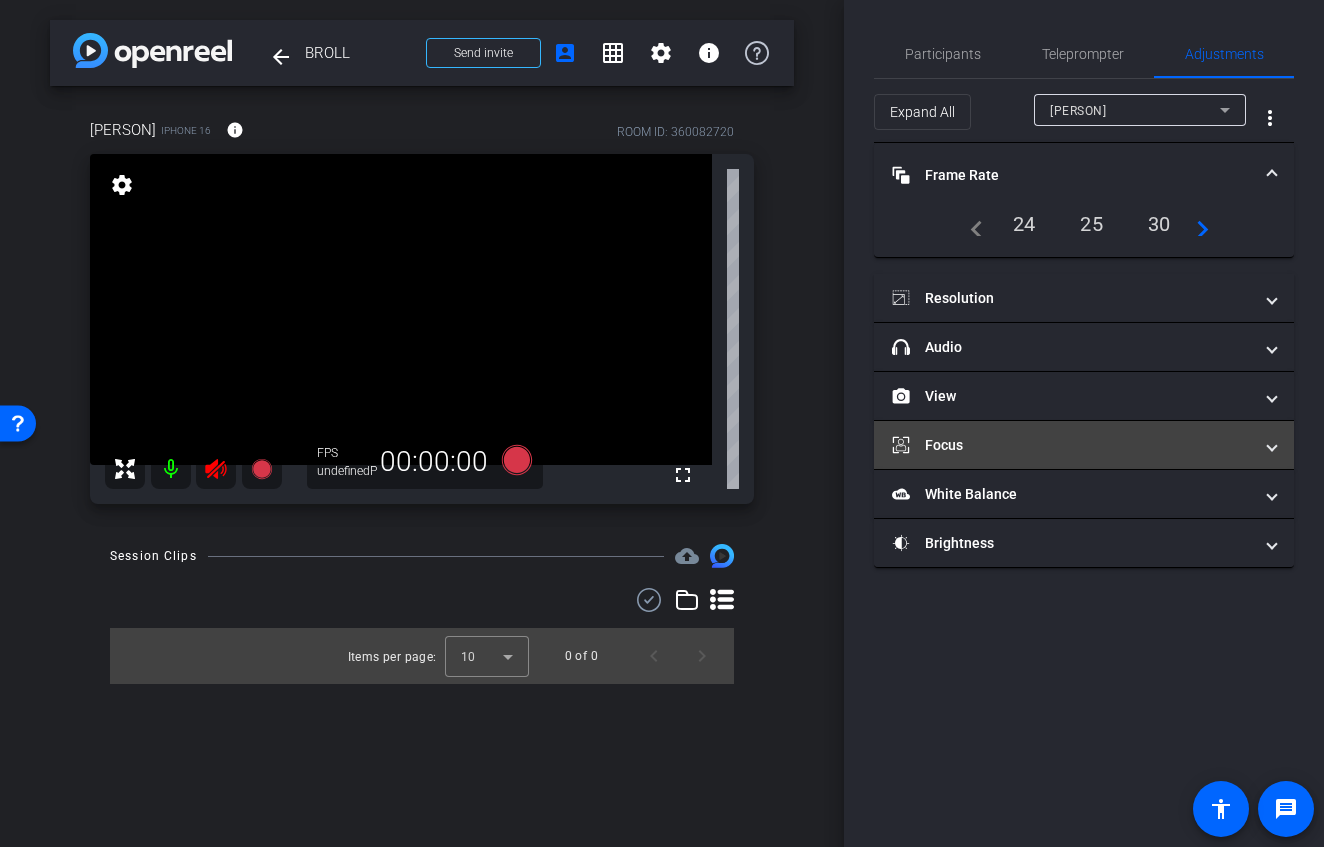 click on "Focus" at bounding box center (1084, 445) 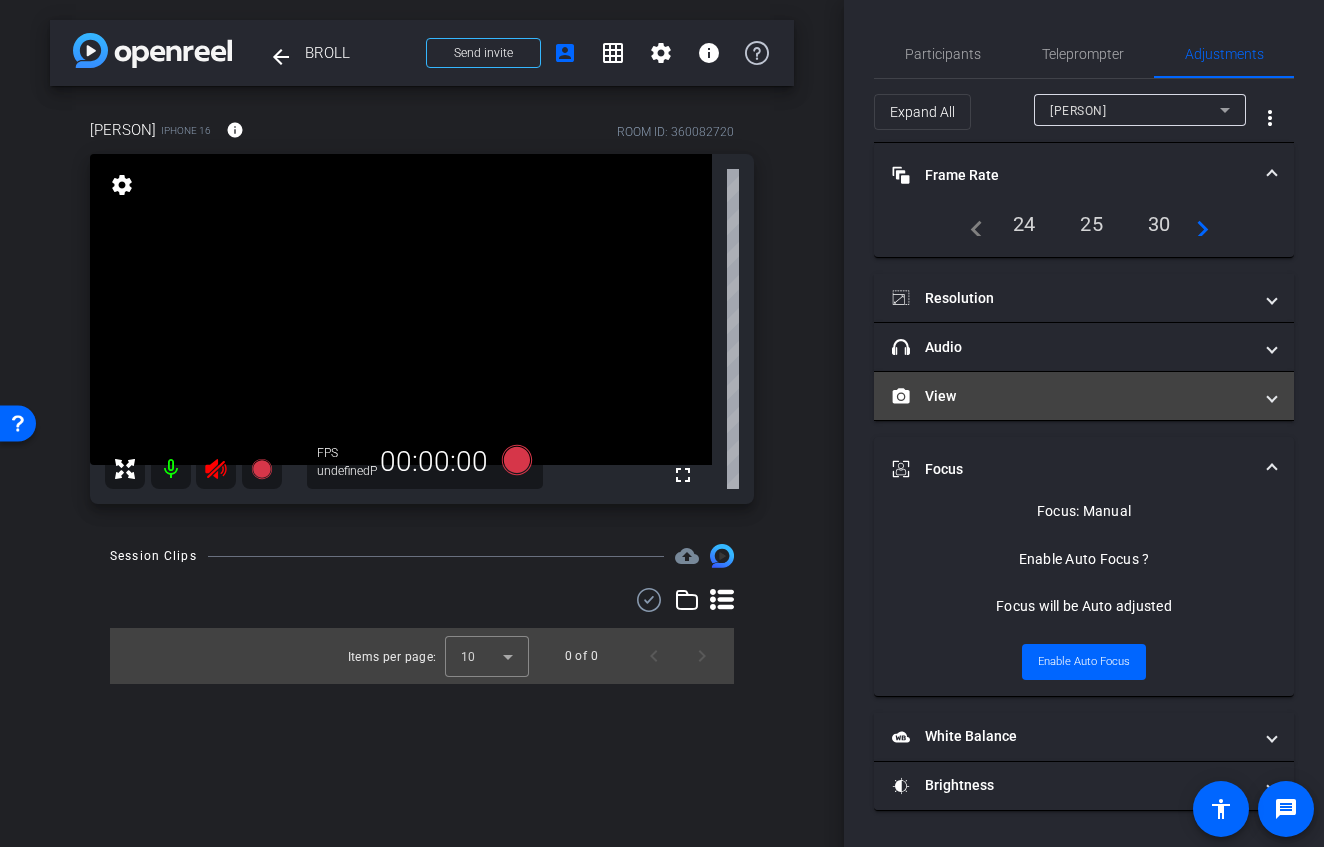 click on "View" at bounding box center (1072, 396) 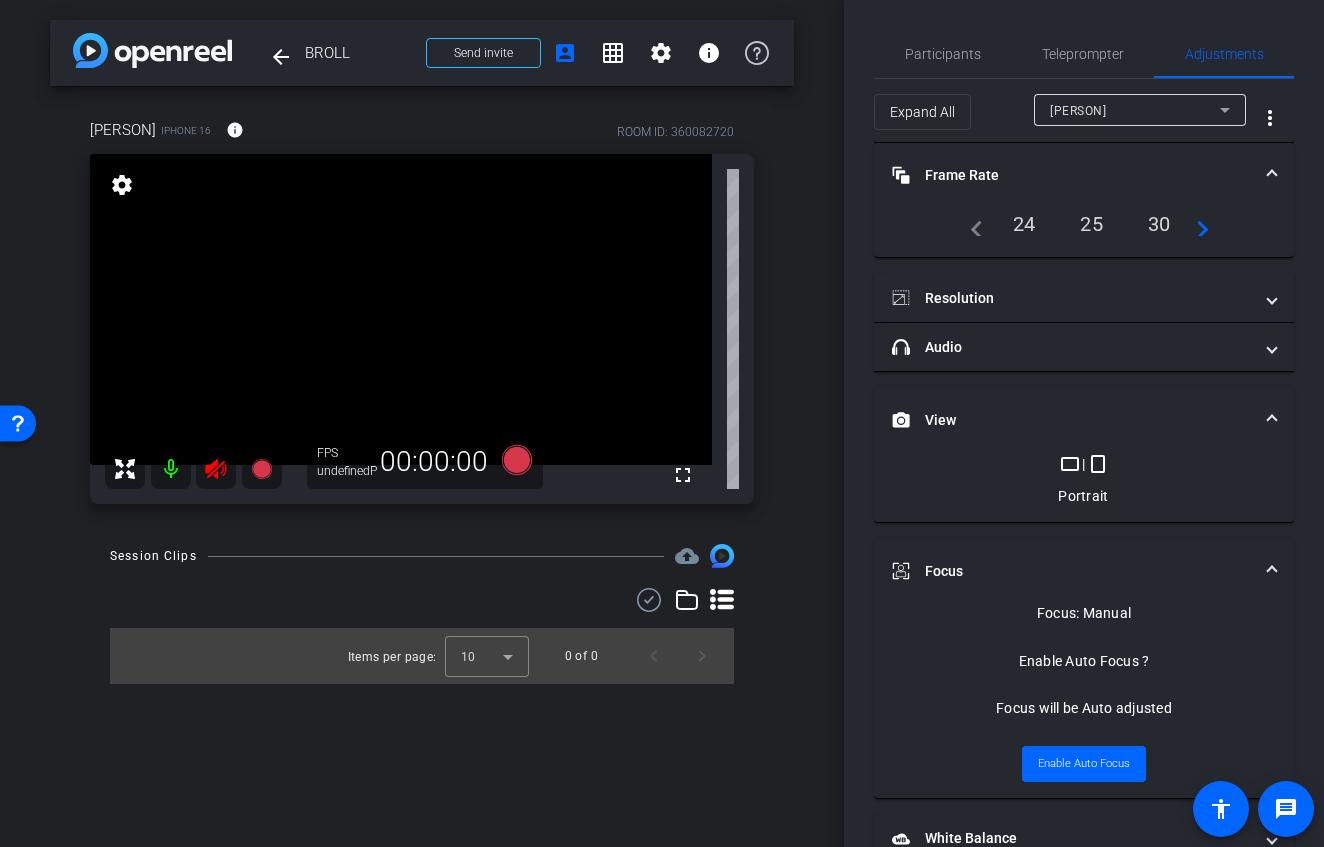 click 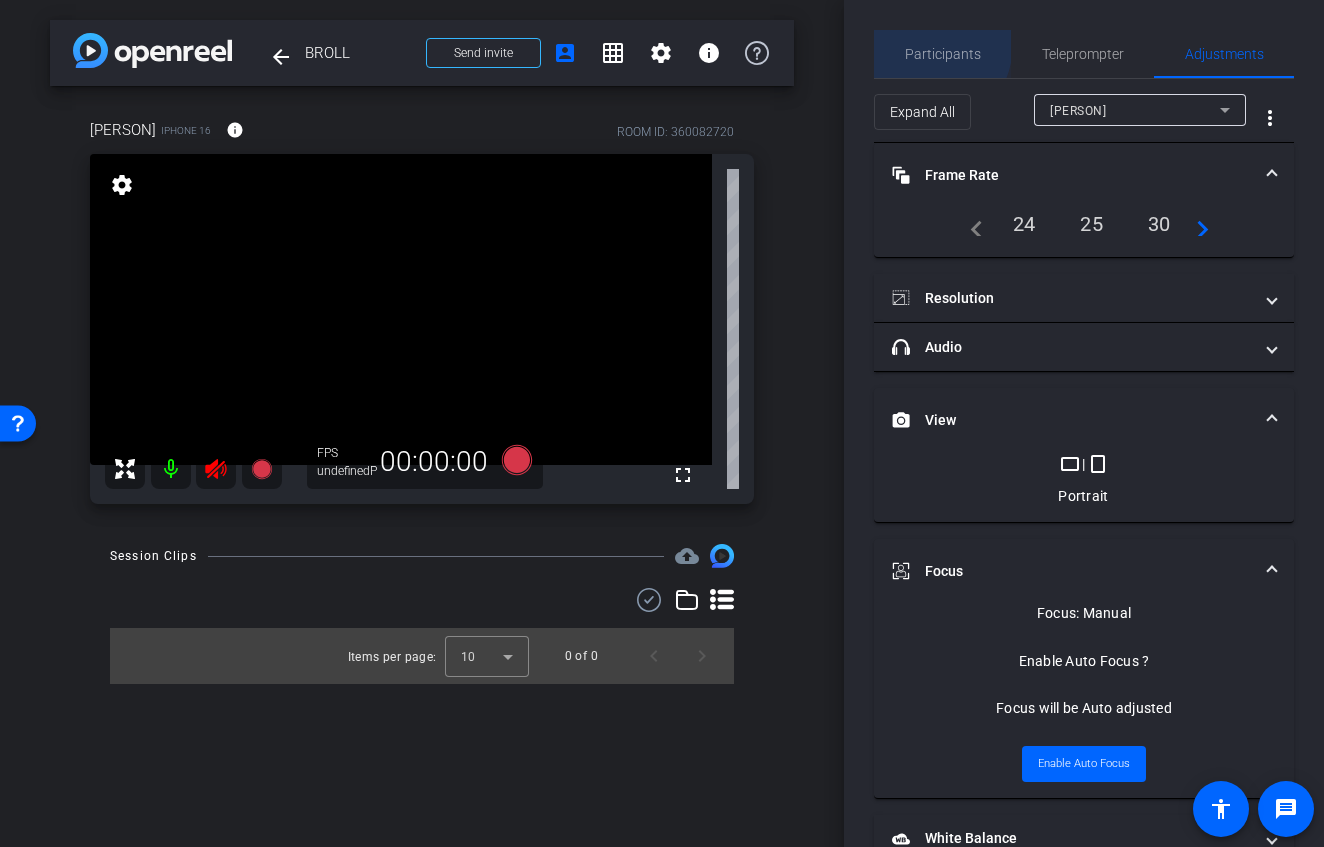 click on "Participants" at bounding box center [943, 54] 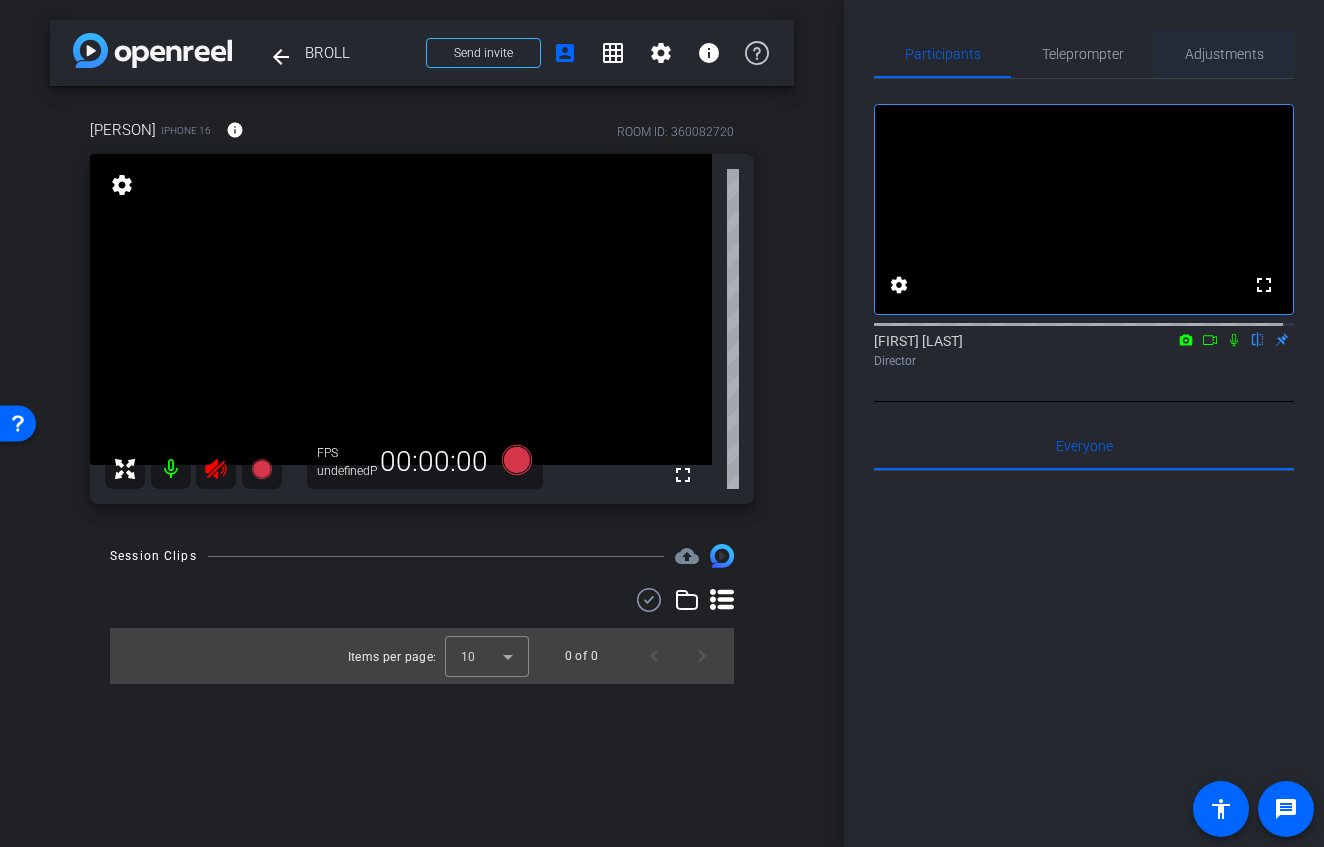 click on "Adjustments" at bounding box center (1224, 54) 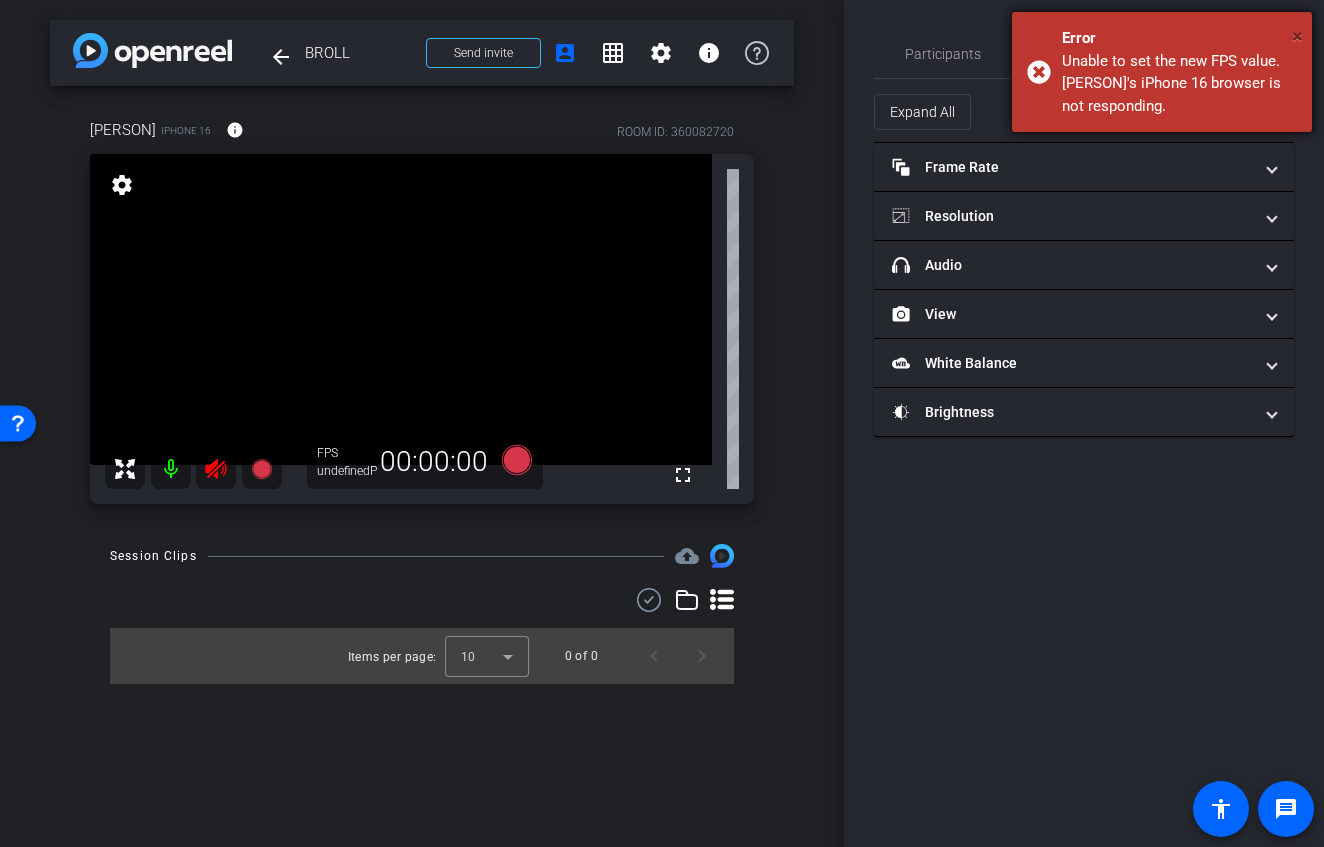 click on "×" at bounding box center (1297, 36) 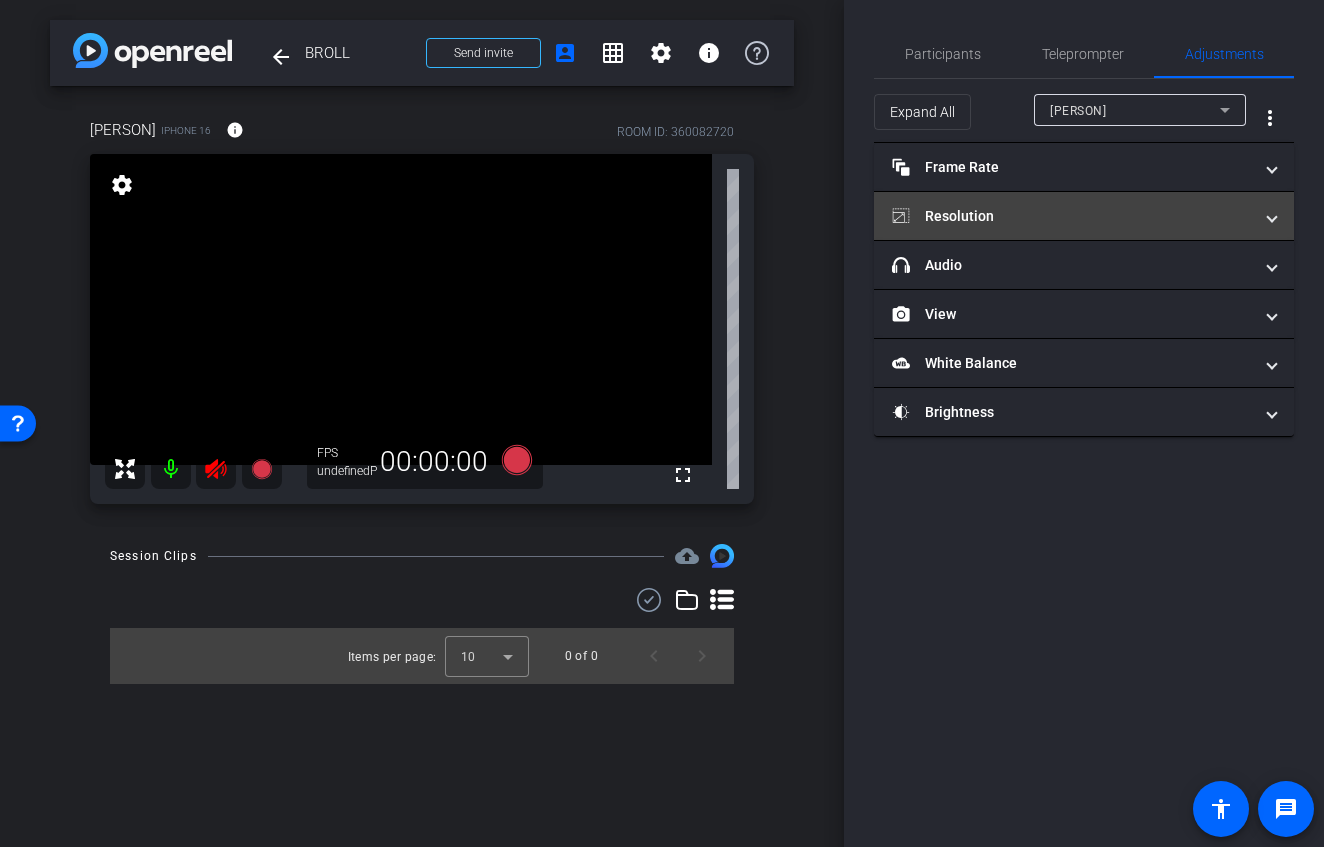 click on "Resolution" at bounding box center (1072, 216) 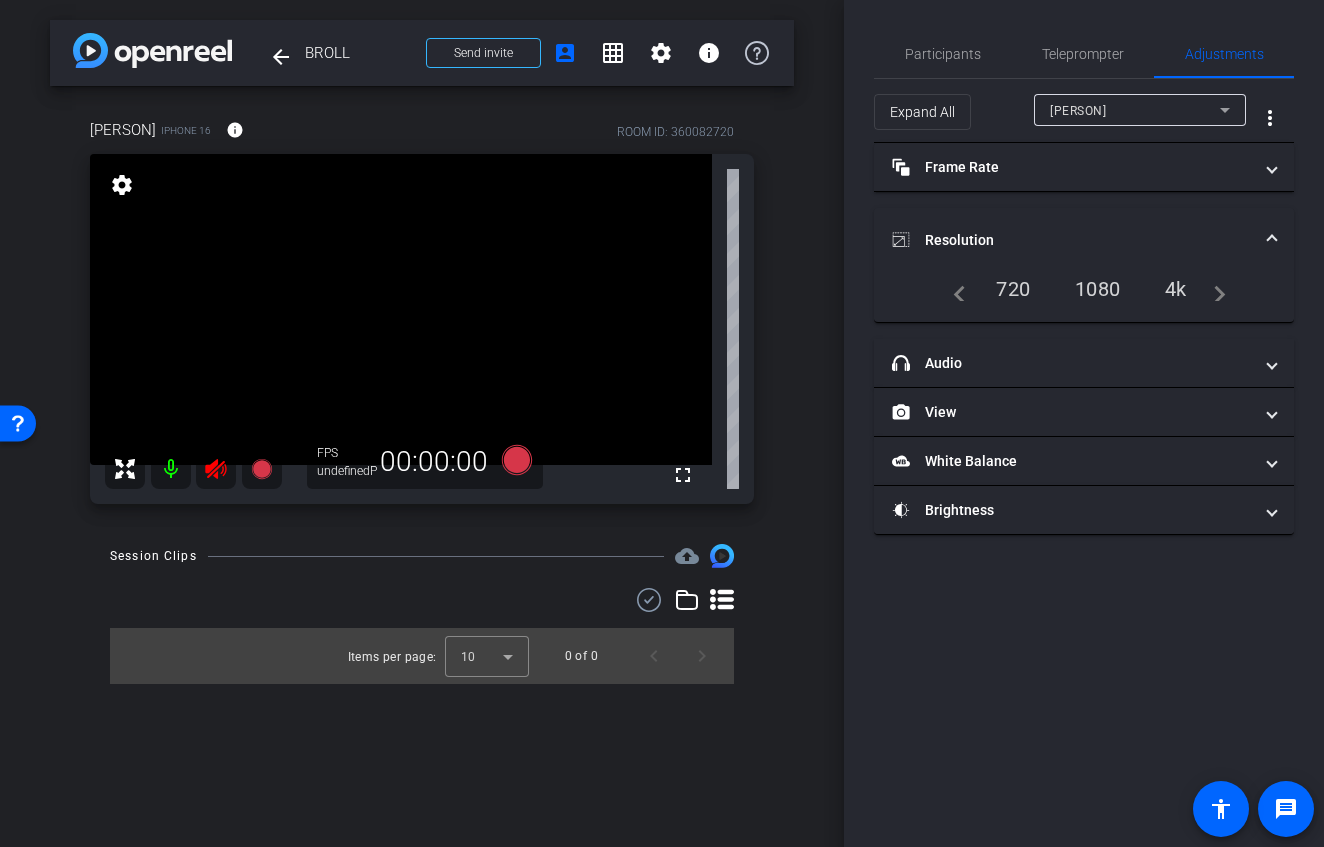click on "4k" at bounding box center (1176, 289) 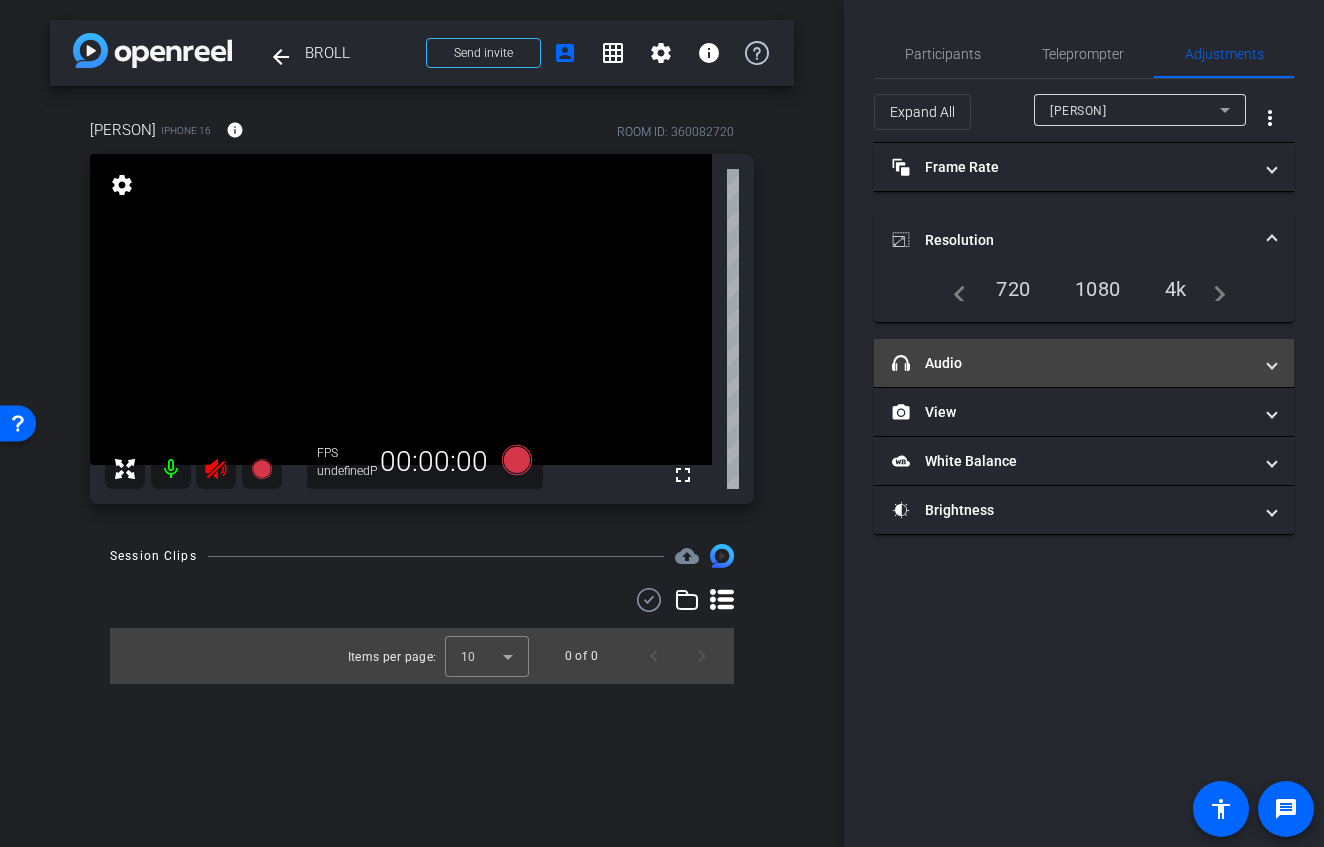 click on "headphone icon
Audio" at bounding box center [1072, 363] 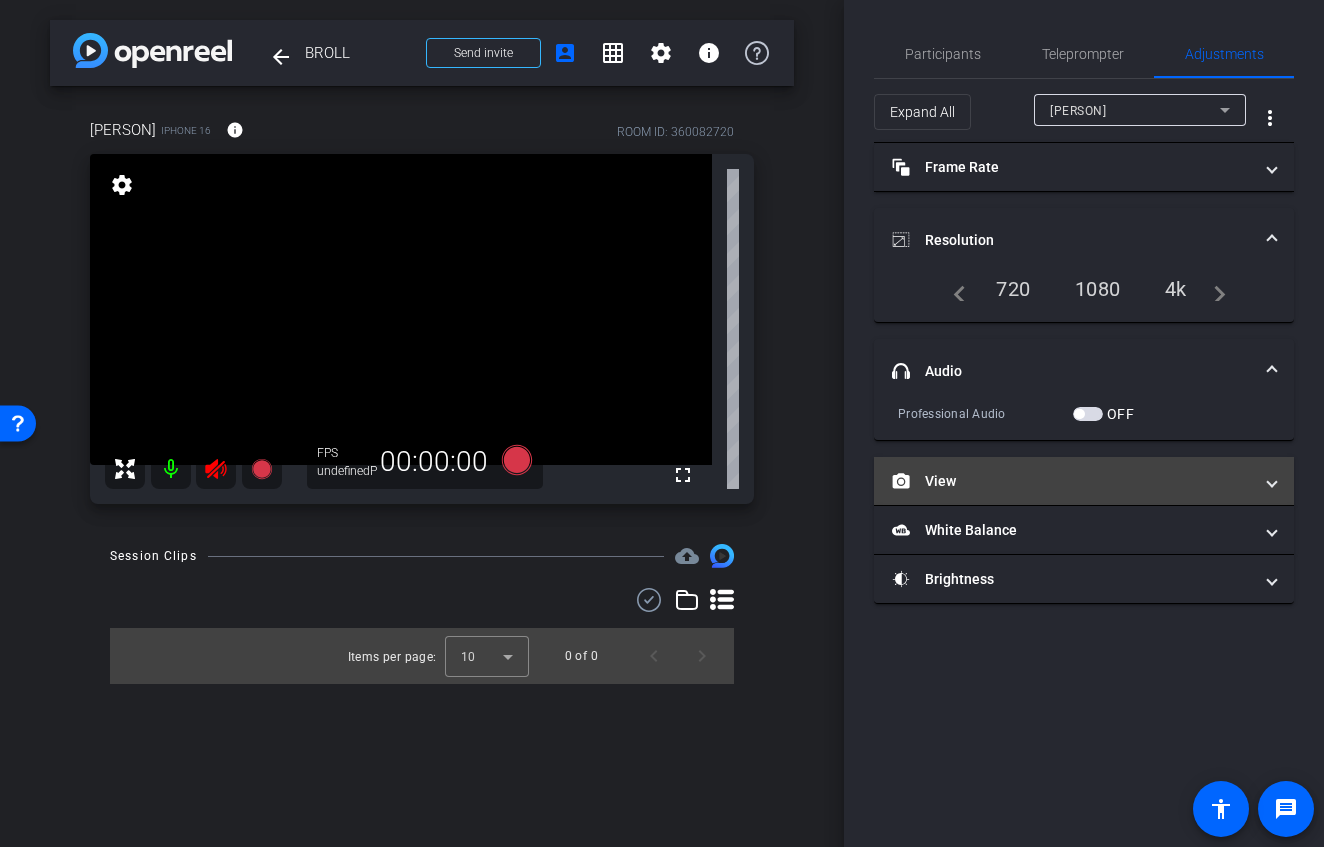 click on "View" at bounding box center (1072, 481) 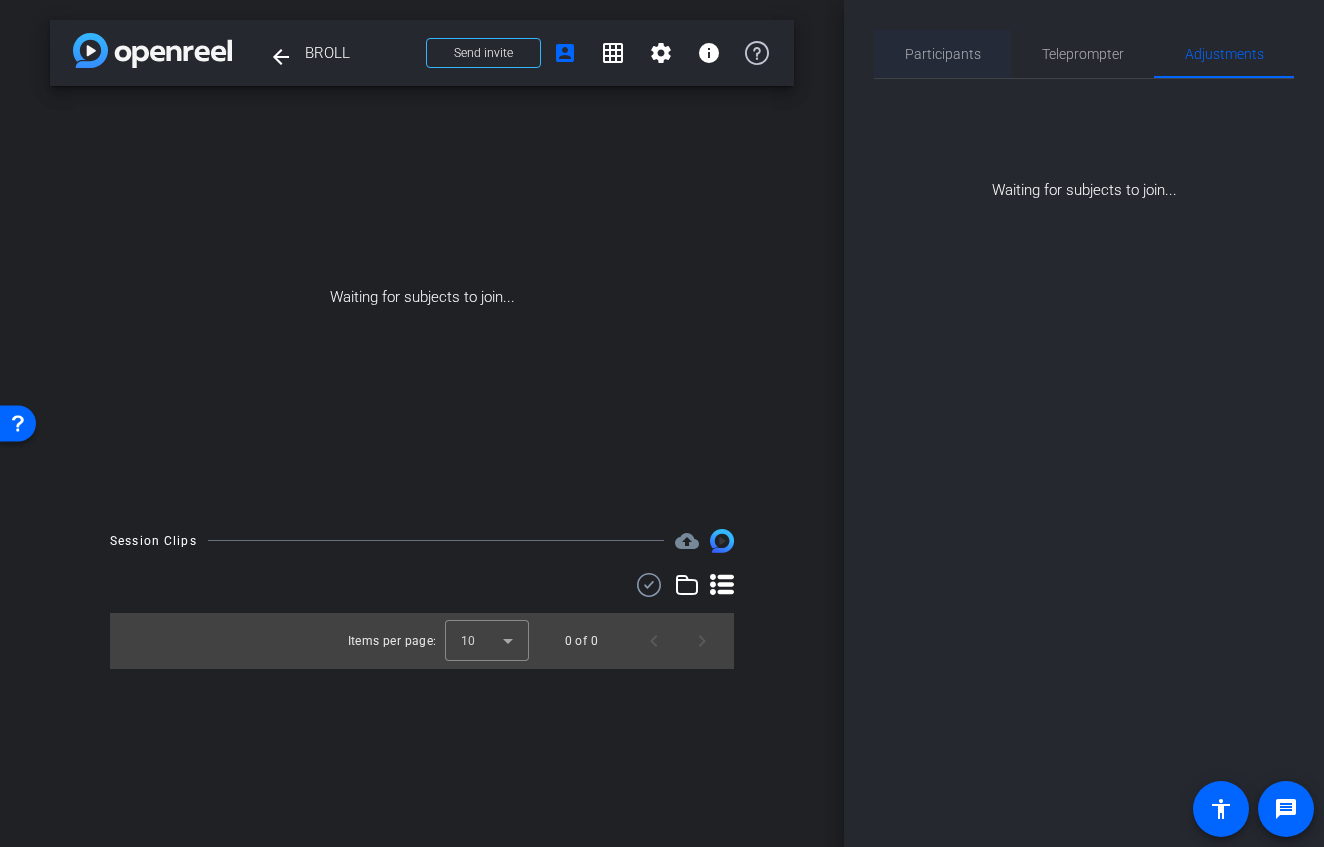 click on "Participants" at bounding box center [943, 54] 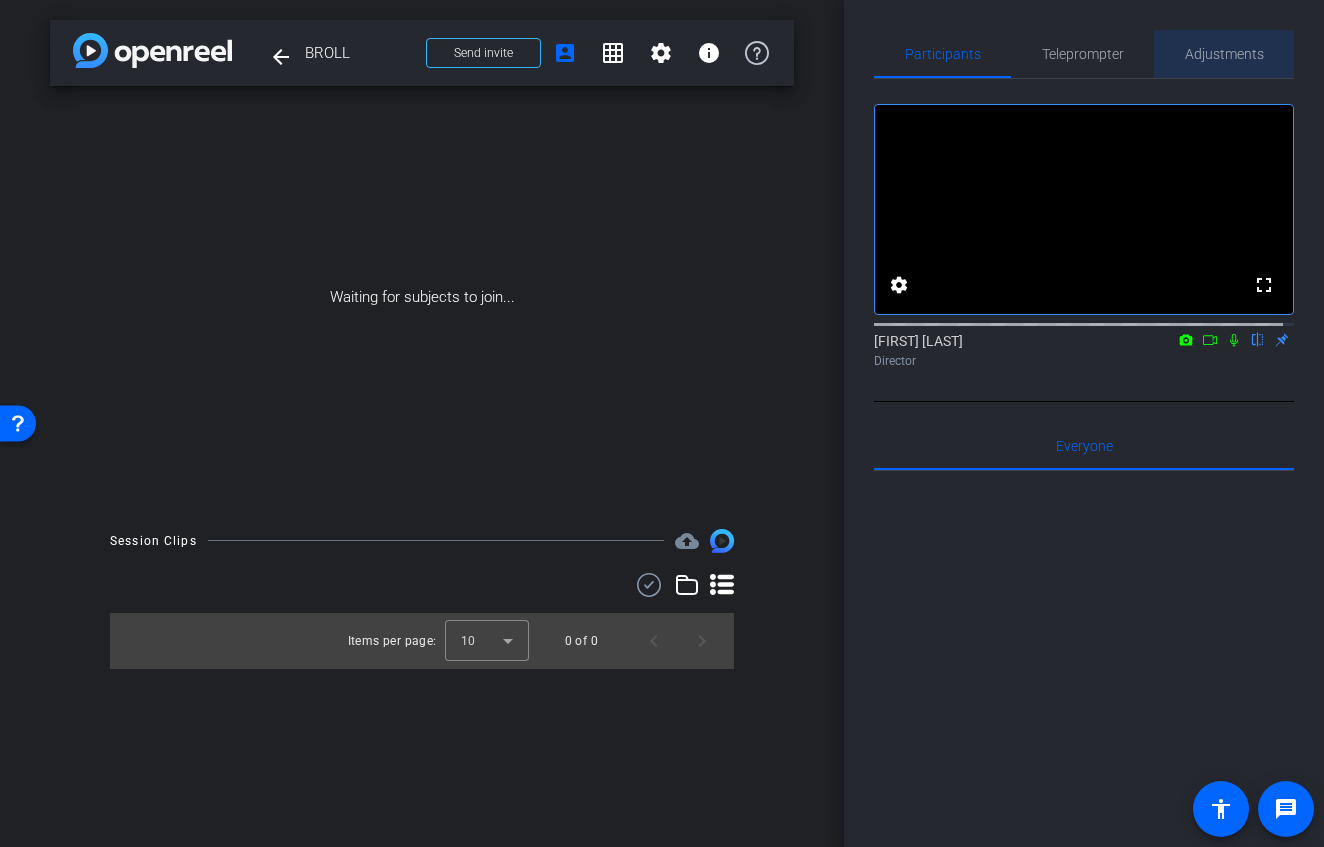 click on "Adjustments" at bounding box center (1224, 54) 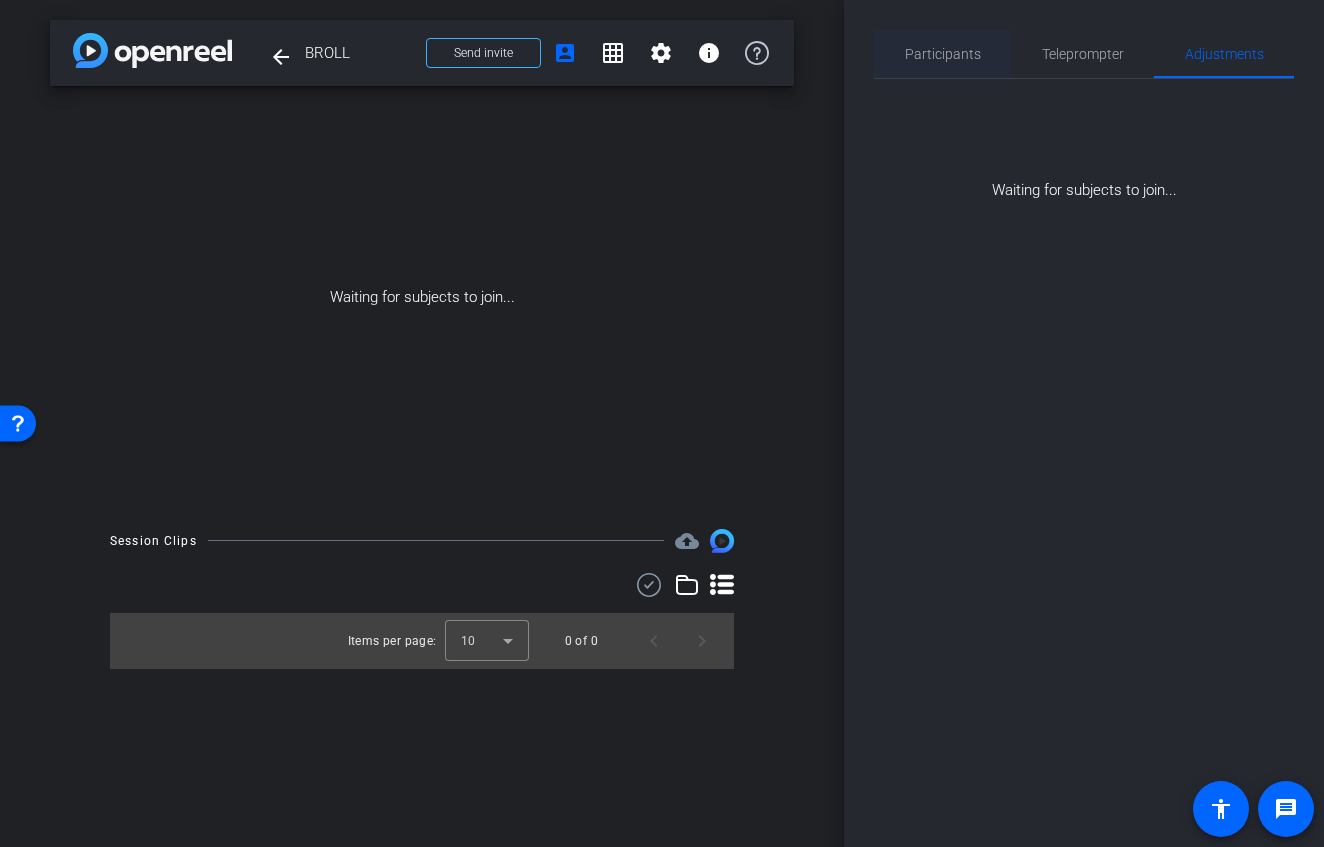 click on "Participants" at bounding box center [943, 54] 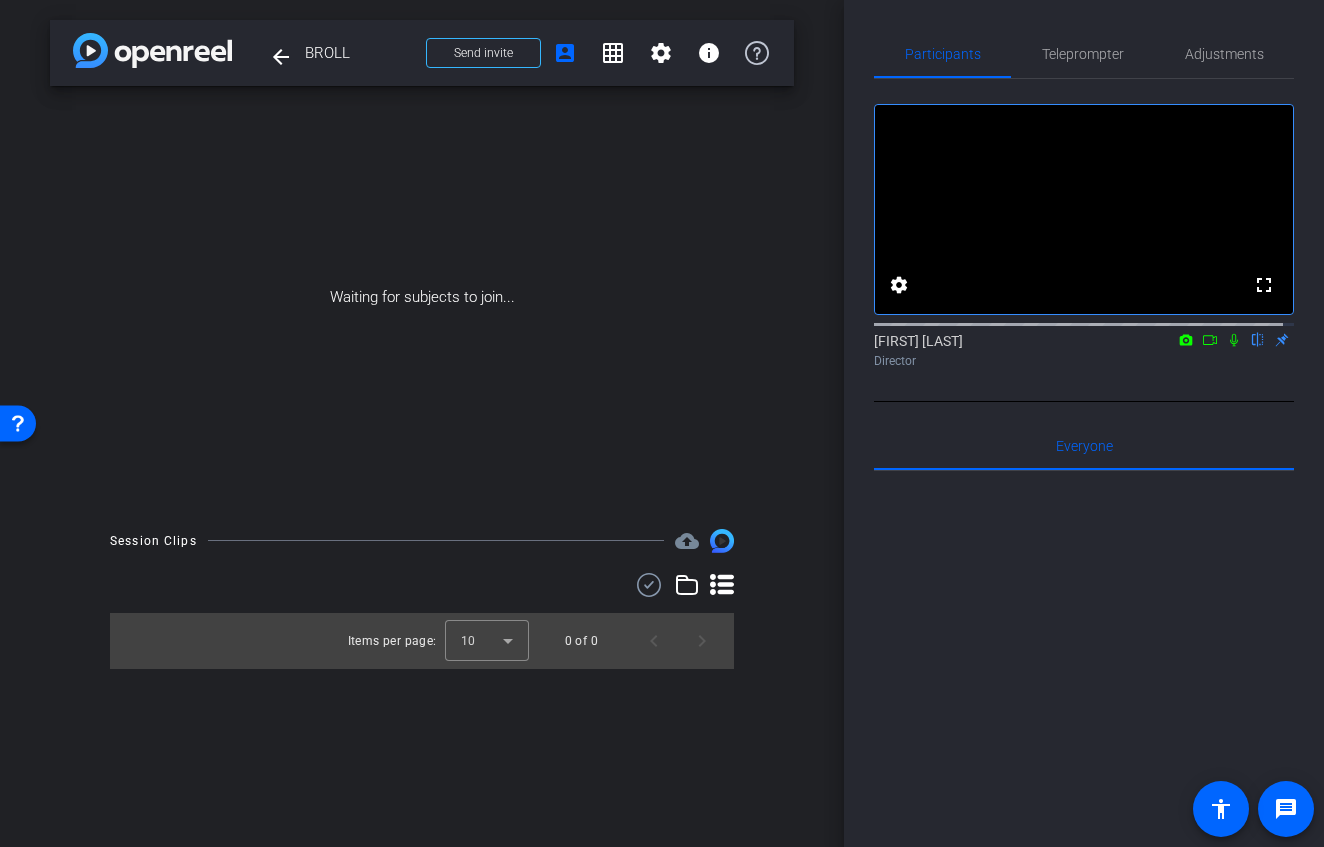 click on "arrow_back  BROLL   Back to project   Send invite  account_box grid_on settings info
Waiting for subjects to join...  Session Clips   cloud_upload
Items per page:  10  0 of 0" at bounding box center [422, 423] 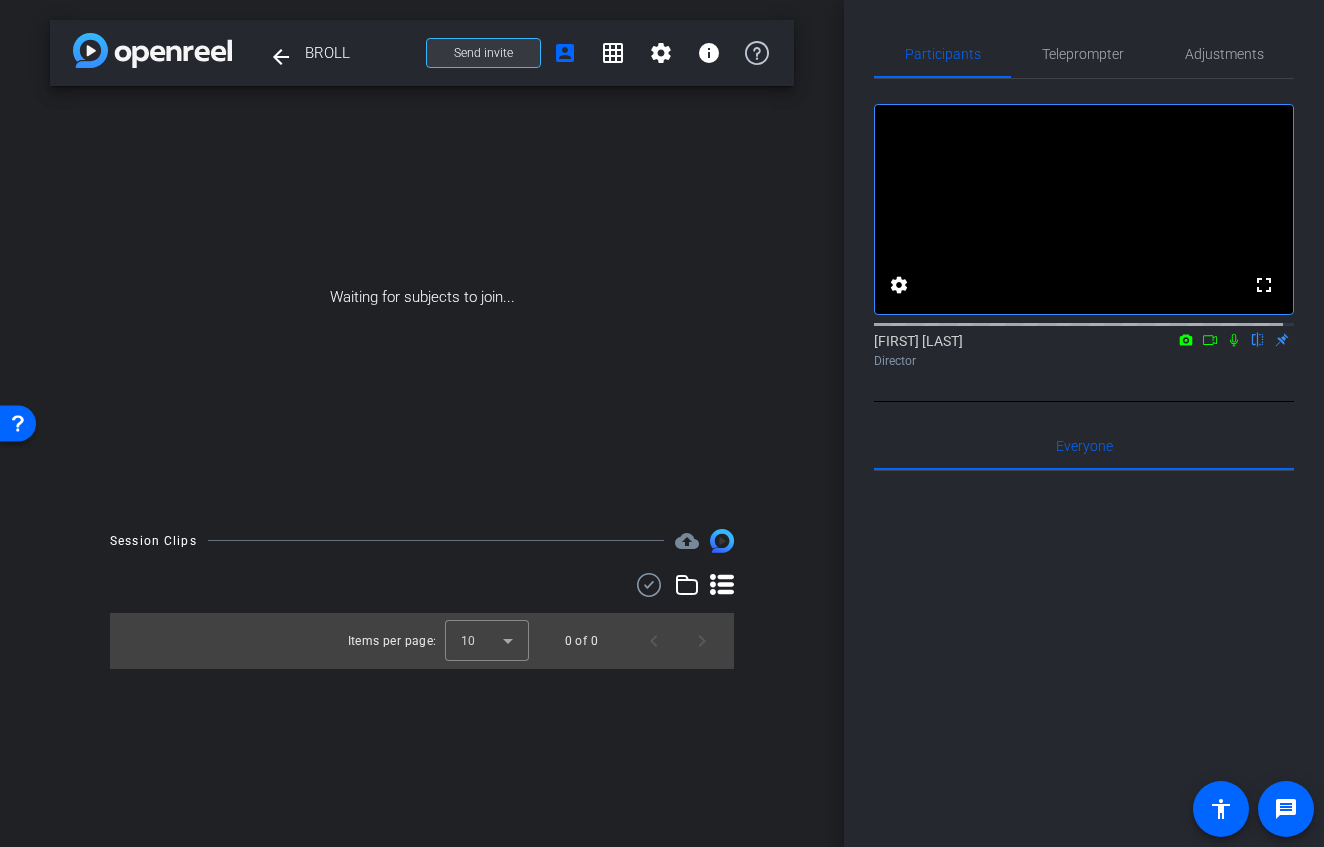 click on "Send invite" at bounding box center (483, 53) 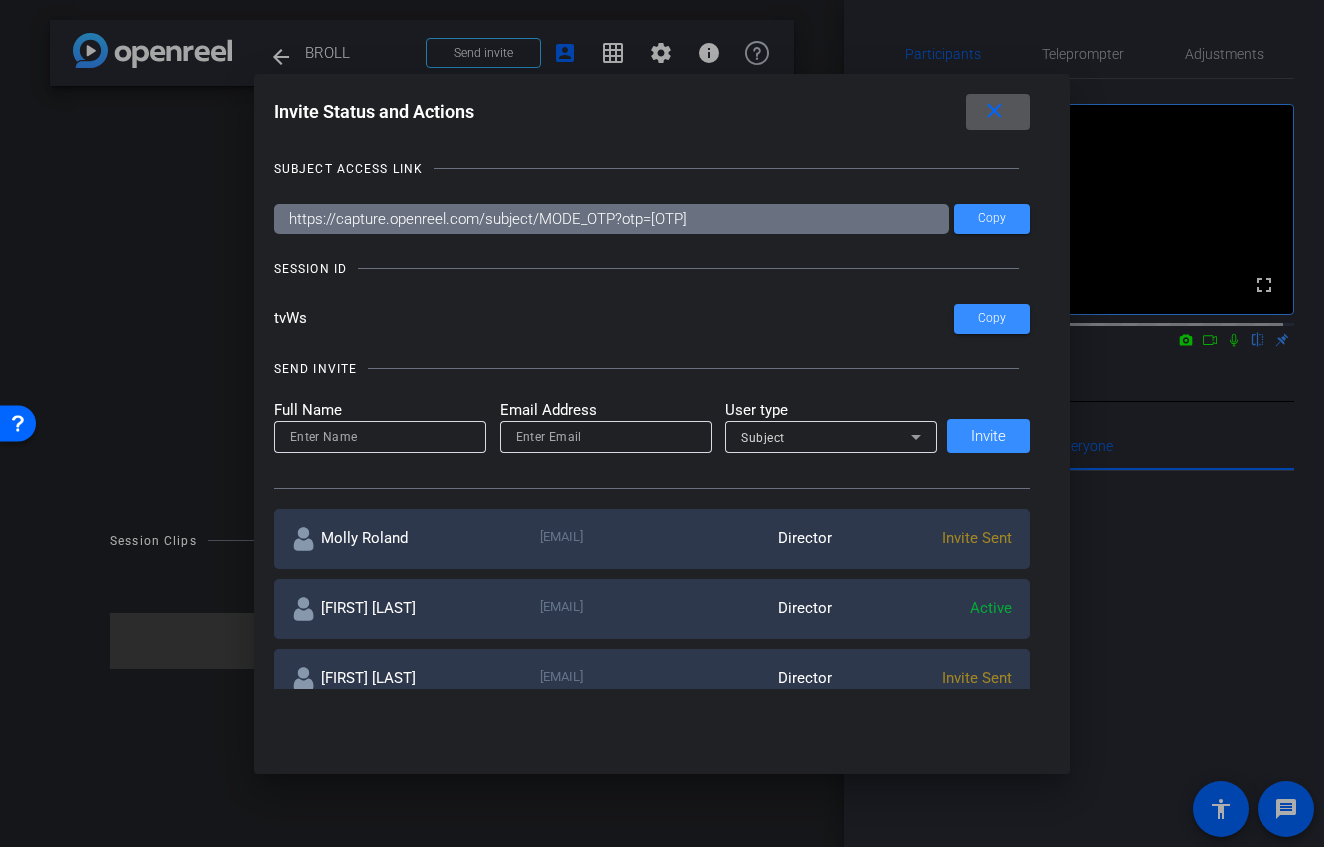 click on "tvWs" at bounding box center [614, 319] 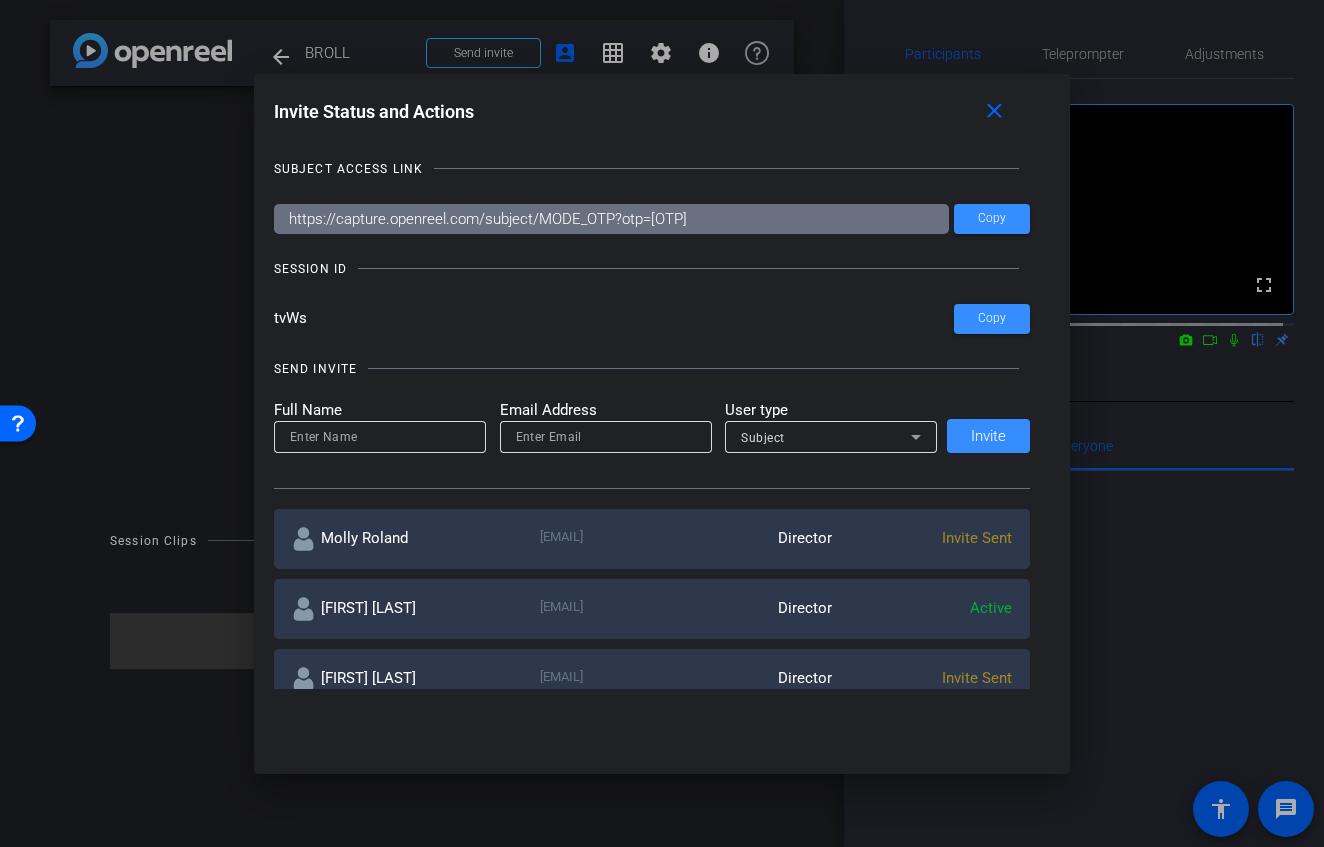 click on "SESSION ID" at bounding box center [652, 269] 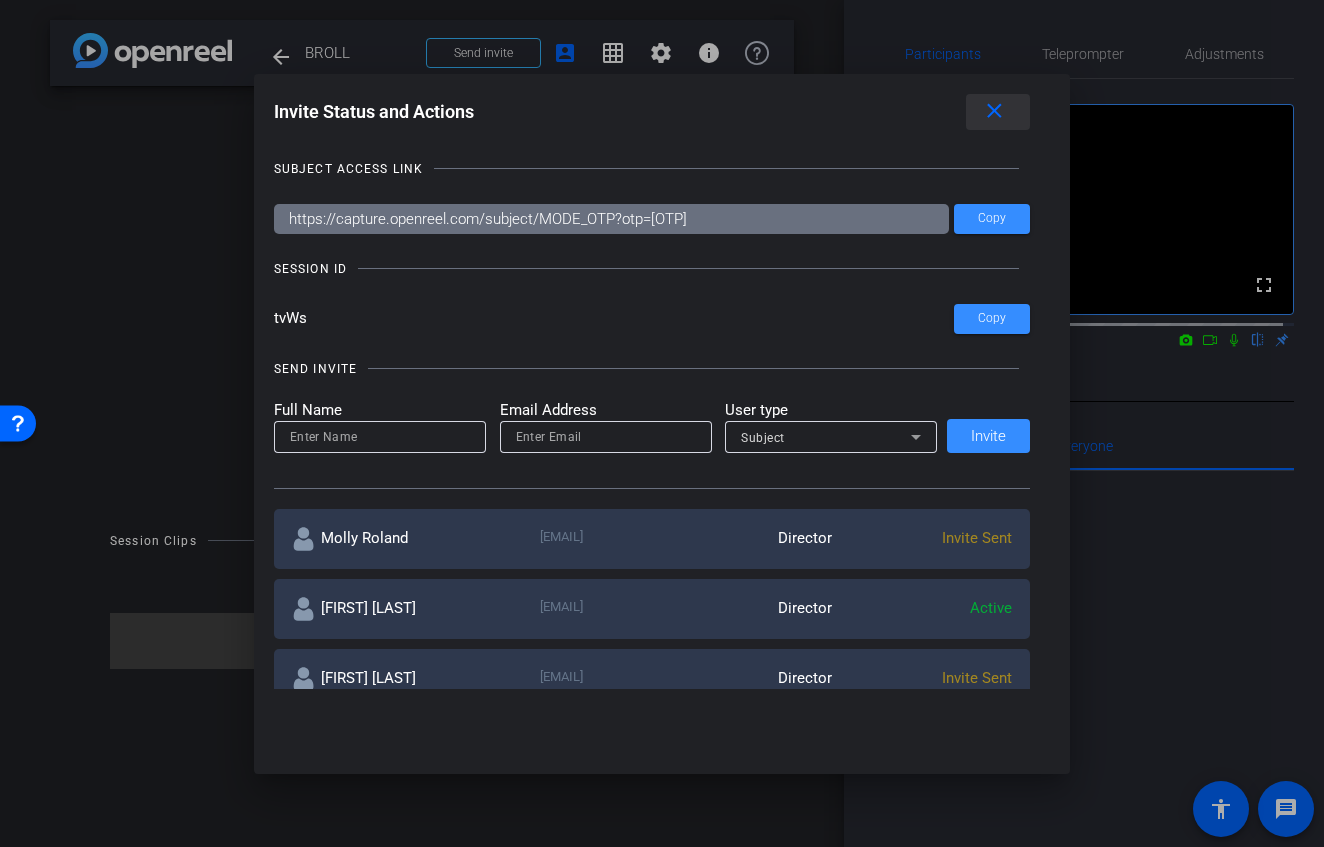 click on "close" at bounding box center (994, 111) 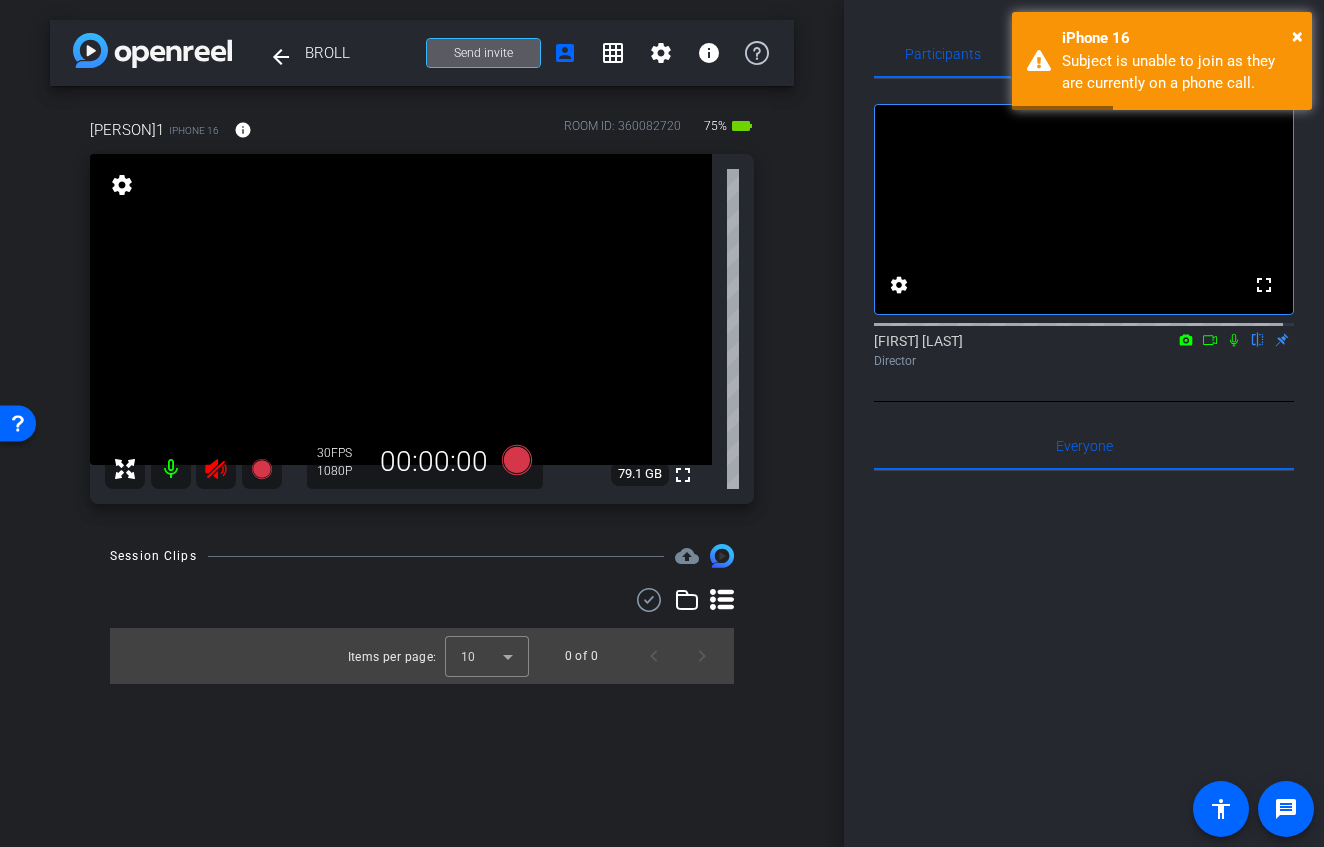 click 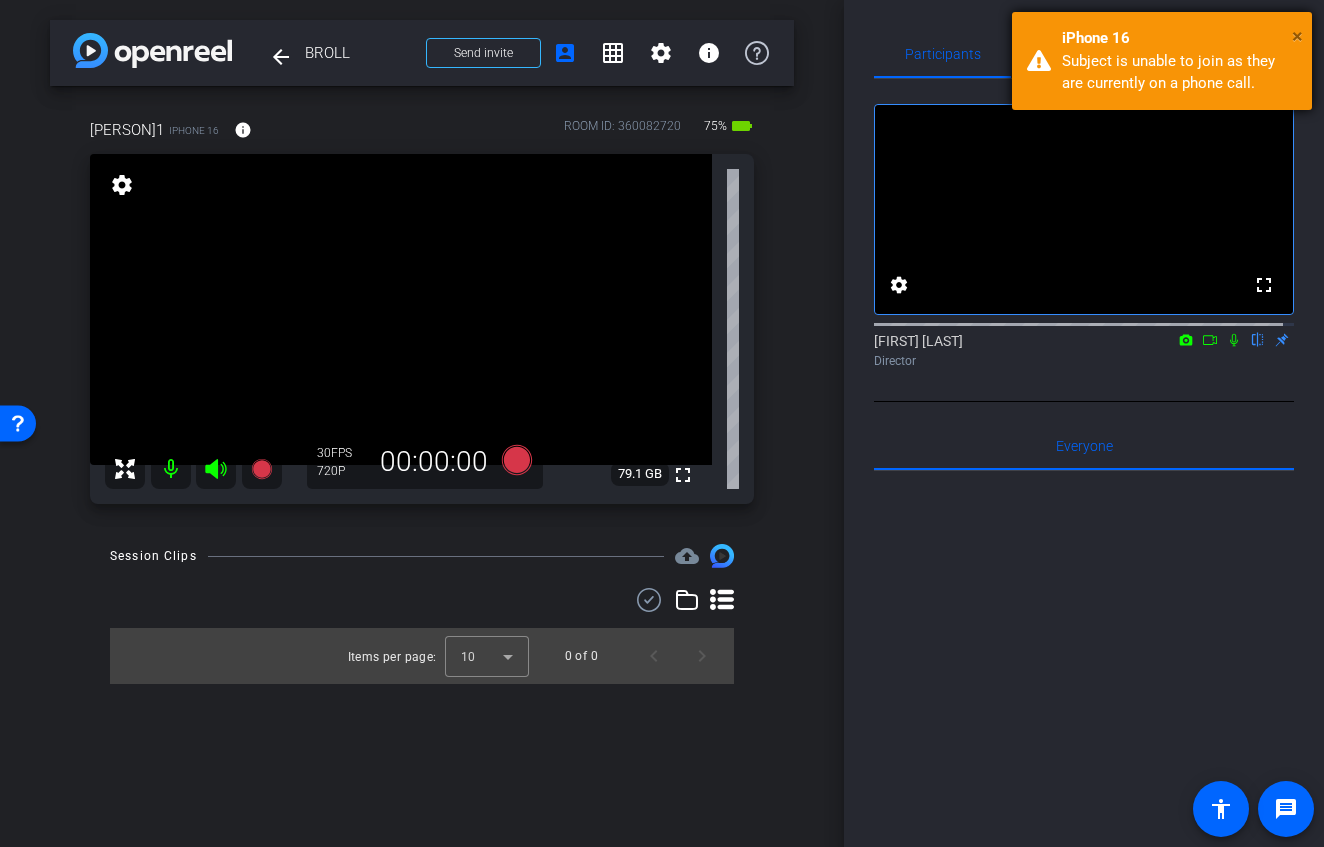 click on "×" at bounding box center [1297, 36] 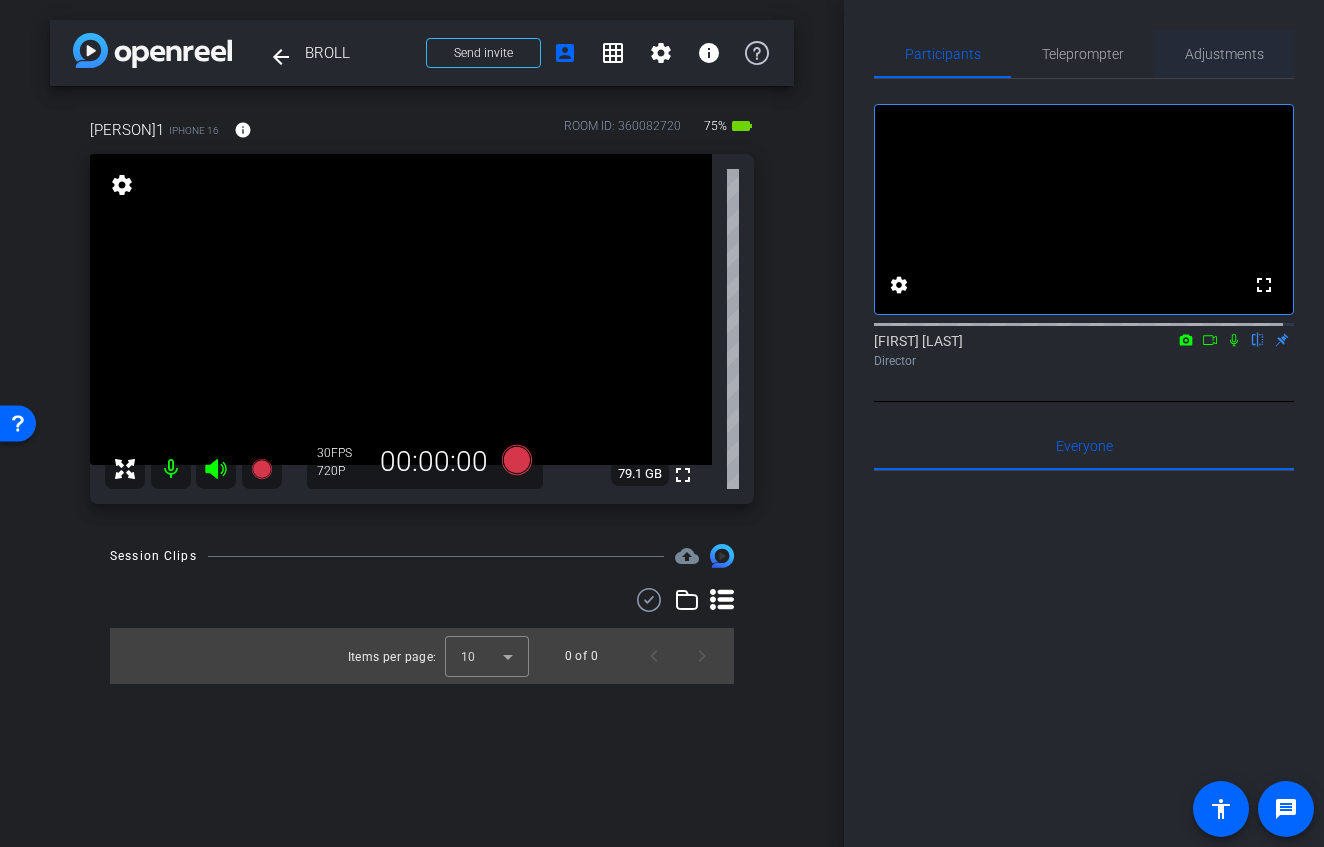 click on "Adjustments" at bounding box center (1224, 54) 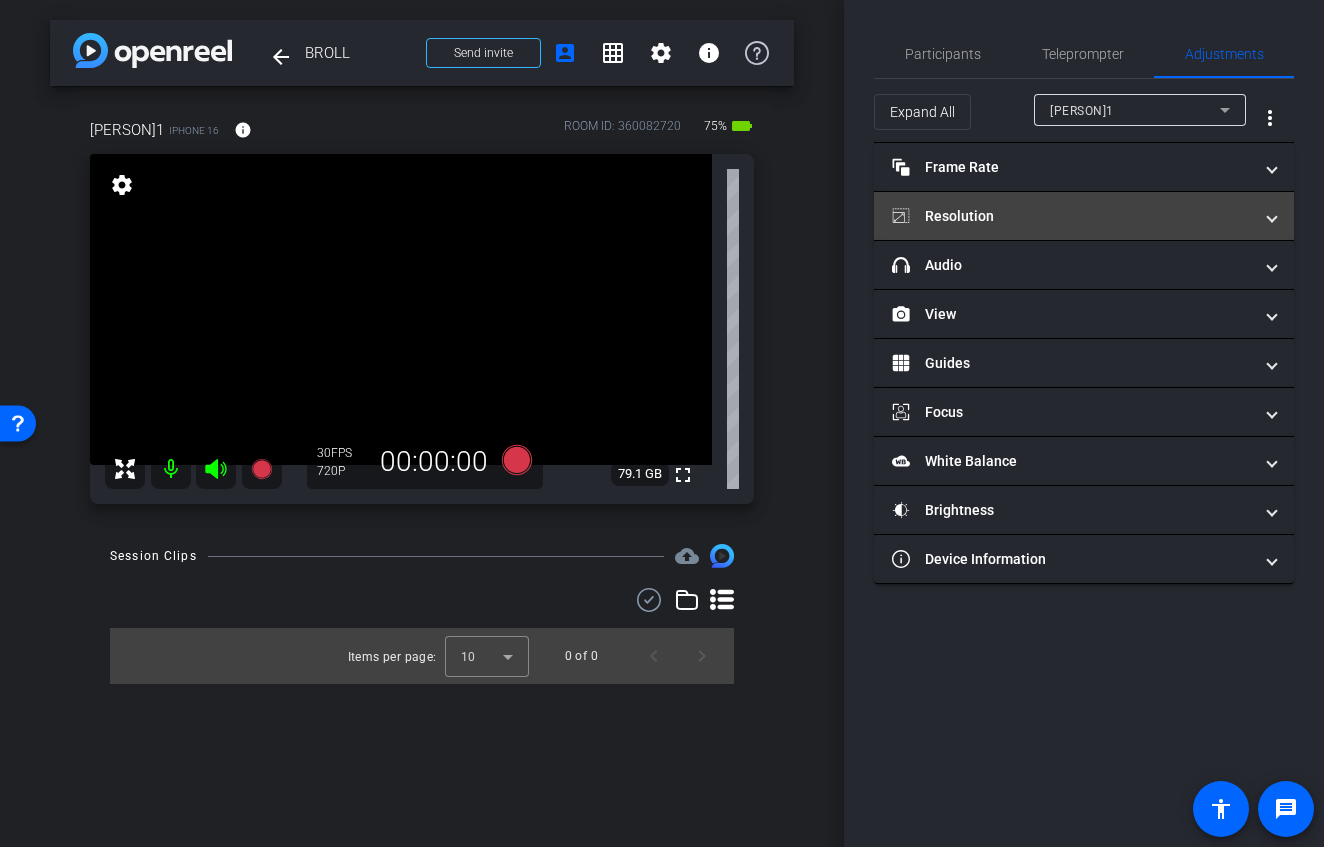 click on "Resolution" at bounding box center [1072, 216] 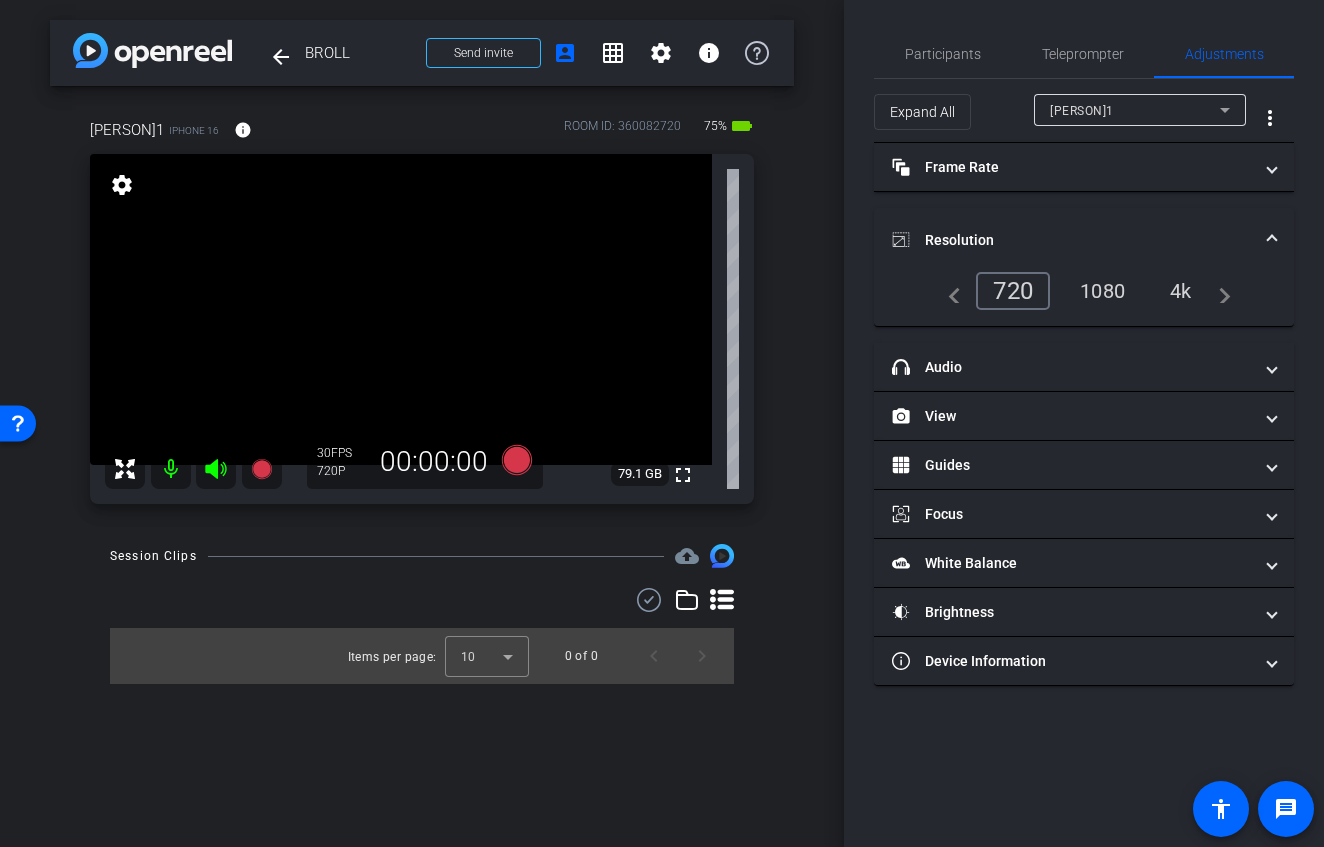 click on "4k" at bounding box center [1181, 291] 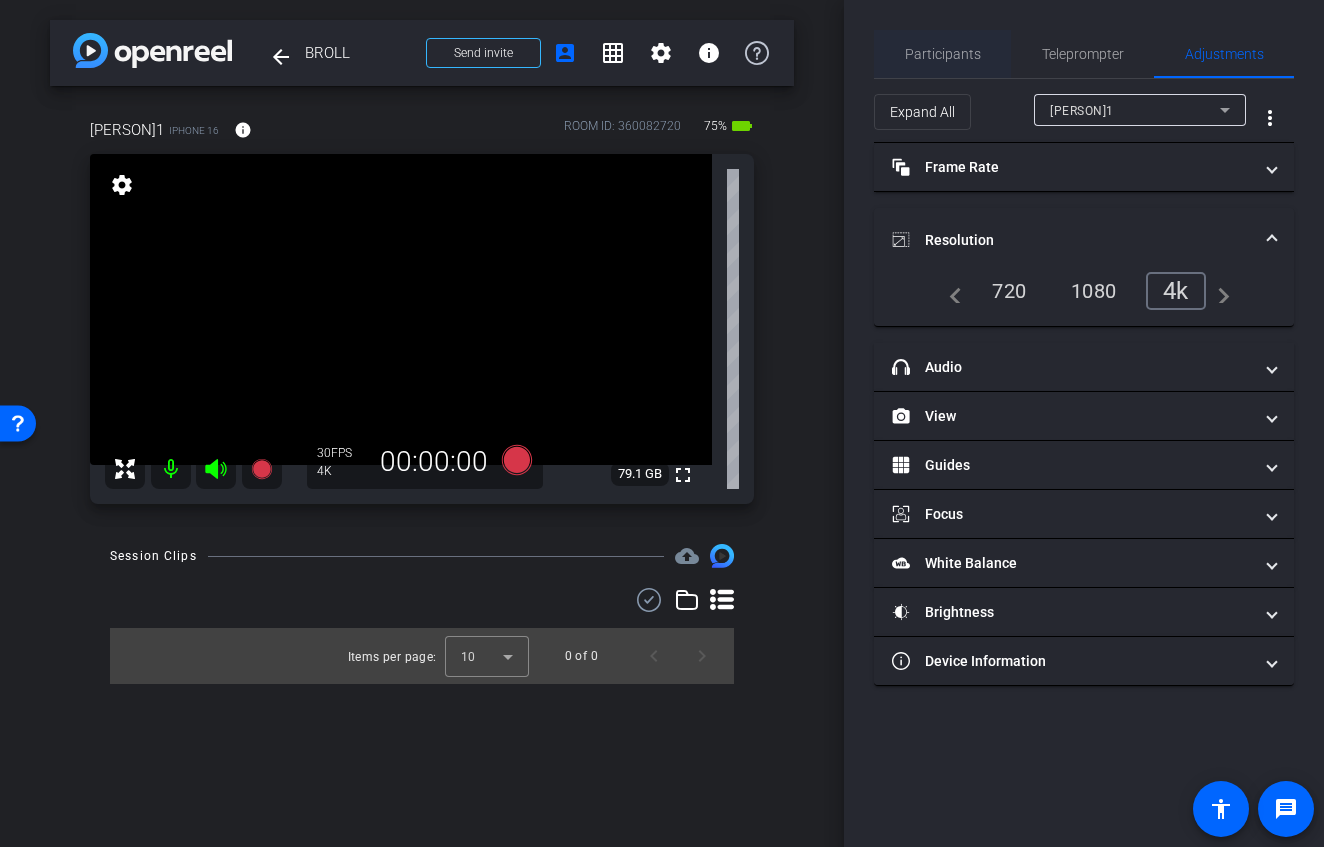 click on "Participants" at bounding box center (943, 54) 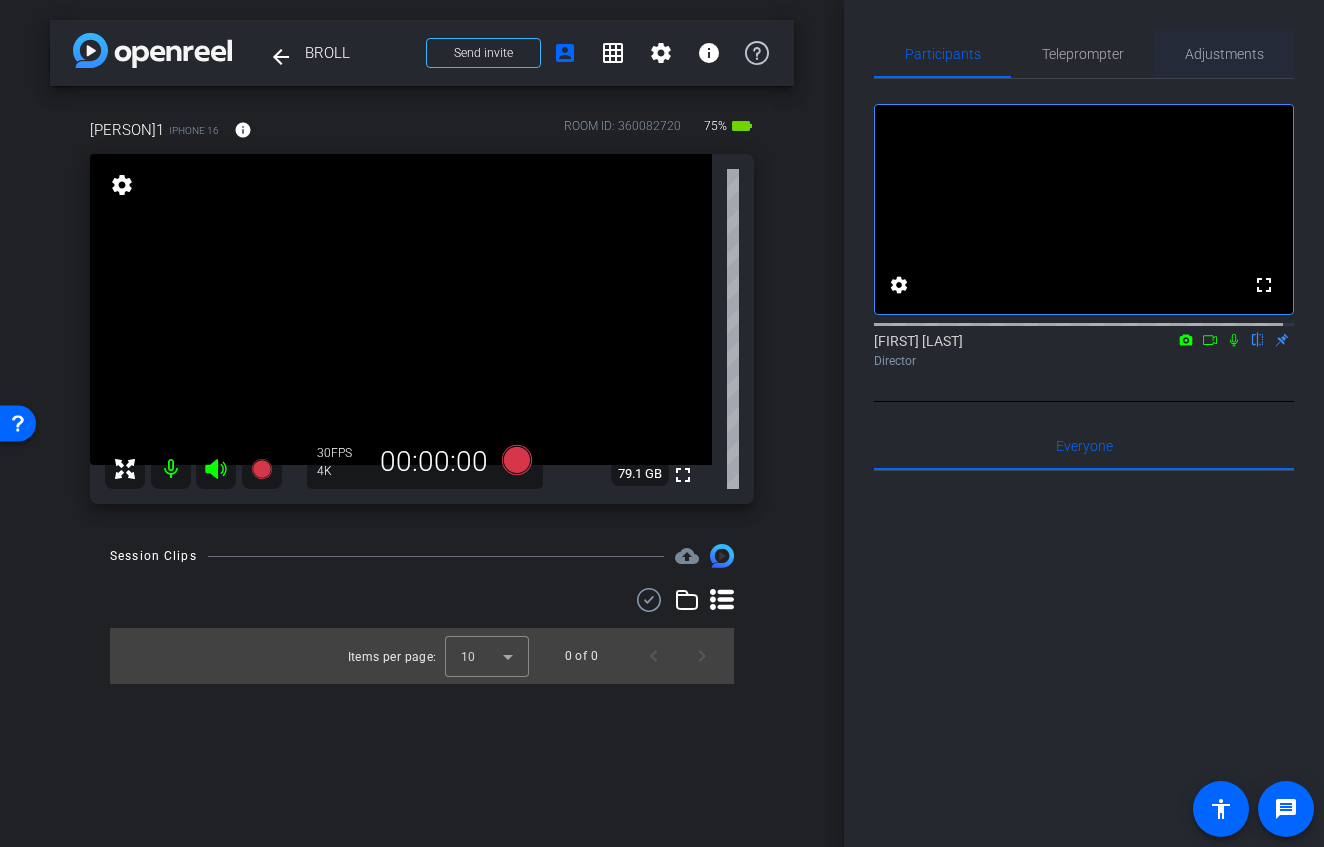 click on "Adjustments" at bounding box center [1224, 54] 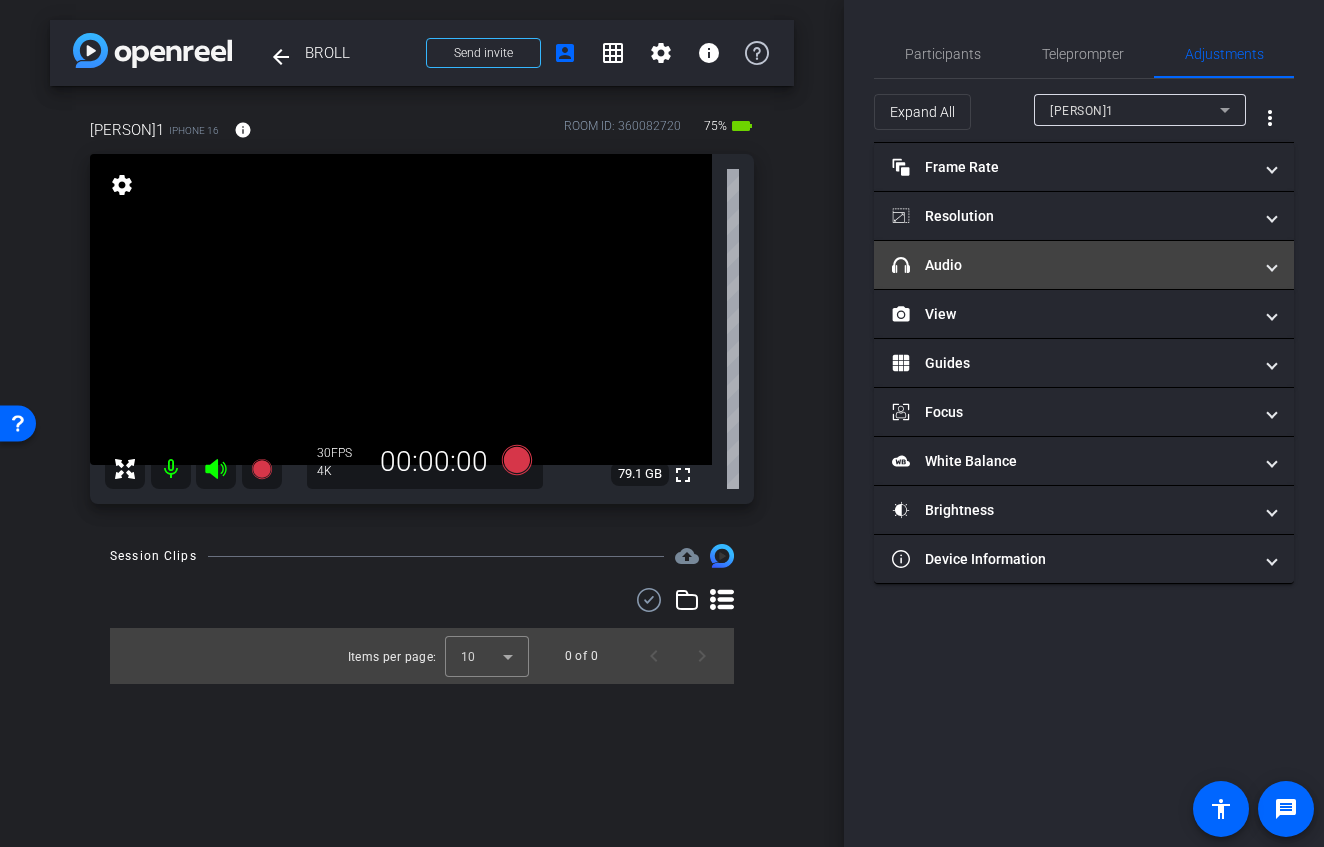 click on "headphone icon
Audio" at bounding box center (1072, 265) 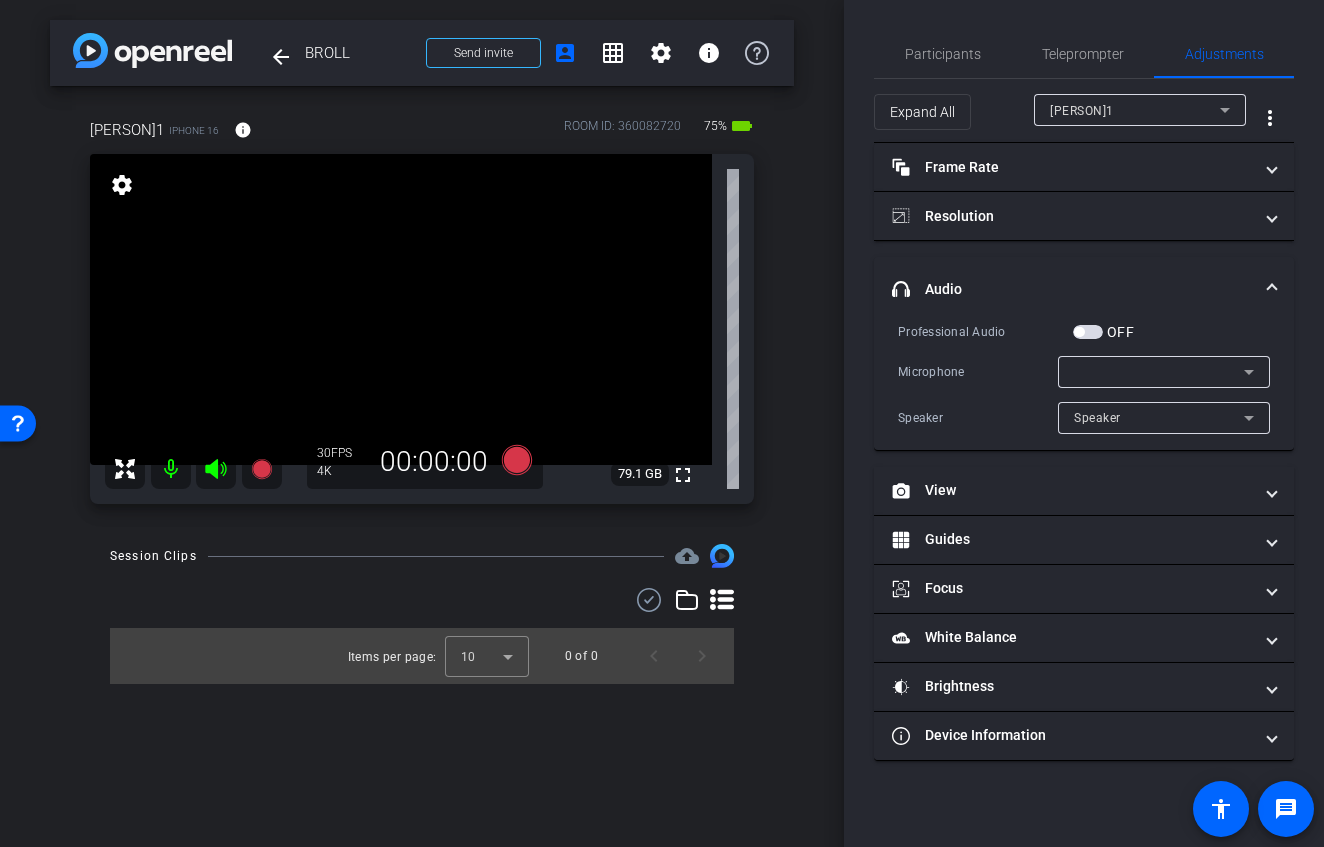 click at bounding box center [1088, 332] 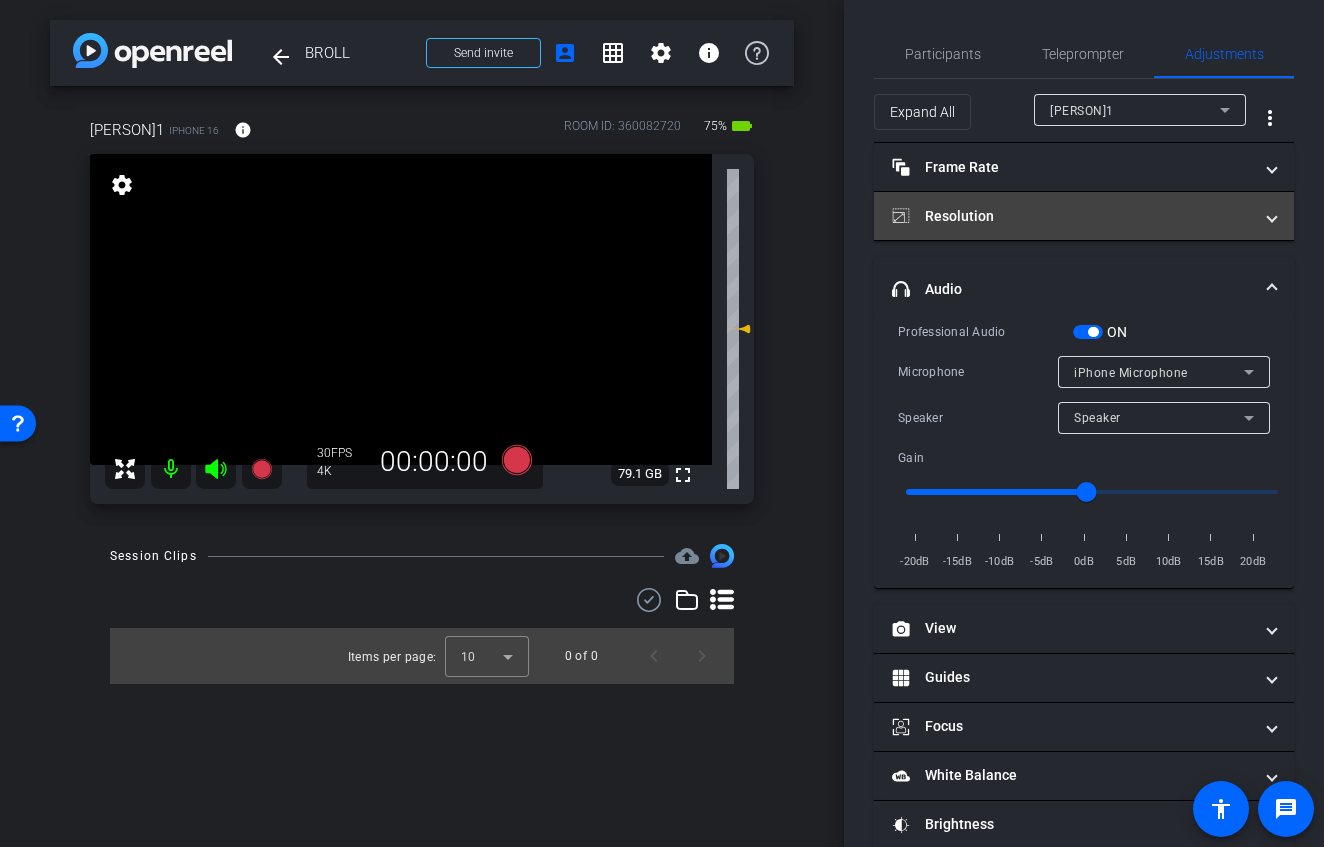 click on "Resolution" at bounding box center (1072, 216) 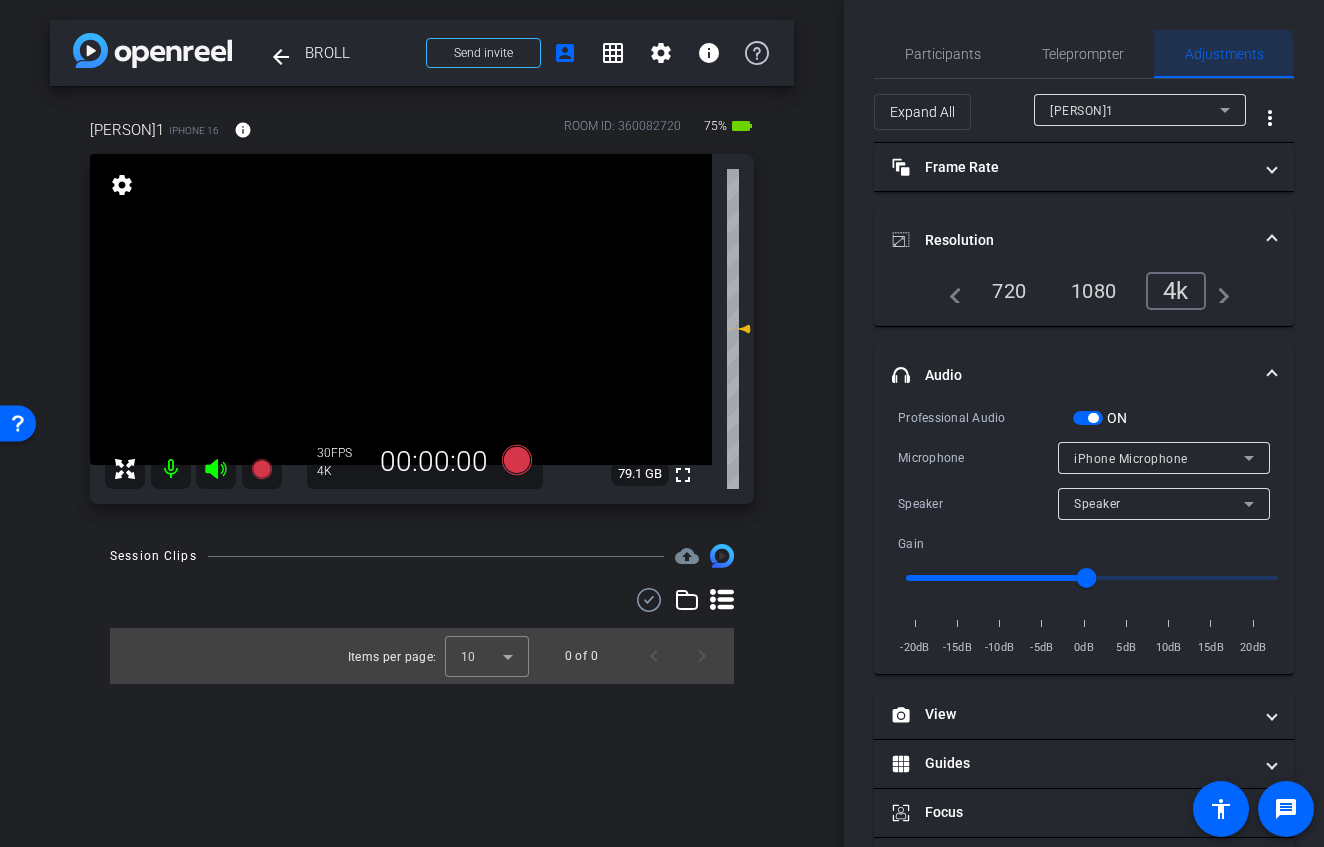 click on "Adjustments" at bounding box center (1224, 54) 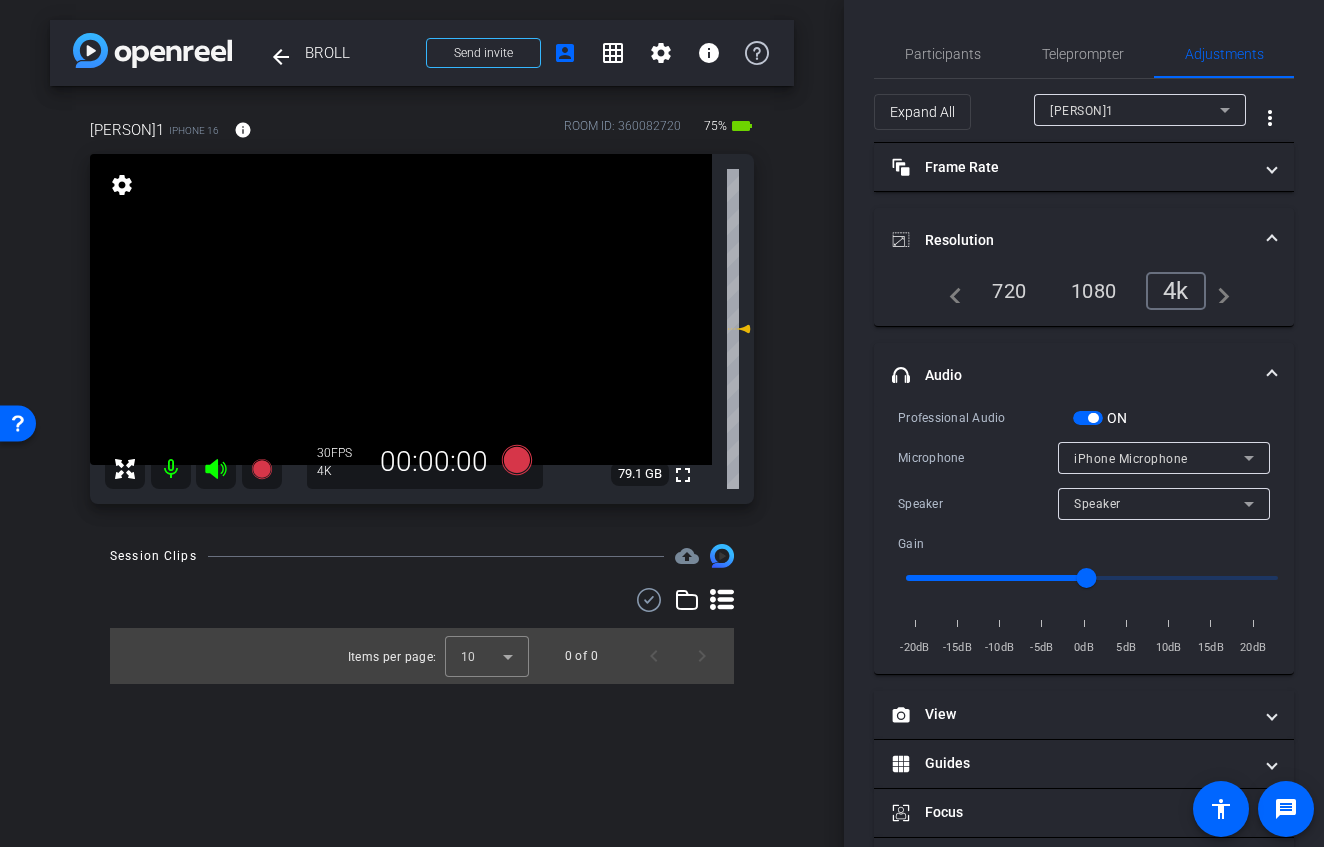 click on "arrow_back  BROLL   Back to project   Send invite  account_box grid_on settings info
ilona box1 iPhone 16 info ROOM ID: 360082720 75% battery_std fullscreen settings  79.1 GB
30 FPS  4K   00:00:00
Session Clips   cloud_upload
Items per page:  10  0 of 0" at bounding box center (422, 423) 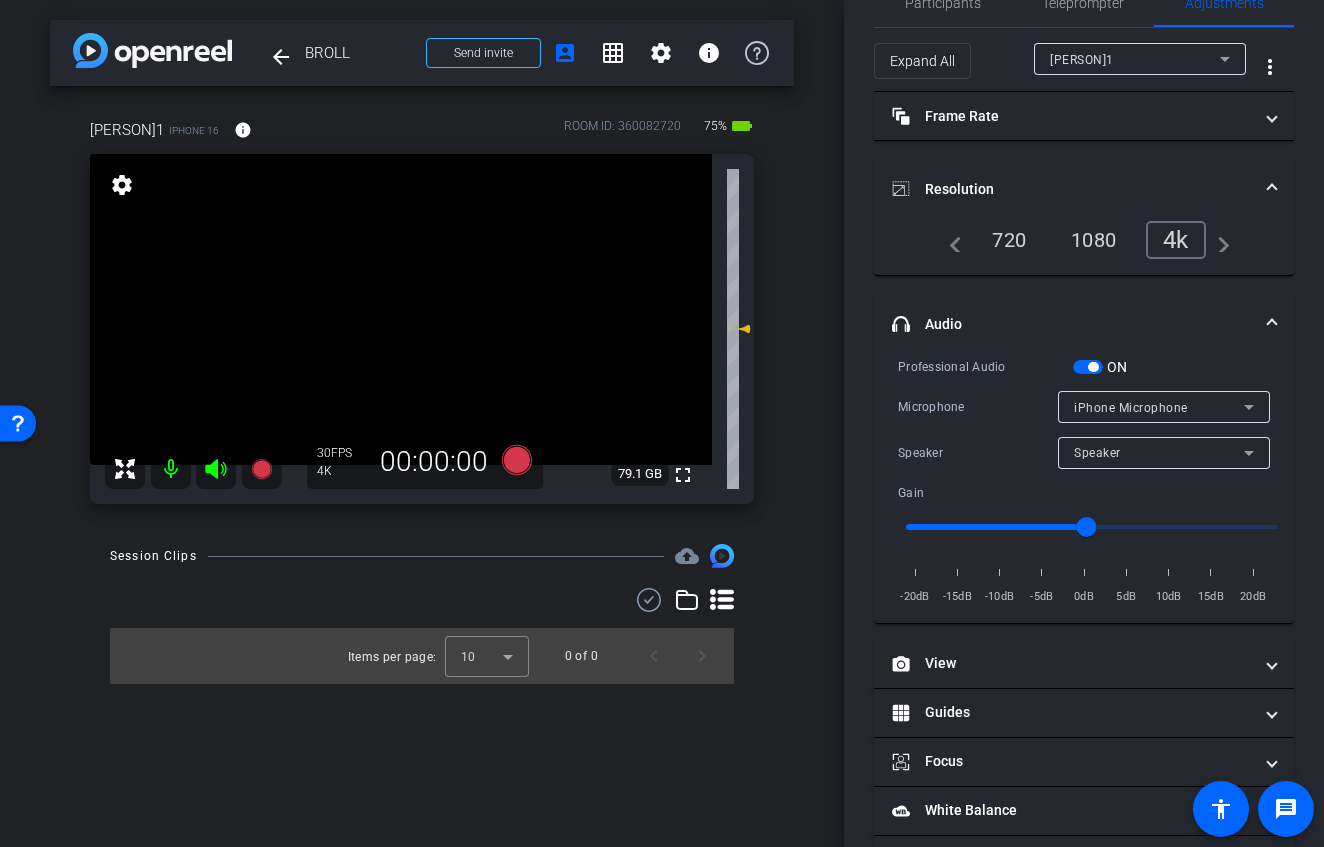 scroll, scrollTop: 167, scrollLeft: 0, axis: vertical 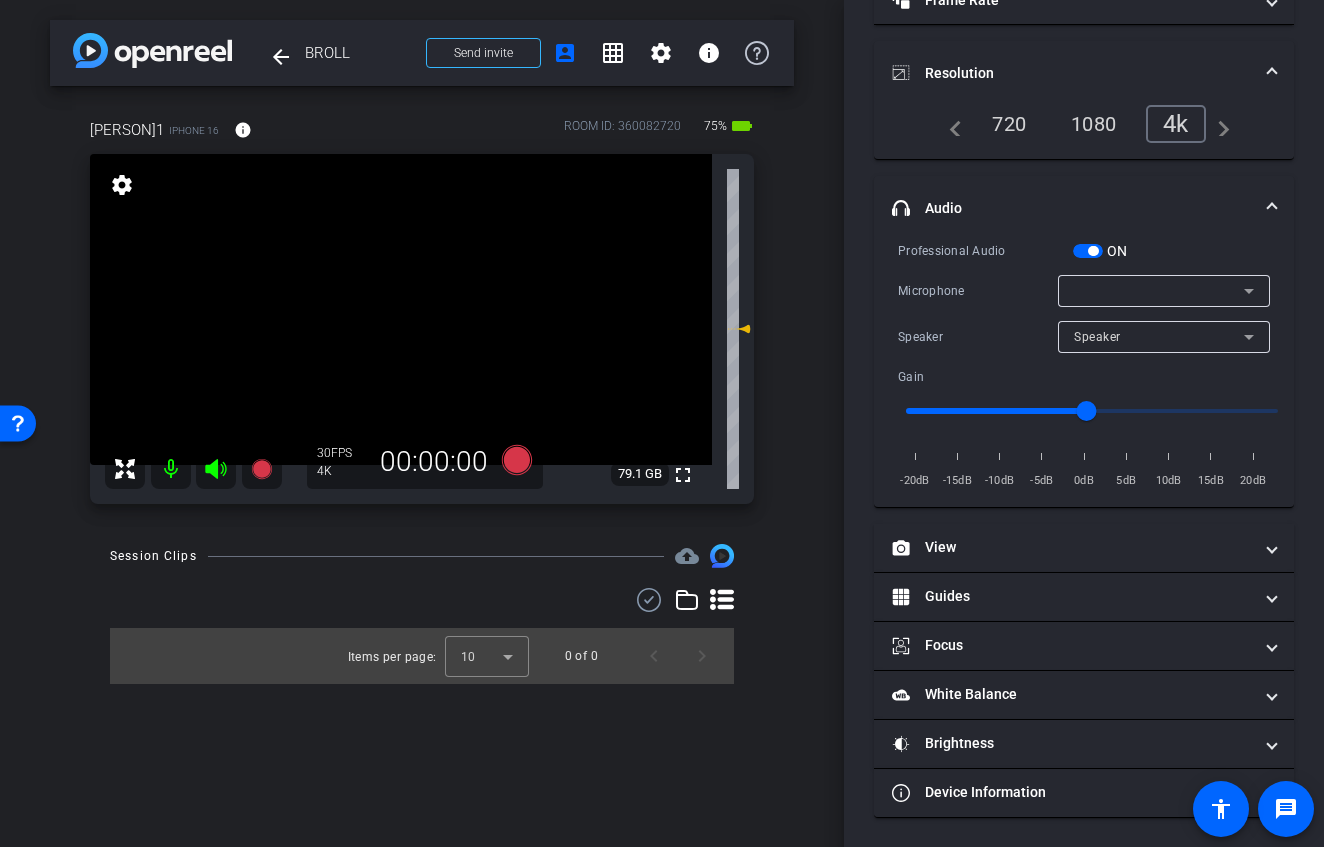click on "arrow_back  BROLL   Back to project   Send invite  account_box grid_on settings info
ilona box1 iPhone 16 info ROOM ID: 360082720 75% battery_std fullscreen settings  79.1 GB
30 FPS  4K   00:00:00
Session Clips   cloud_upload
Items per page:  10  0 of 0" at bounding box center [422, 423] 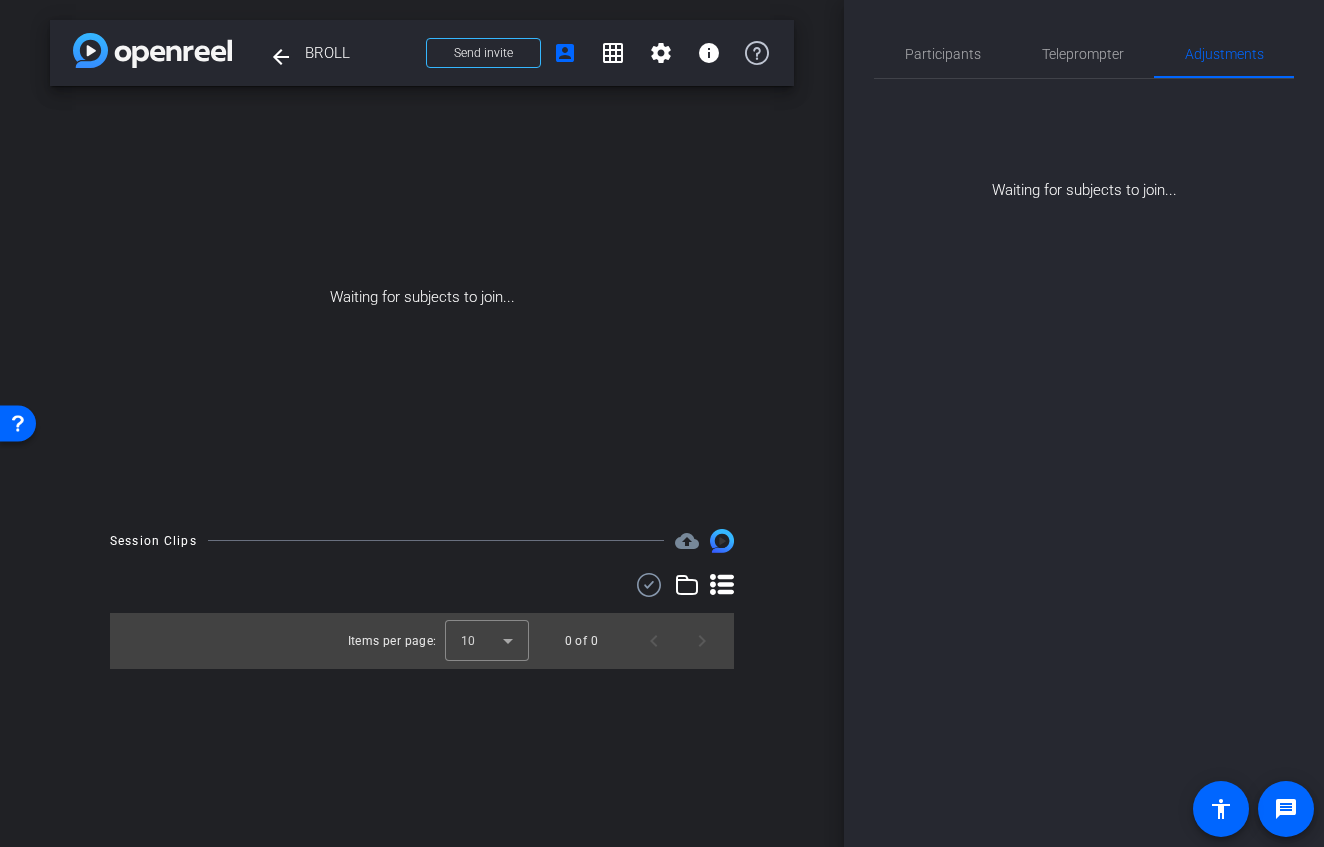 scroll, scrollTop: 0, scrollLeft: 0, axis: both 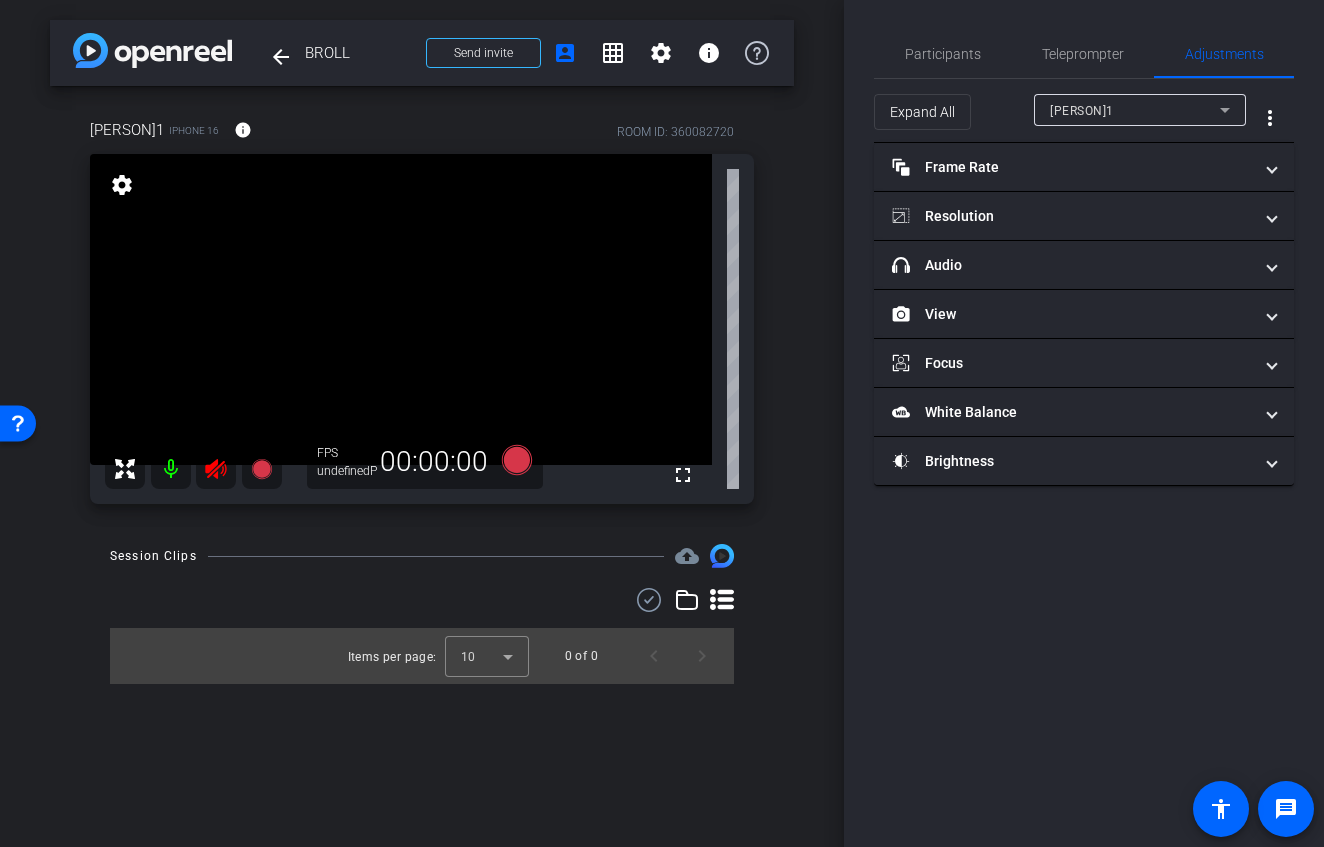 click 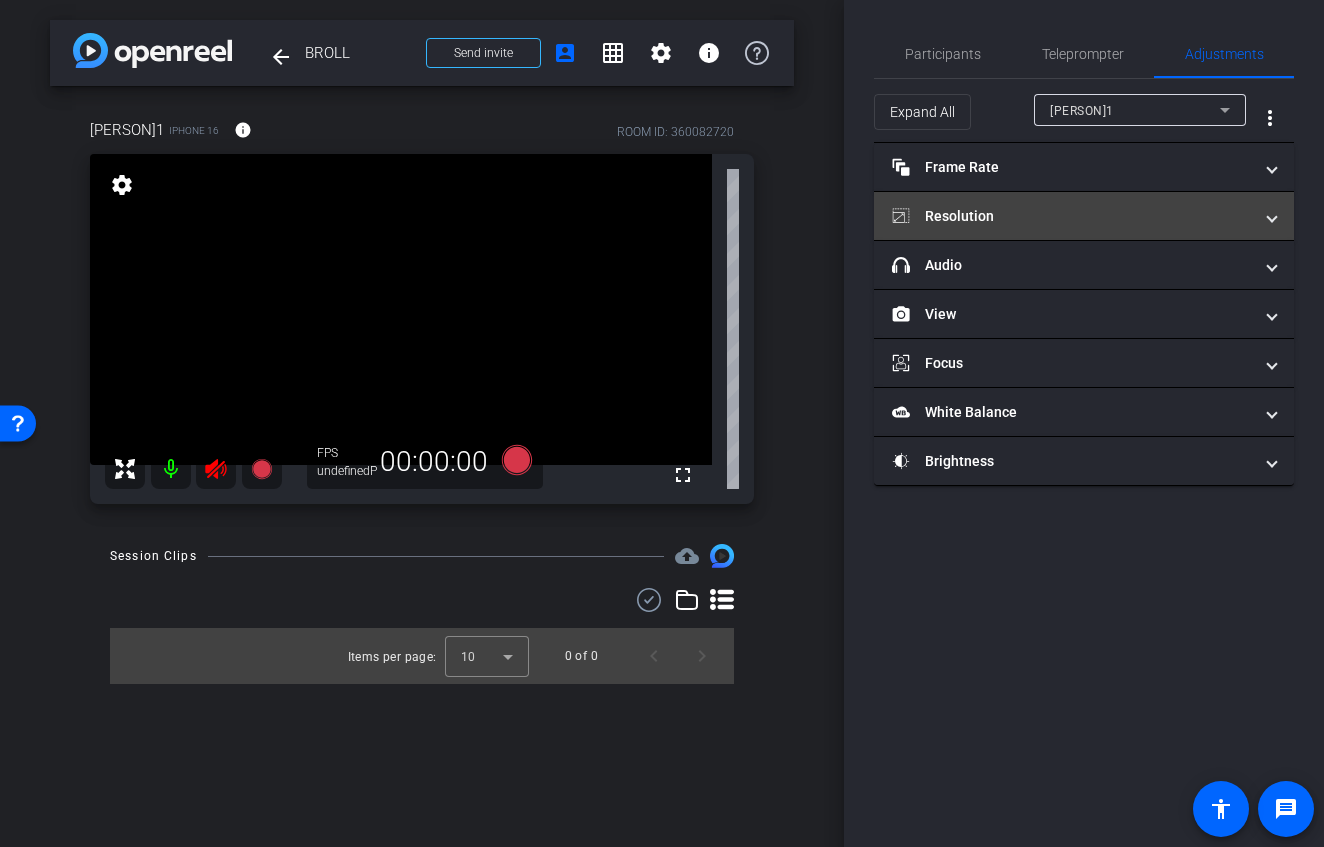 click on "Resolution" at bounding box center [1072, 216] 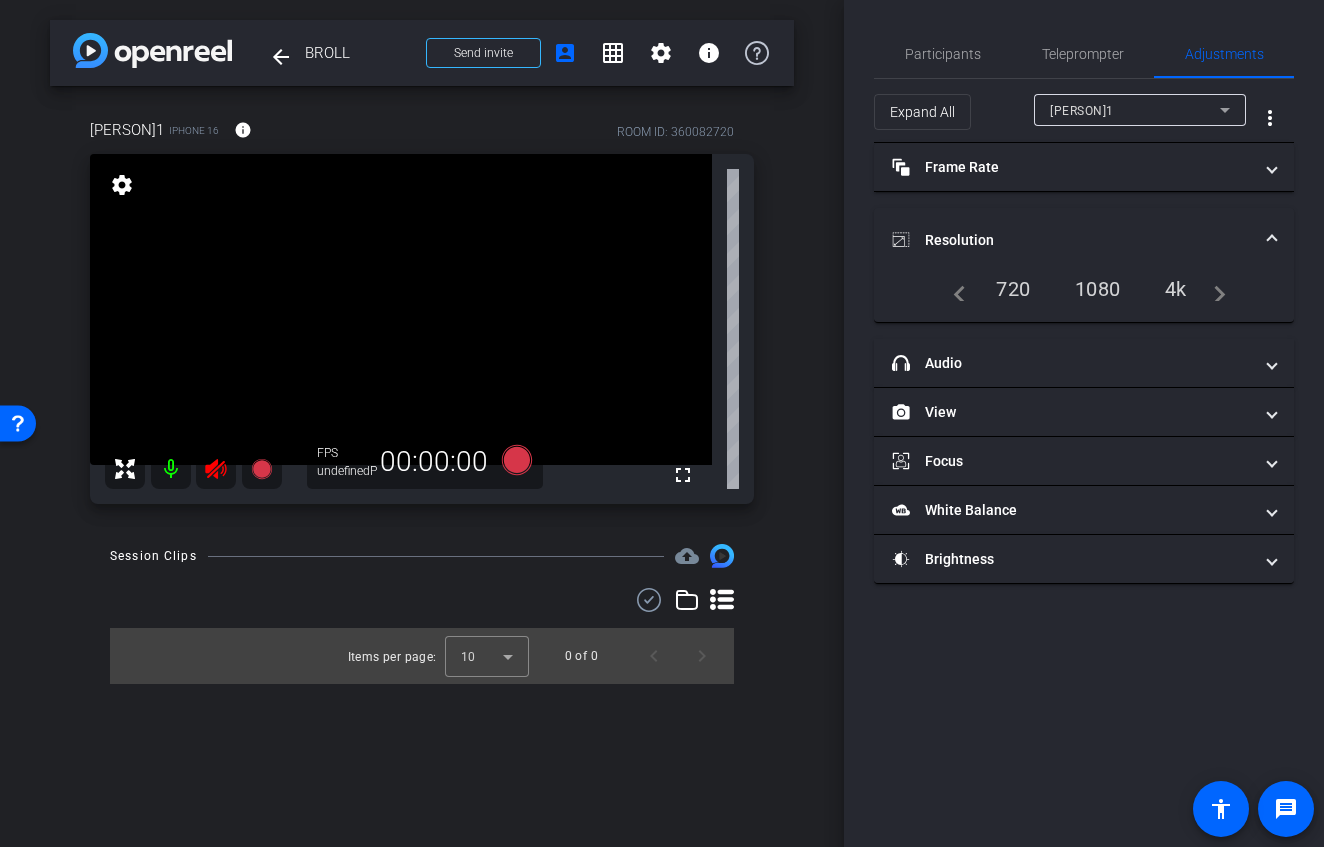 click on "4k" at bounding box center [1176, 289] 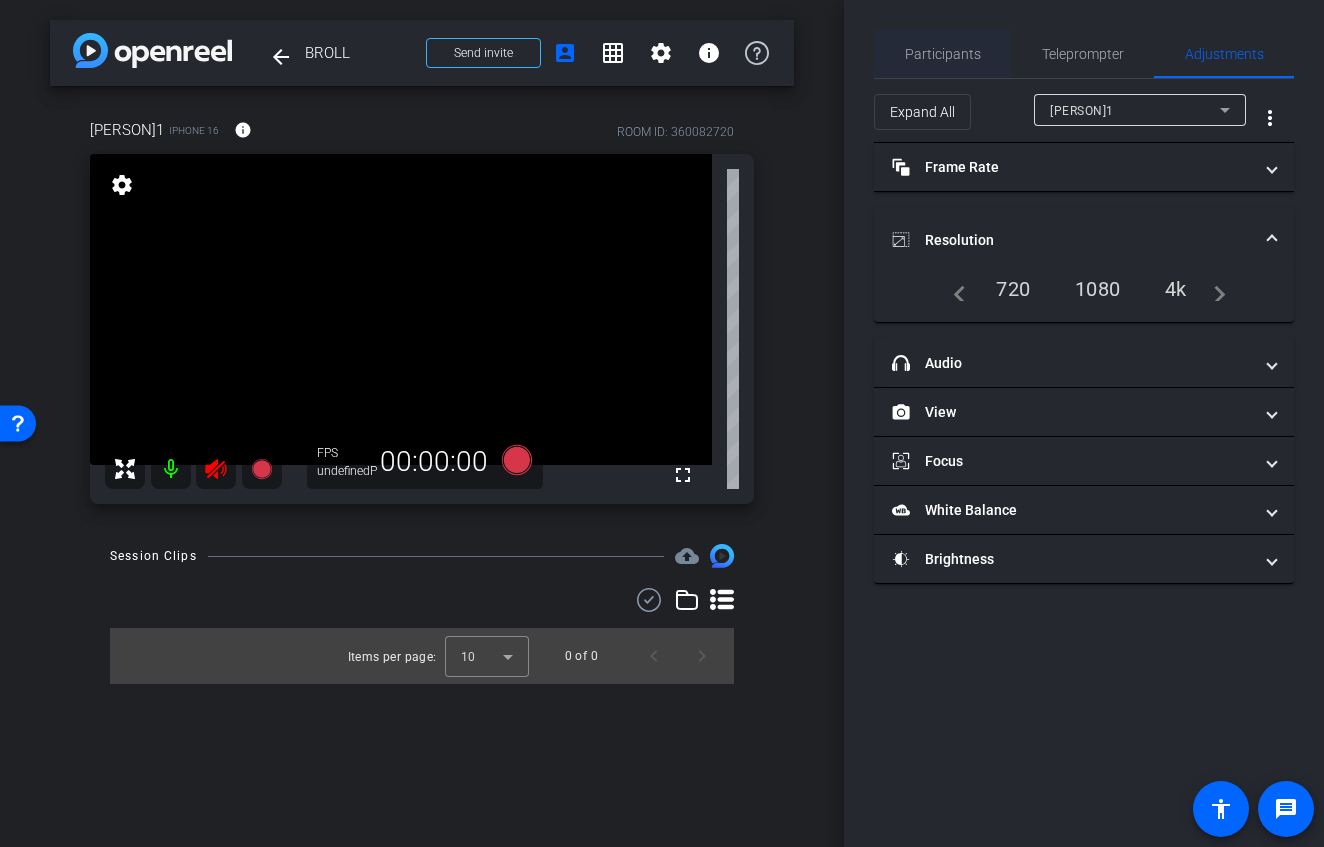 click on "Participants" at bounding box center (943, 54) 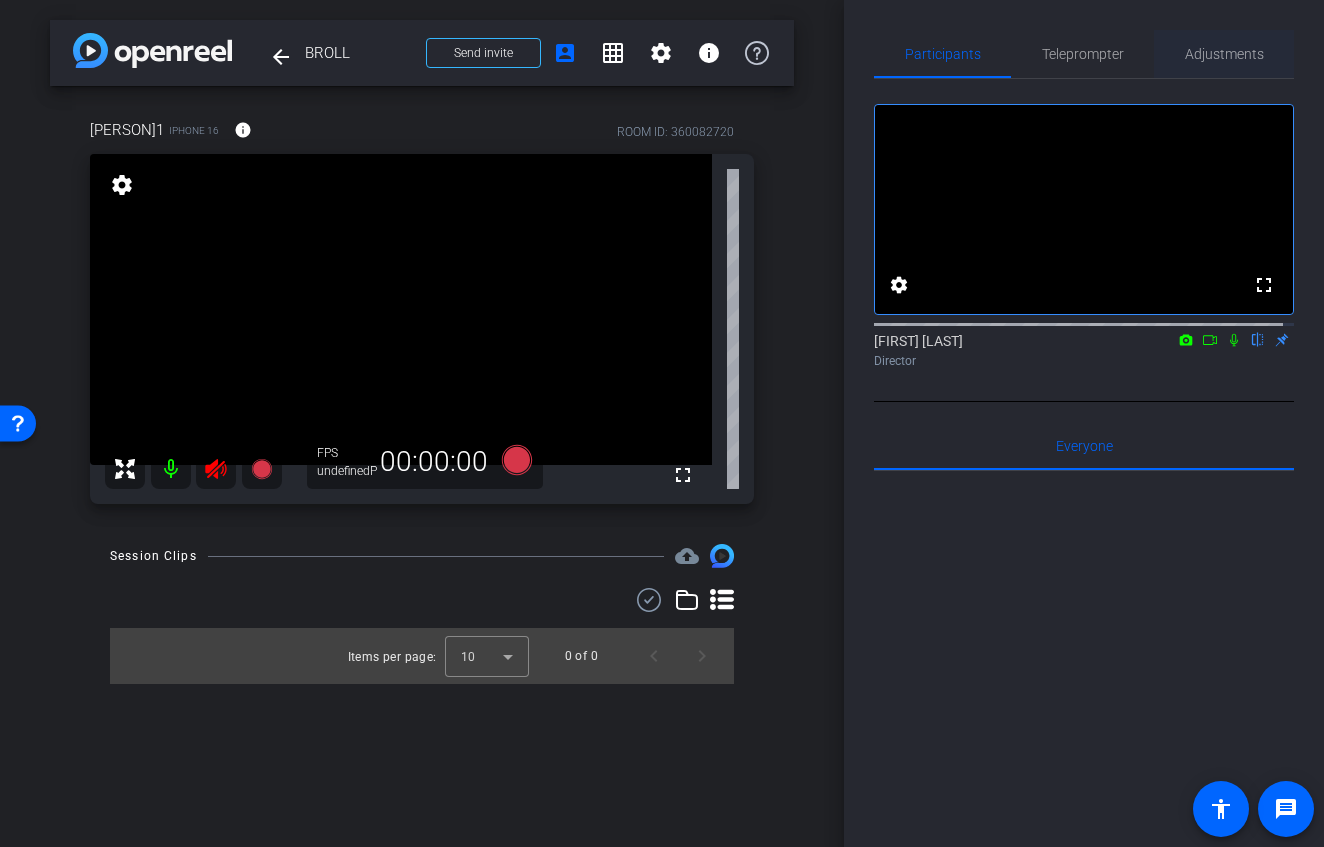 click on "Adjustments" at bounding box center (1224, 54) 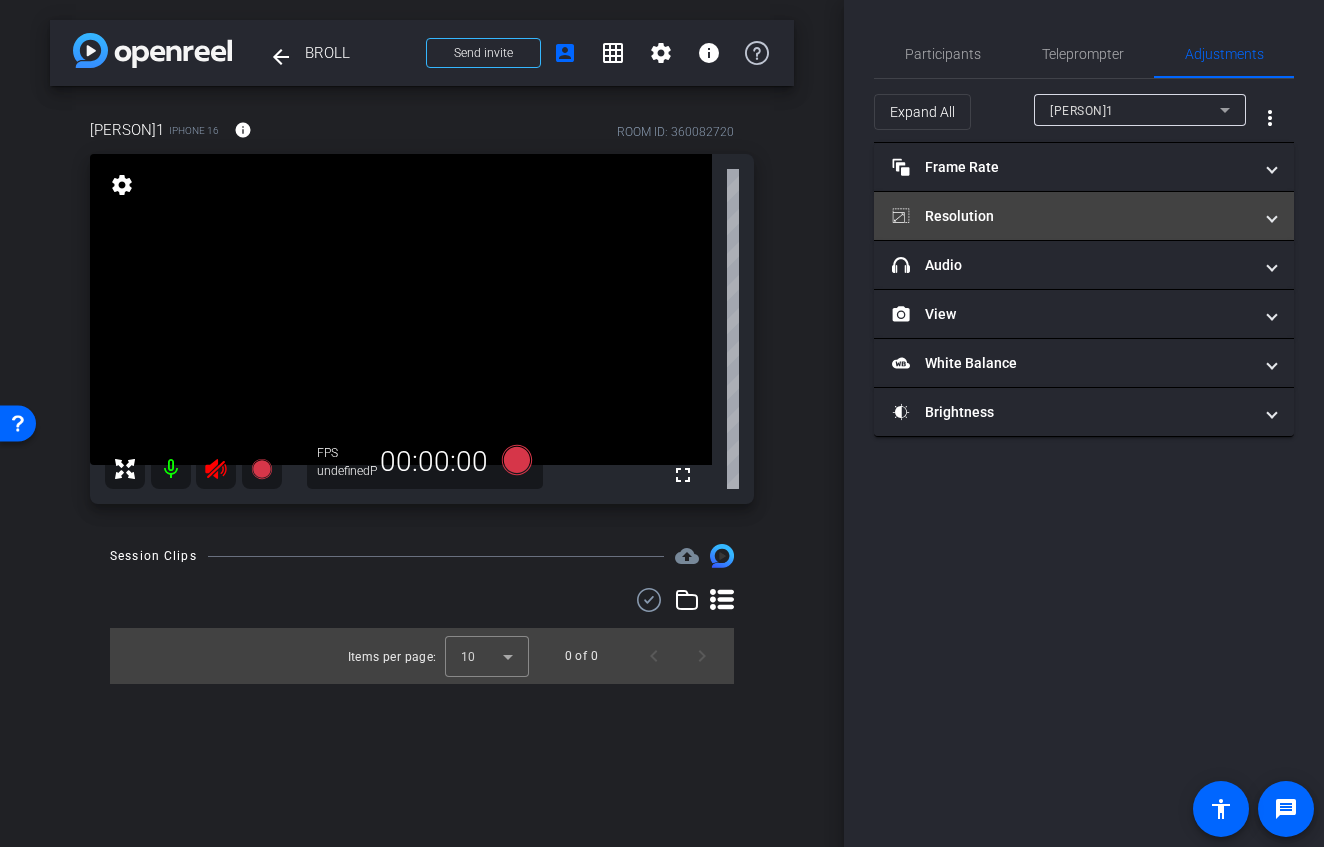 click on "Resolution" at bounding box center [1072, 216] 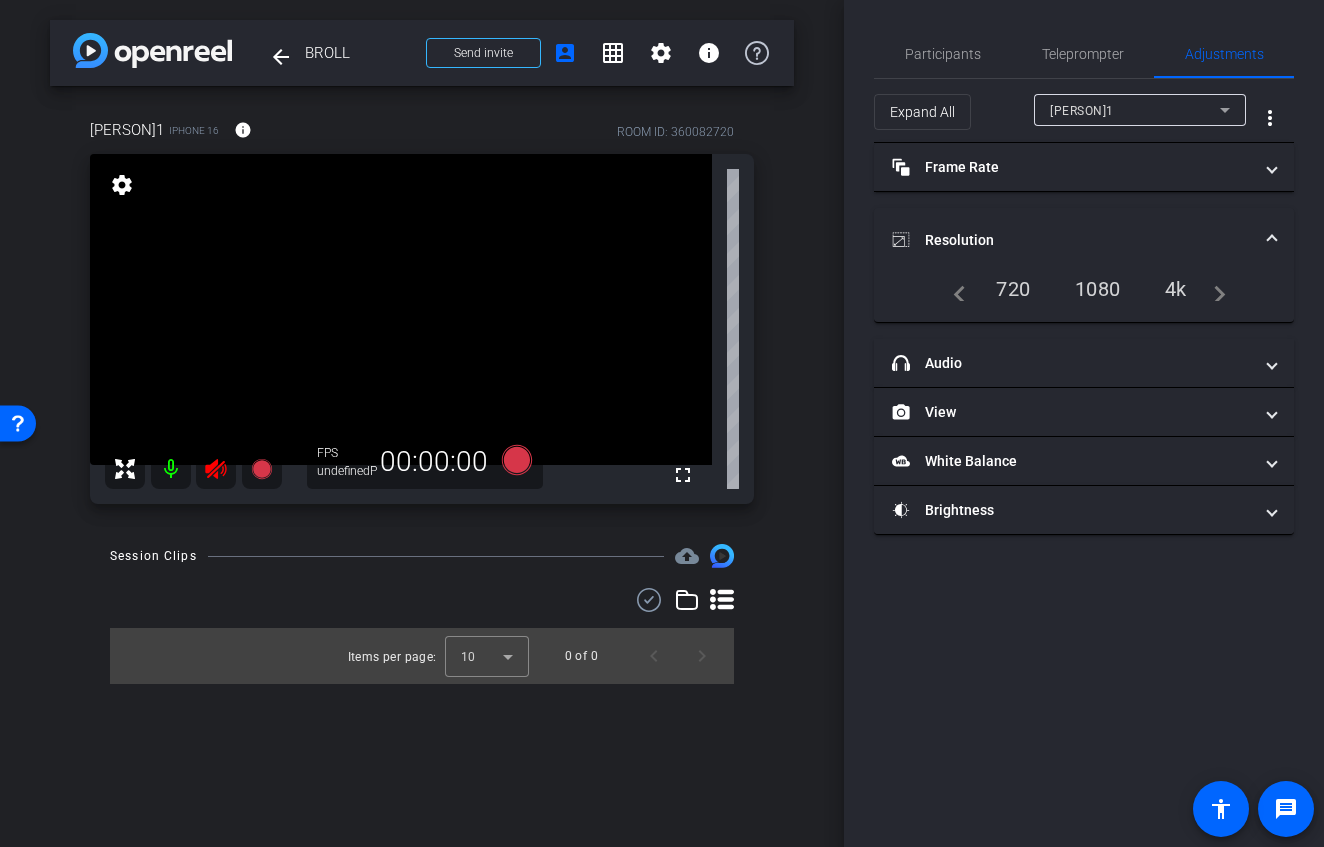 click on "4k" at bounding box center (1176, 289) 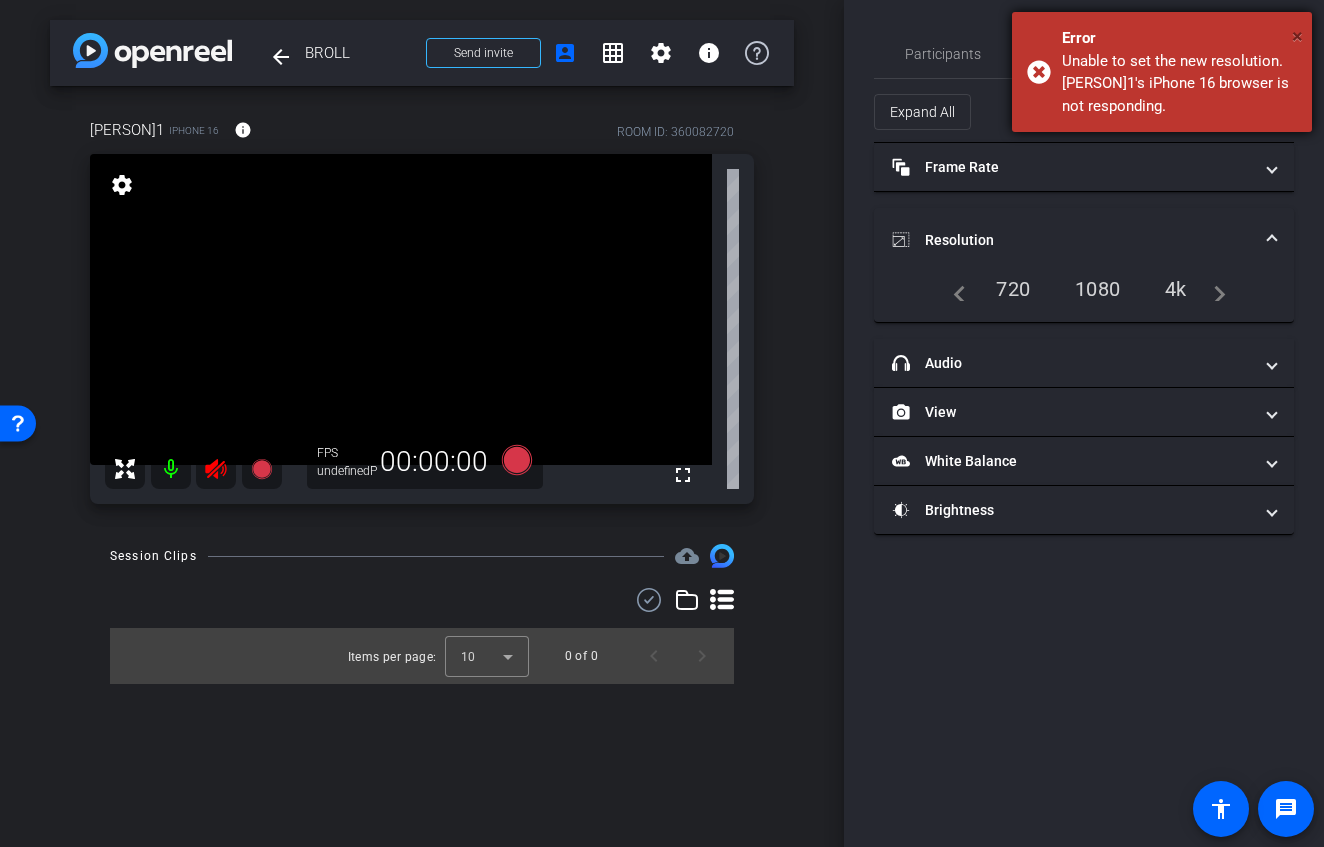 click on "×" at bounding box center [1297, 36] 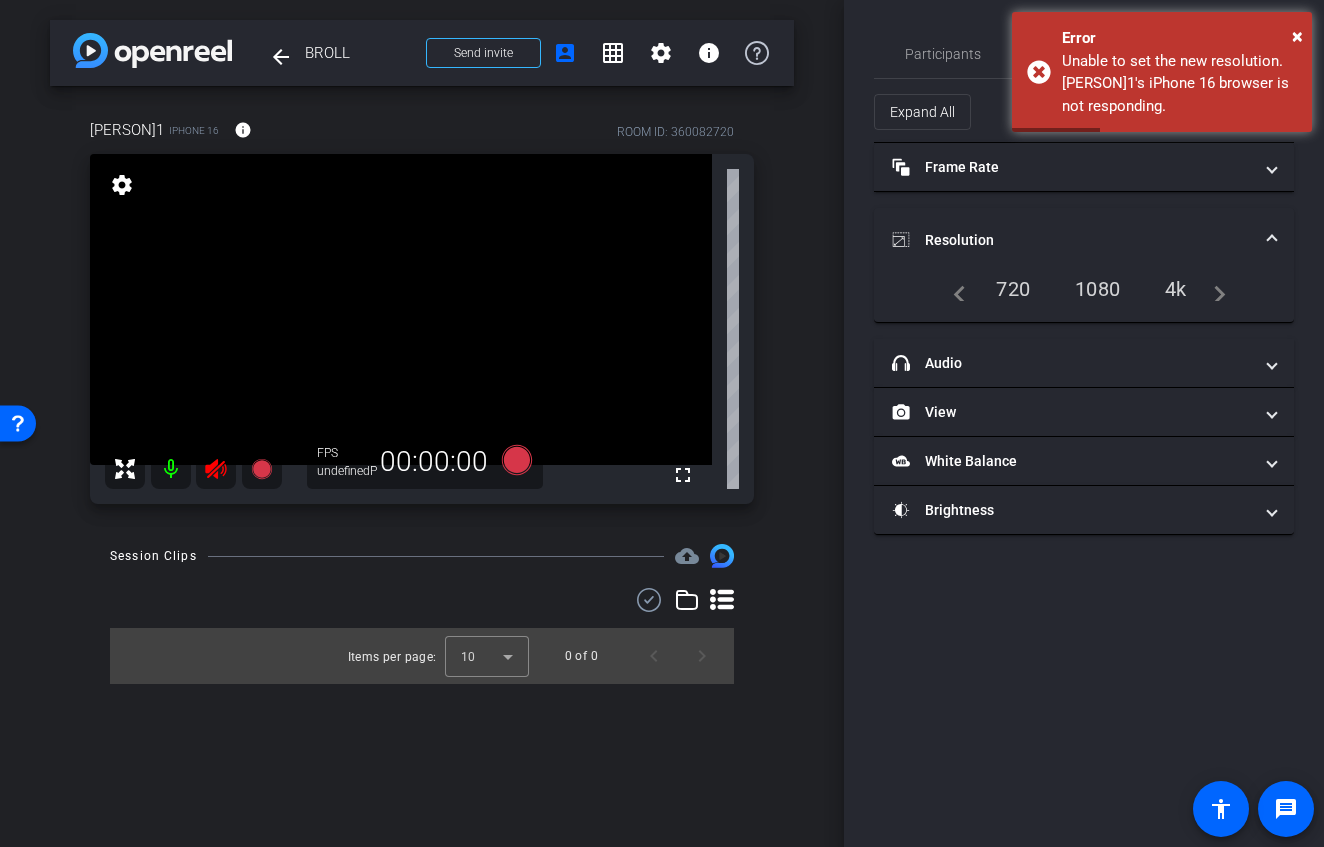 click on "4k" at bounding box center (1176, 289) 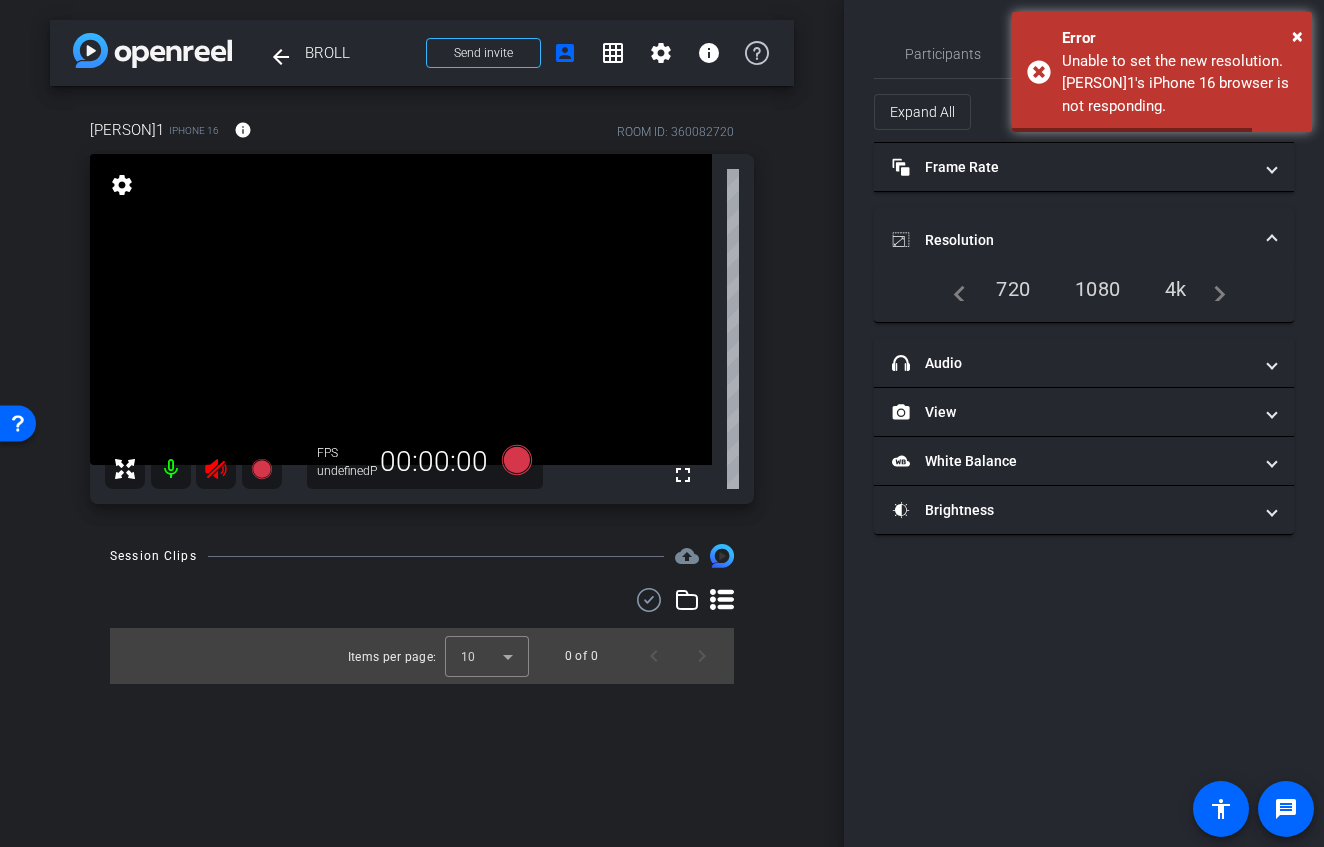 click 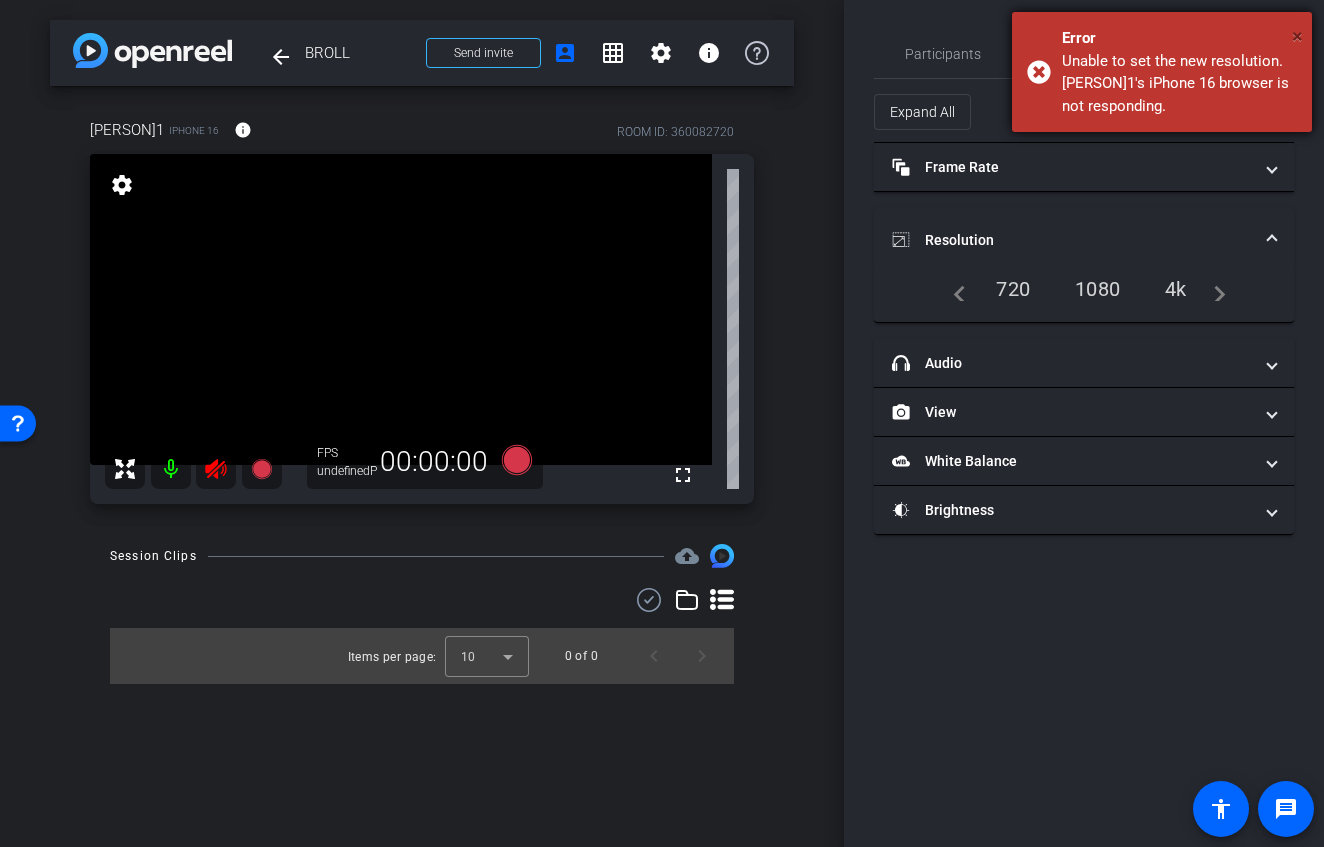 click on "×" at bounding box center [1297, 36] 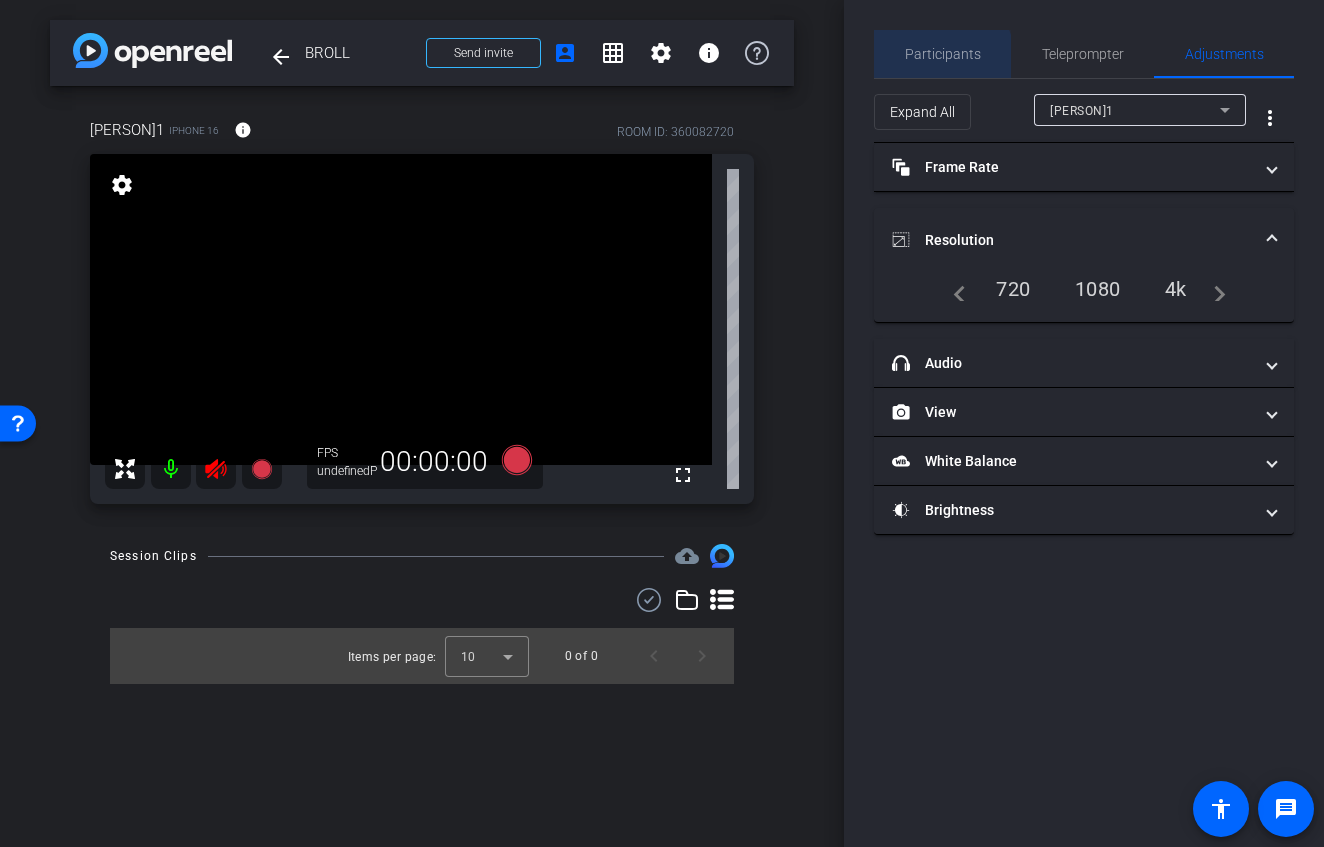 click on "Participants" at bounding box center (943, 54) 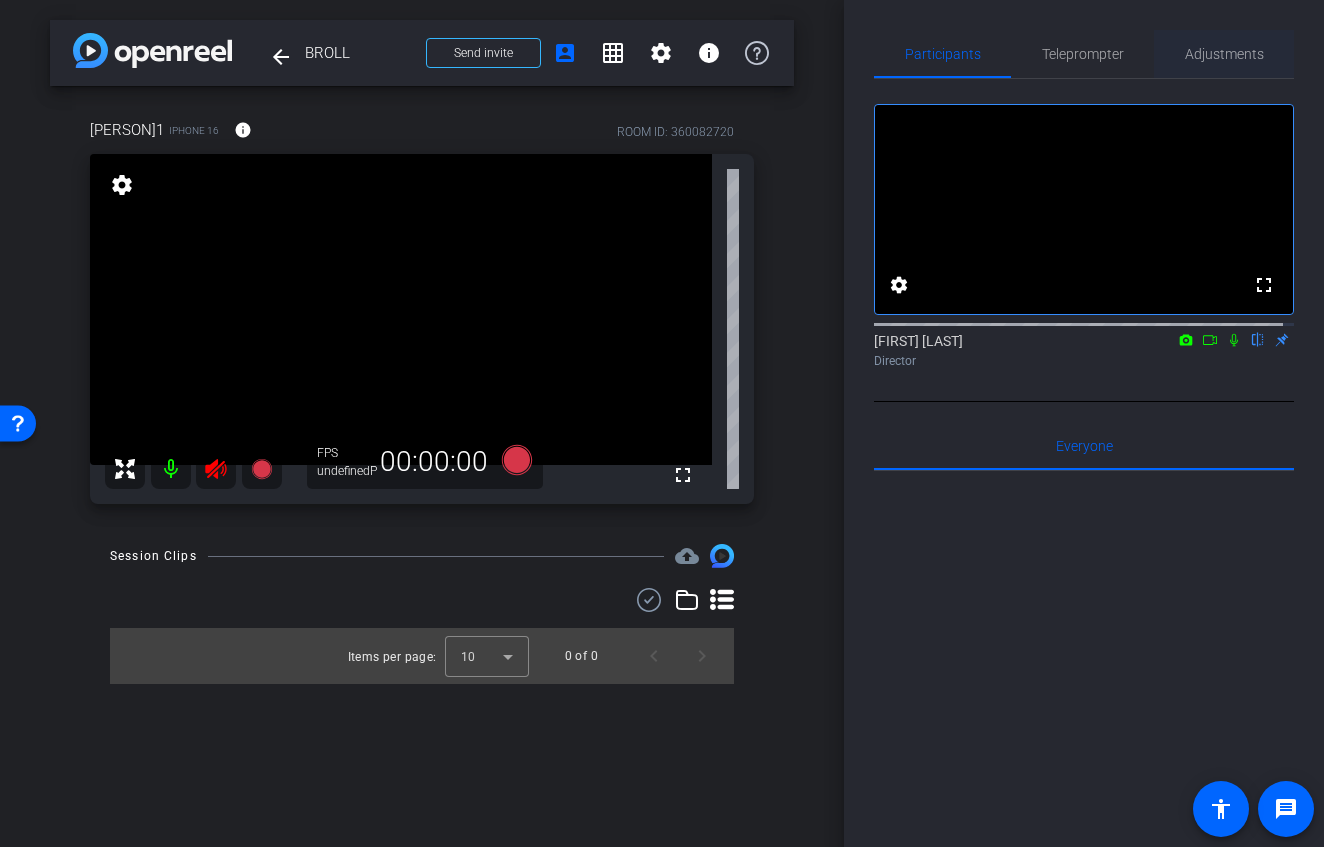 click on "Adjustments" at bounding box center [1224, 54] 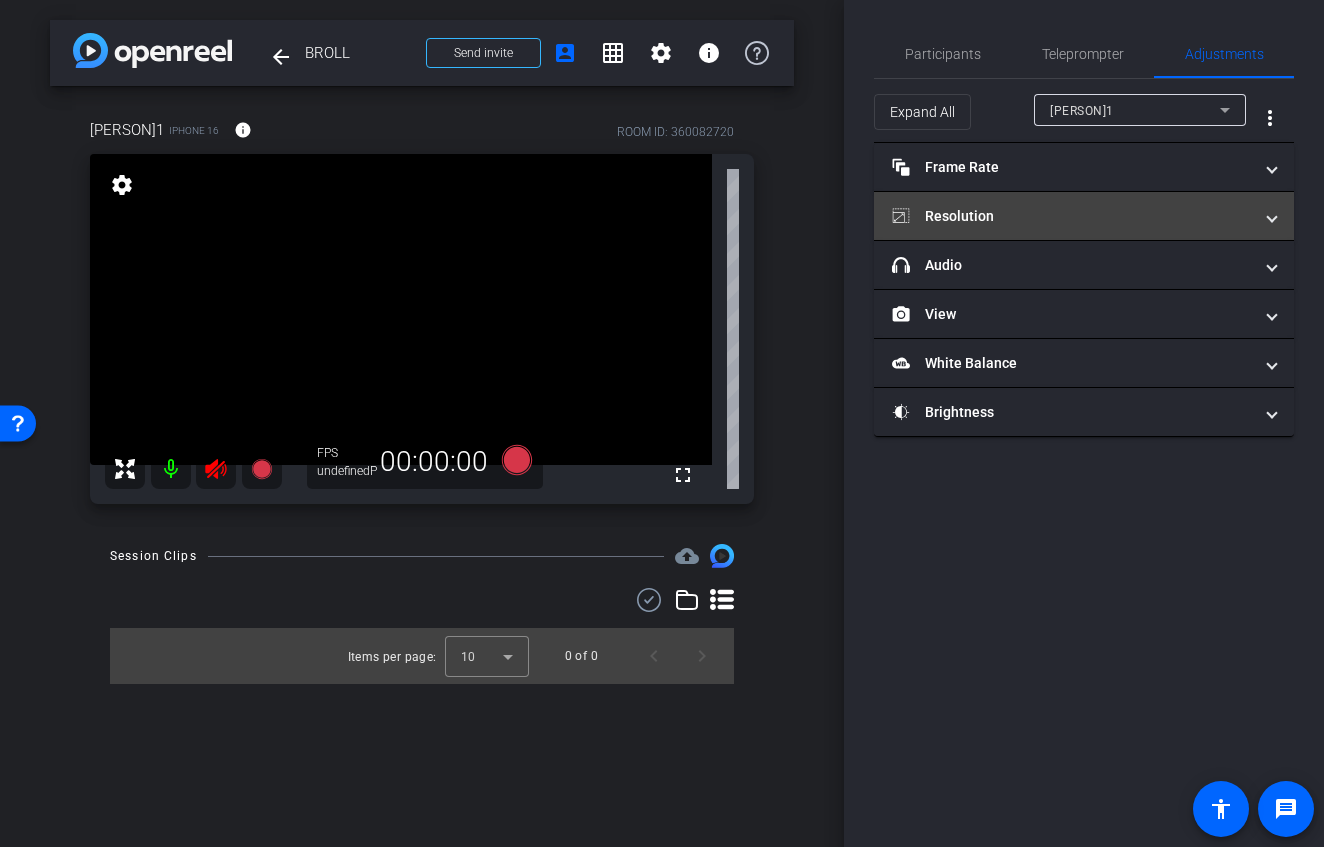 click on "Resolution" at bounding box center (1084, 216) 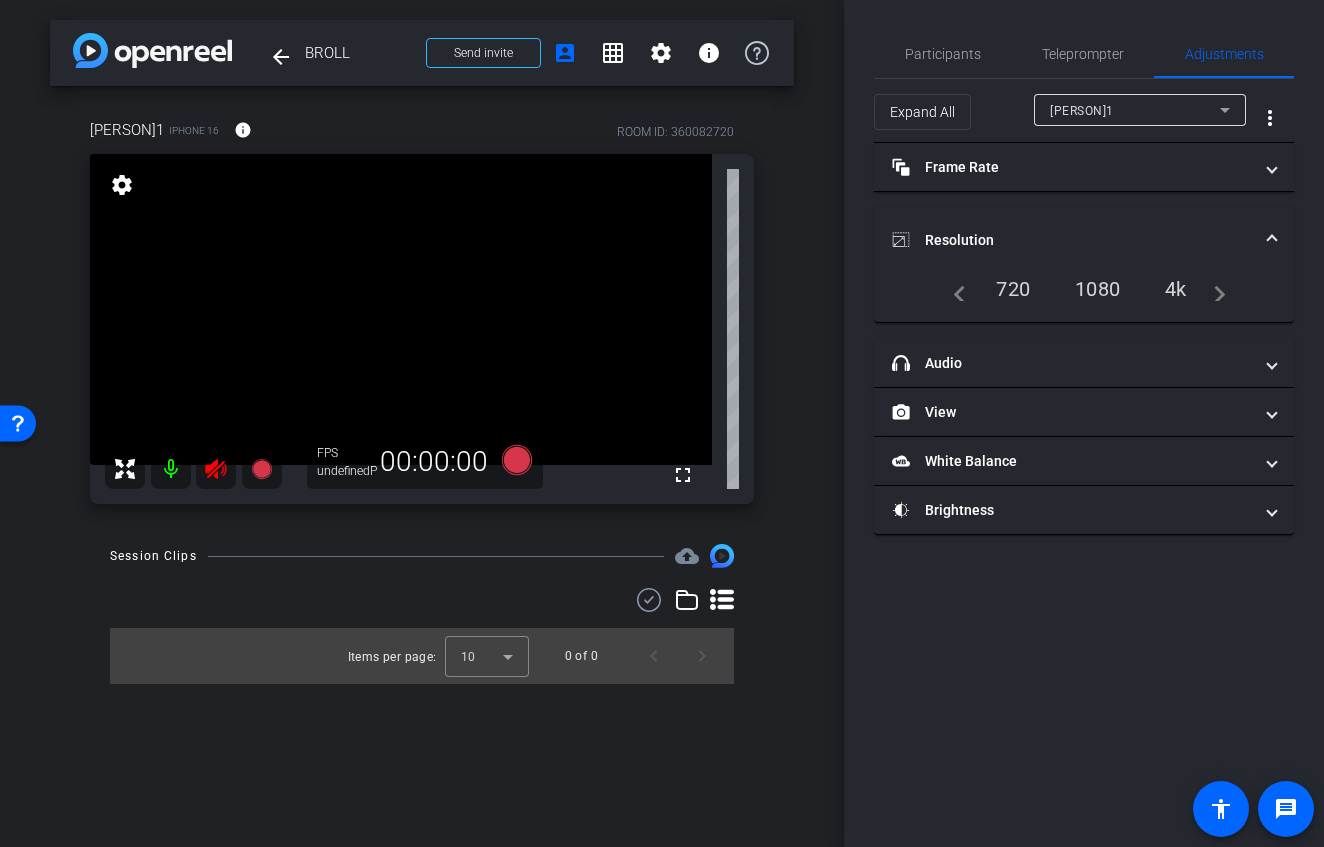 click on "4k" at bounding box center [1176, 289] 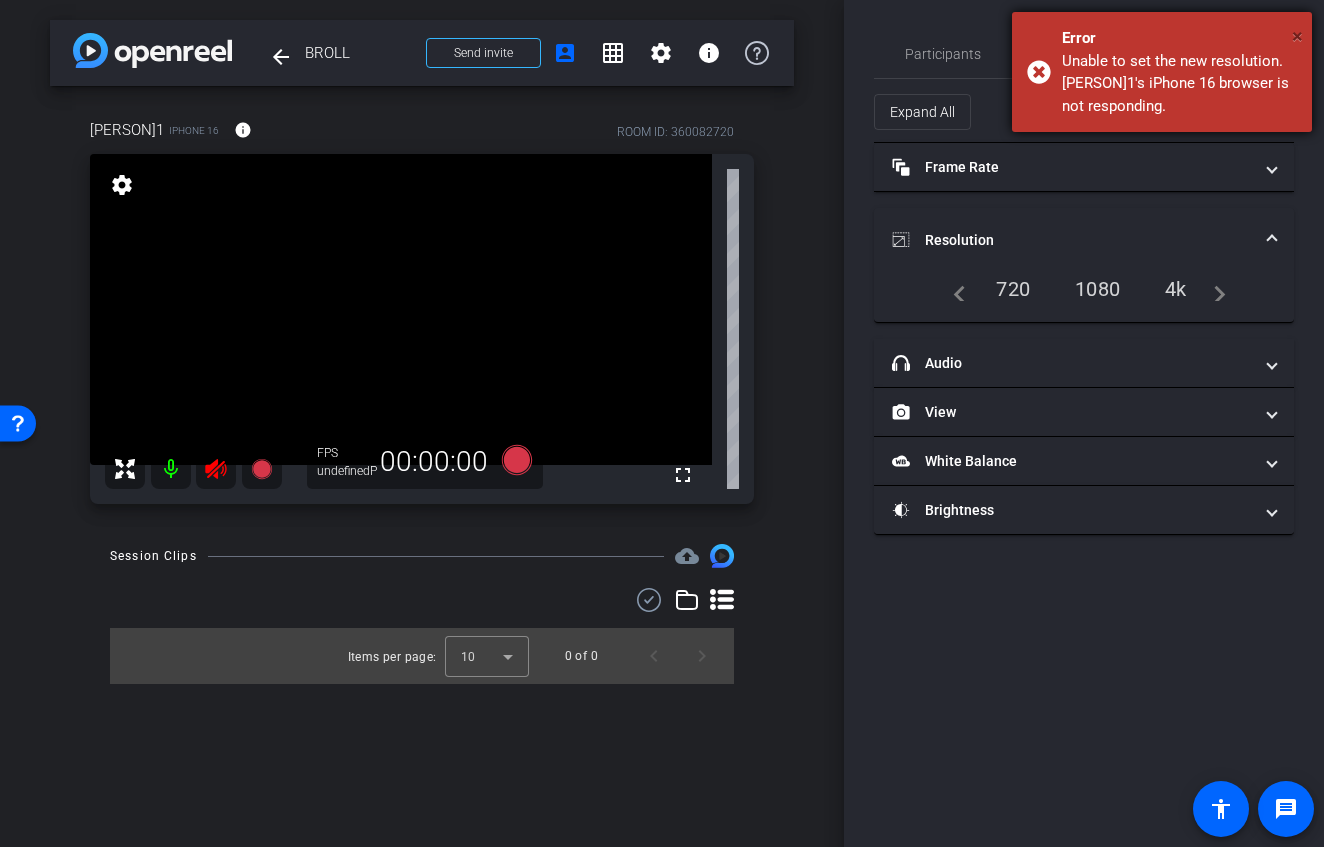 click on "×" at bounding box center [1297, 36] 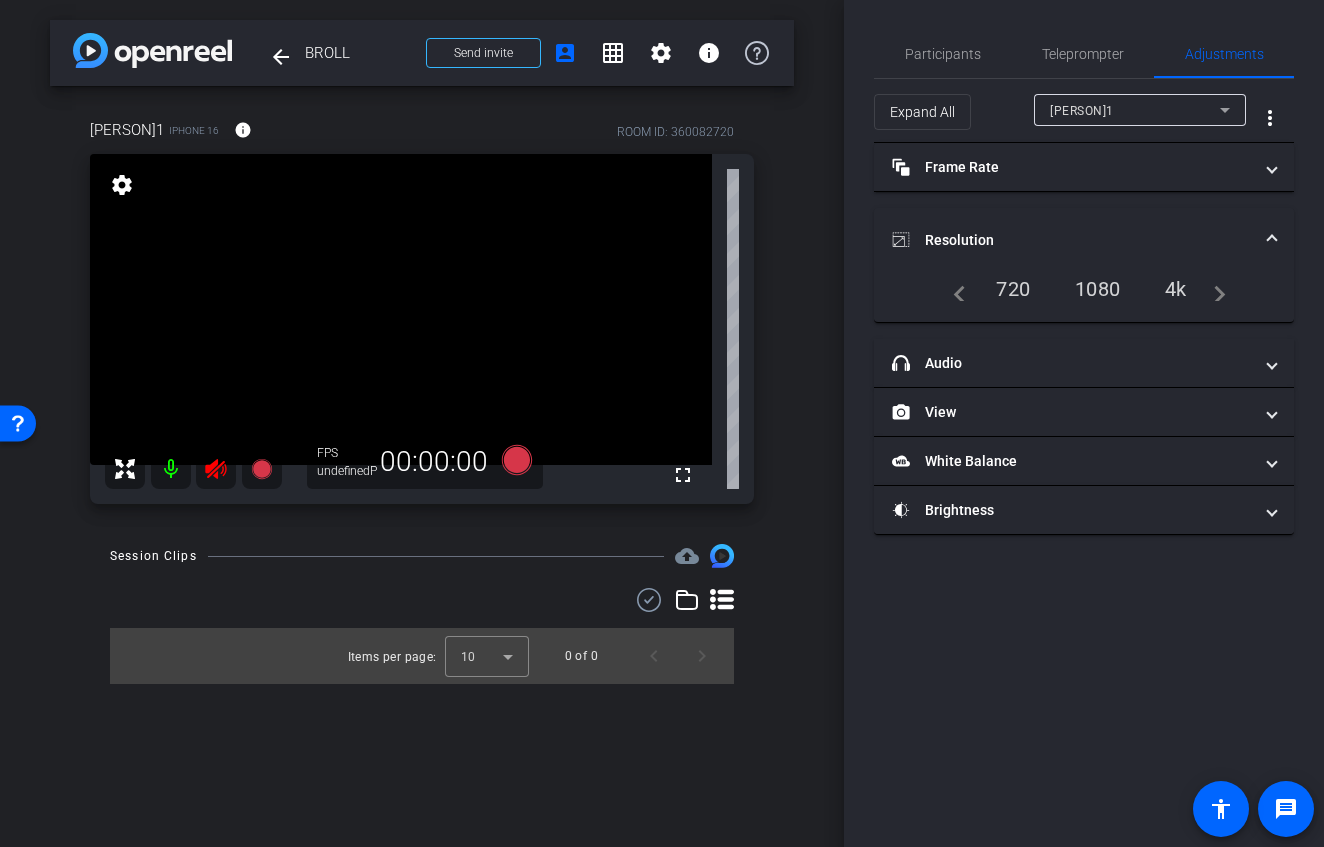 click on "navigate_before" at bounding box center [954, 289] 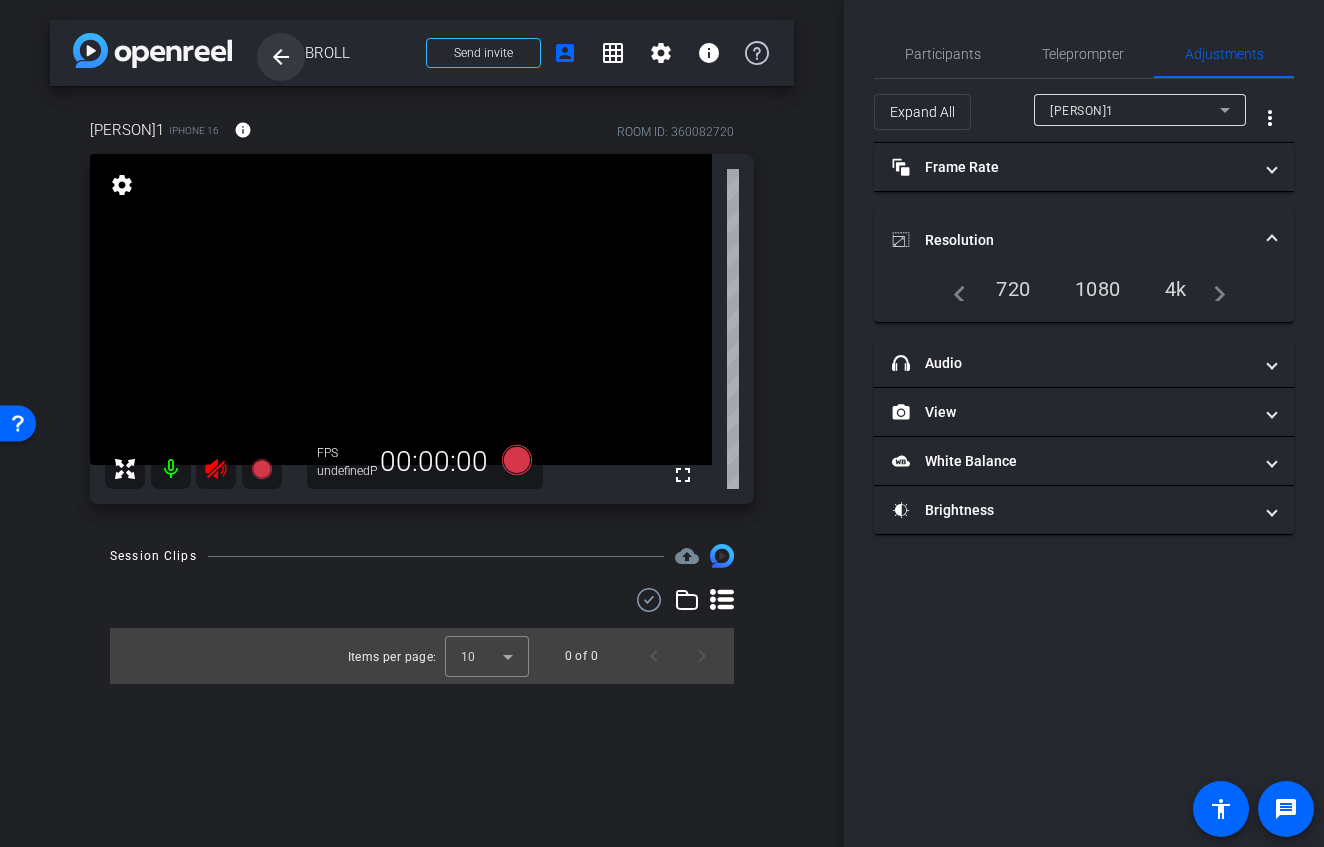 click on "arrow_back" at bounding box center (281, 57) 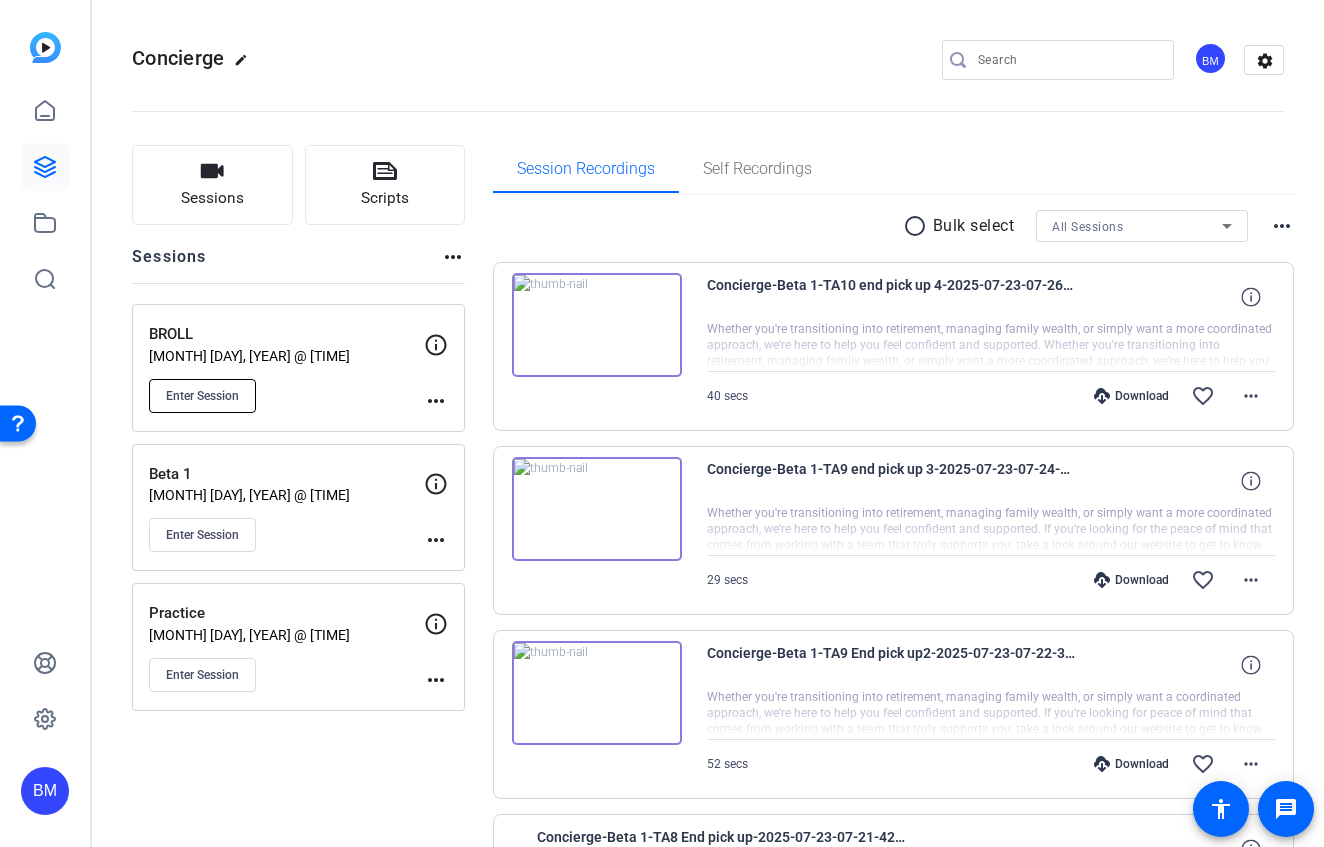 click on "Enter Session" 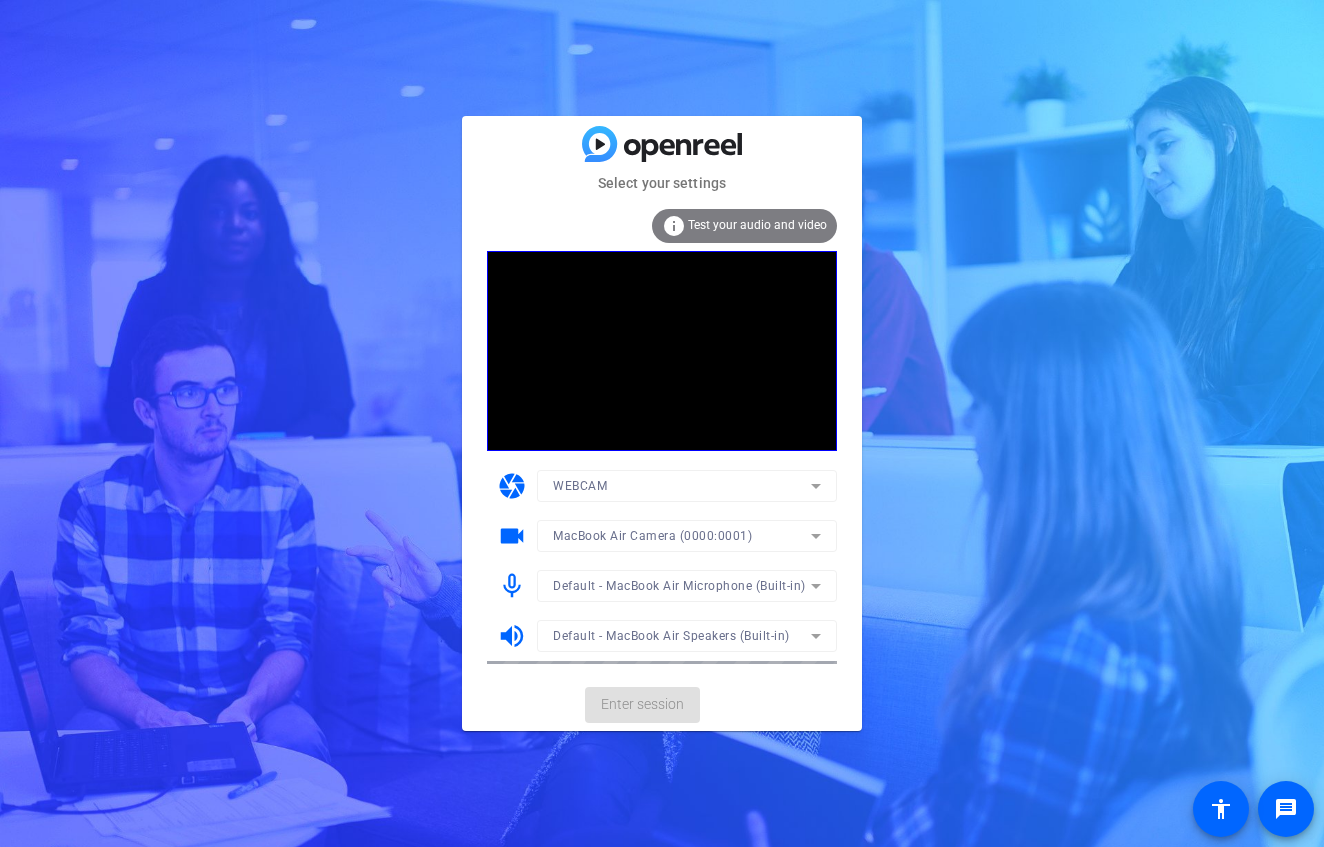 scroll, scrollTop: 0, scrollLeft: 0, axis: both 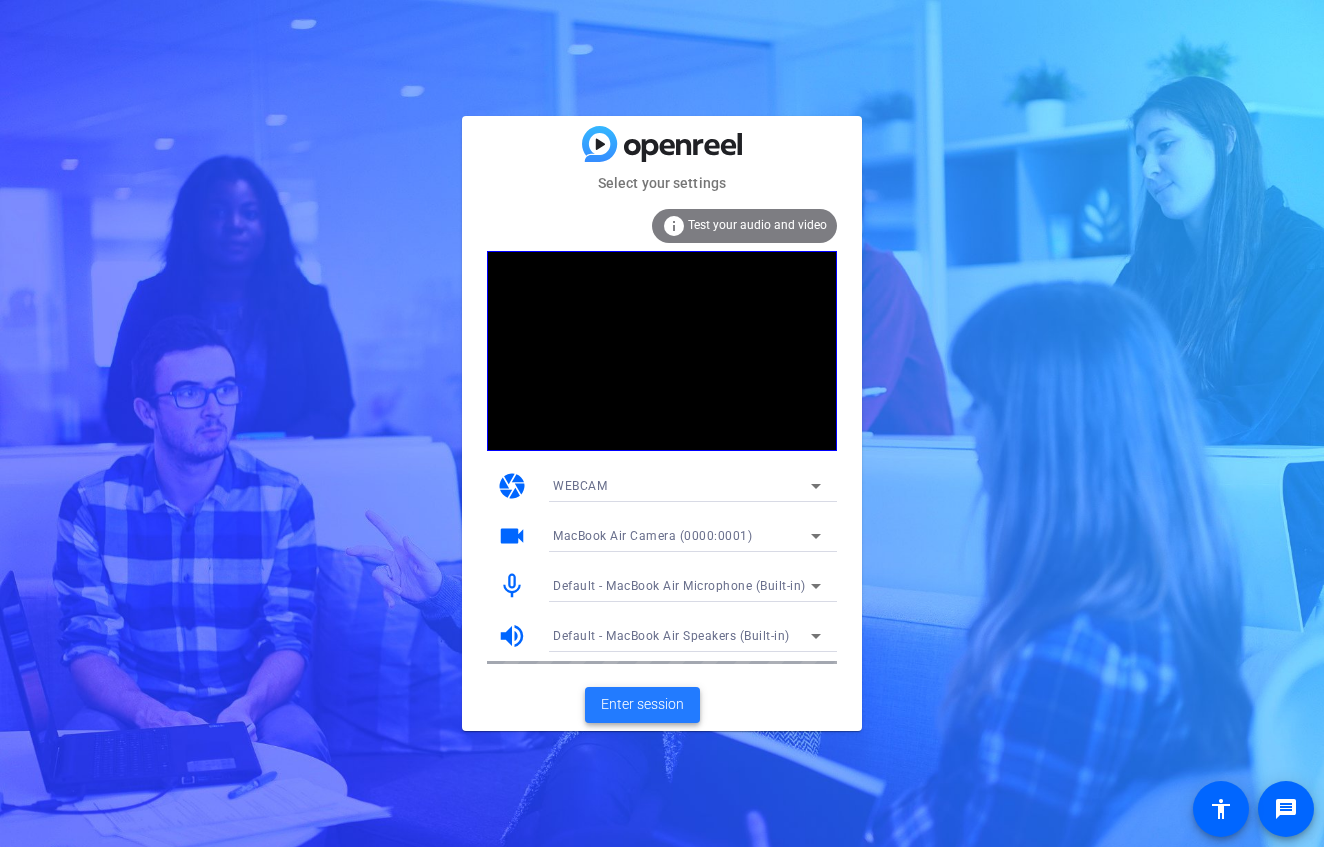 click on "Enter session" 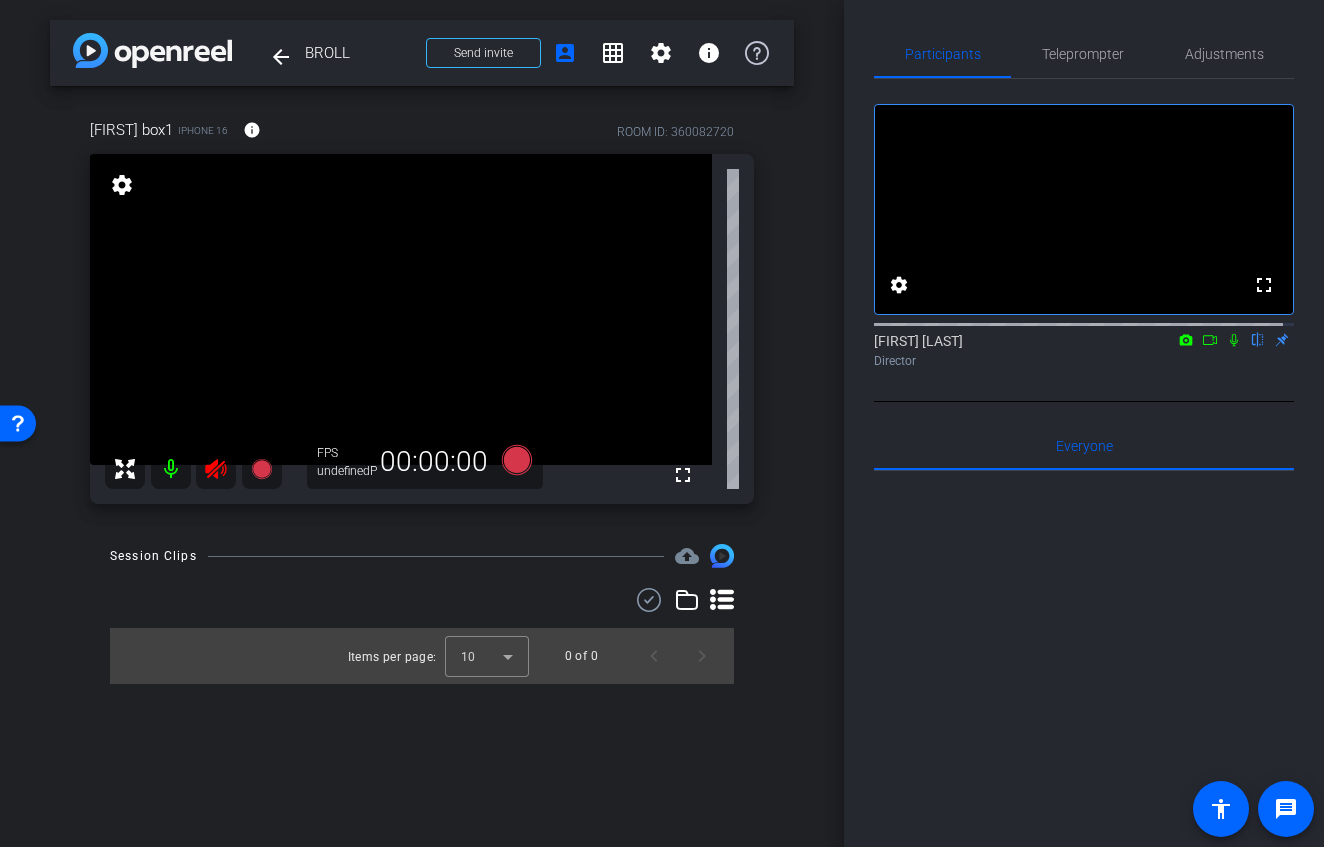 click 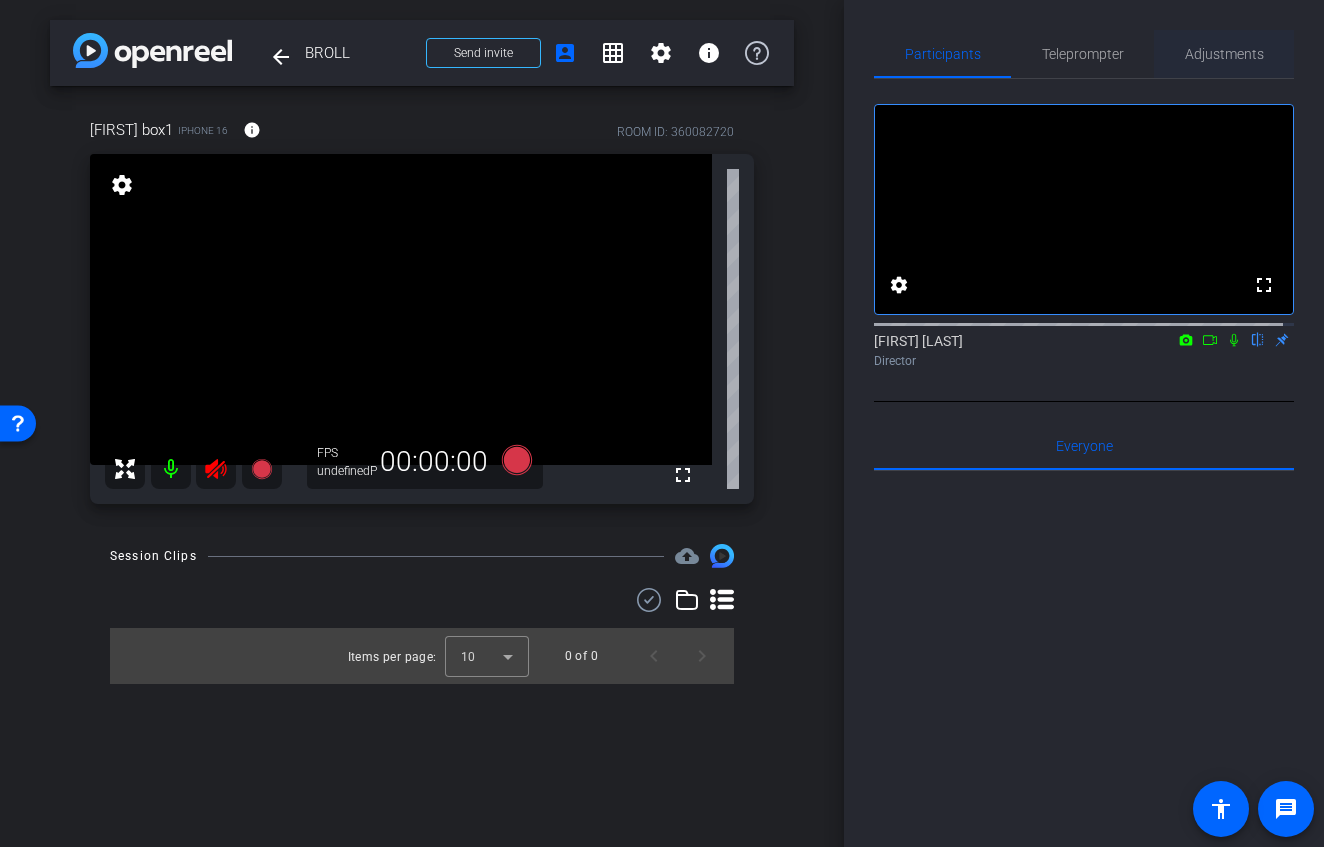 click on "Adjustments" at bounding box center [1224, 54] 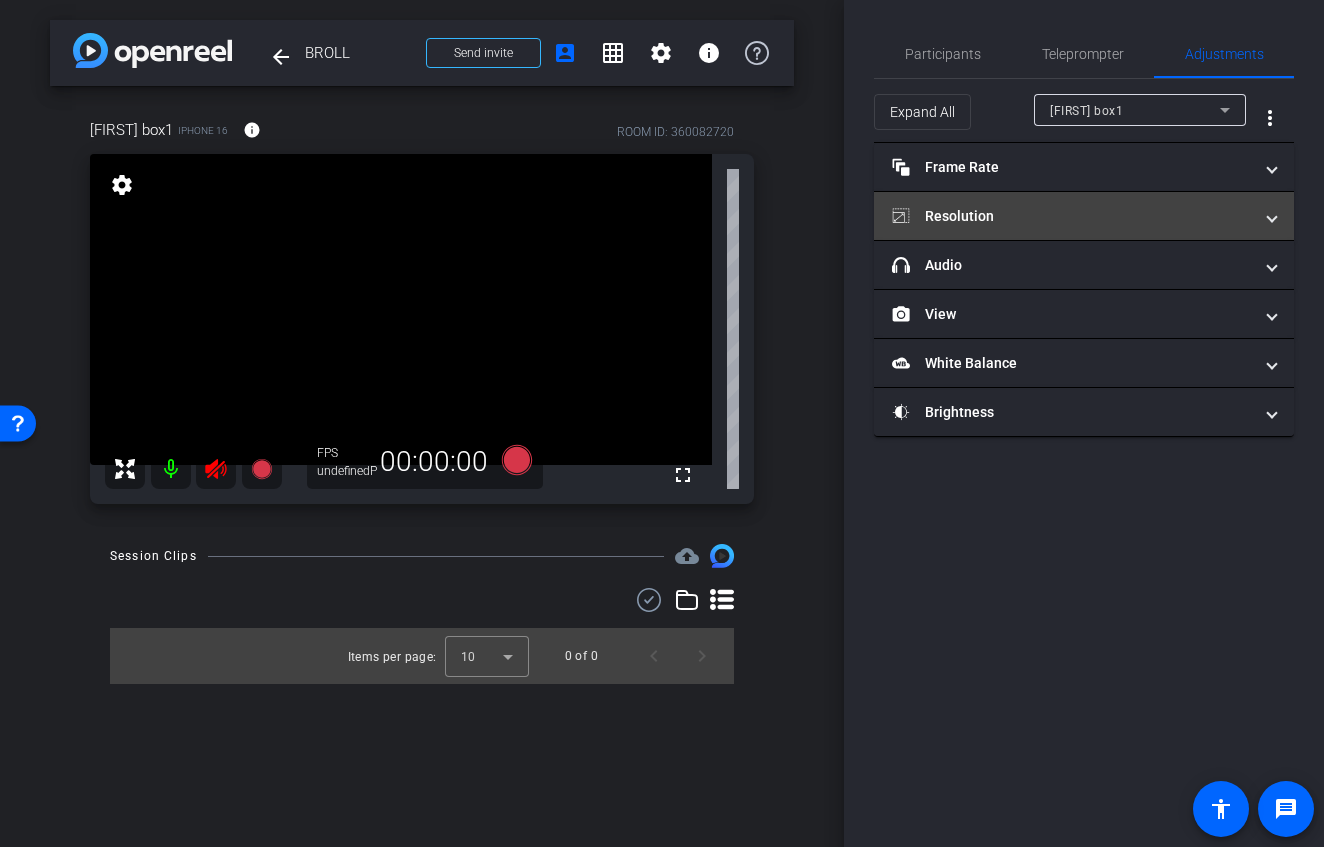 click on "Resolution" at bounding box center [1072, 216] 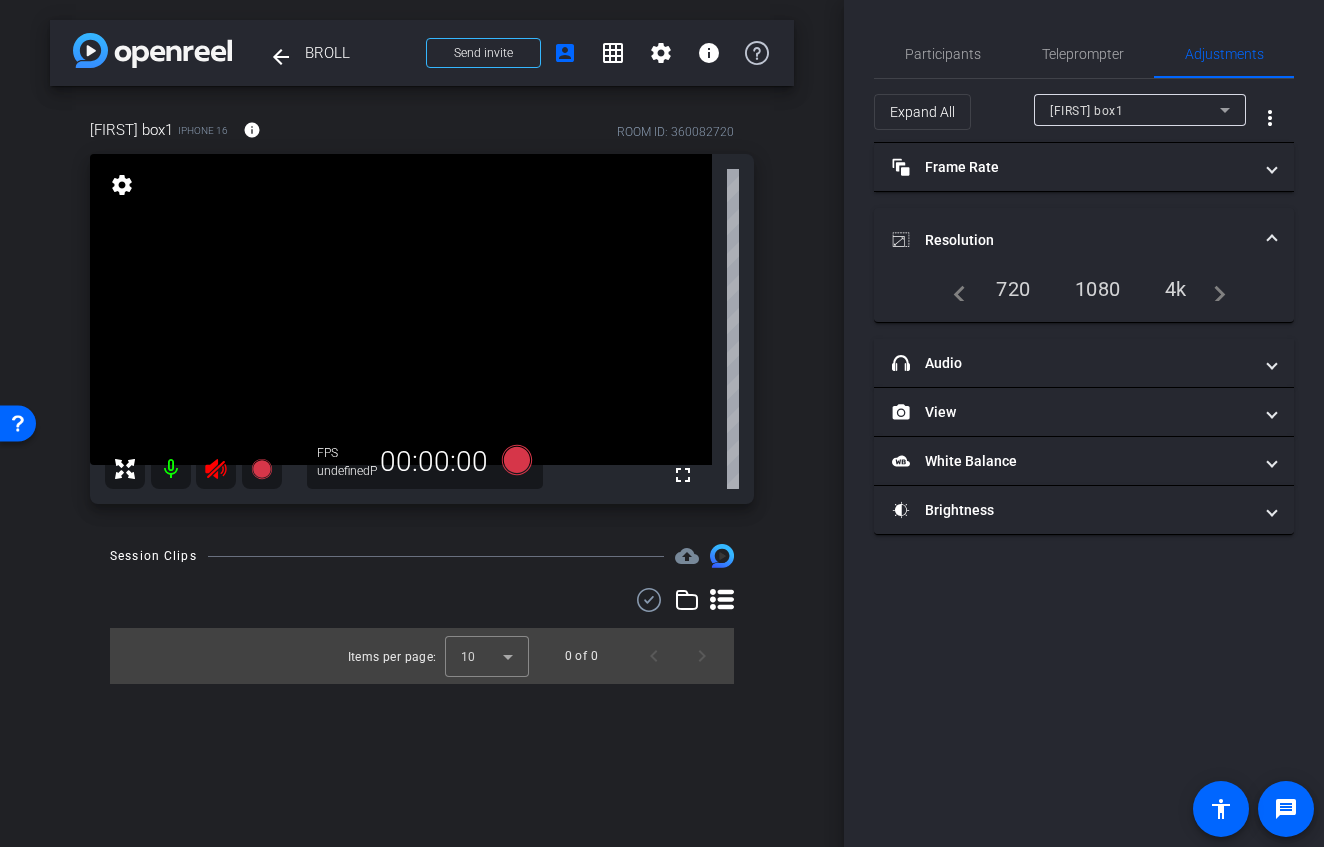 click on "4k" at bounding box center (1176, 289) 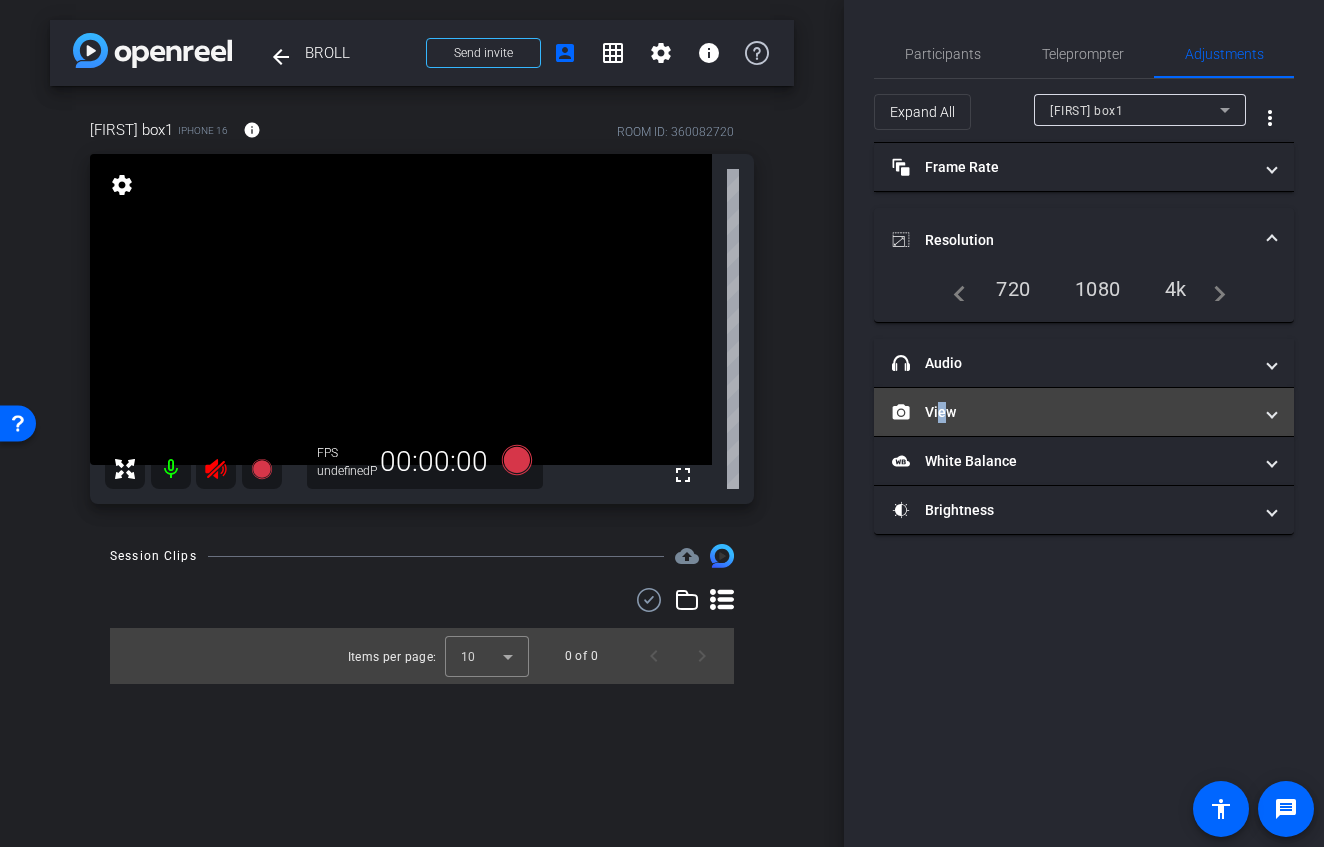click on "View" at bounding box center (1072, 412) 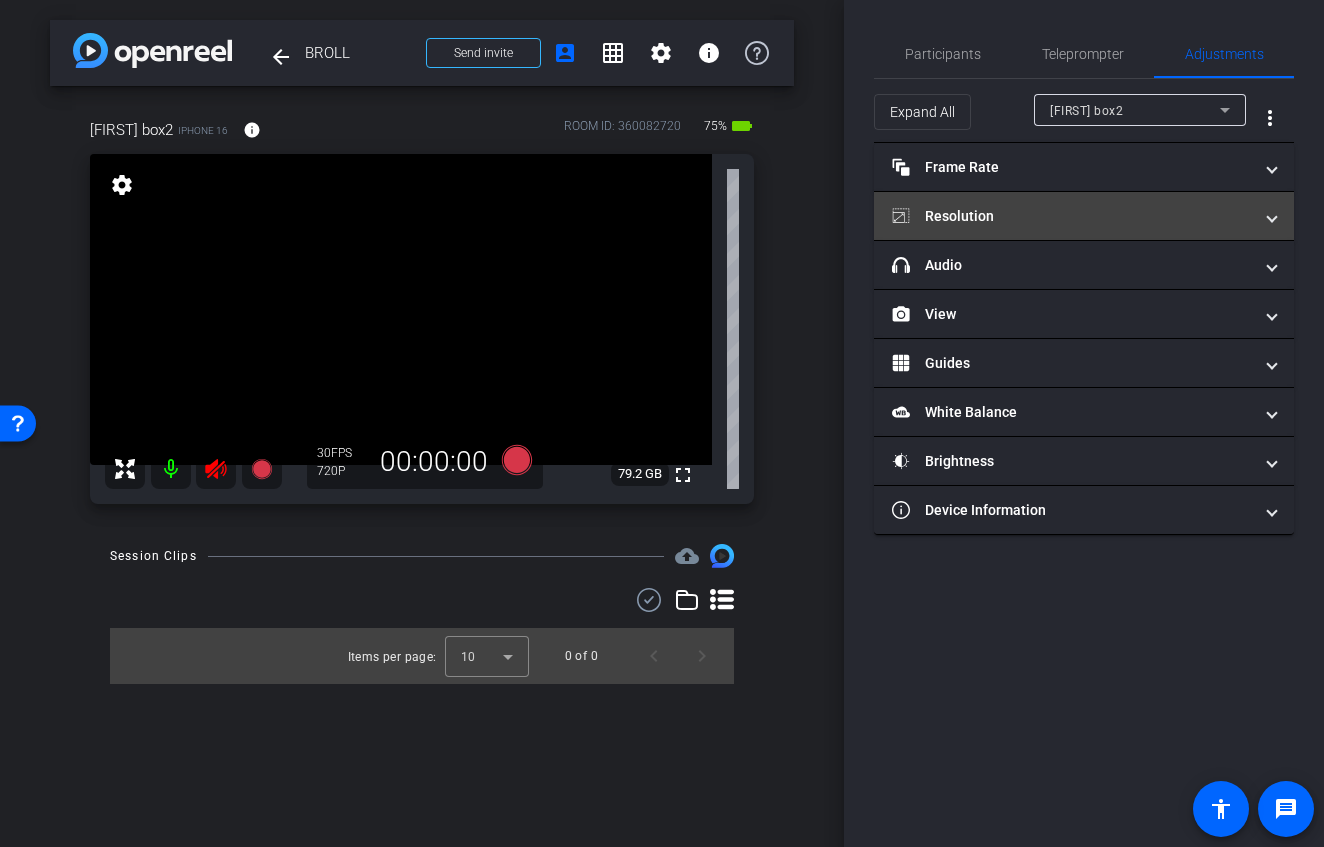 click on "Resolution" at bounding box center [1072, 216] 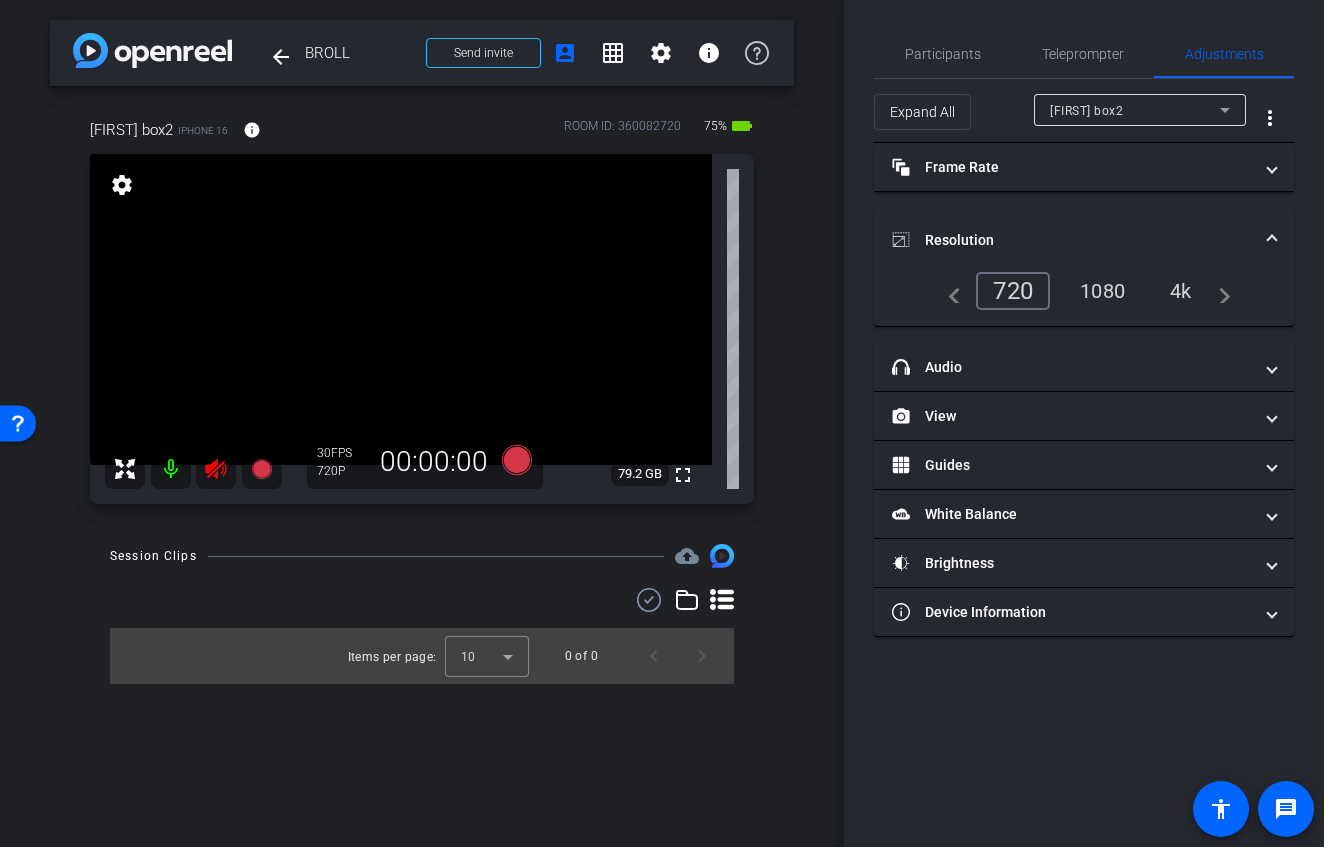 click on "4k" at bounding box center [1181, 291] 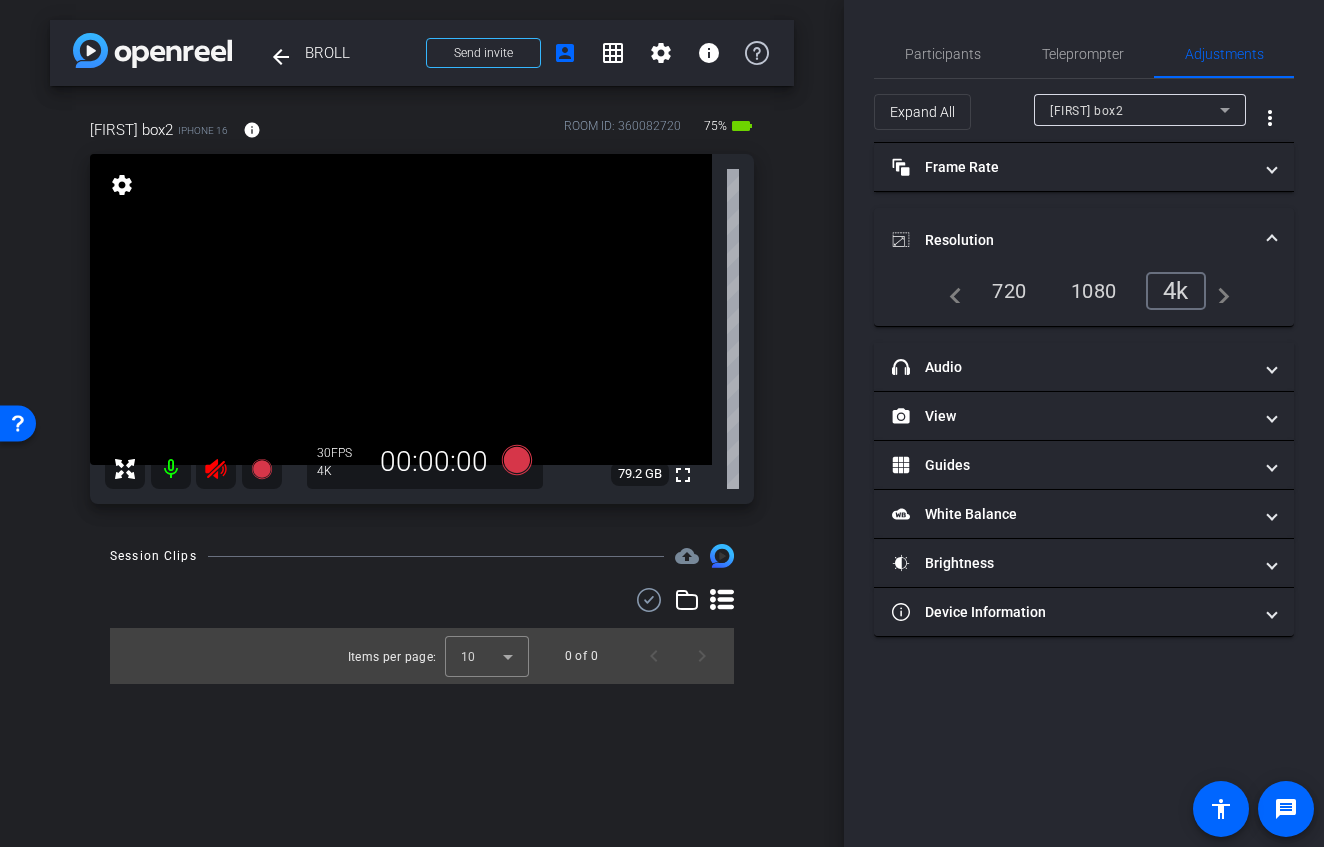 click 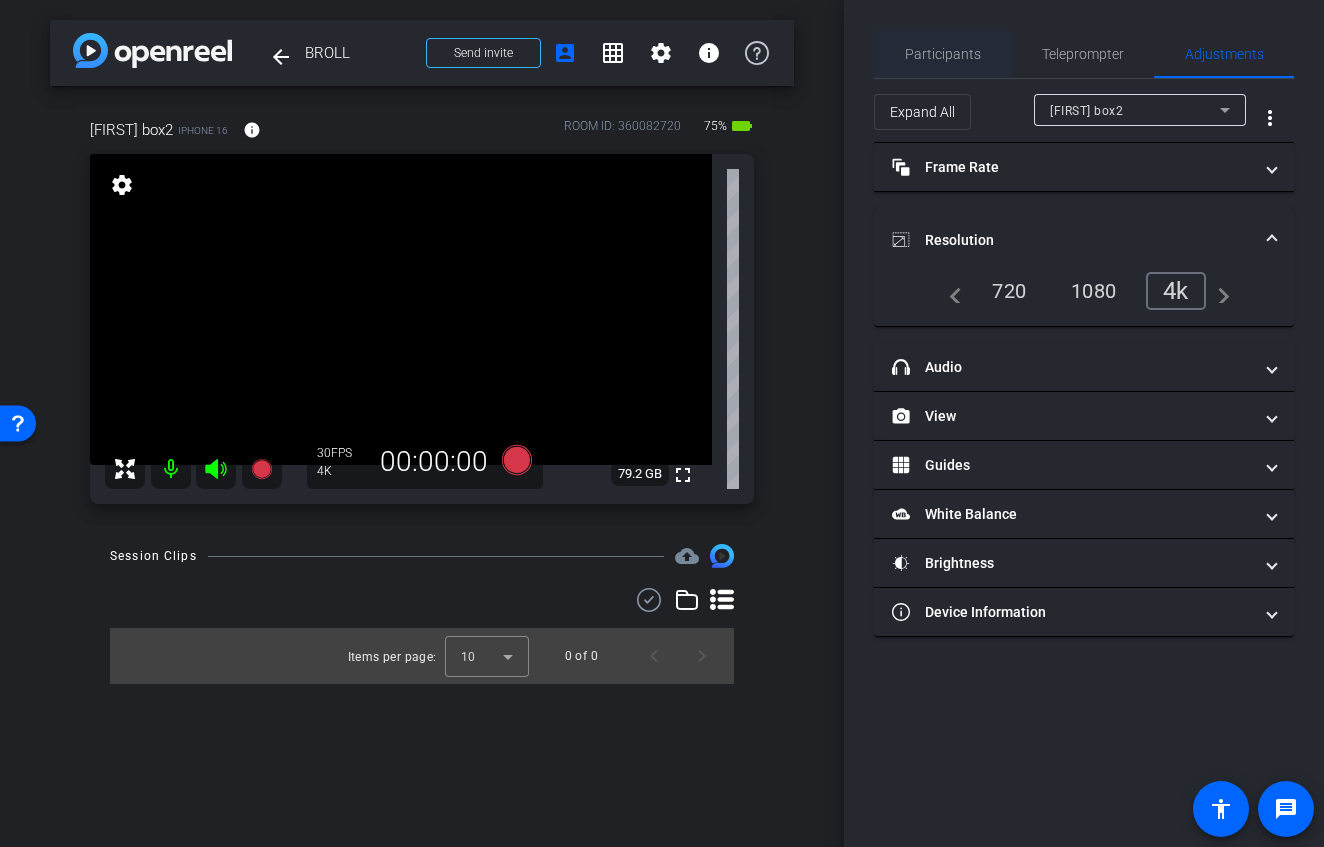click on "Participants" at bounding box center [943, 54] 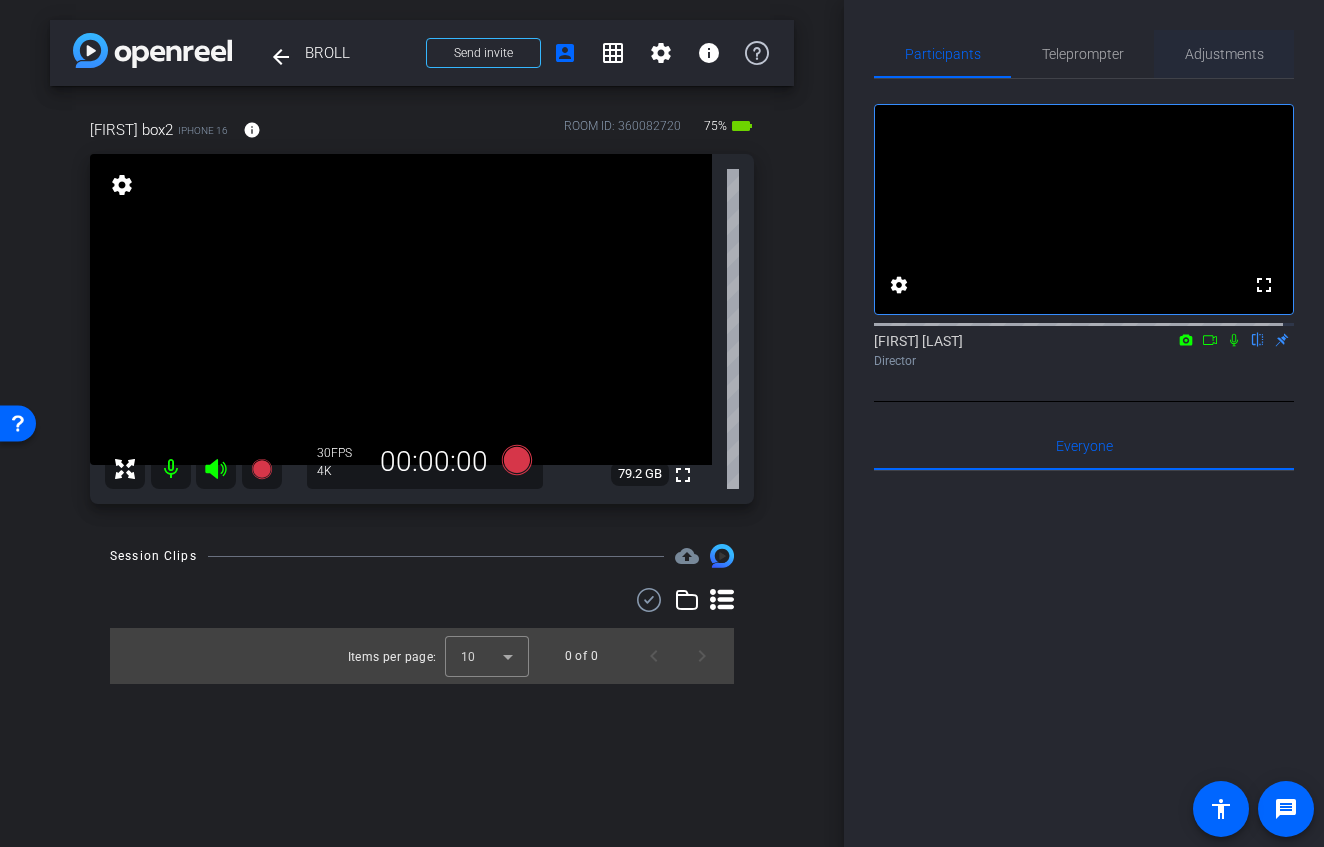 click on "Adjustments" at bounding box center [1224, 54] 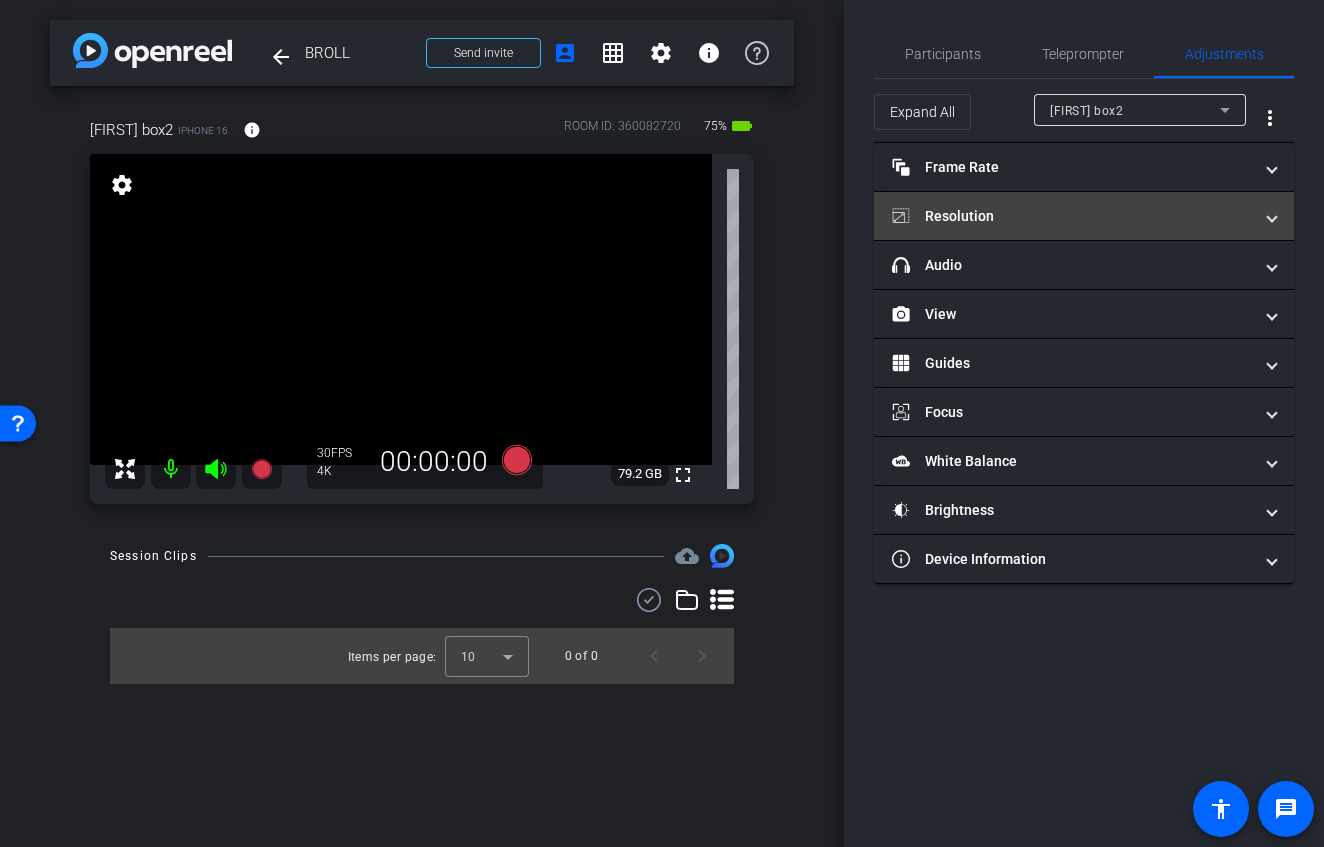 drag, startPoint x: 1161, startPoint y: 196, endPoint x: 1185, endPoint y: 217, distance: 31.890438 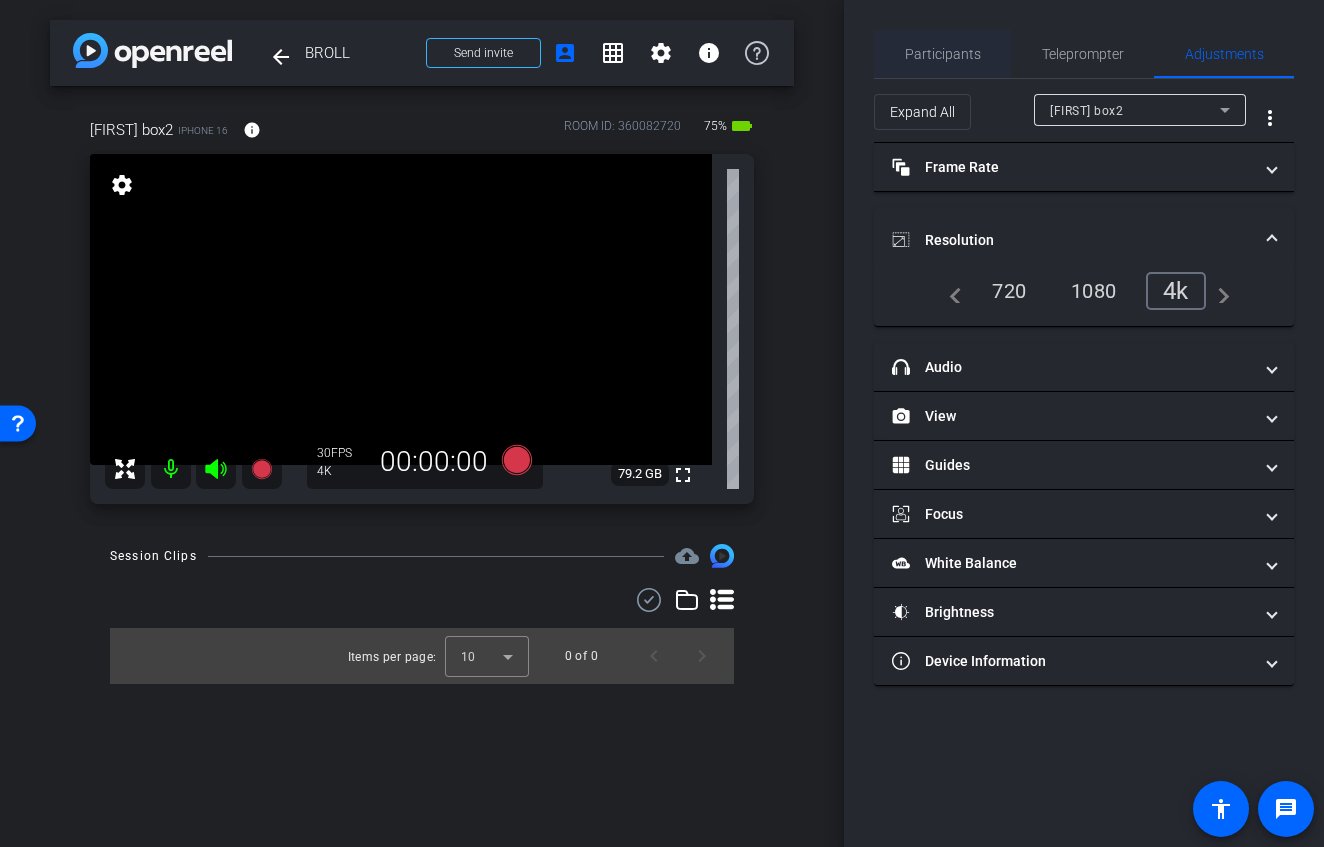 click on "Participants" at bounding box center (943, 54) 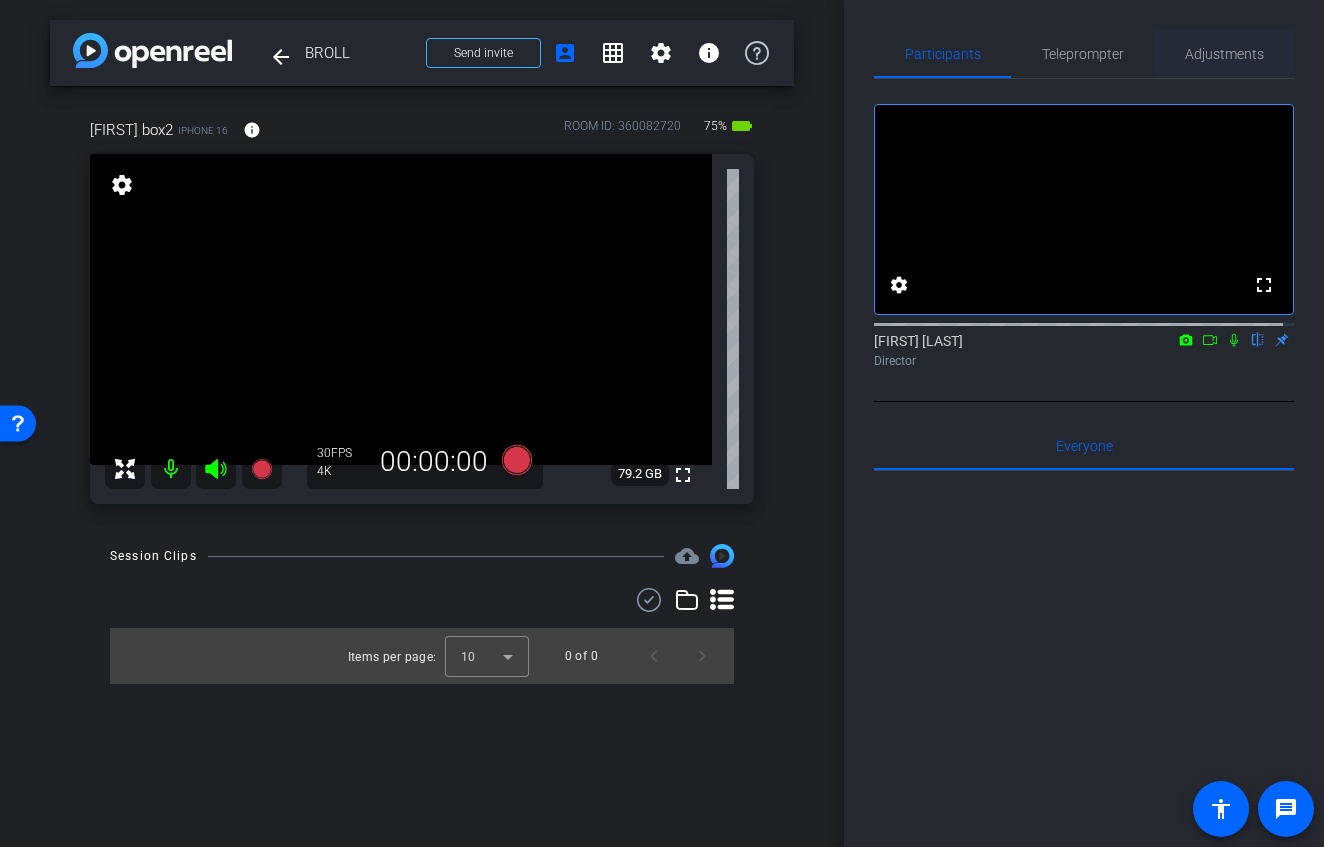 click on "Adjustments" at bounding box center [1224, 54] 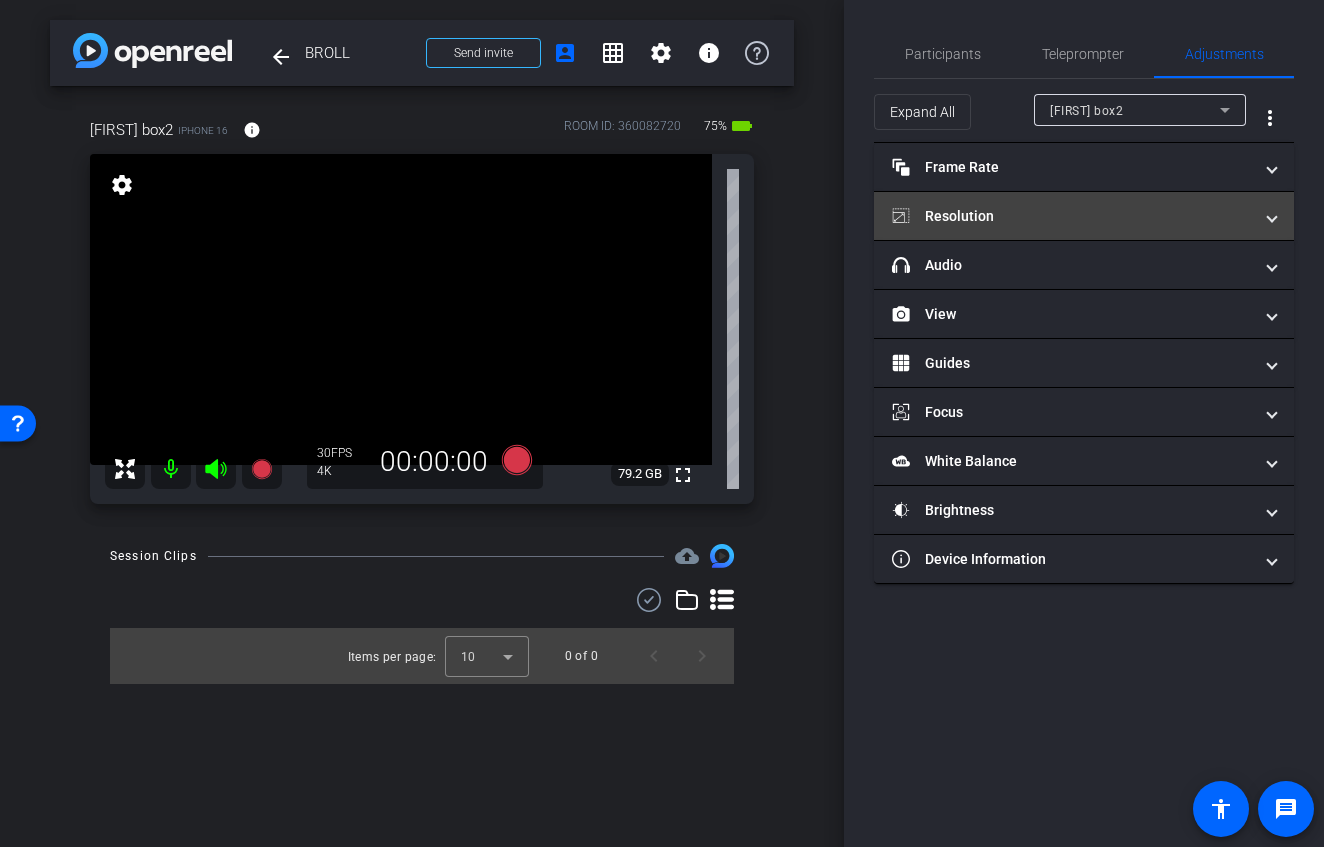 click on "Resolution" at bounding box center [1072, 216] 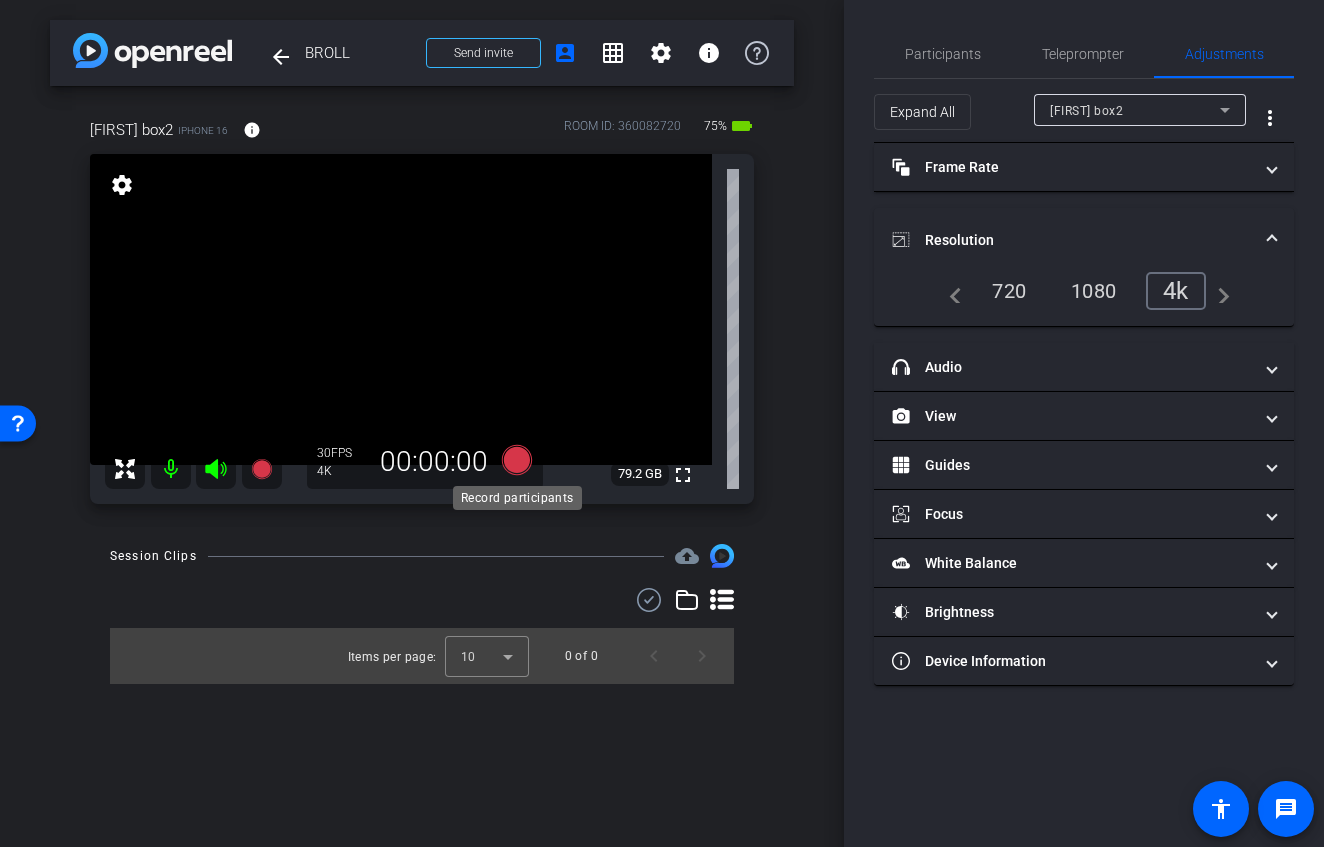 click 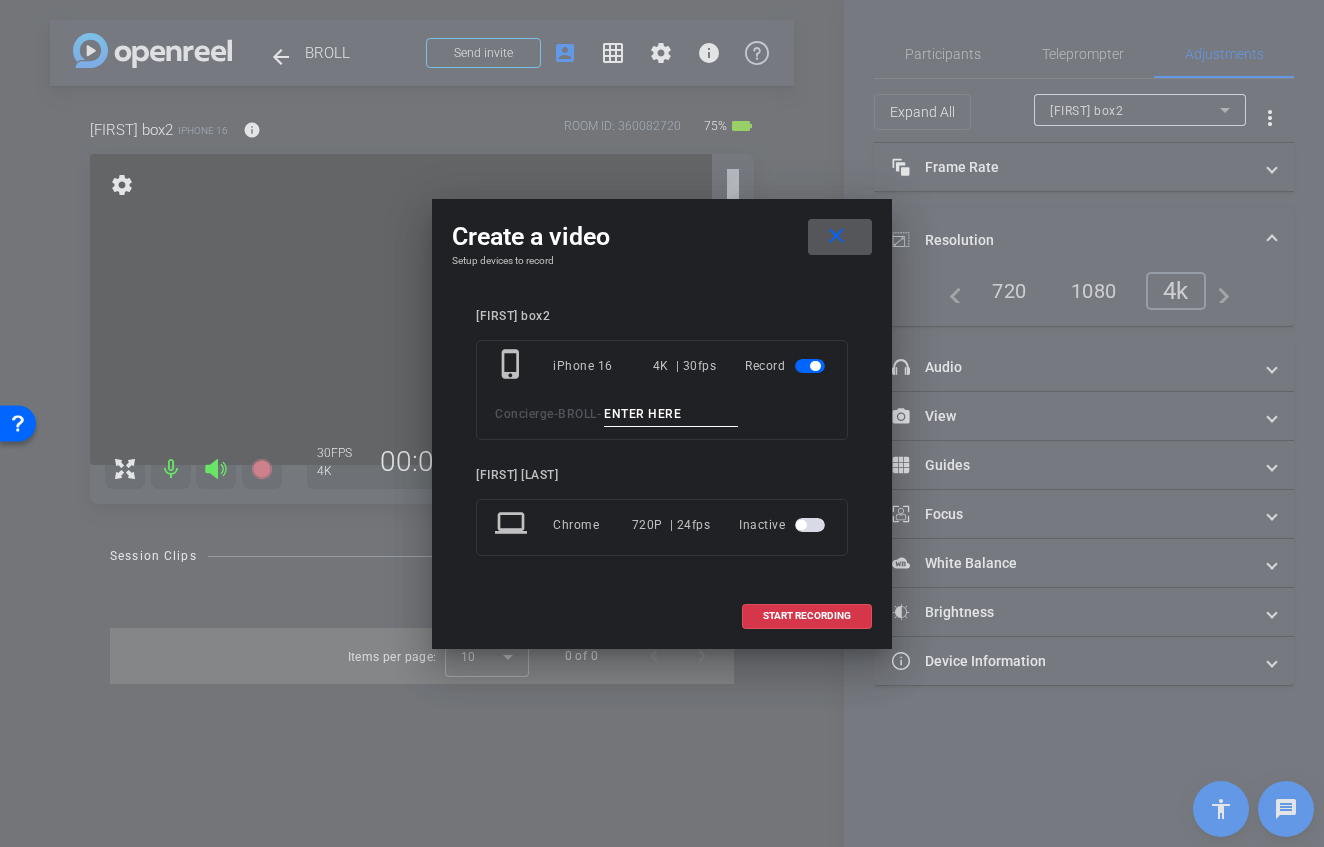 click at bounding box center [671, 414] 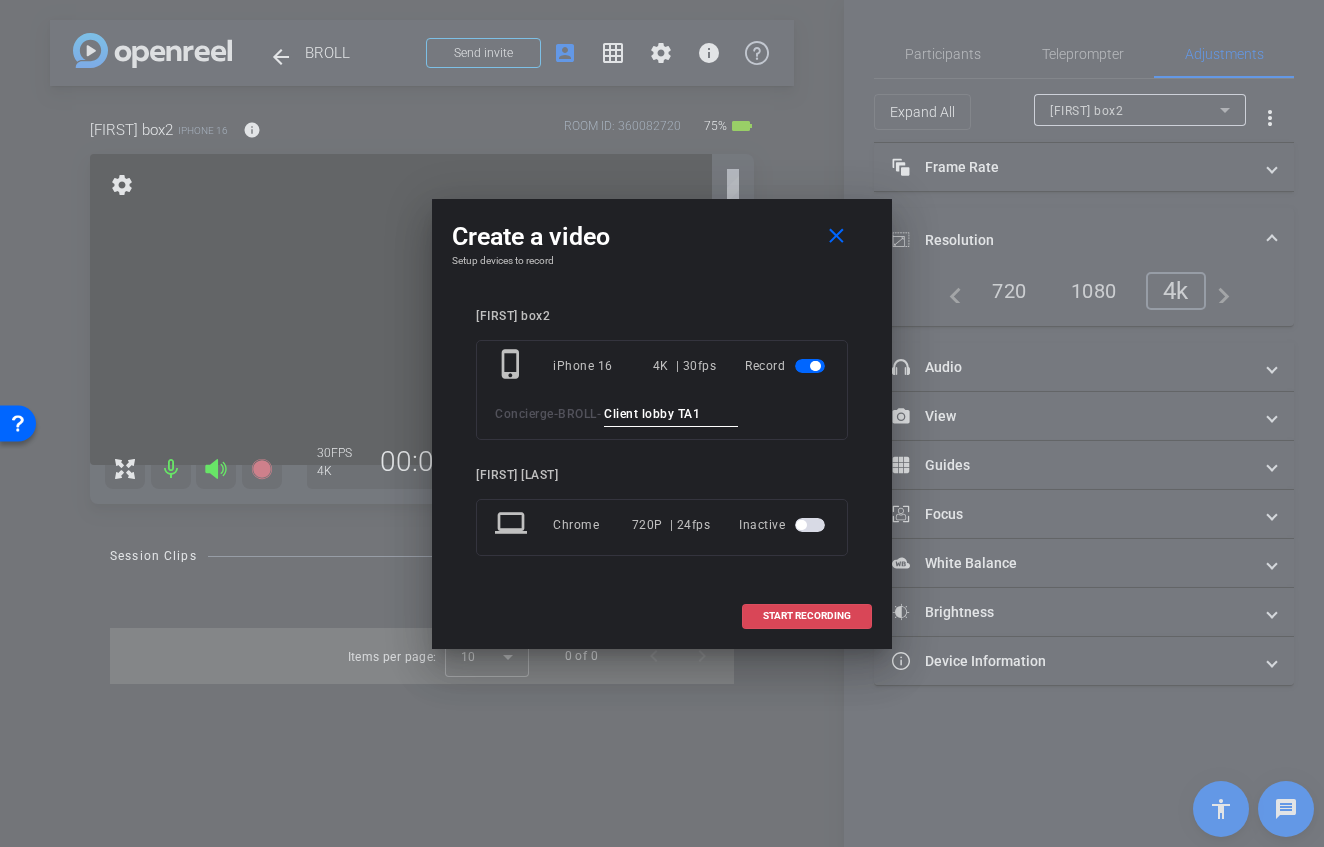 type on "Client lobby TA1" 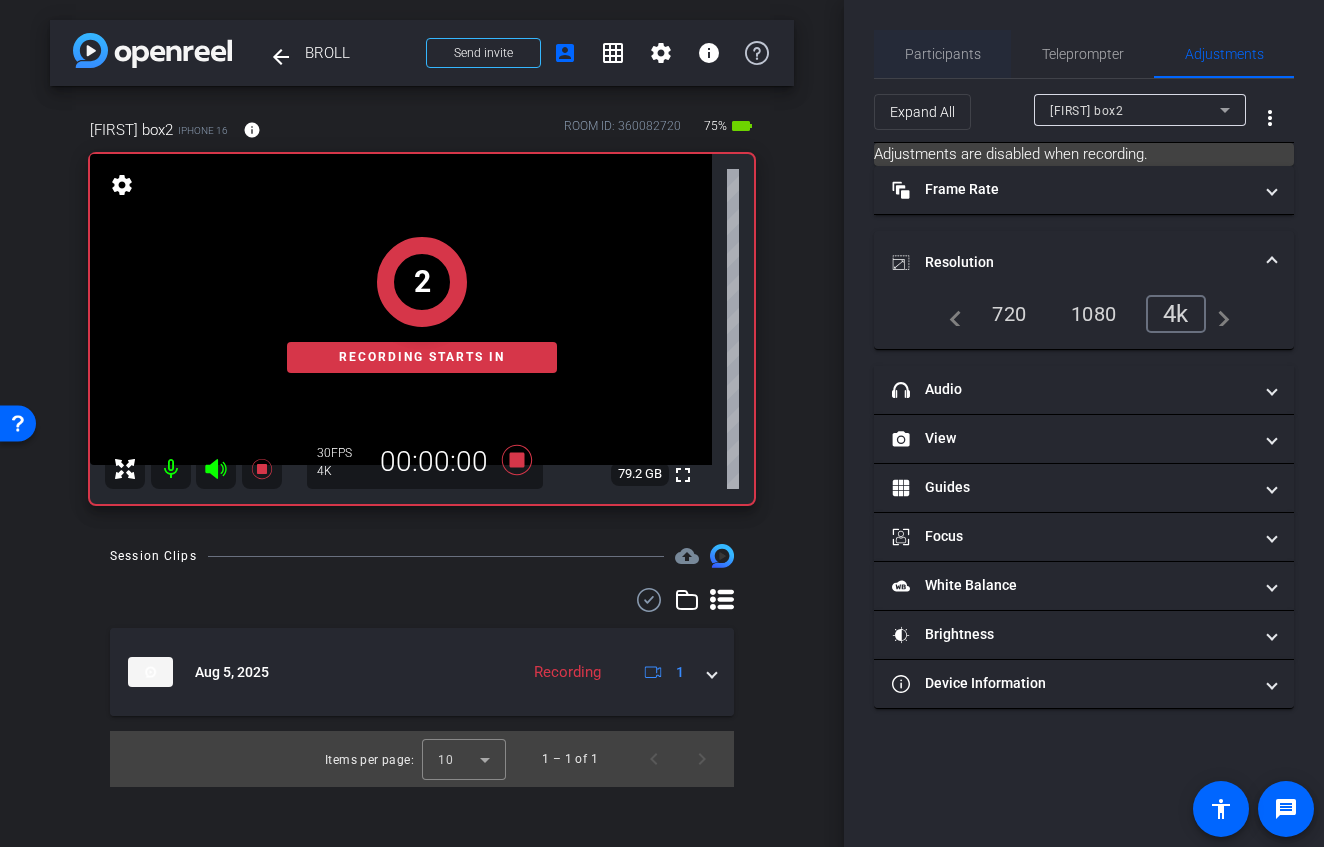 click on "Participants" at bounding box center [943, 54] 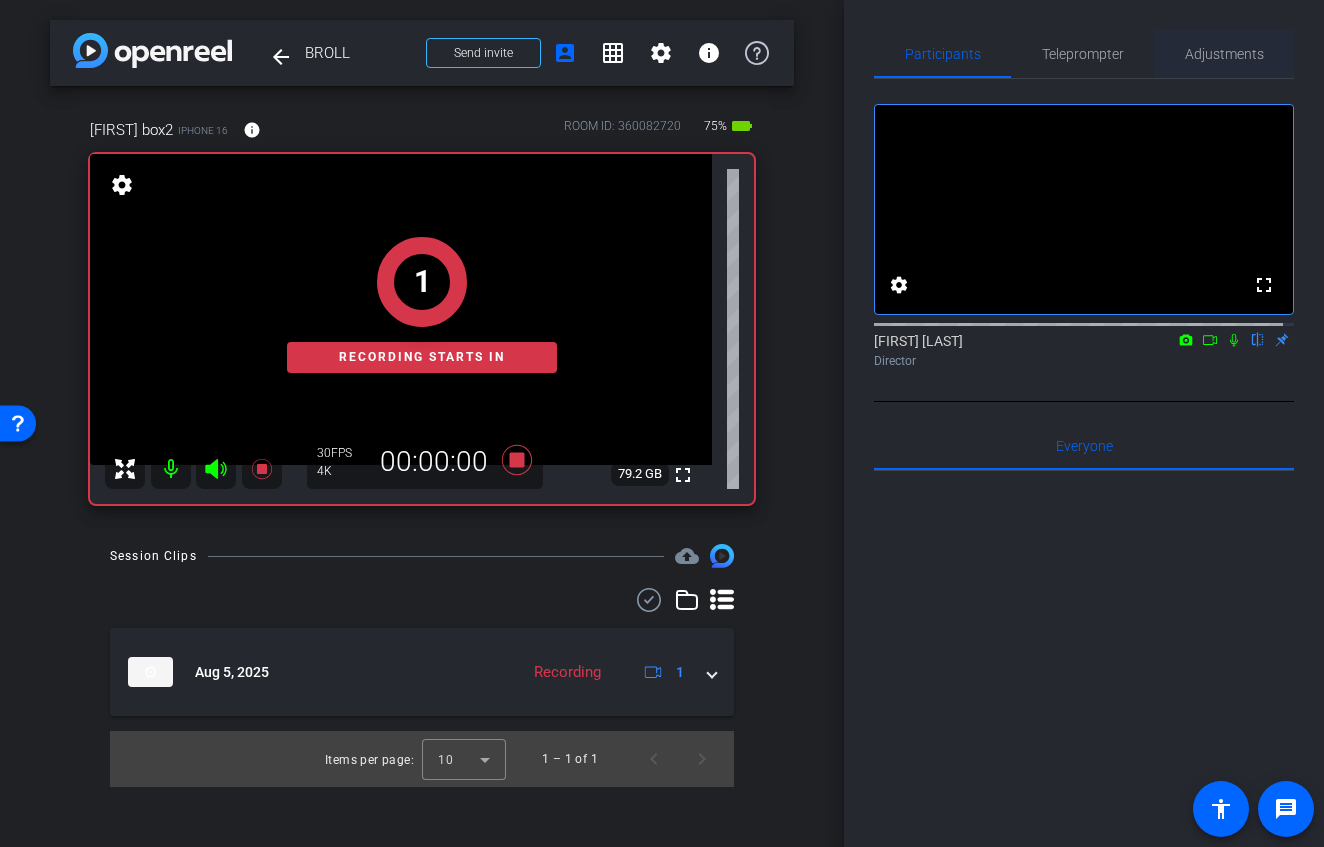 click on "Adjustments" at bounding box center (1224, 54) 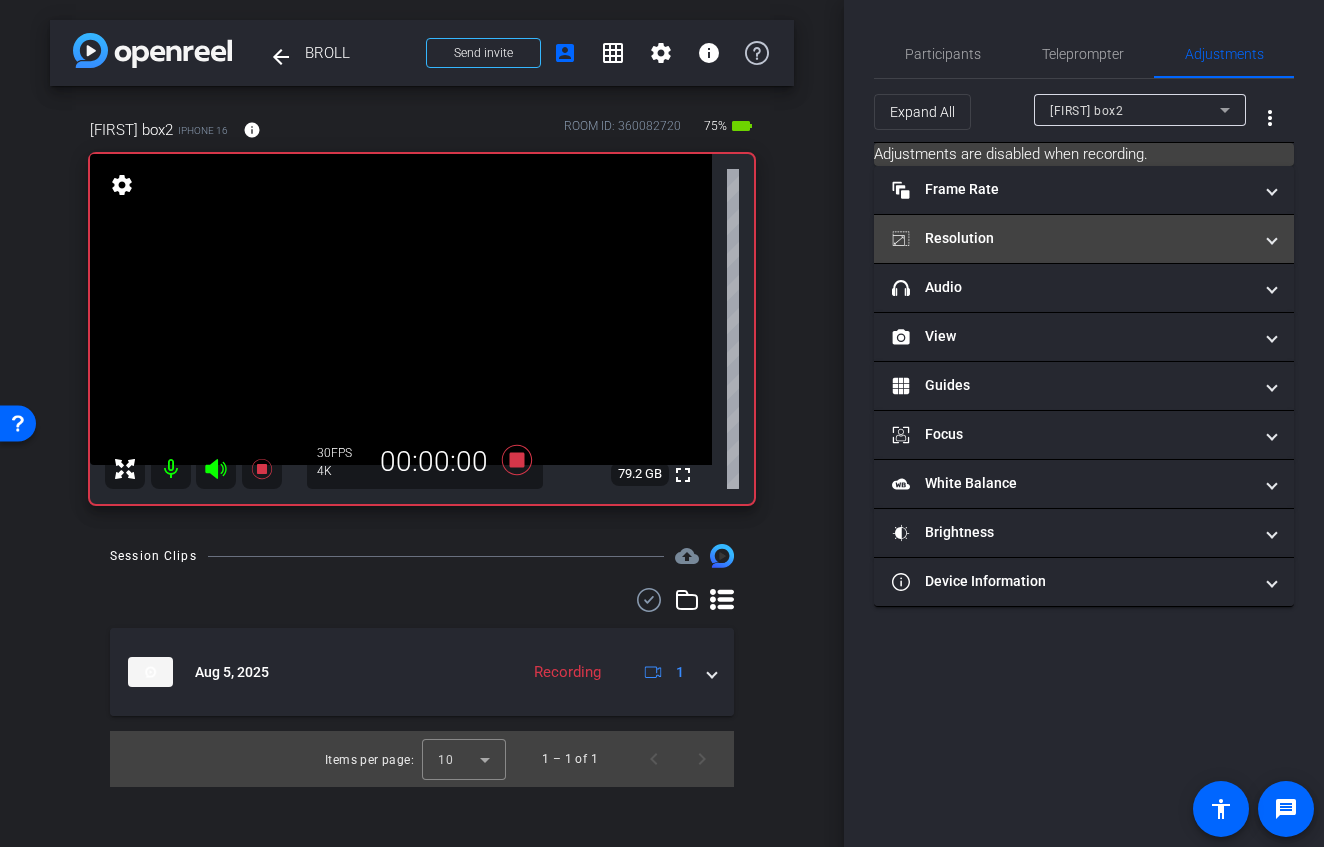 click on "Resolution" at bounding box center [1072, 238] 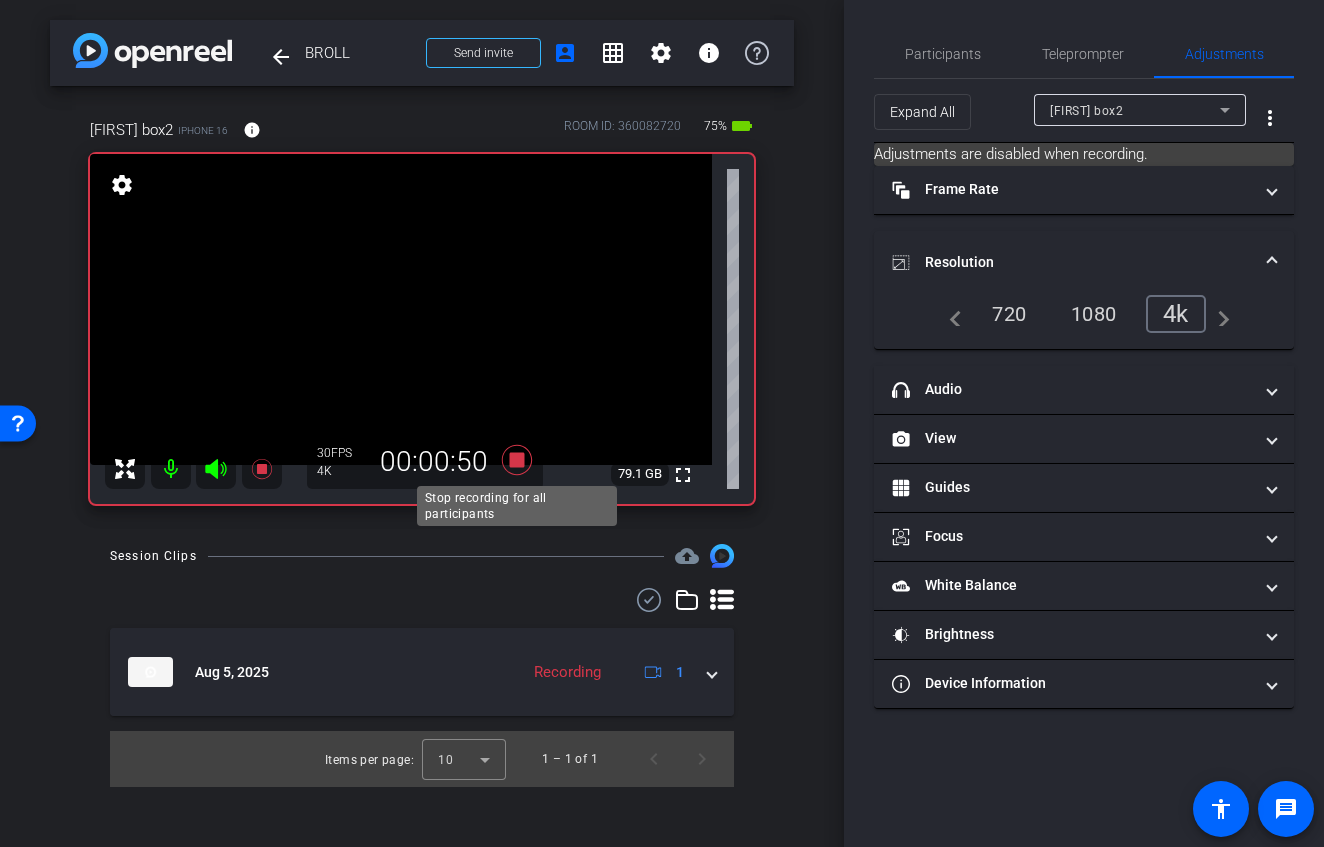 click 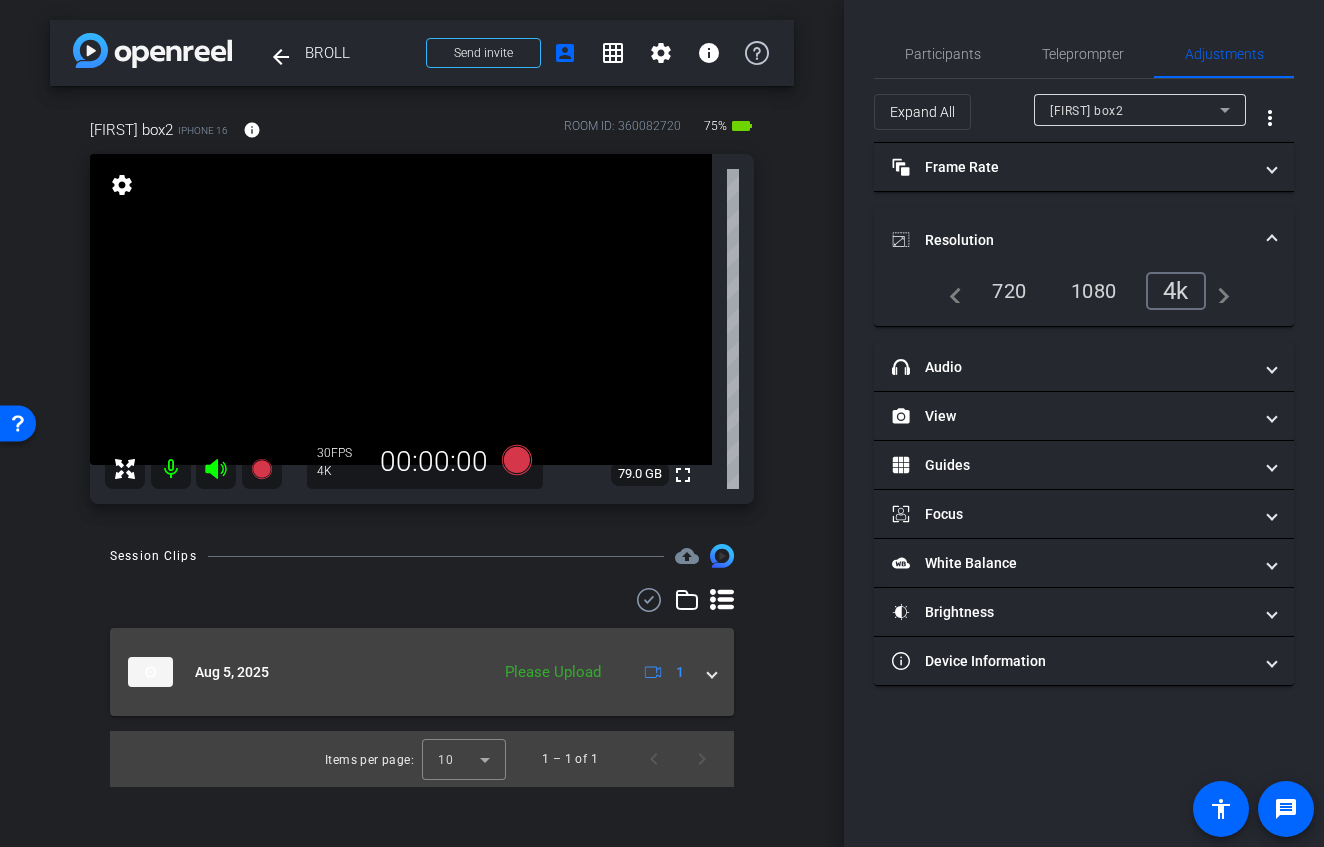 click at bounding box center (712, 672) 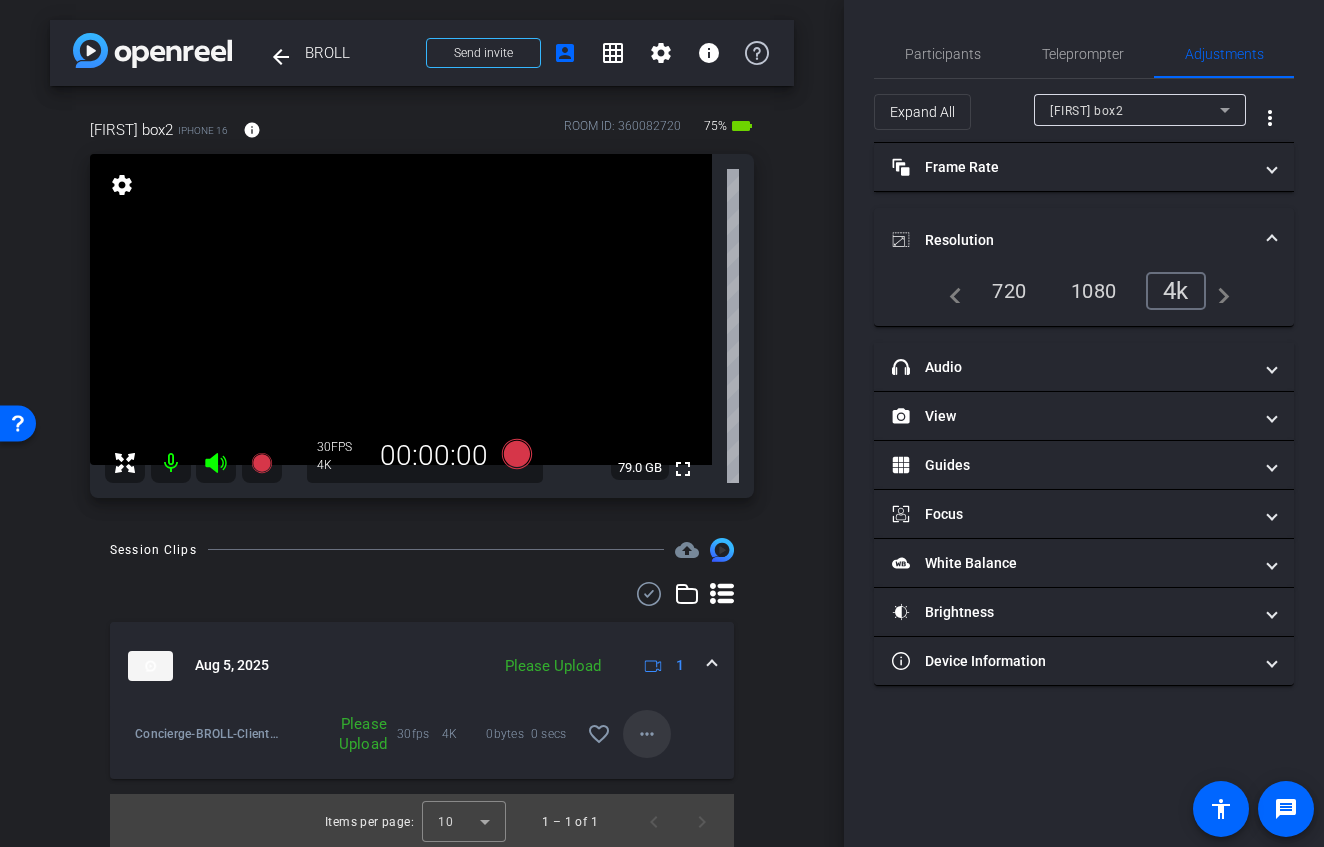 click on "more_horiz" at bounding box center (647, 734) 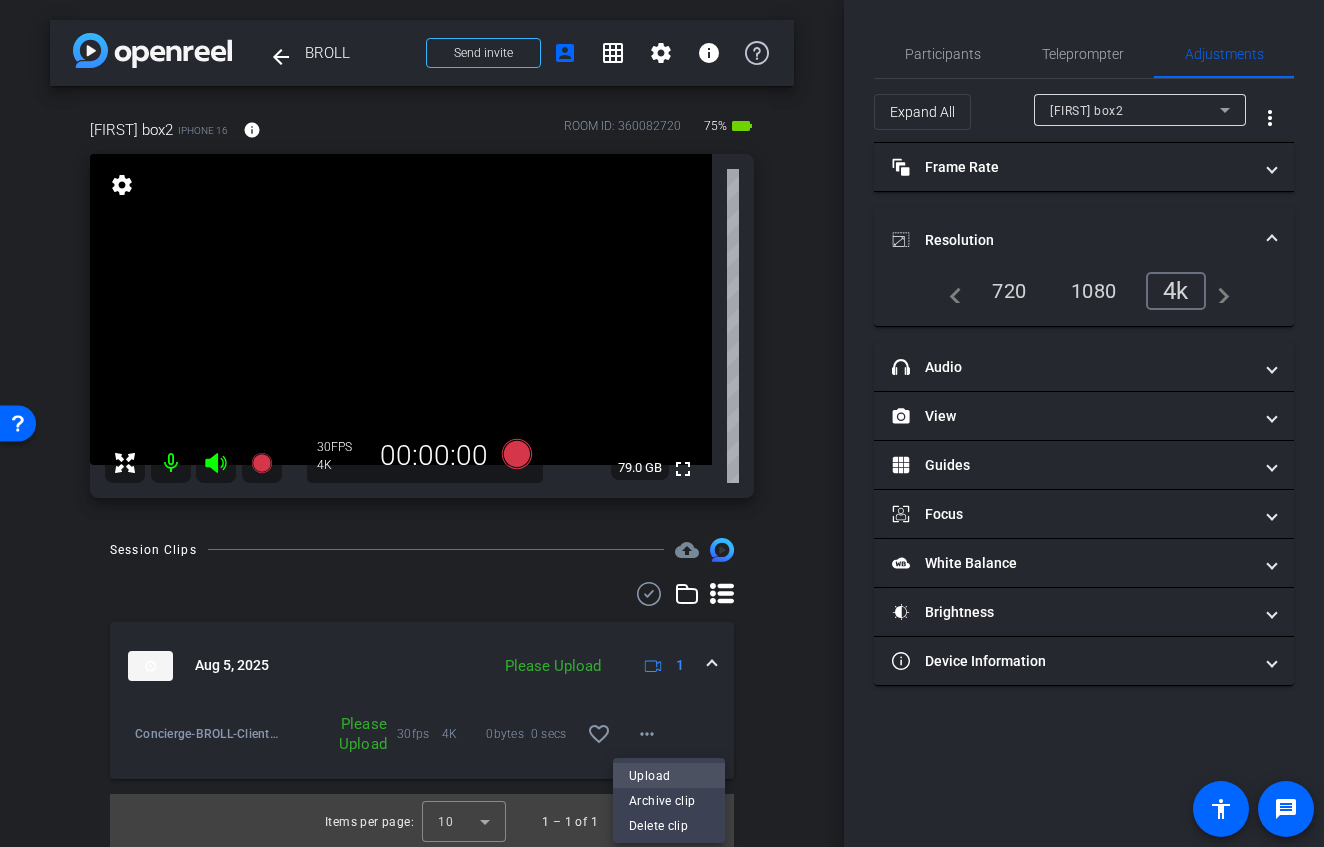 click on "Upload" at bounding box center (669, 776) 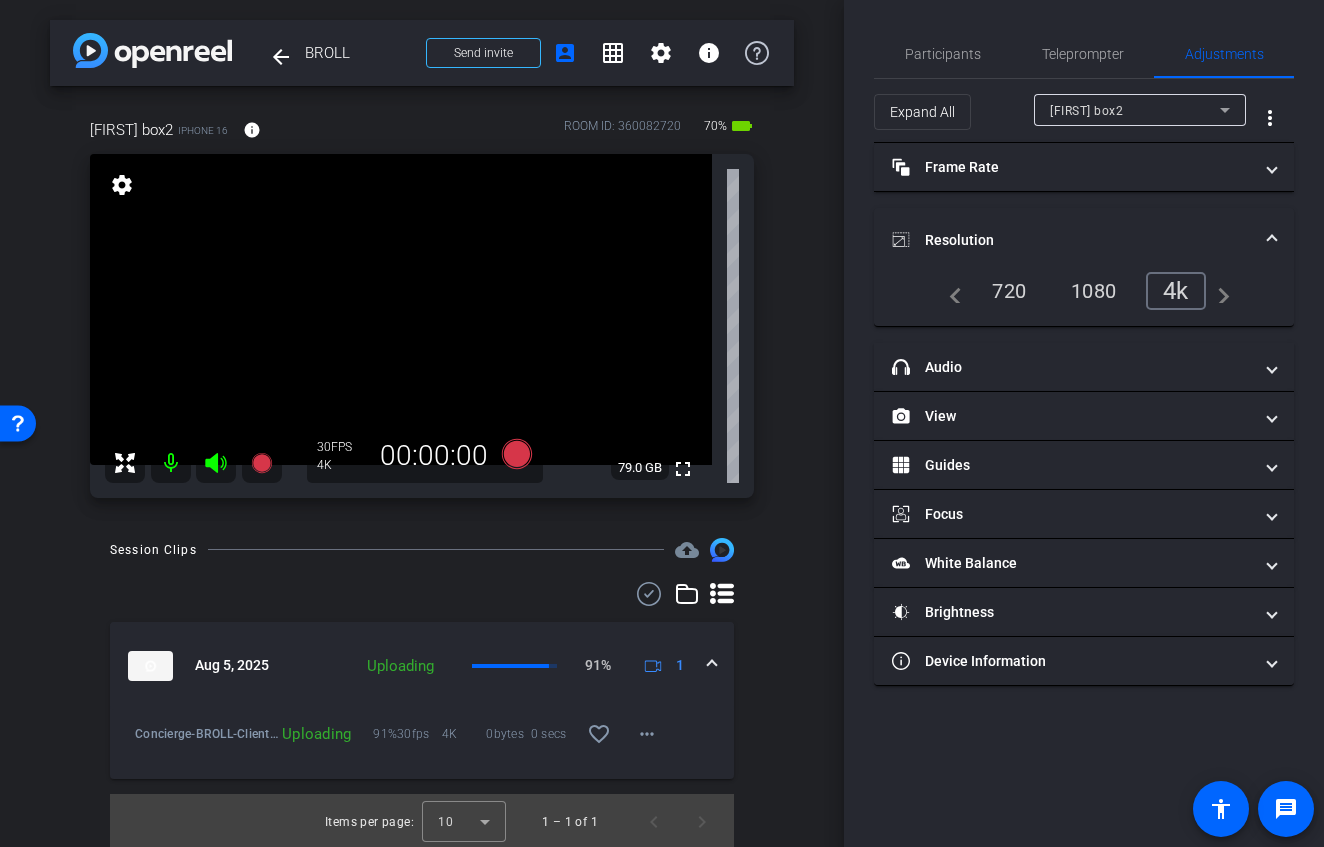 click at bounding box center [401, 309] 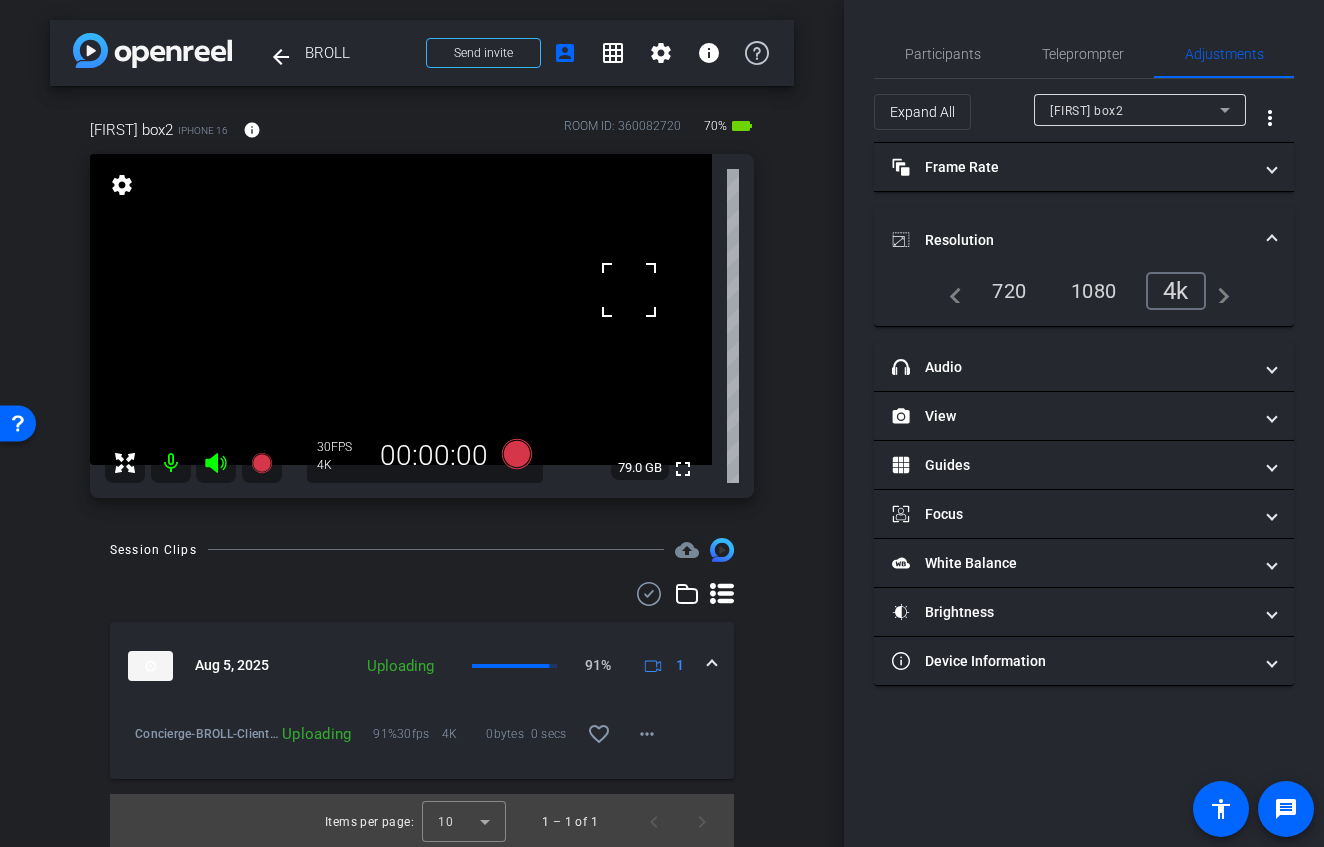 click at bounding box center (401, 309) 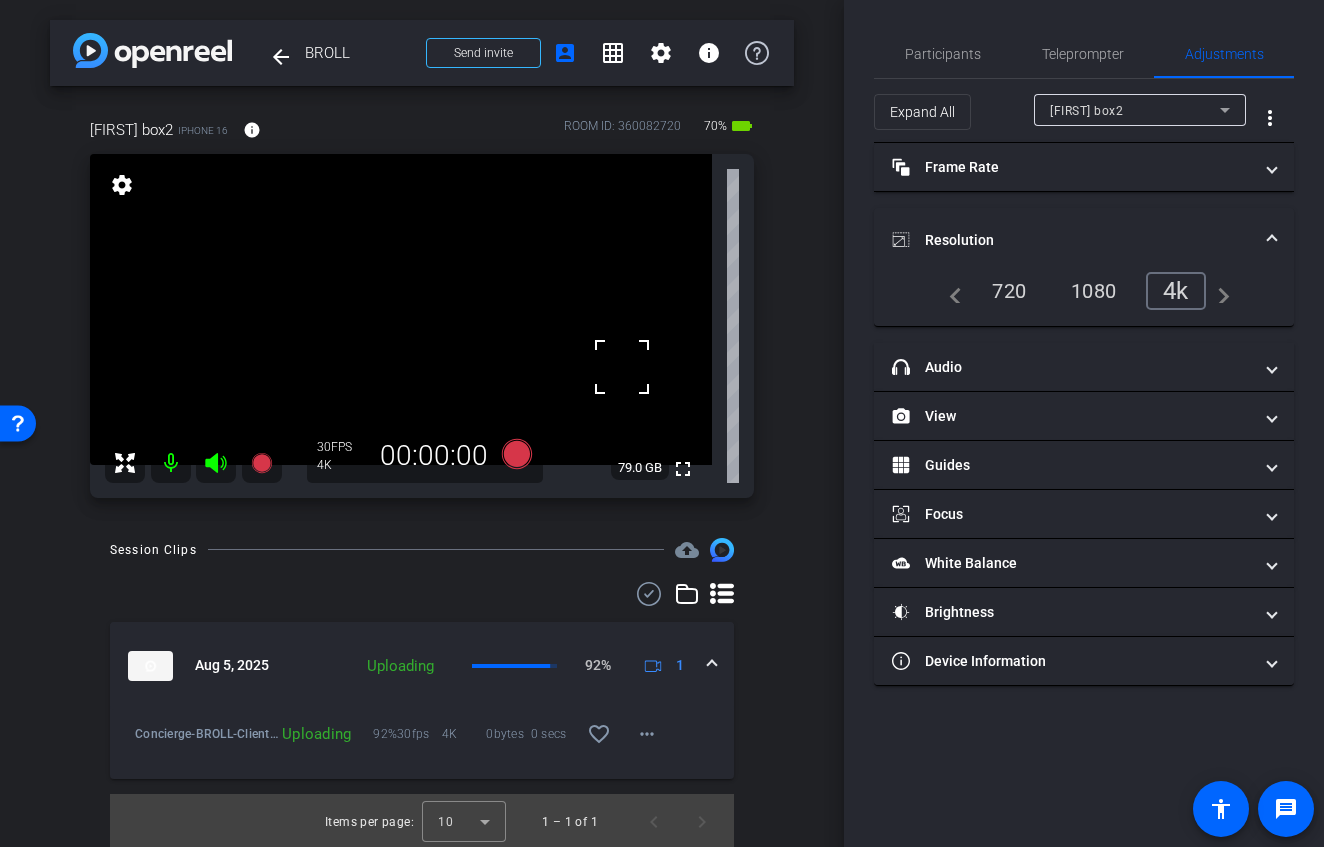 click at bounding box center (401, 309) 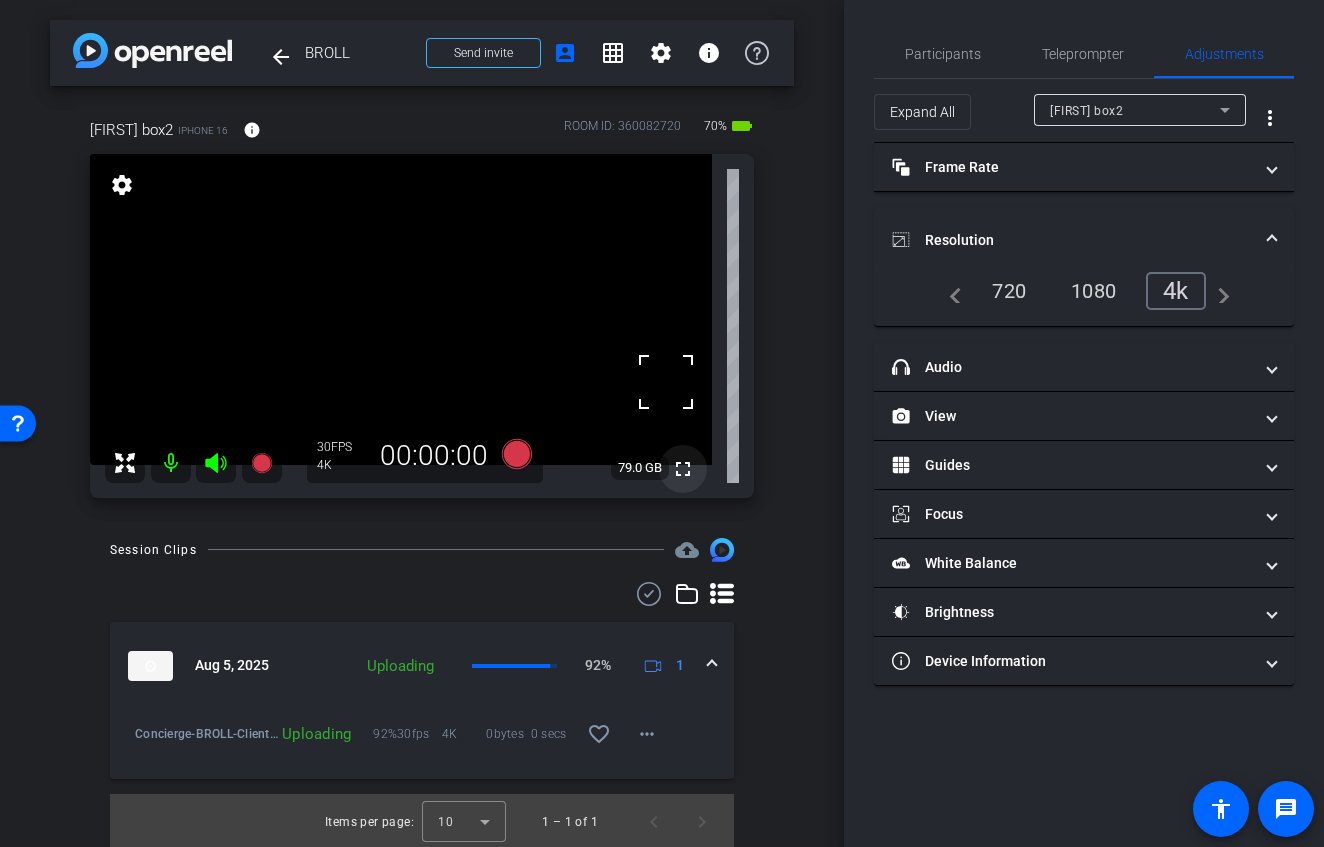 click on "fullscreen" at bounding box center (683, 469) 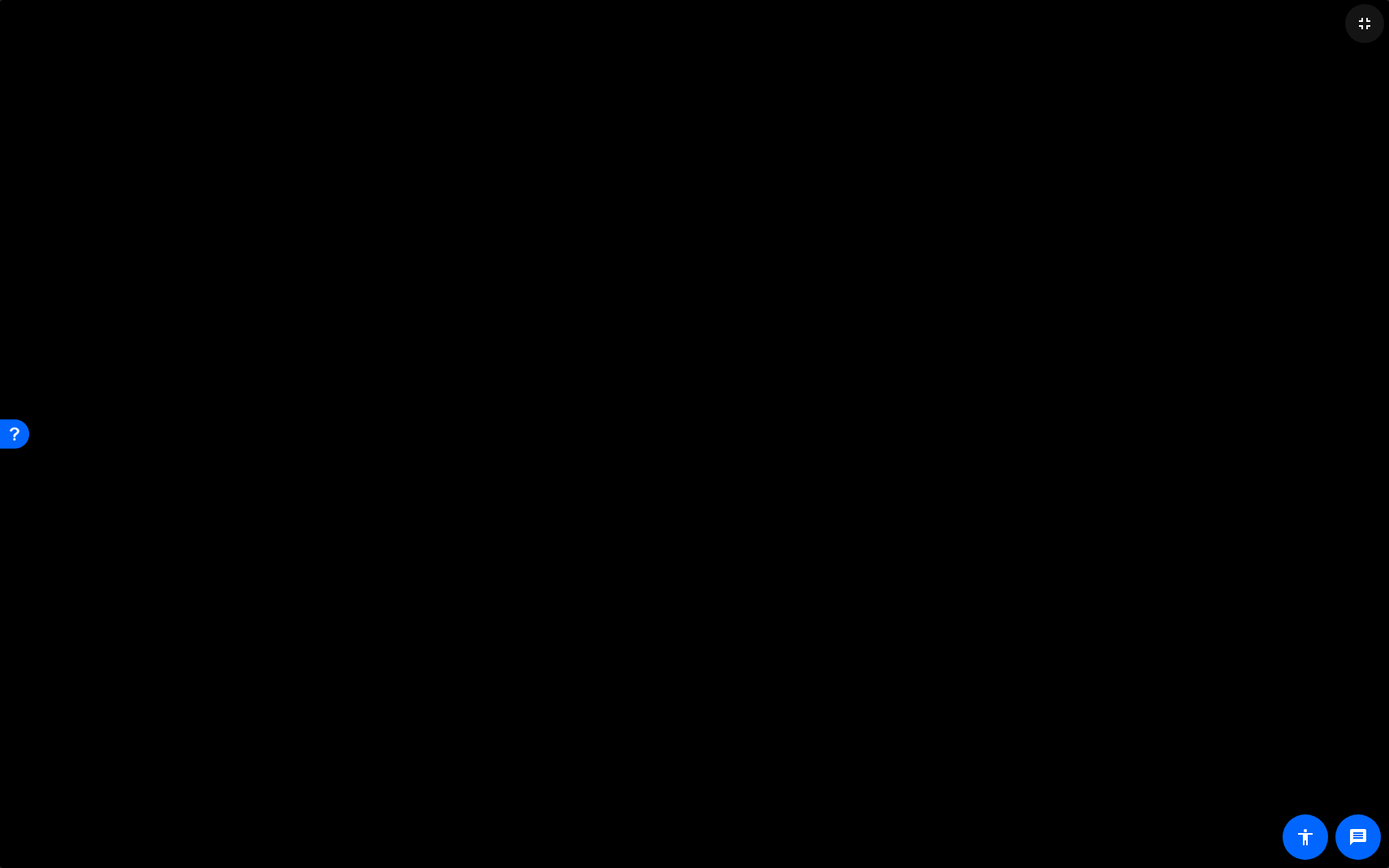 click on "fullscreen_exit" at bounding box center (1365, 24) 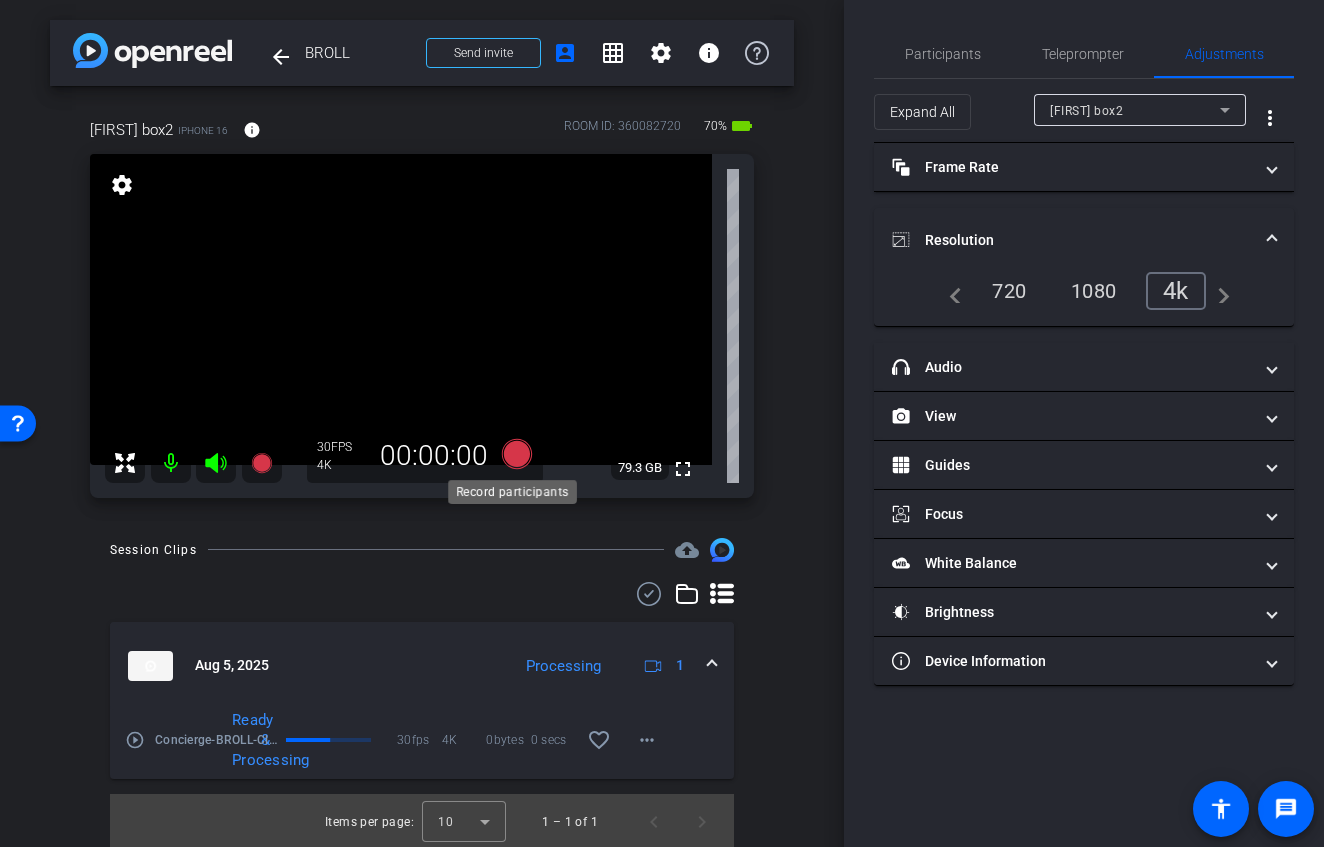 click 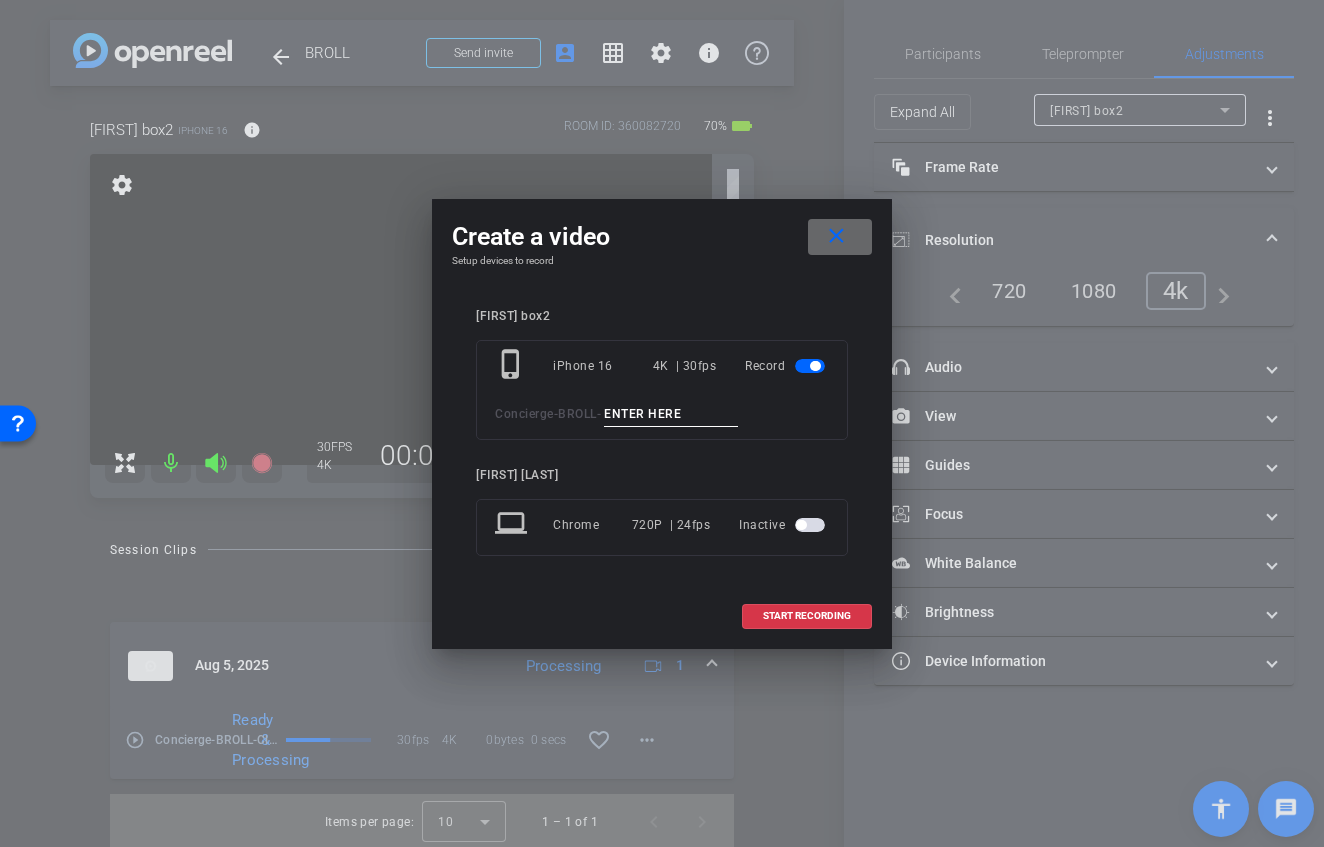 click at bounding box center (840, 237) 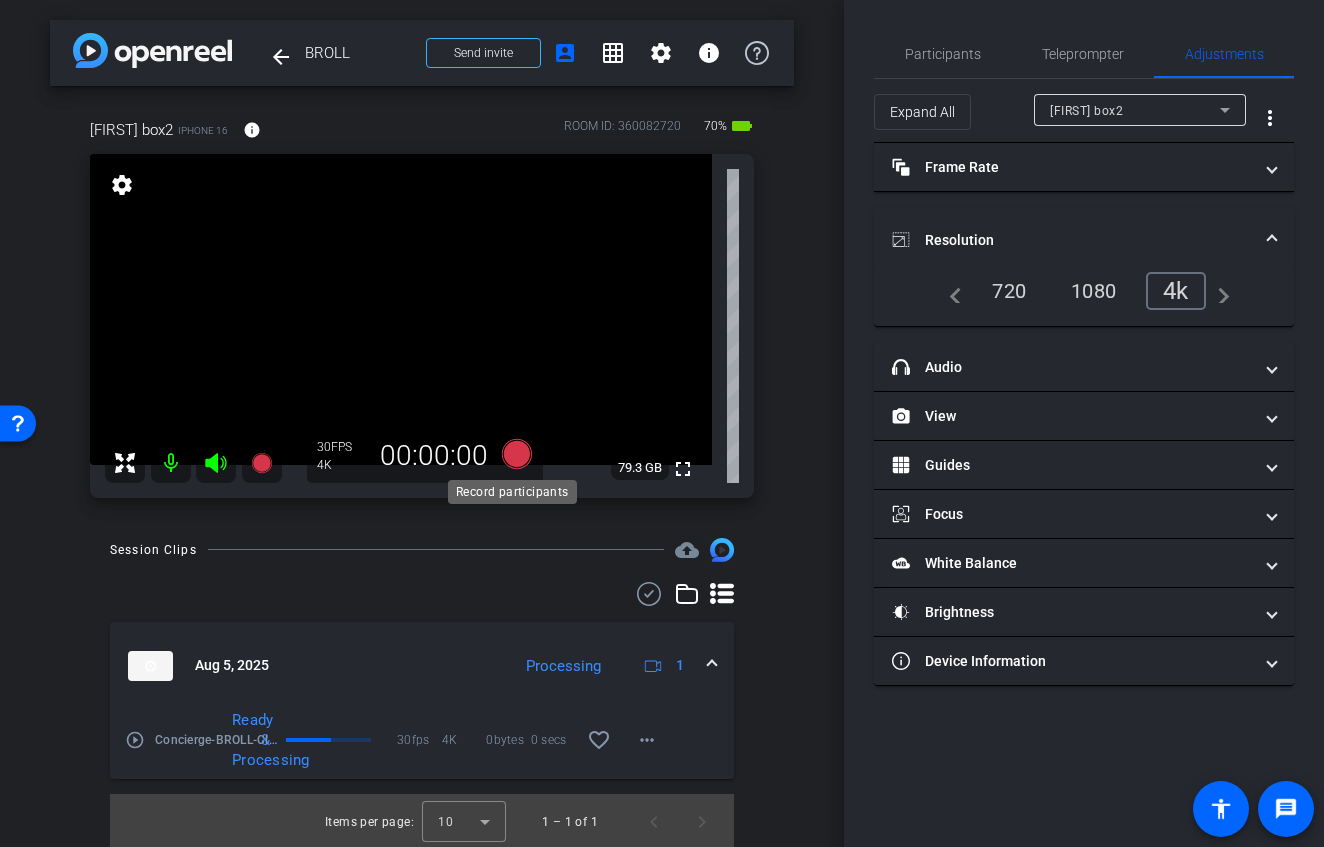 click 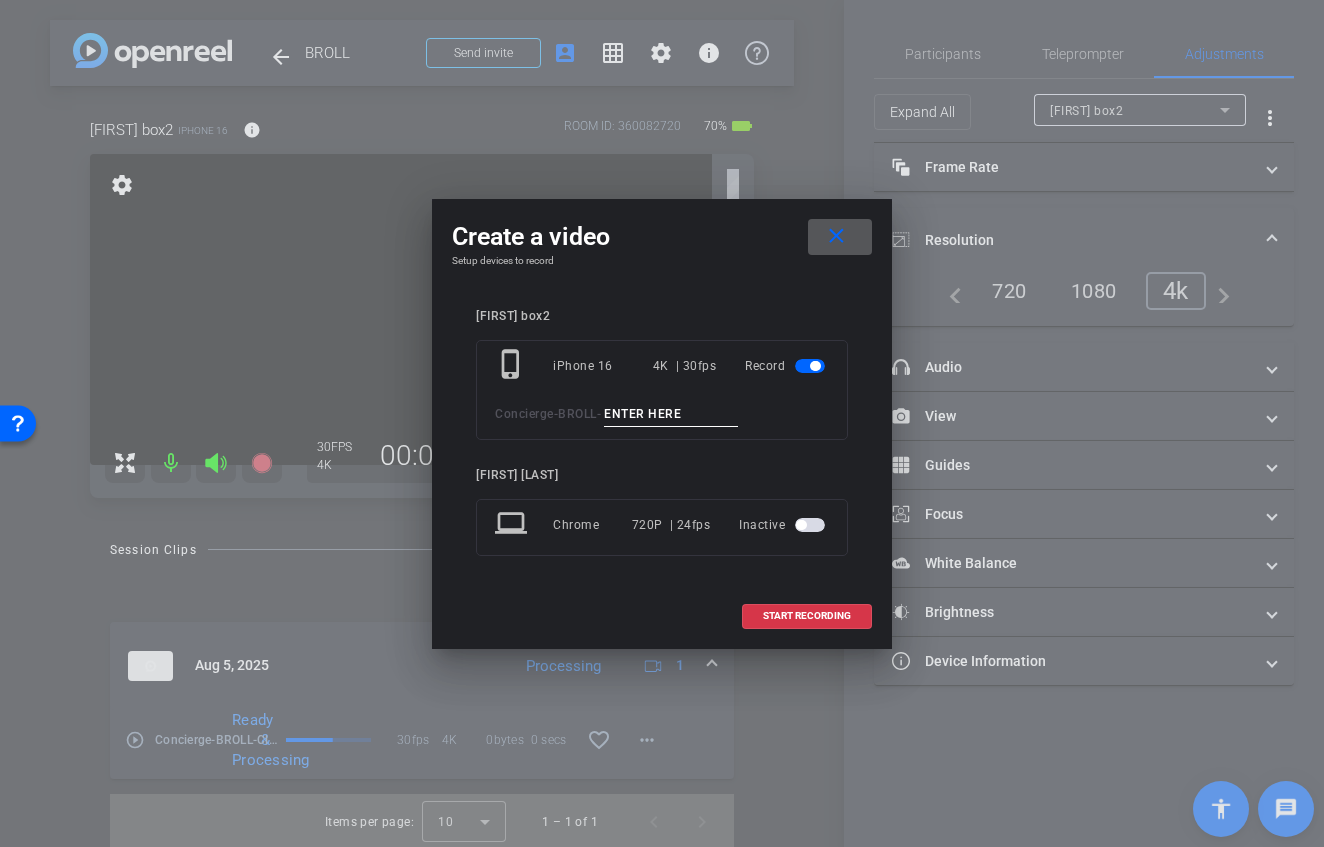 click at bounding box center [671, 414] 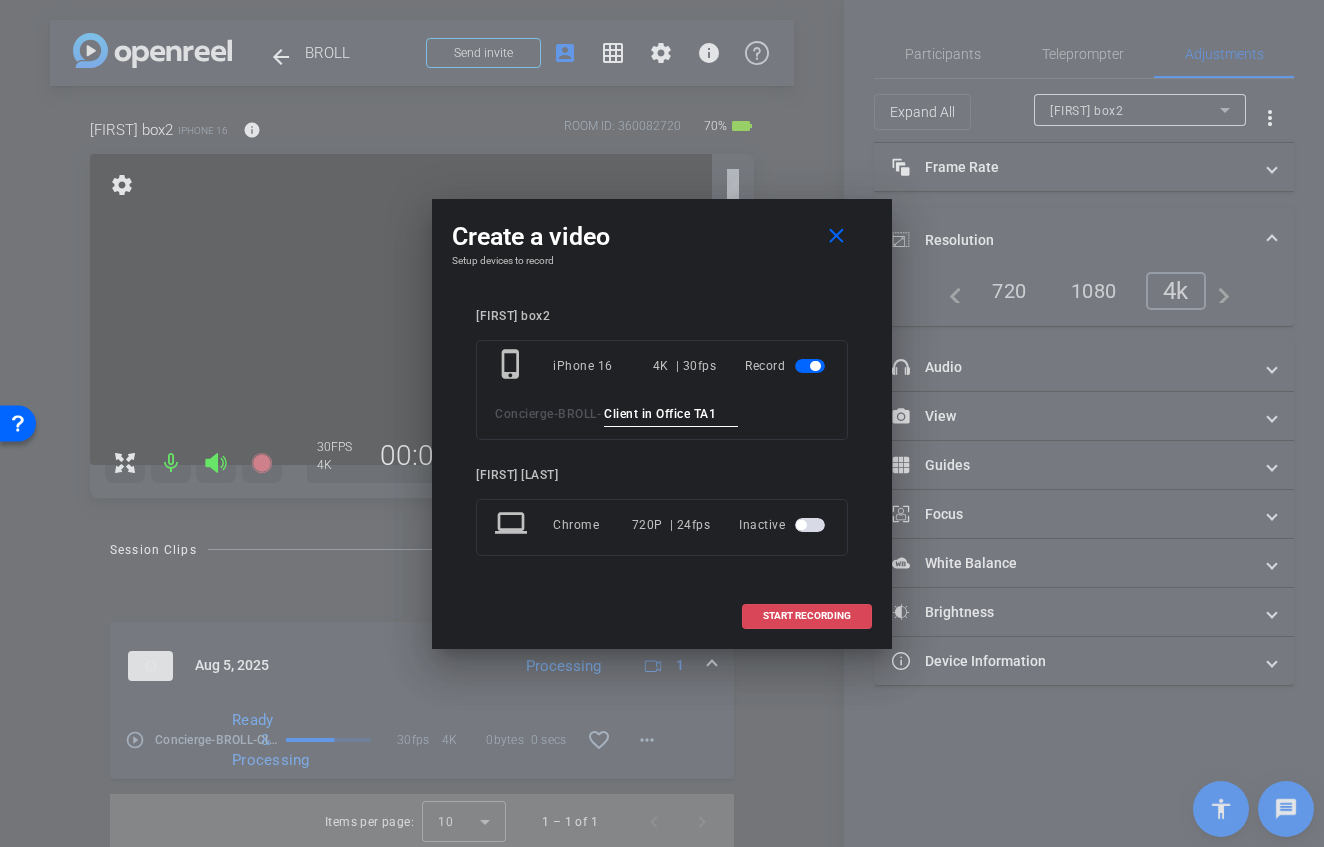 type on "Client in Office TA1" 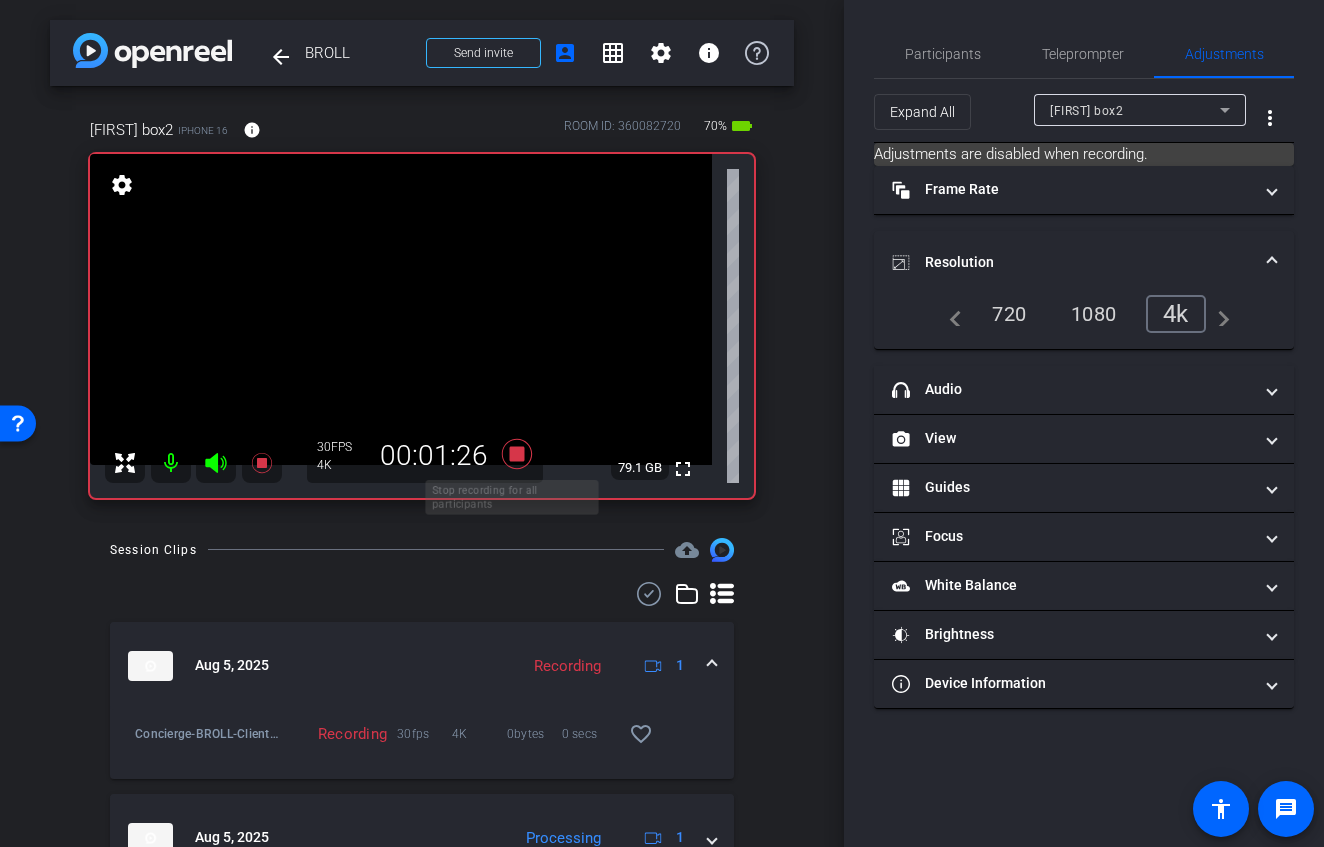 click 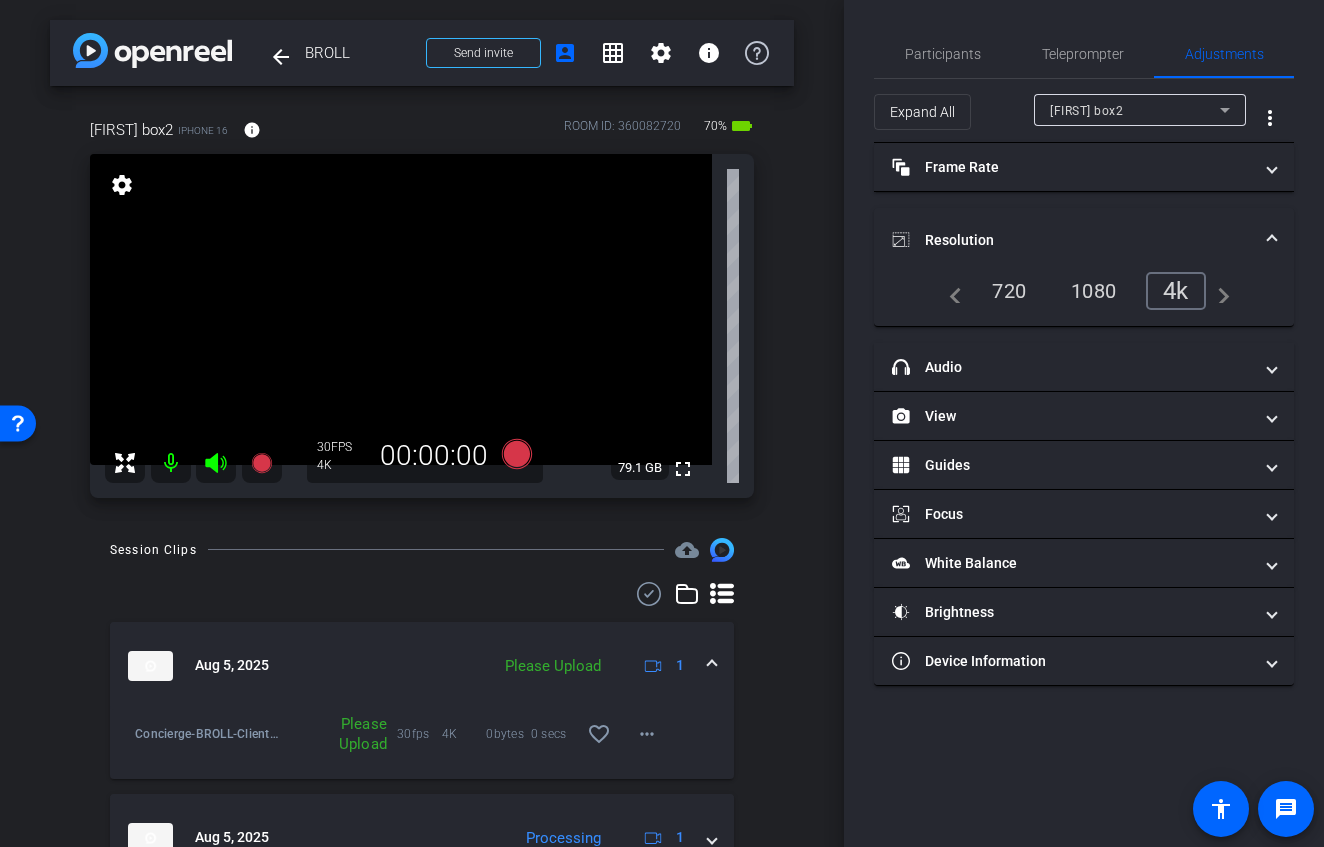 click at bounding box center [401, 309] 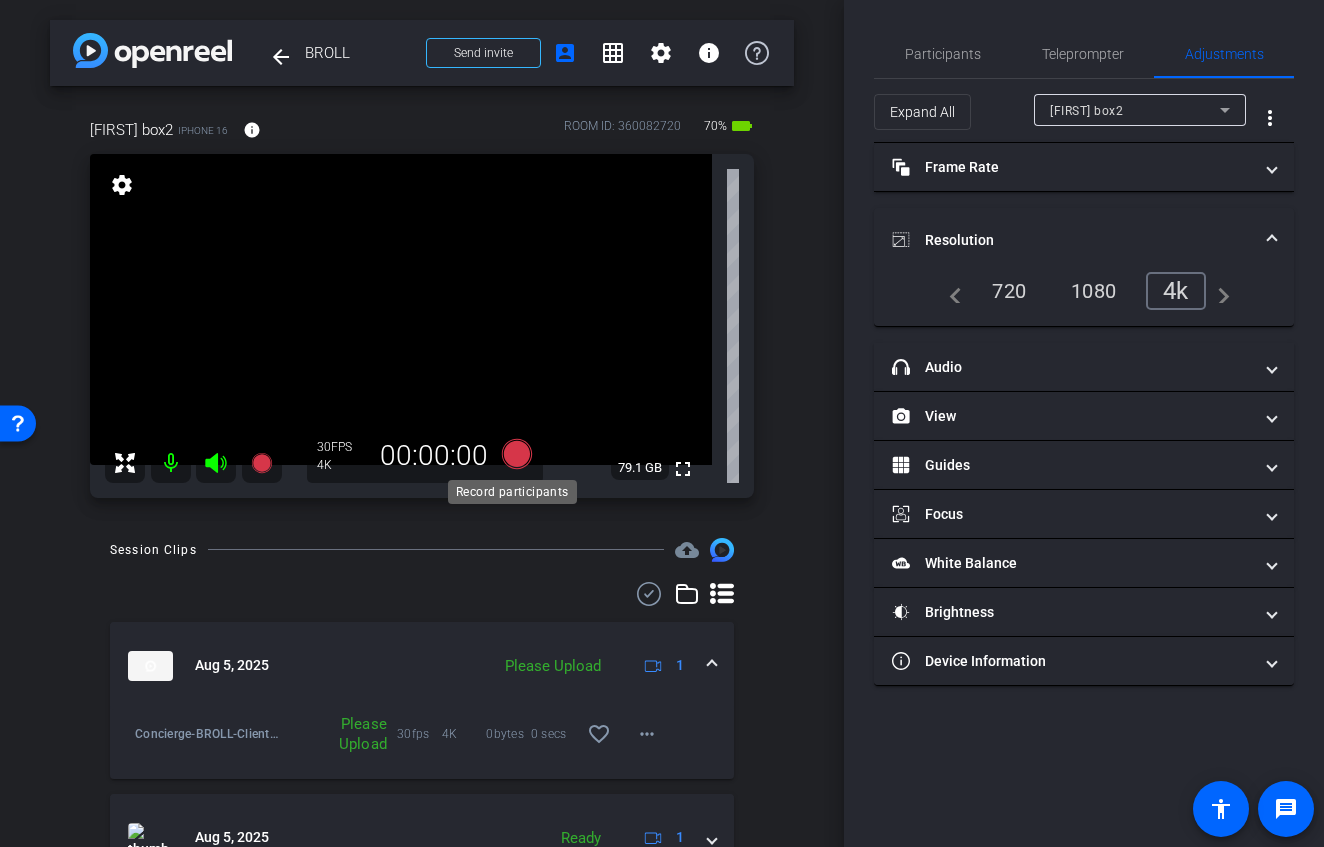 click 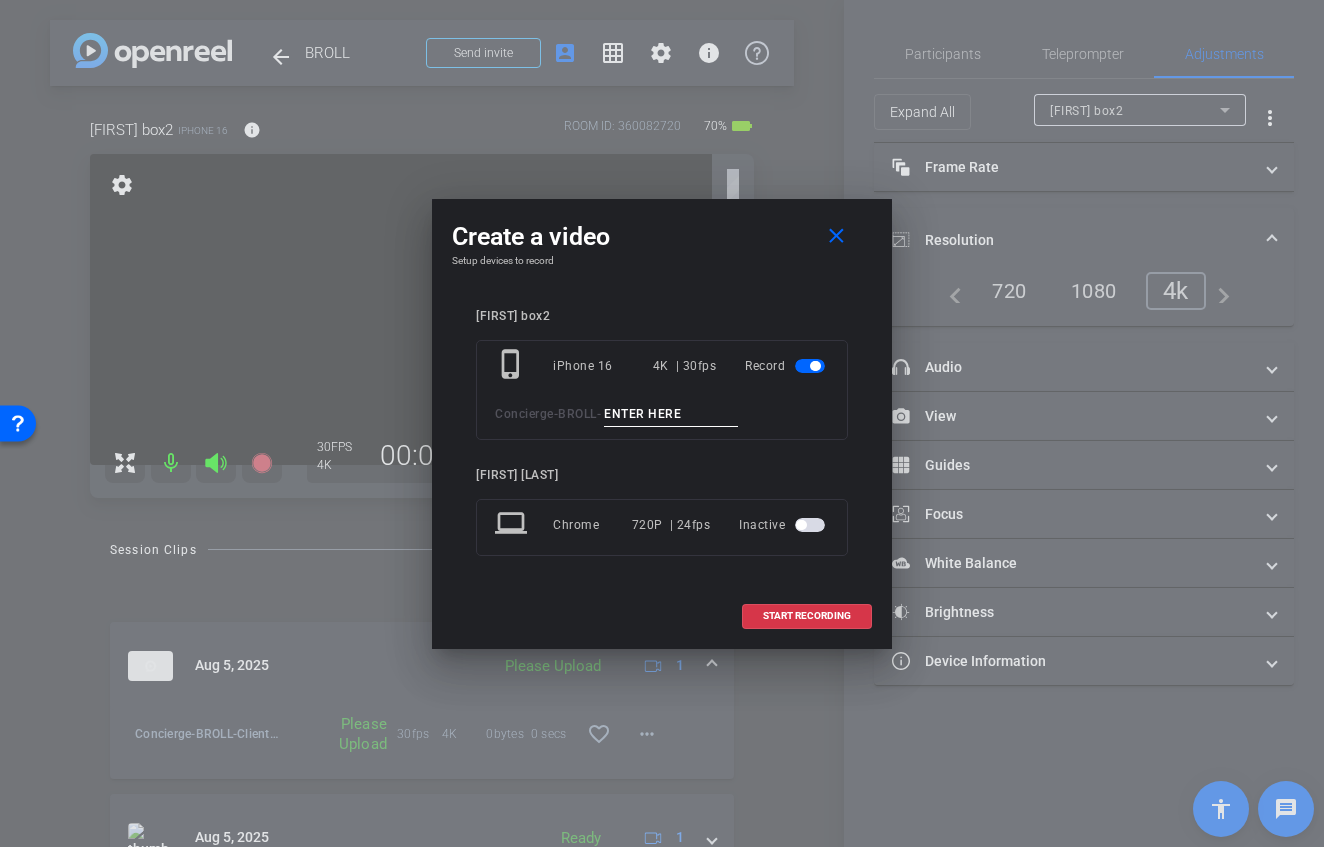 click at bounding box center (671, 414) 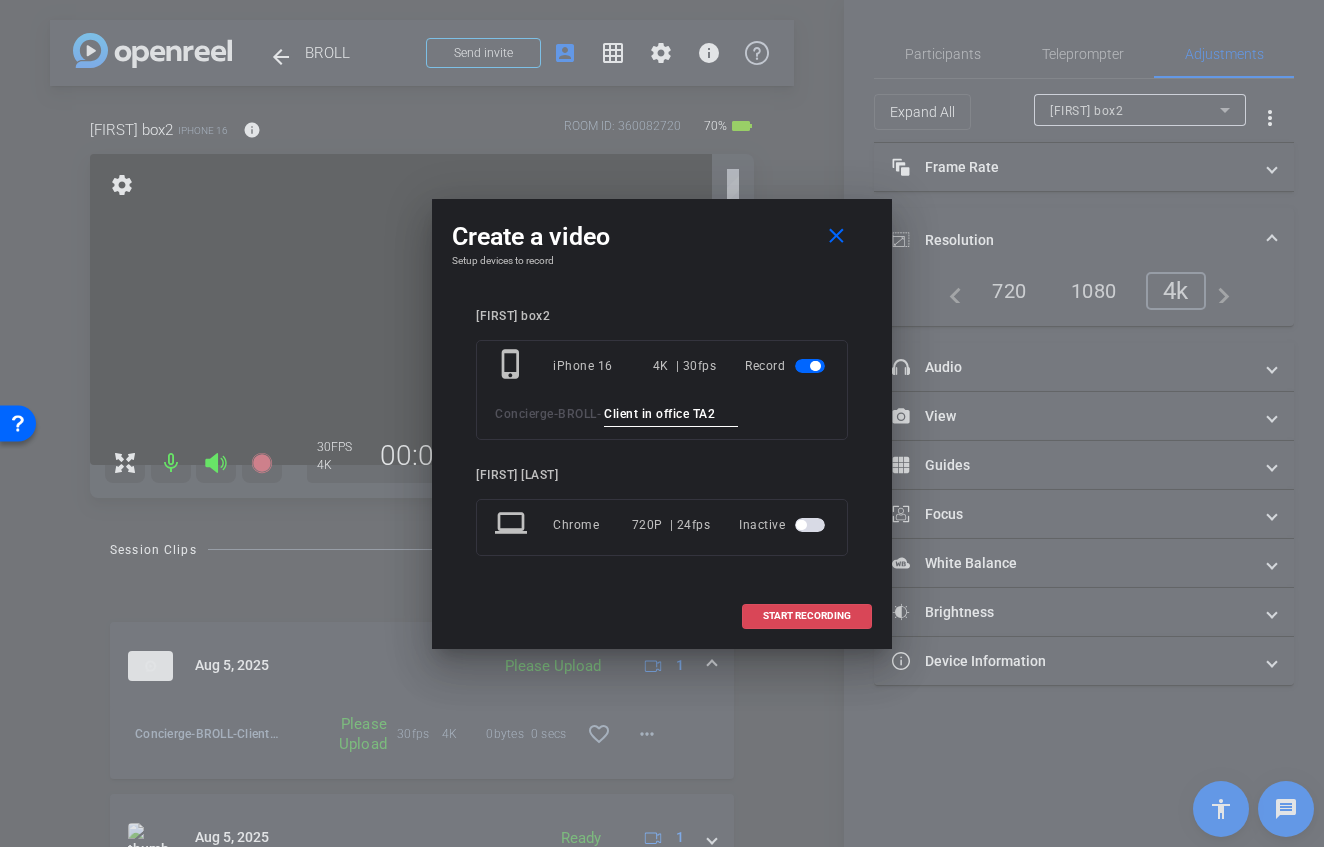 type on "Client in office TA2" 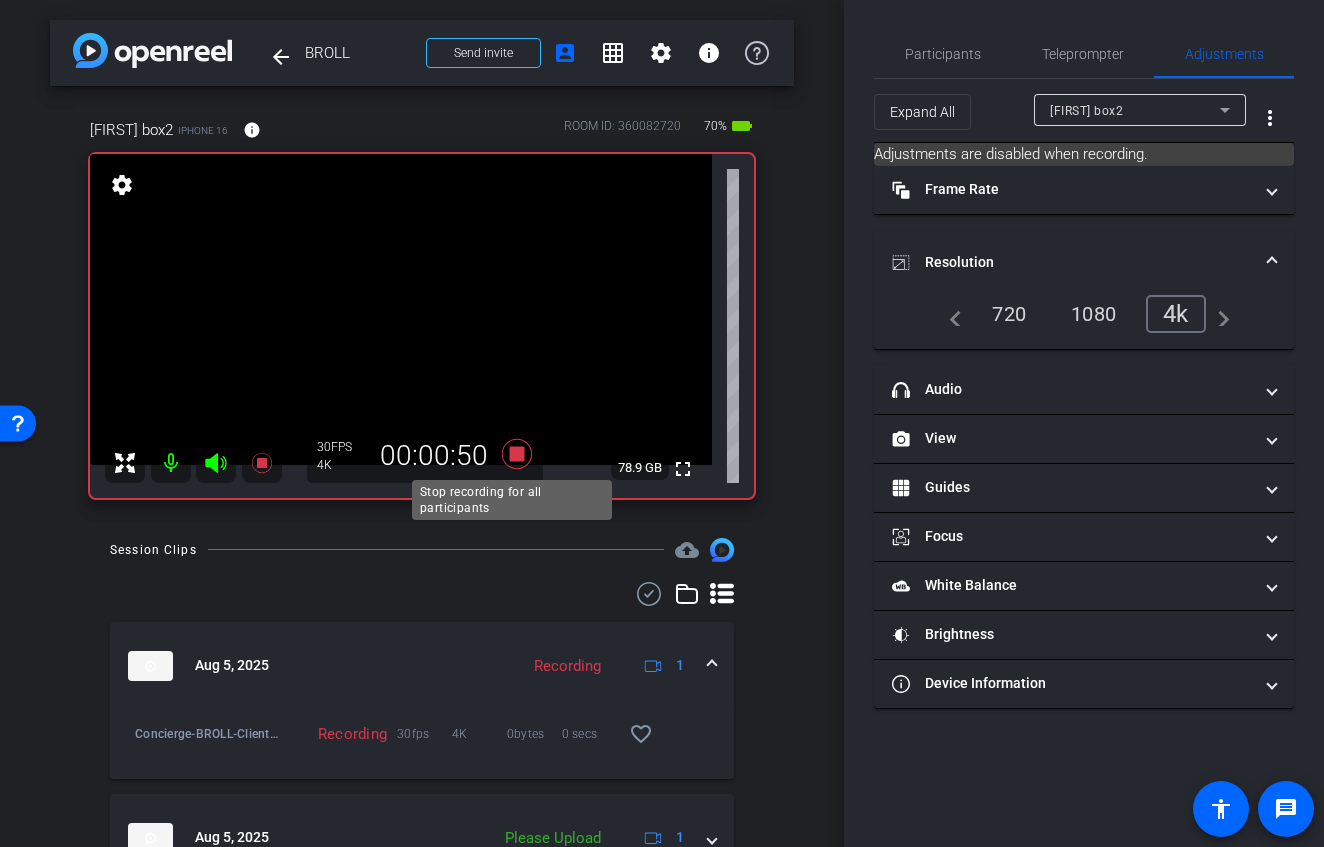 click 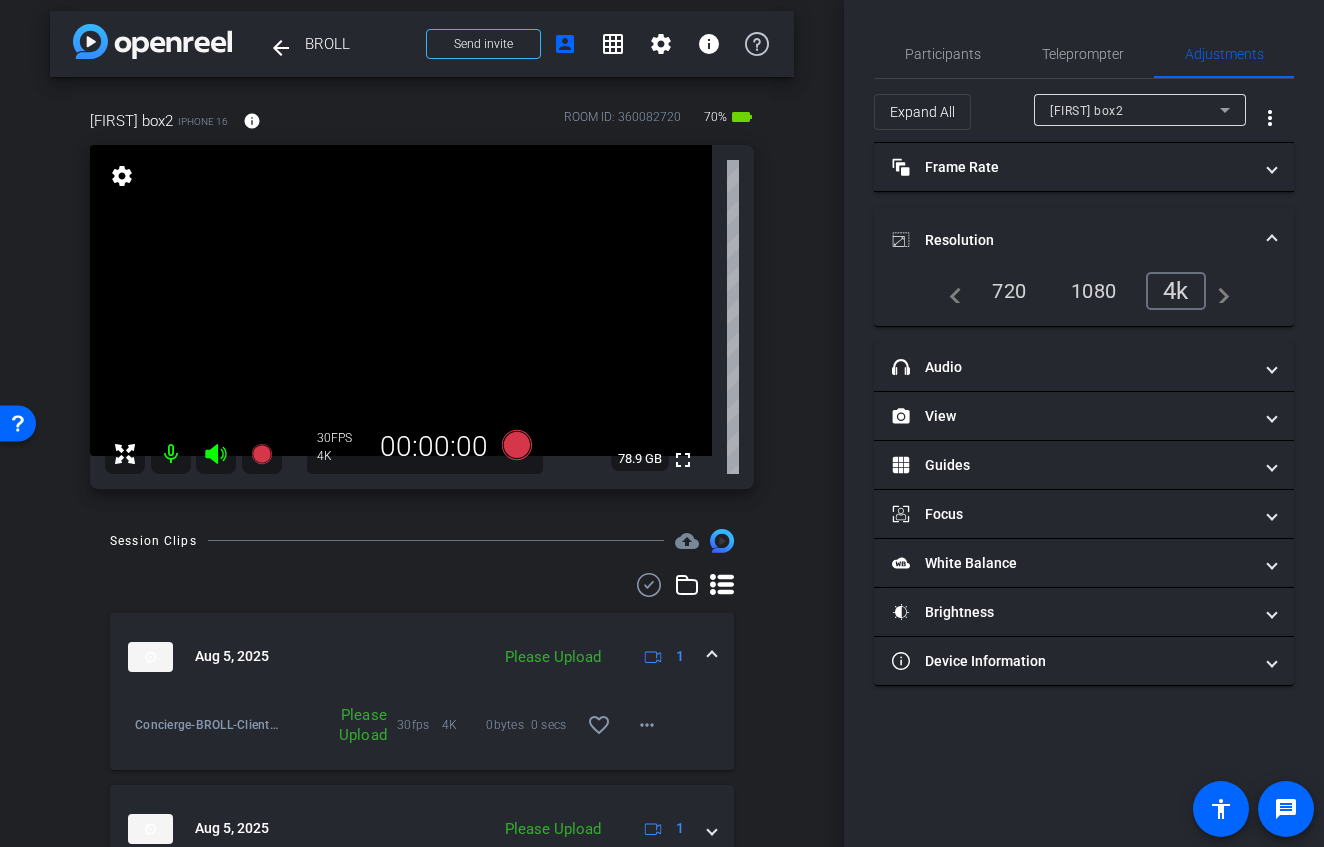 scroll, scrollTop: 159, scrollLeft: 0, axis: vertical 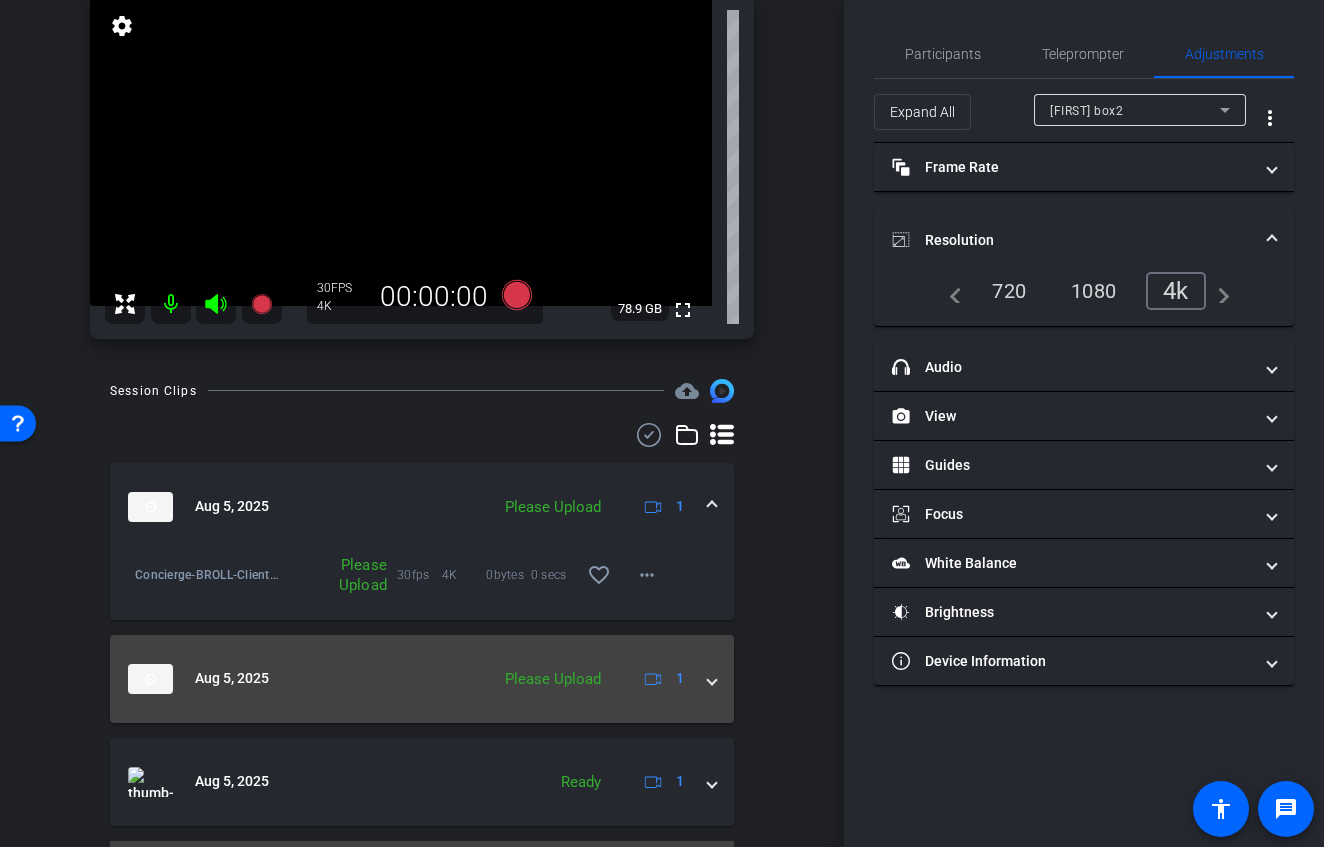 click on "Aug 5, 2025  Please Upload
1" at bounding box center [422, 679] 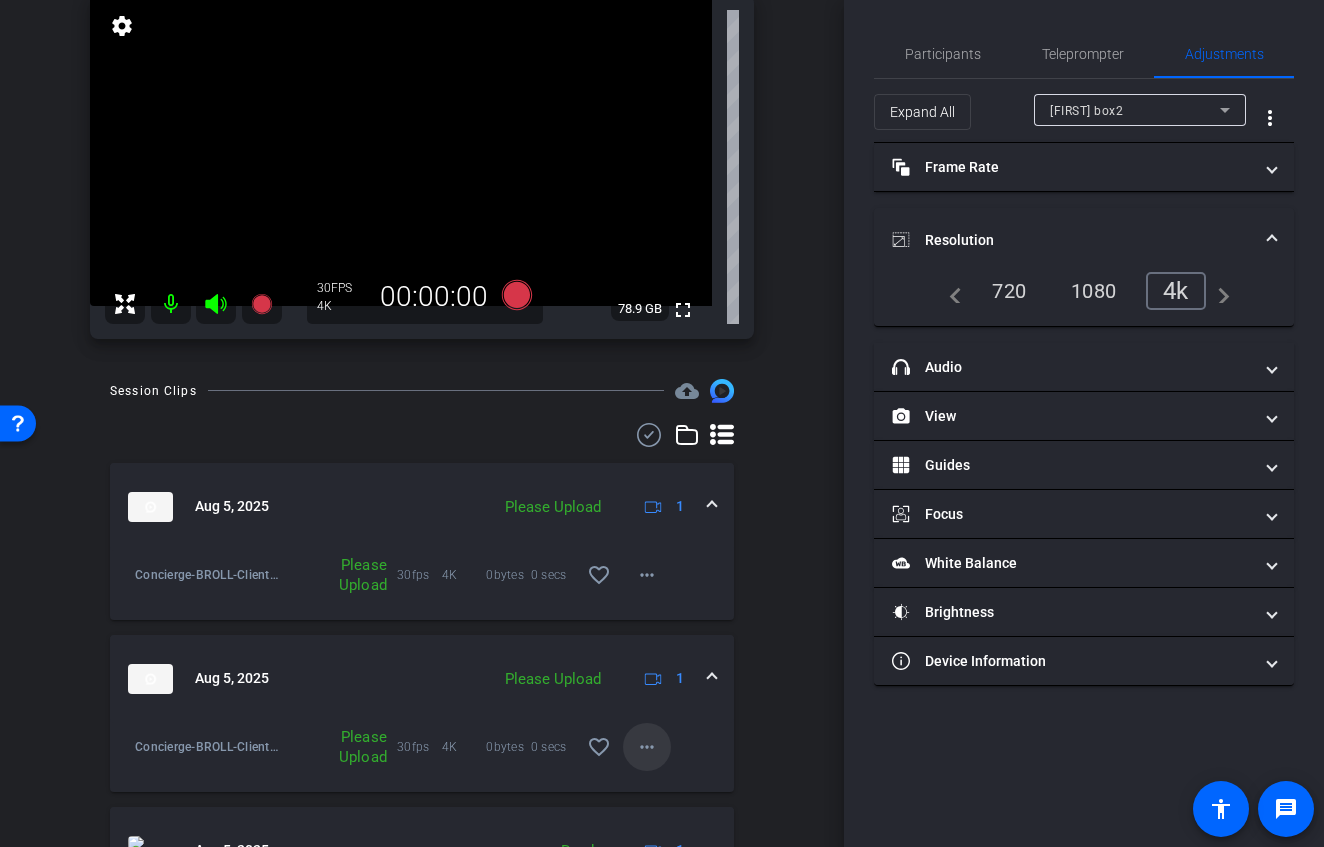 click at bounding box center [647, 747] 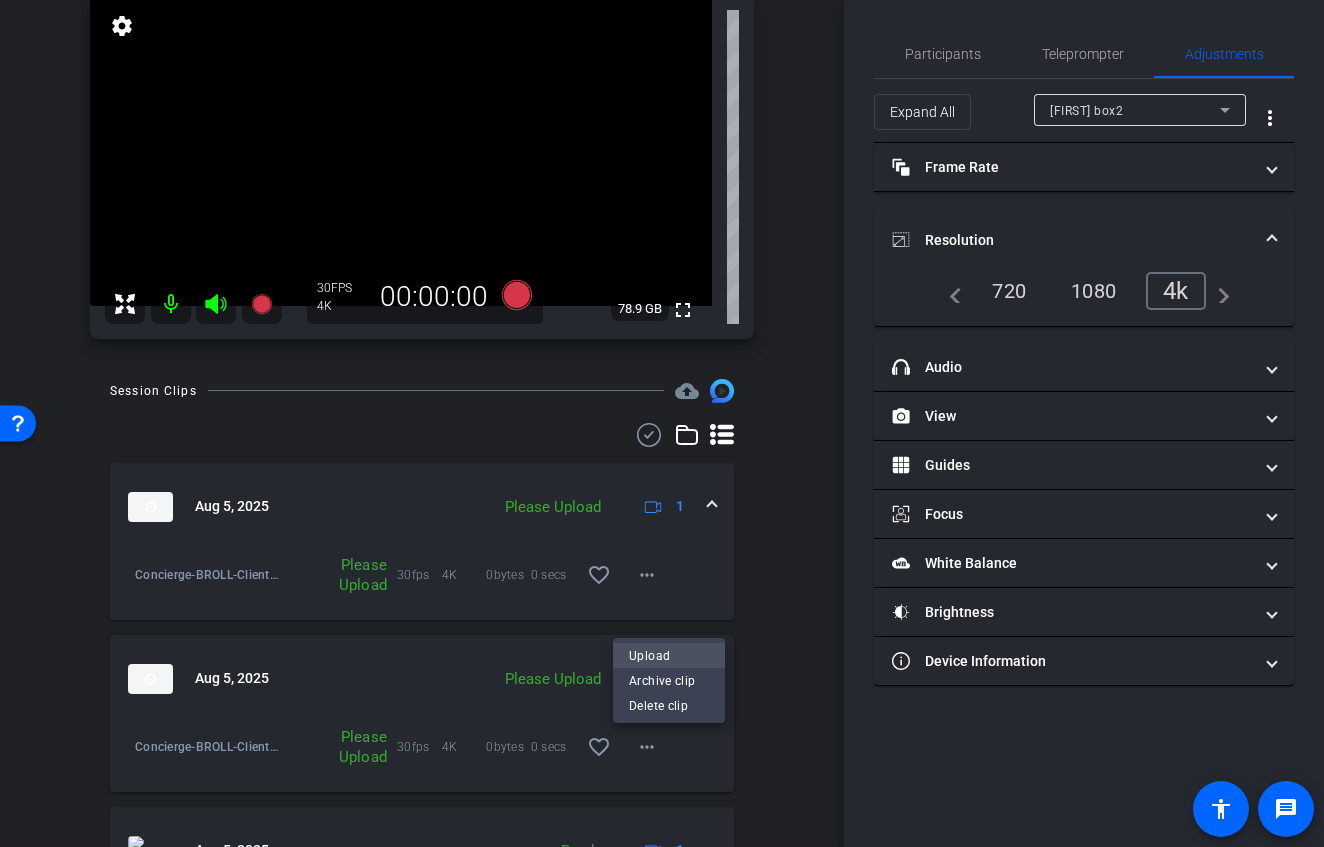 click on "Upload" at bounding box center [669, 655] 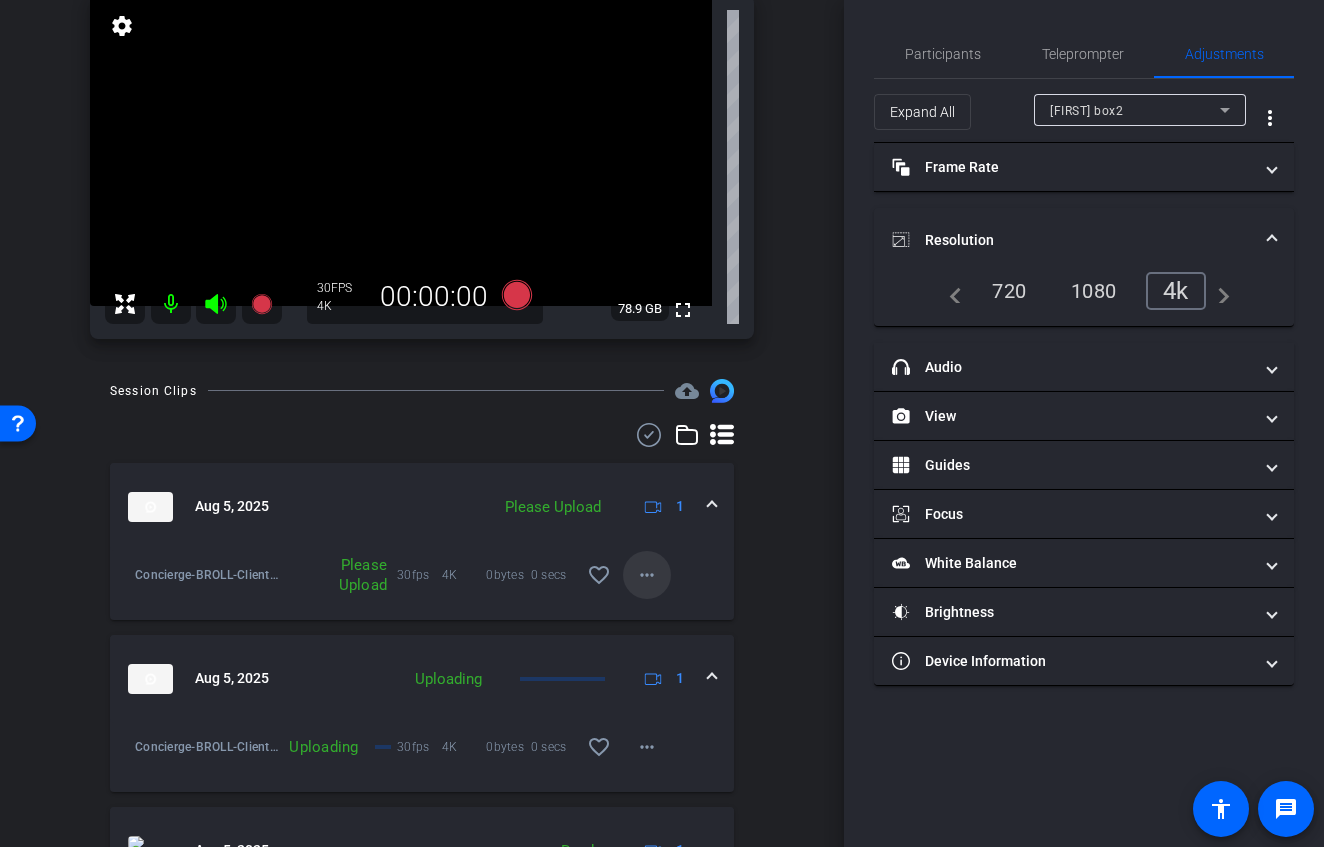 click on "more_horiz" at bounding box center [647, 575] 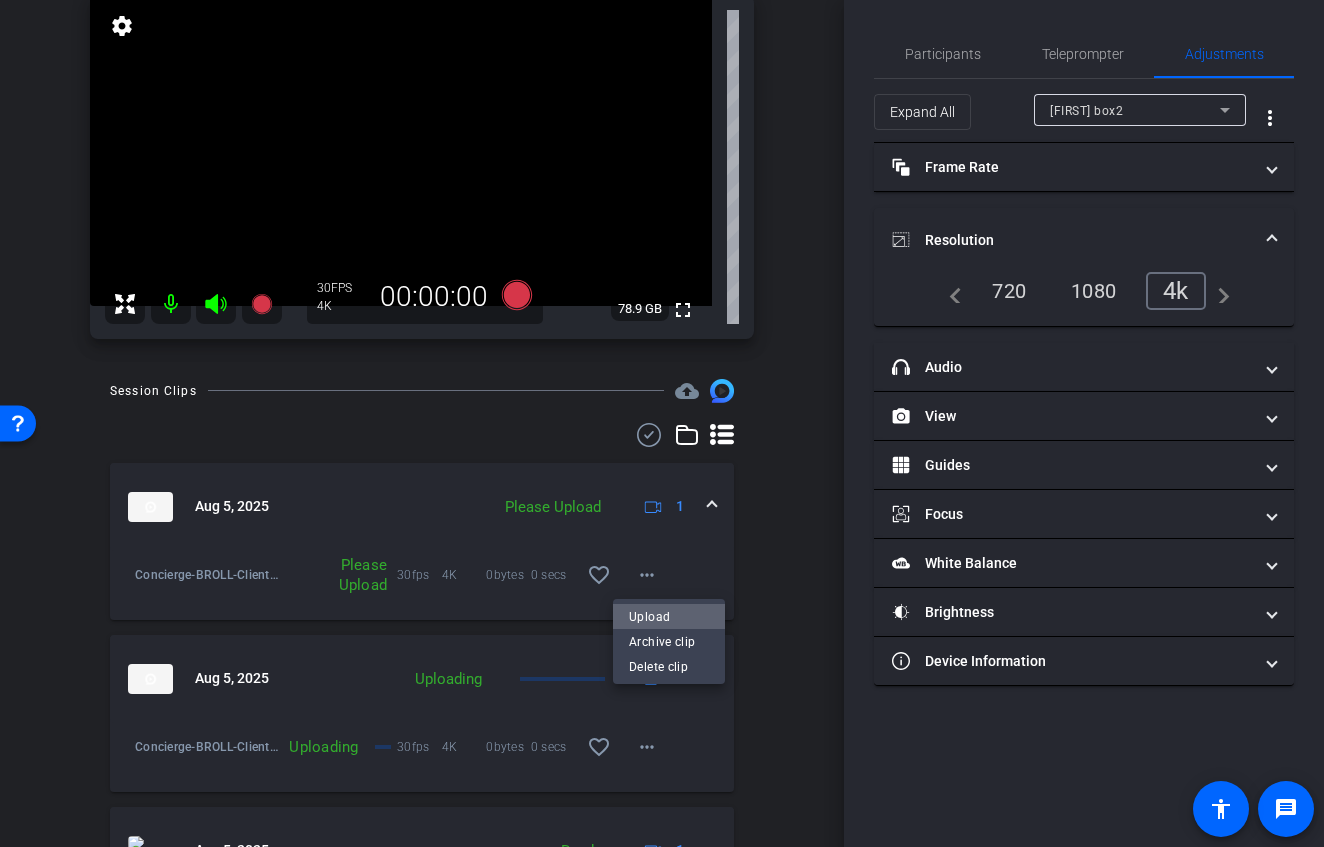 click on "Upload" at bounding box center (669, 616) 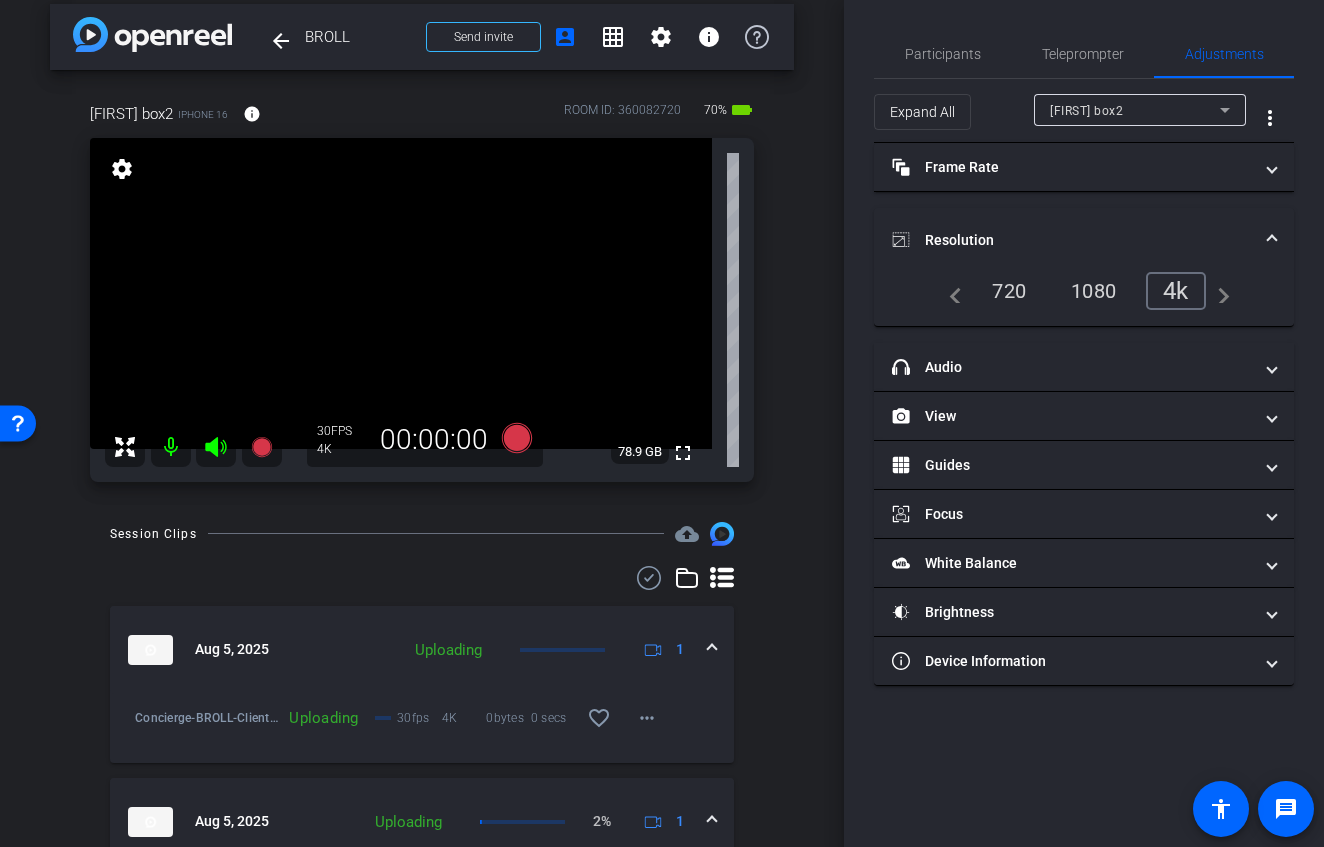 scroll, scrollTop: 0, scrollLeft: 0, axis: both 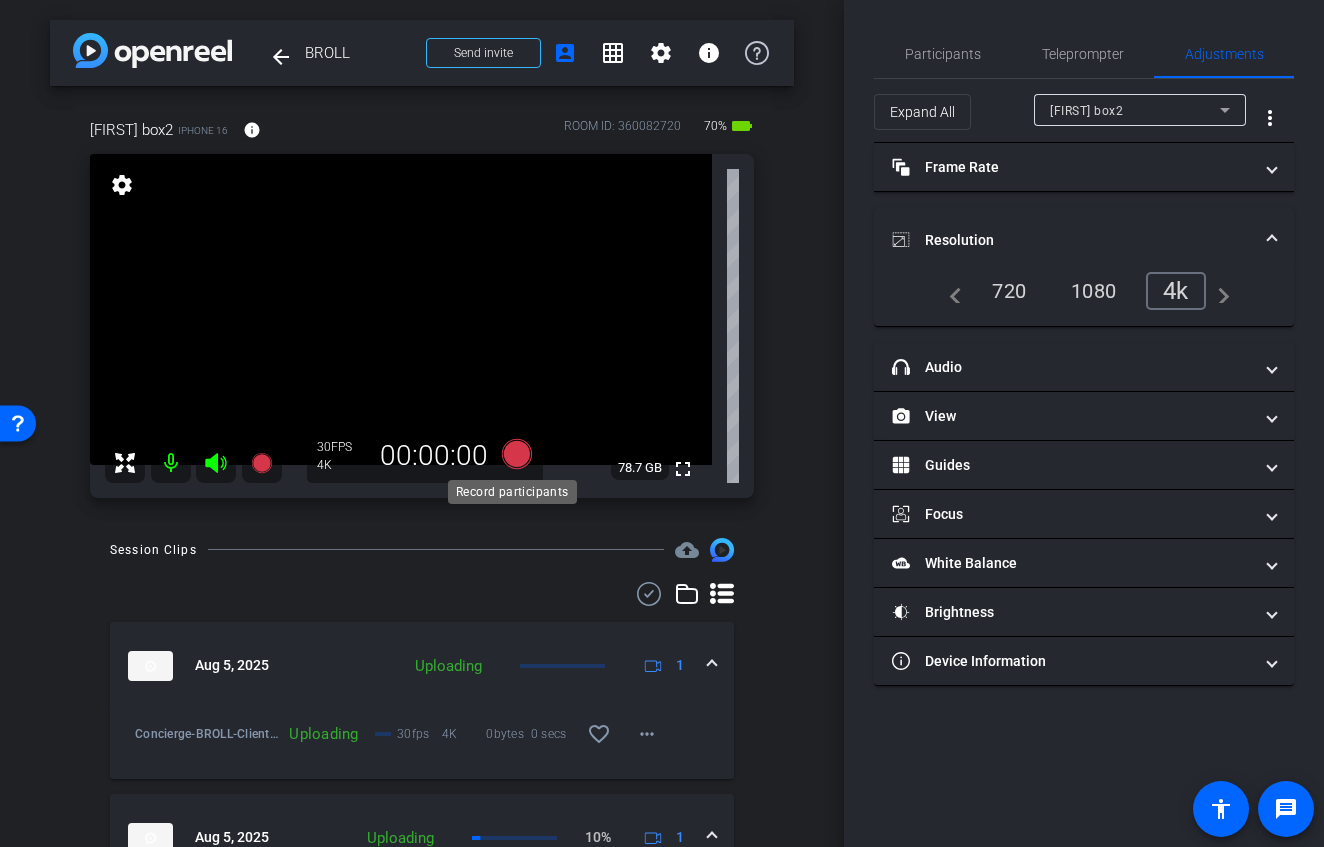 click 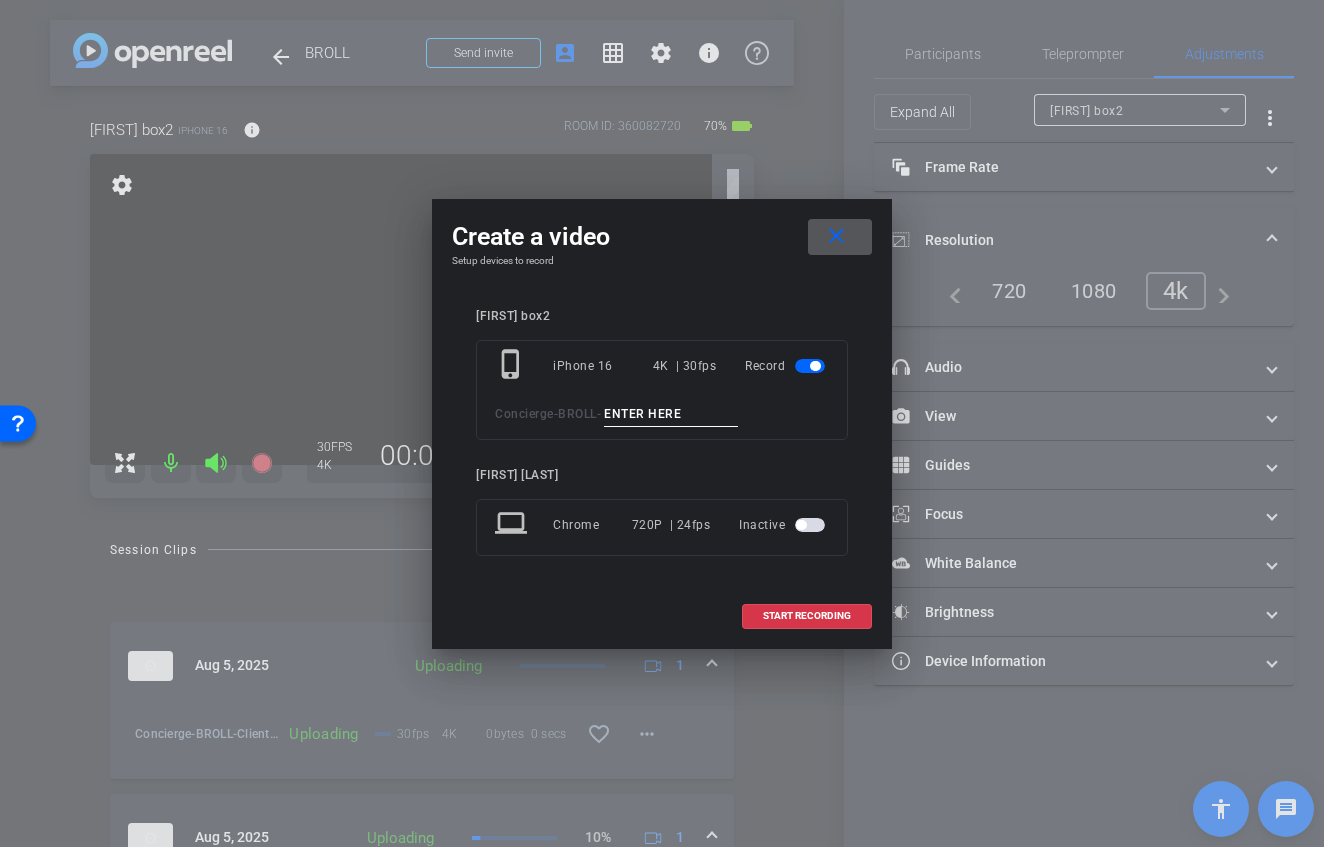 click at bounding box center (671, 414) 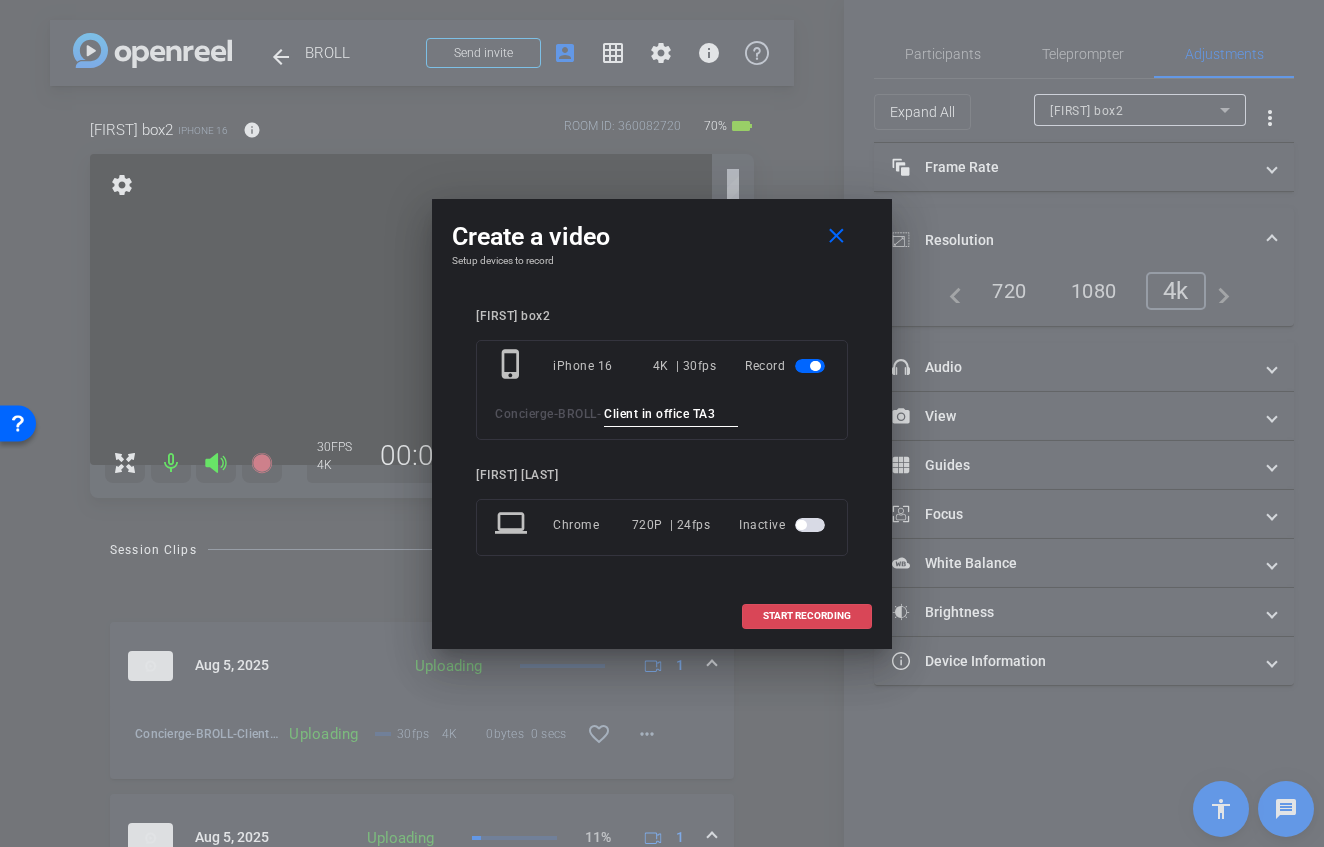 type on "Client in office TA3" 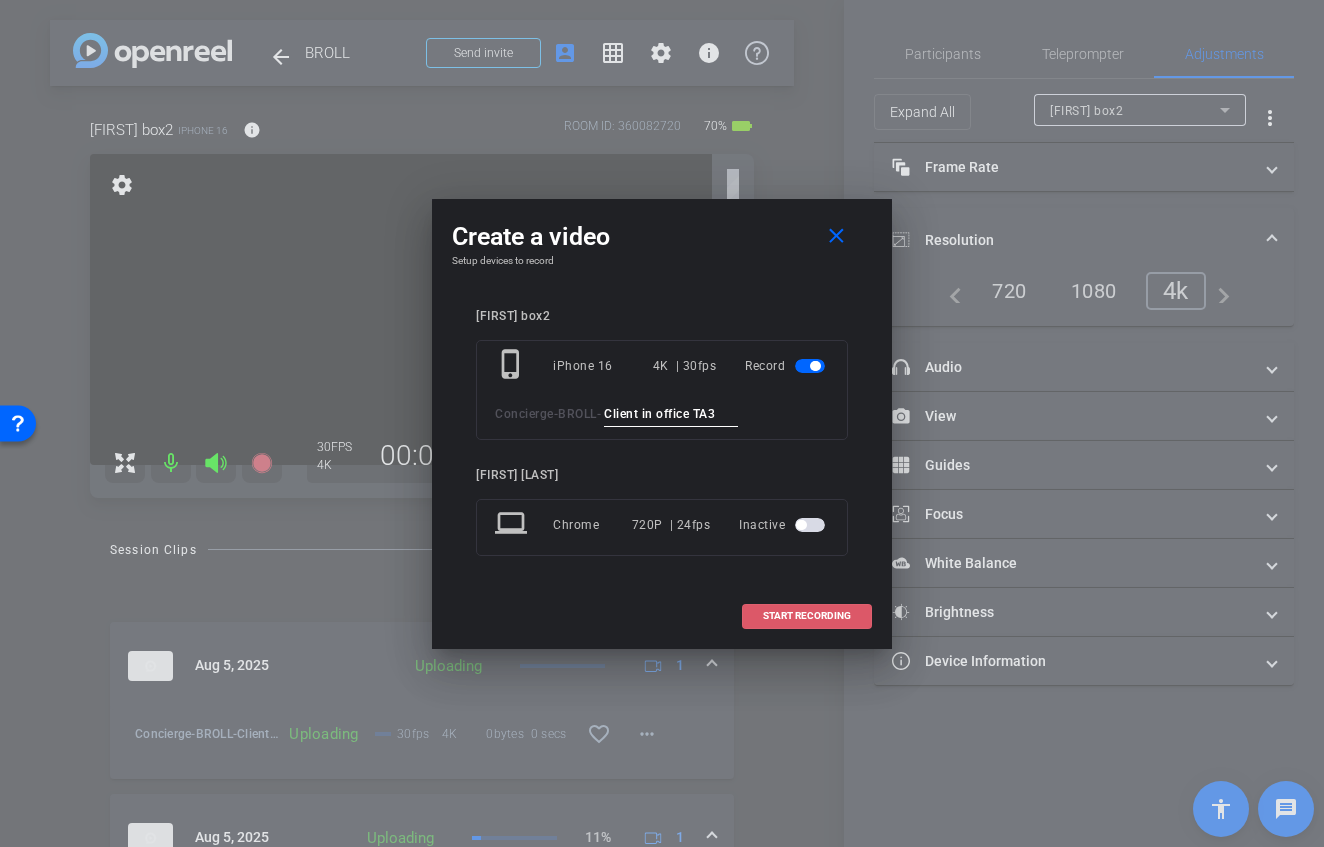 click at bounding box center [807, 616] 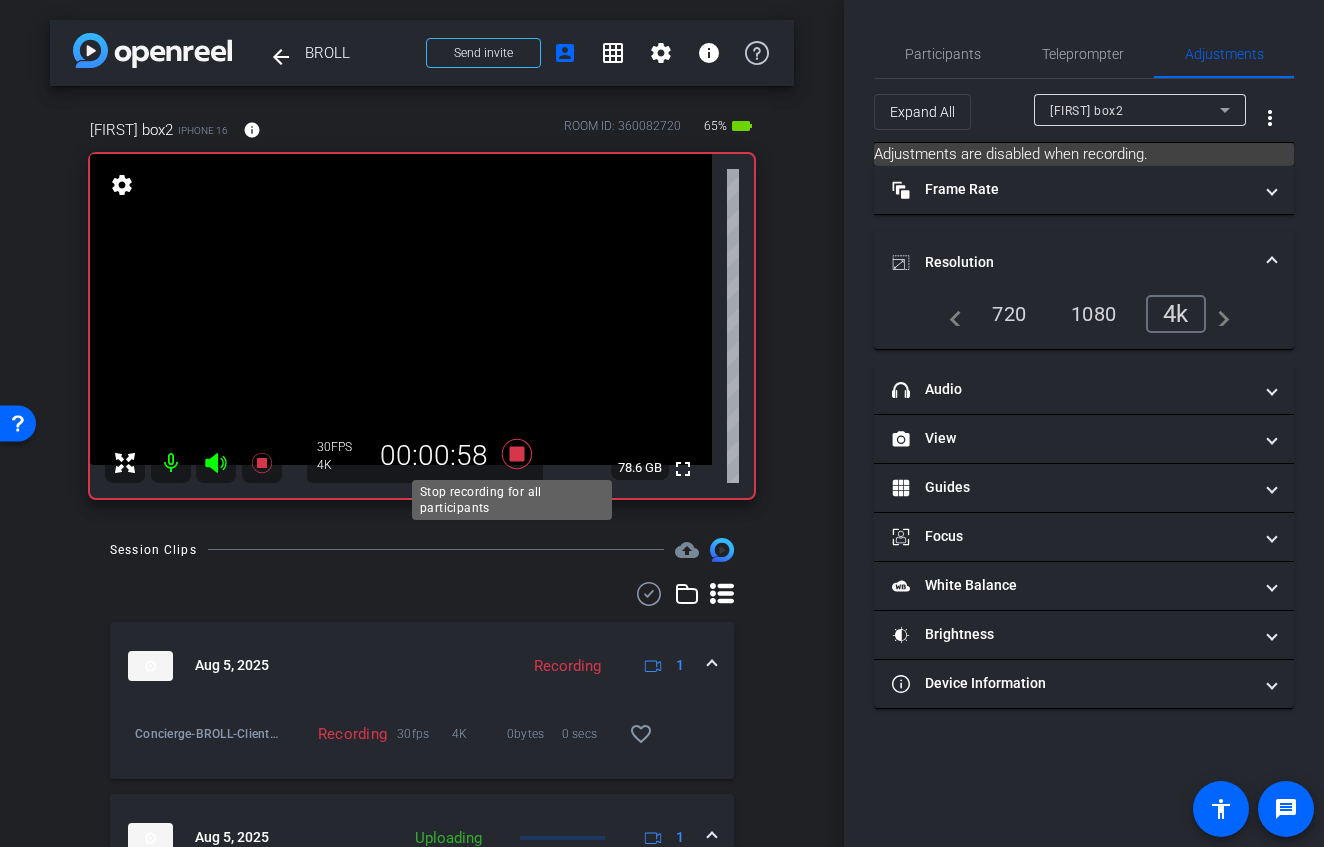 click 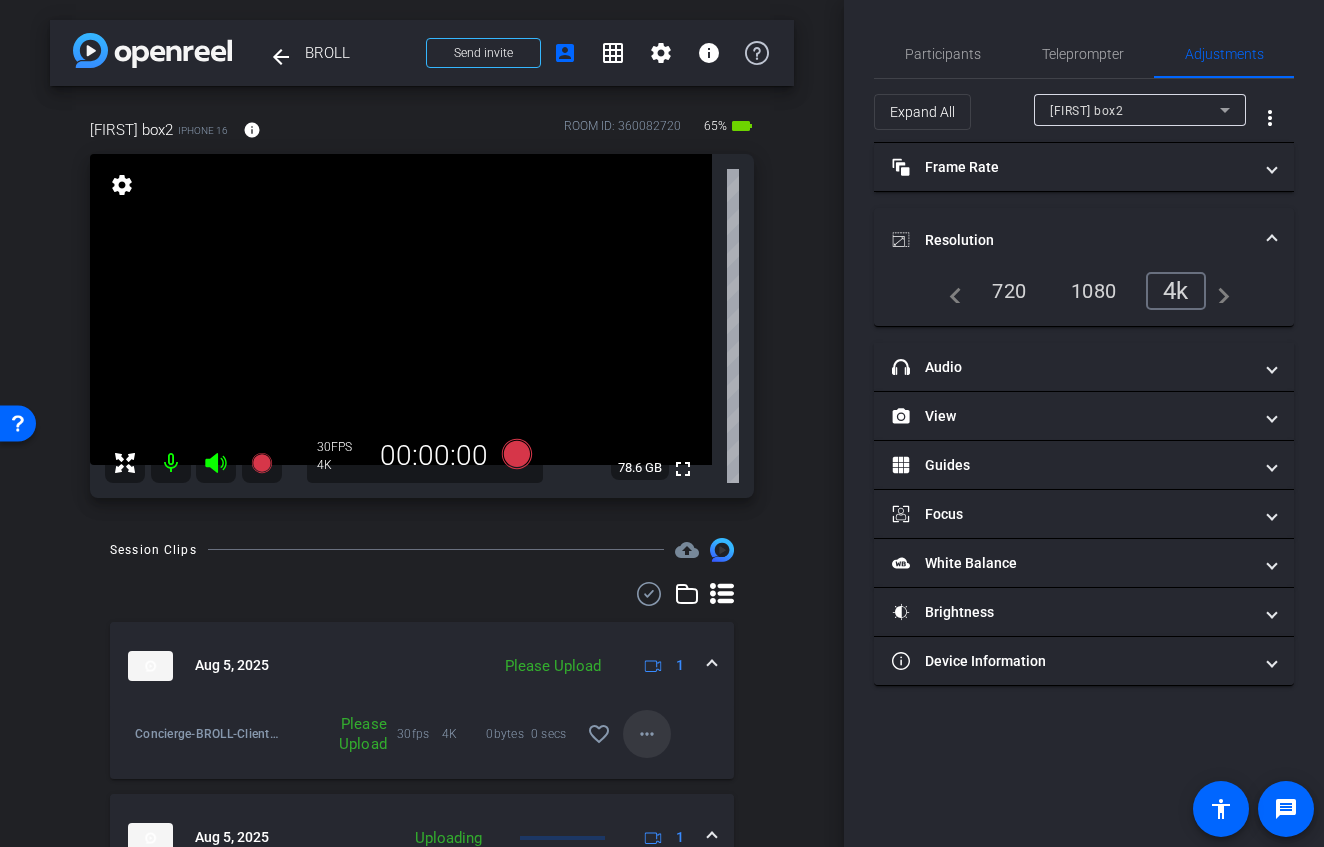 click on "more_horiz" at bounding box center (647, 734) 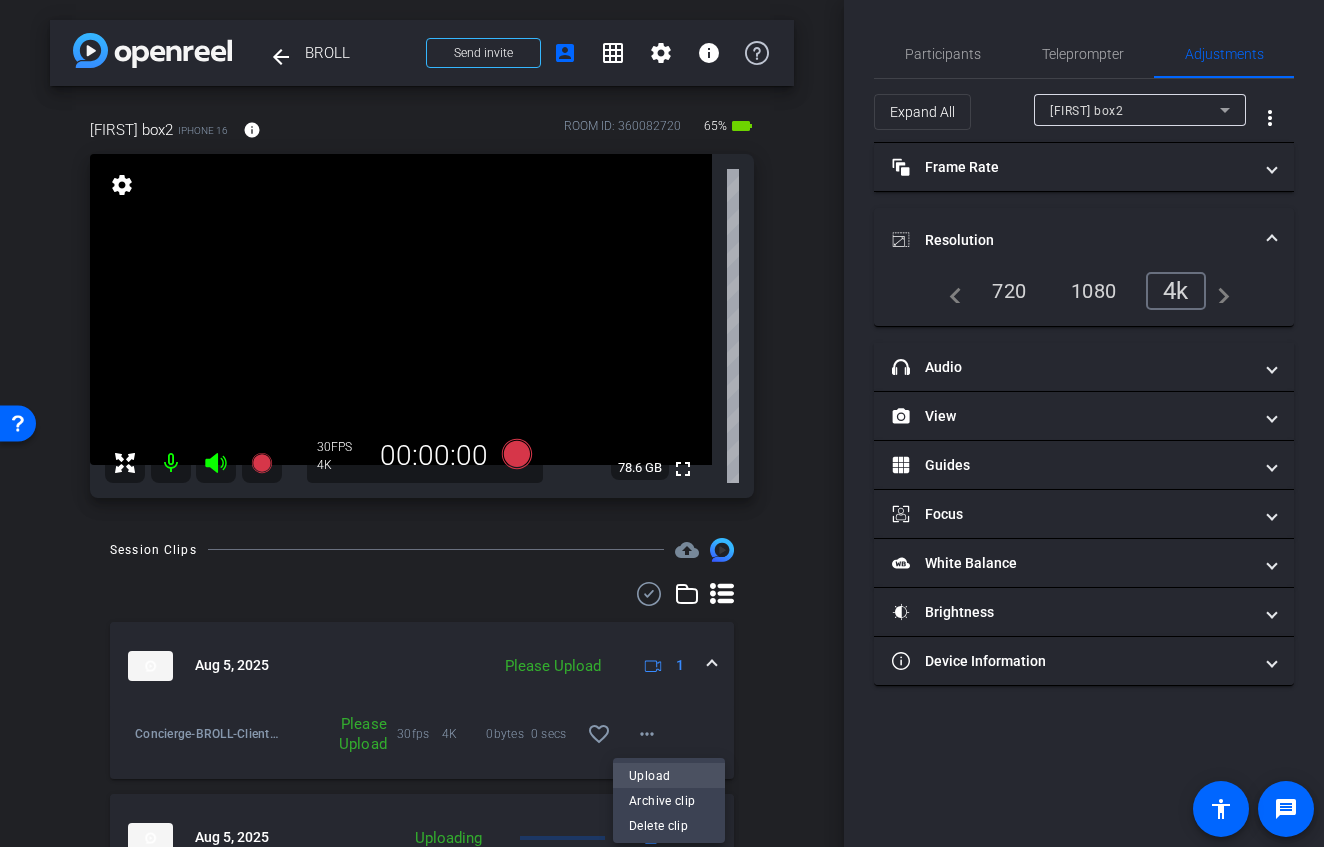 click on "Upload" at bounding box center [669, 776] 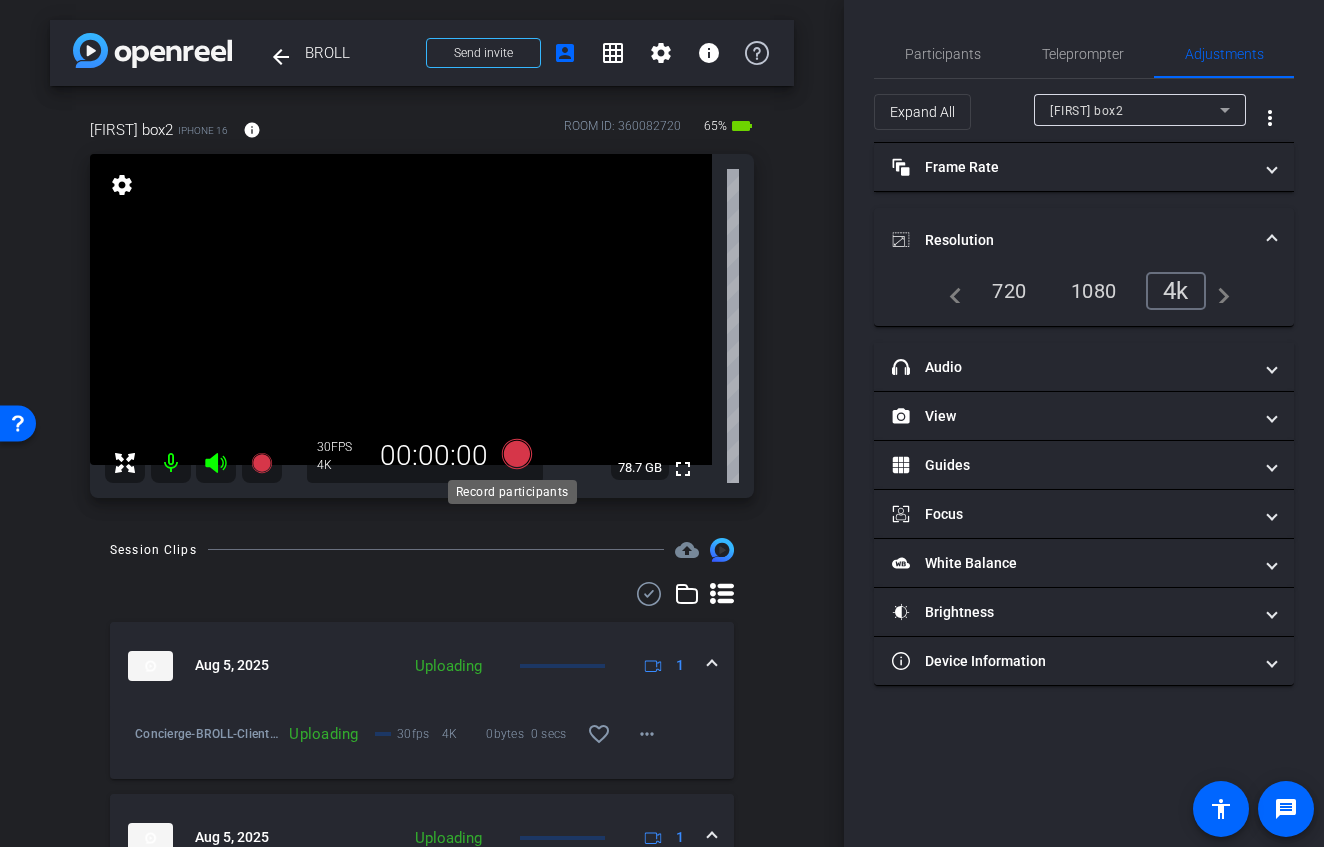 click 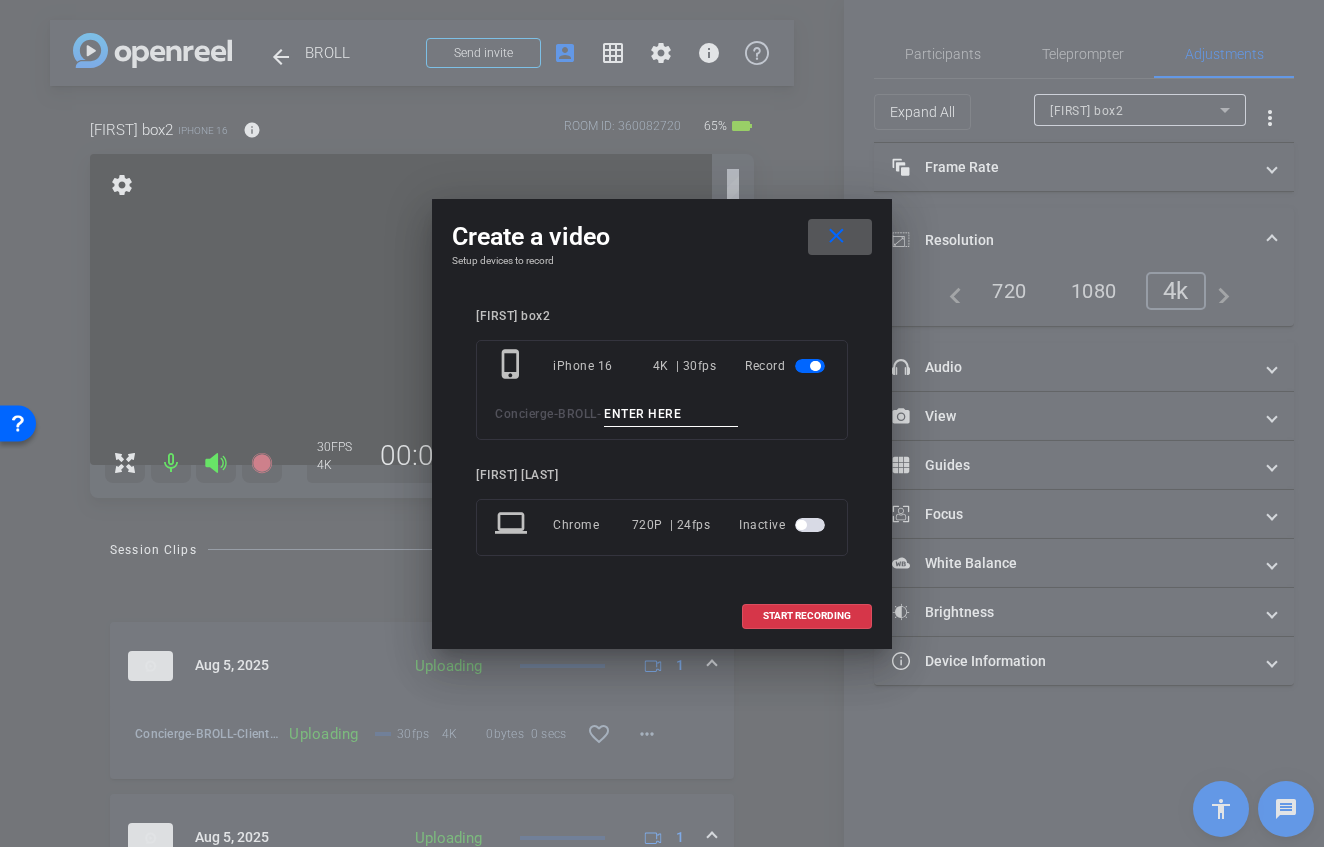 click at bounding box center [671, 414] 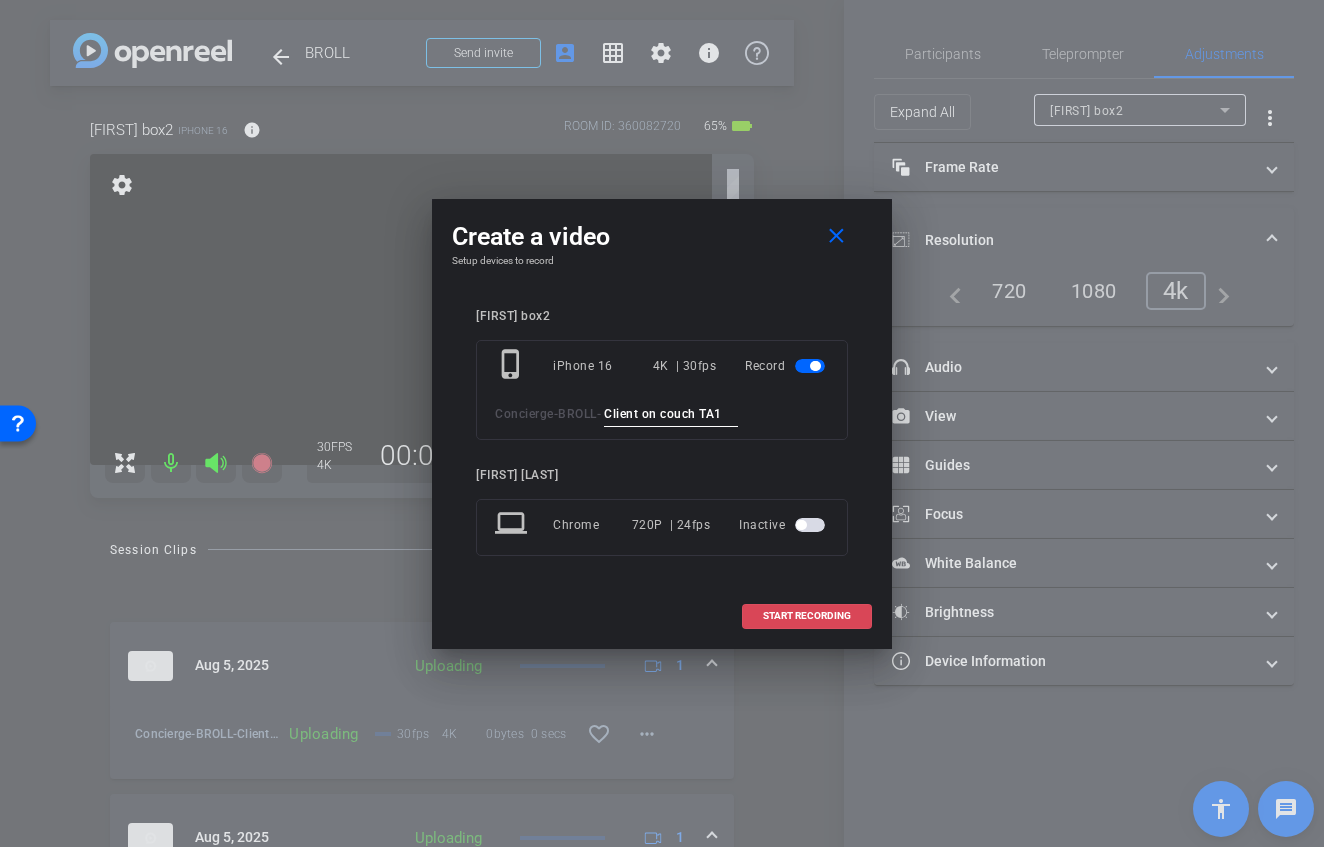 type on "Client on couch TA1" 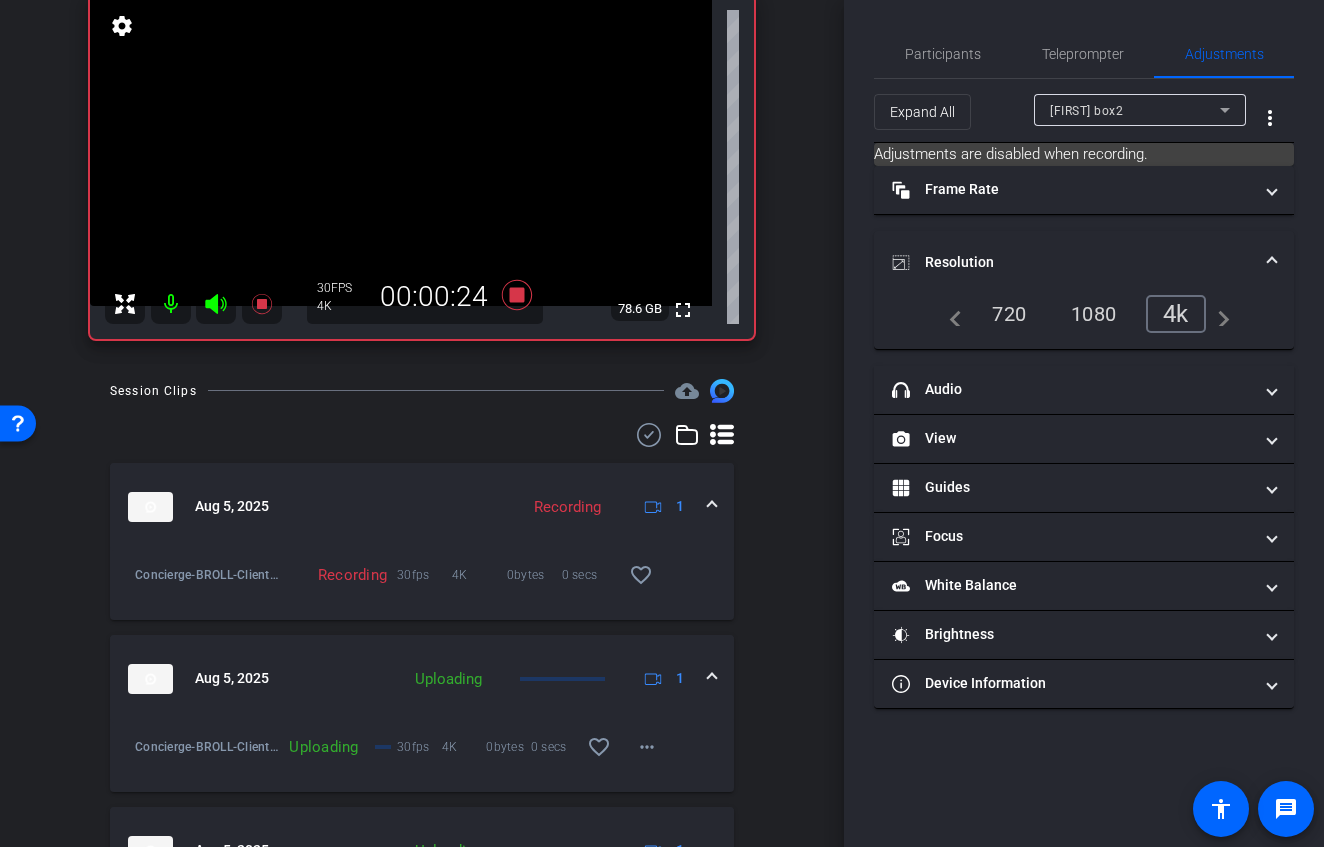 scroll, scrollTop: 156, scrollLeft: 0, axis: vertical 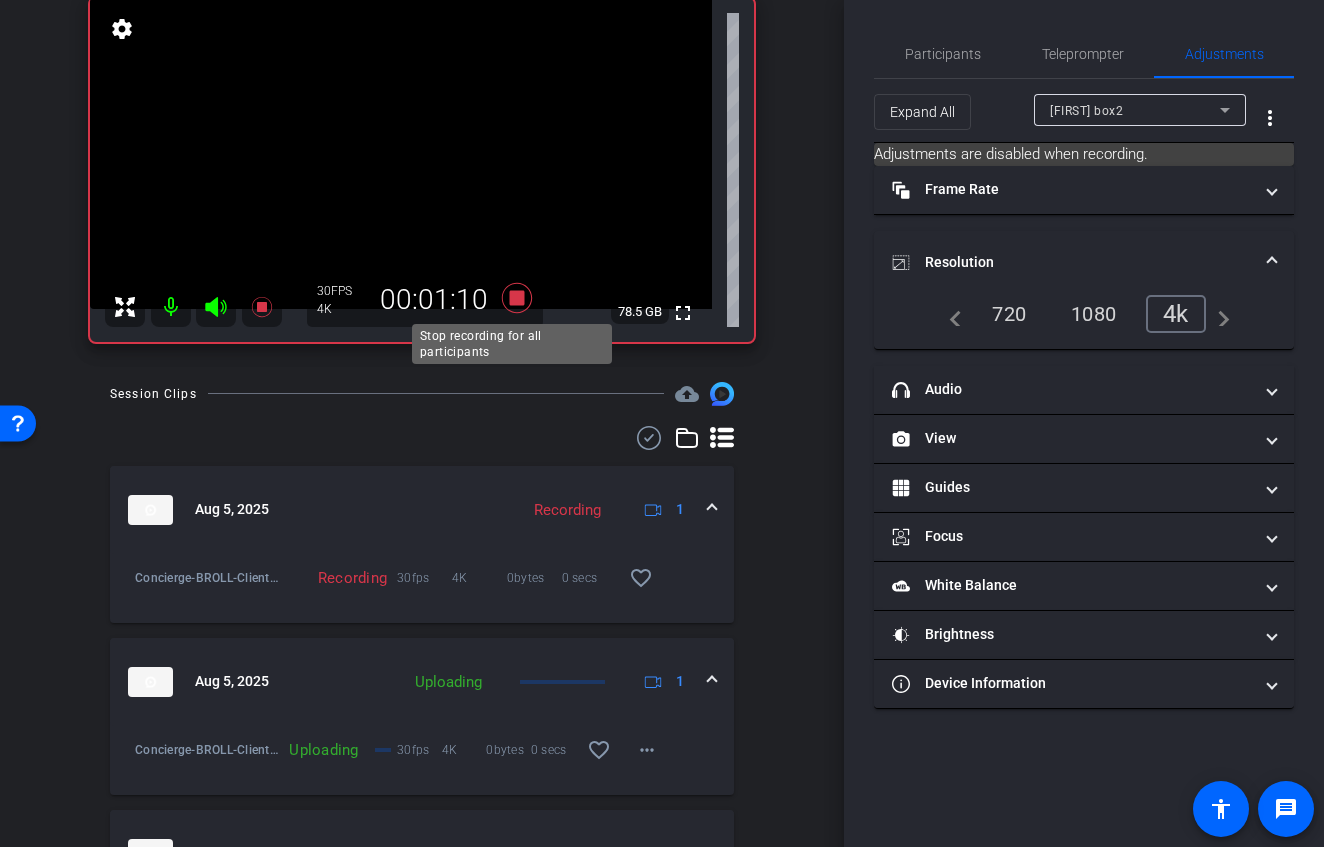 click 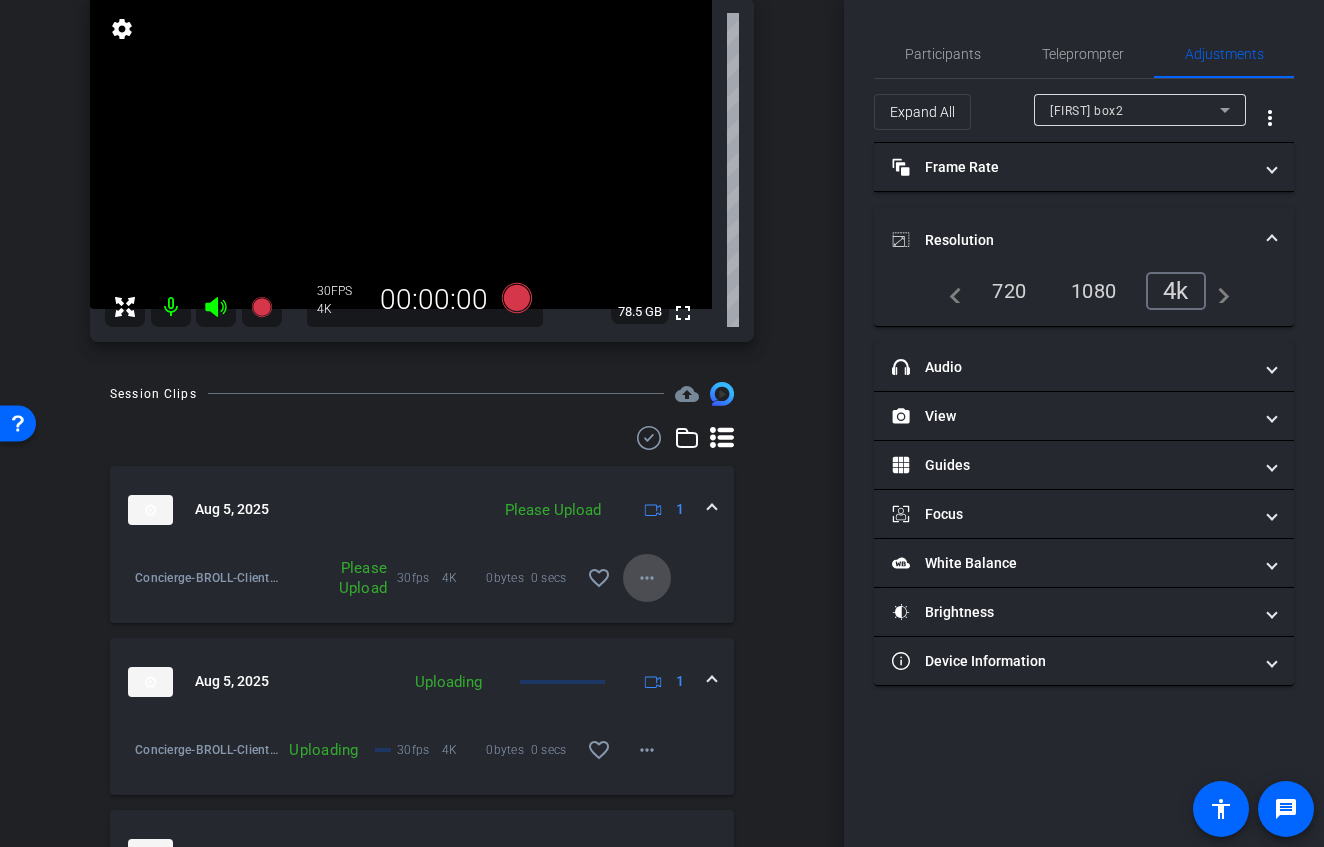 click on "more_horiz" at bounding box center [647, 578] 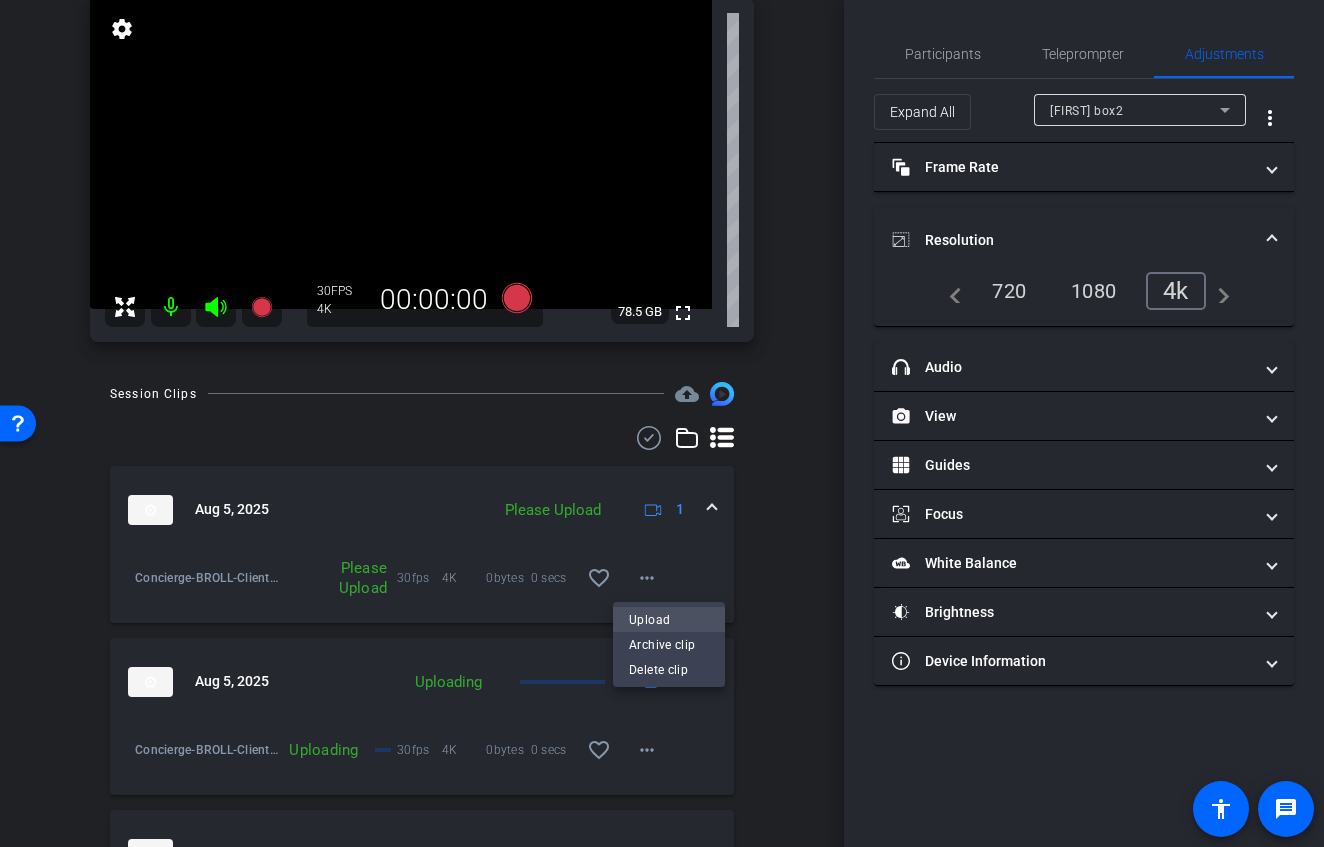 click on "Upload" at bounding box center [669, 619] 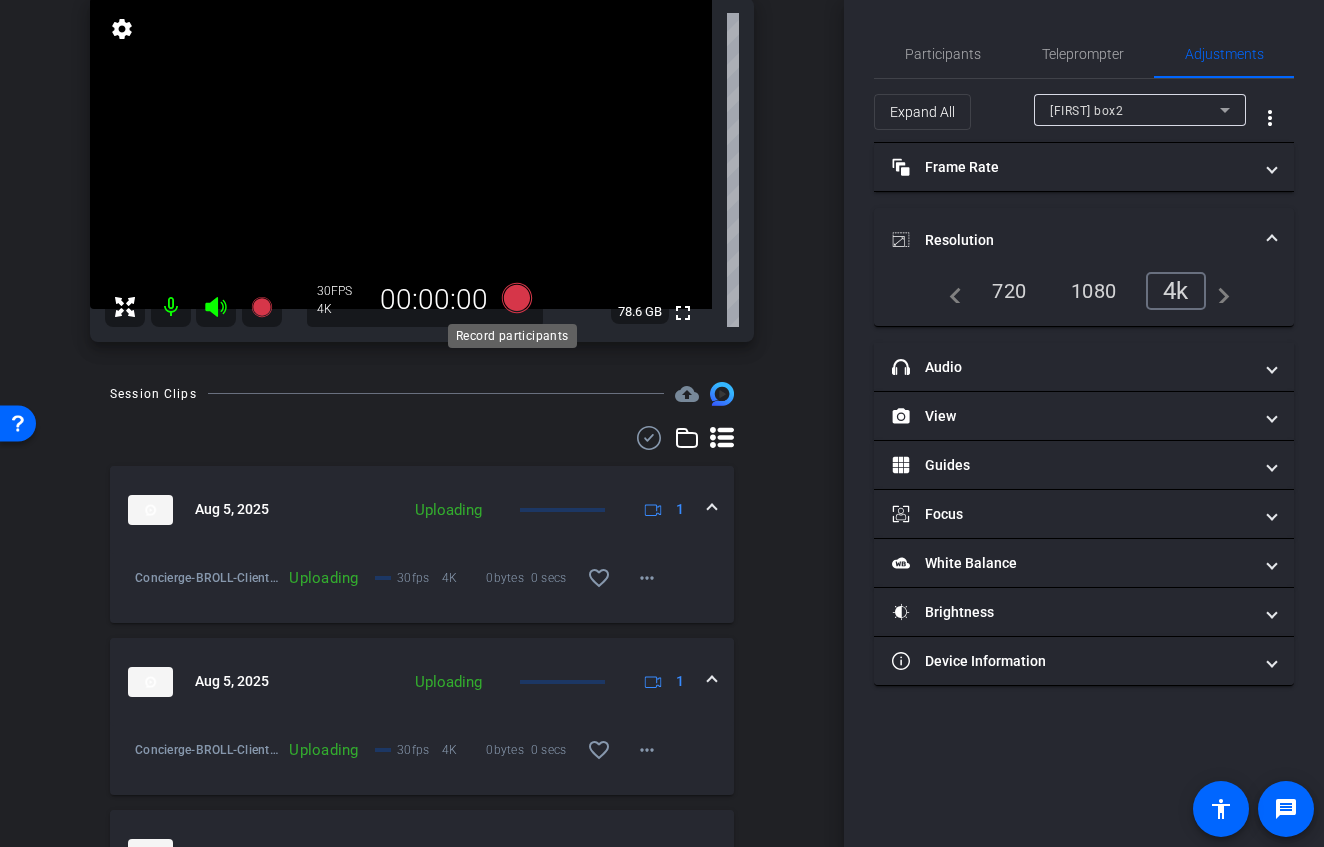 click 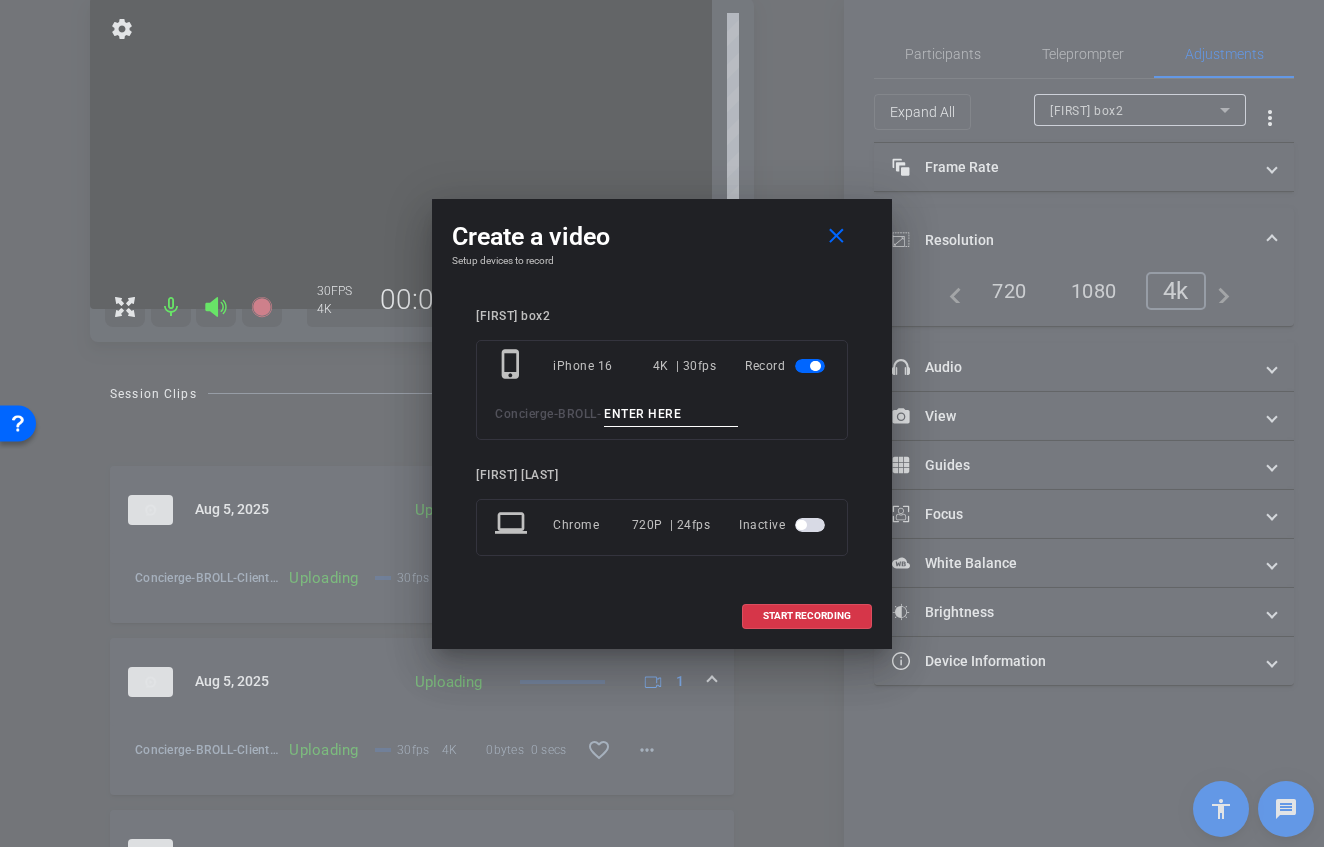 click at bounding box center [671, 414] 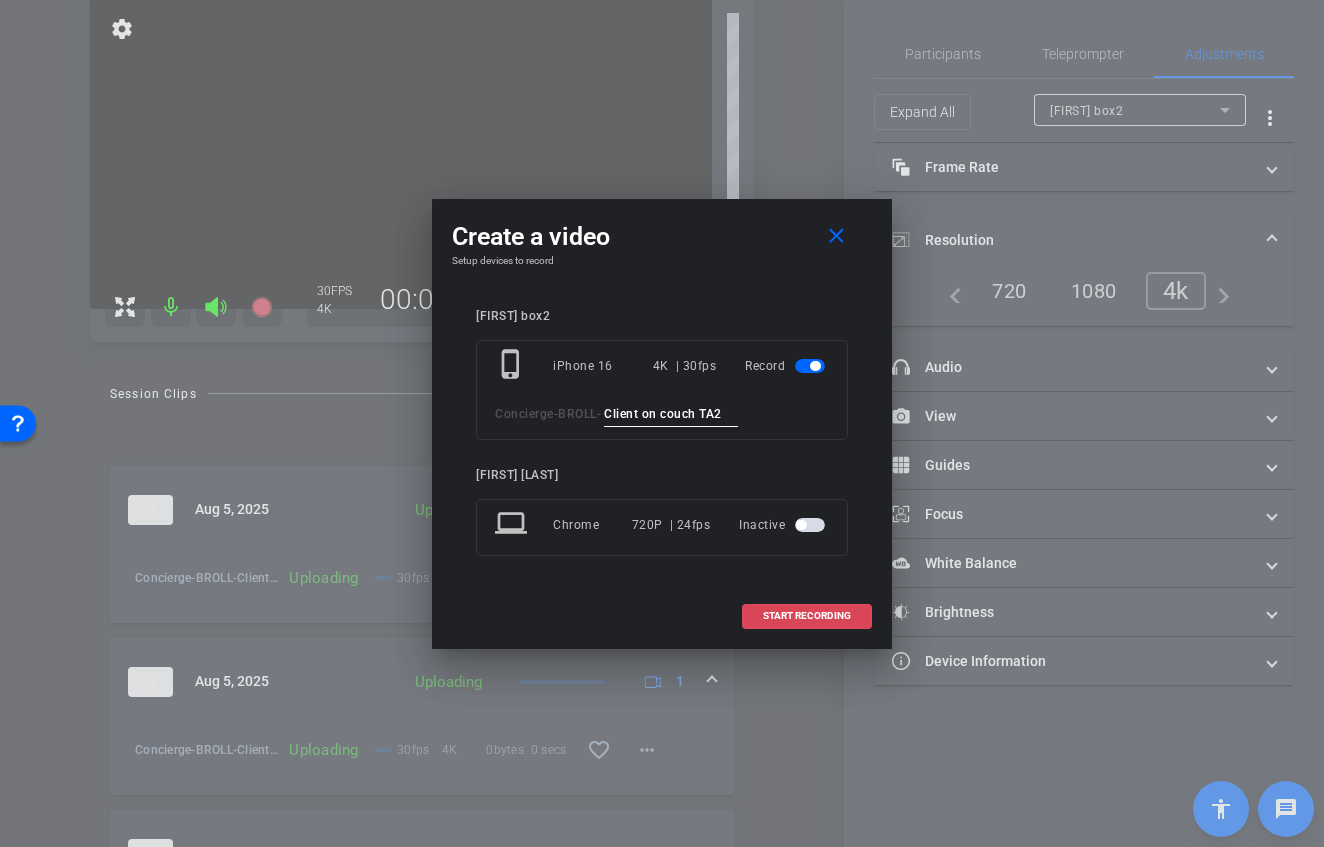type on "Client on couch TA2" 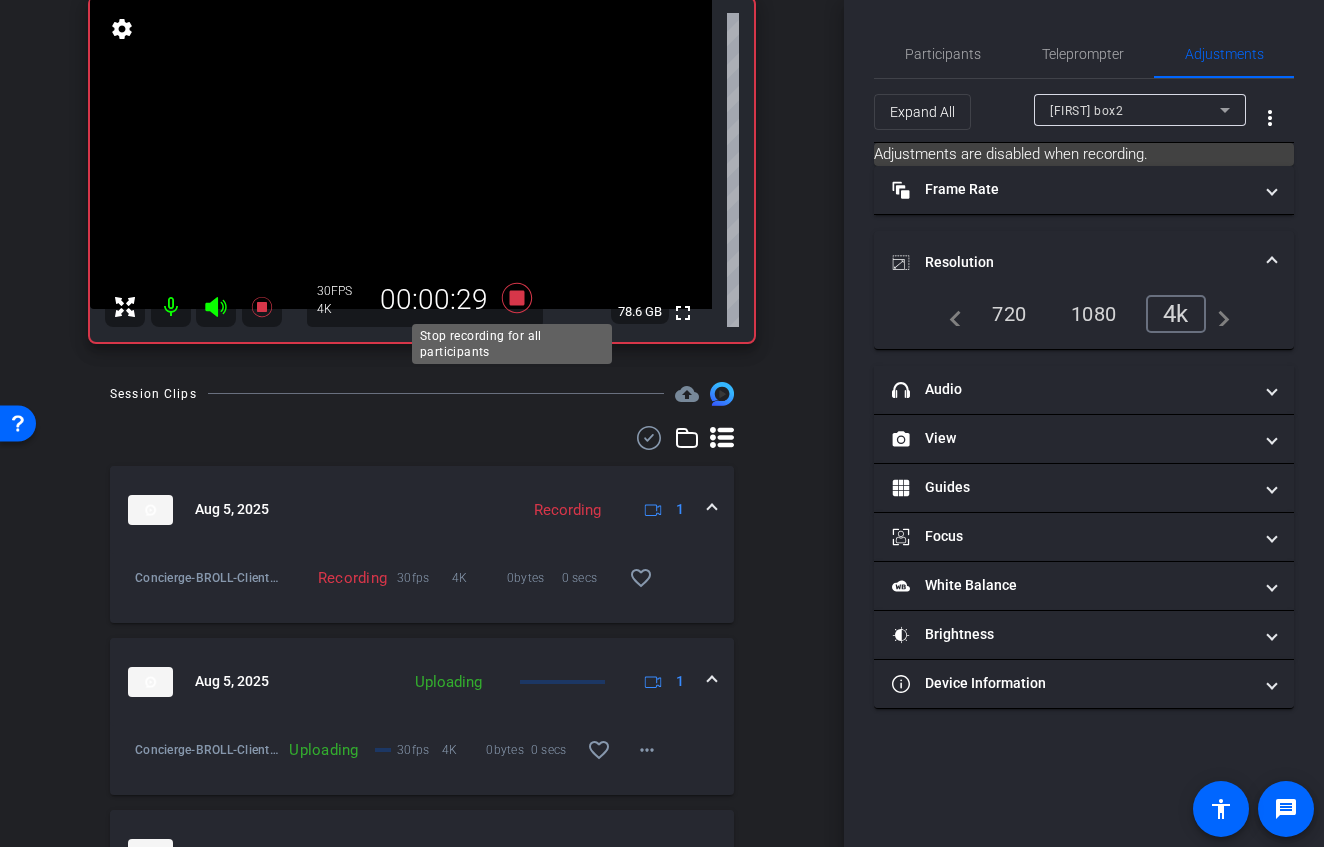 click 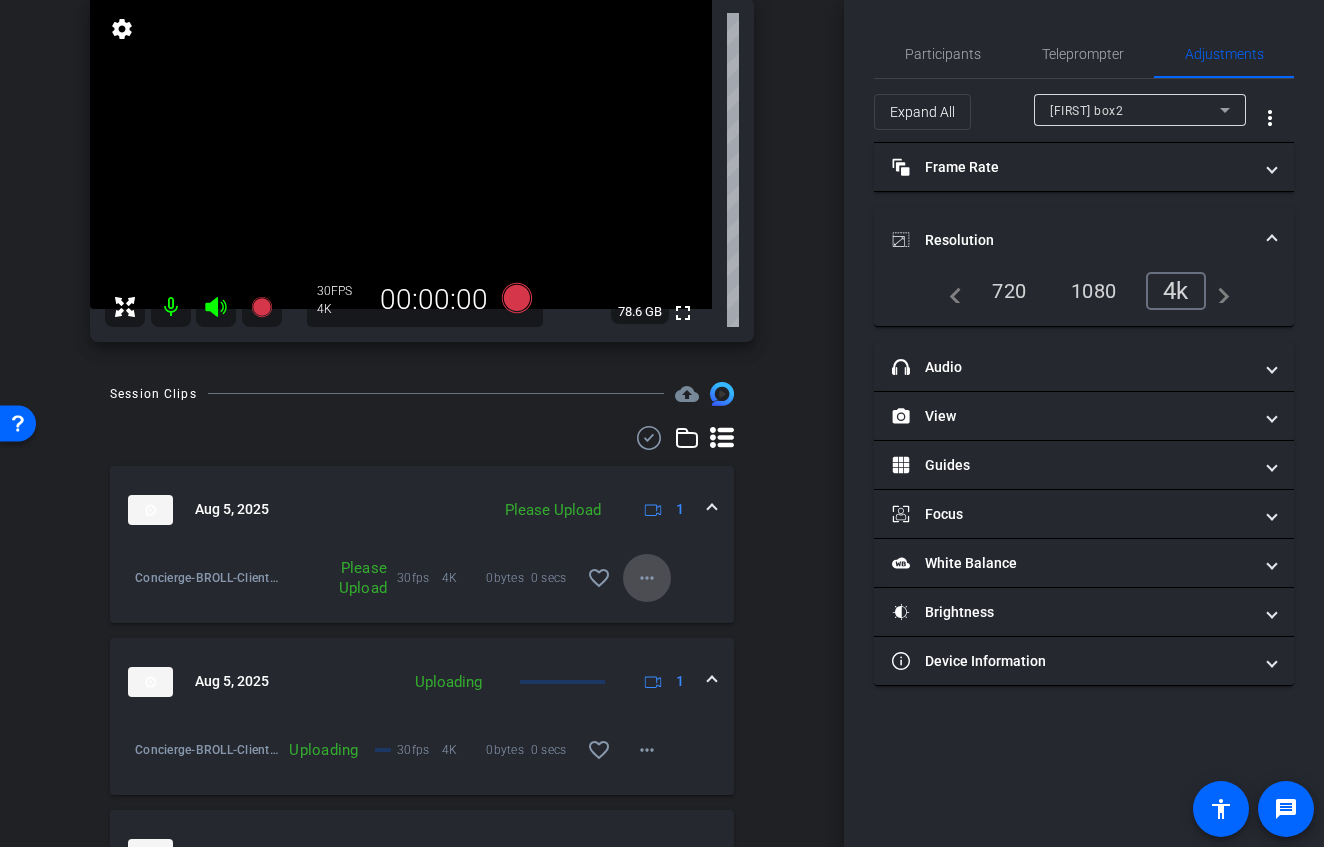 click on "more_horiz" at bounding box center [647, 578] 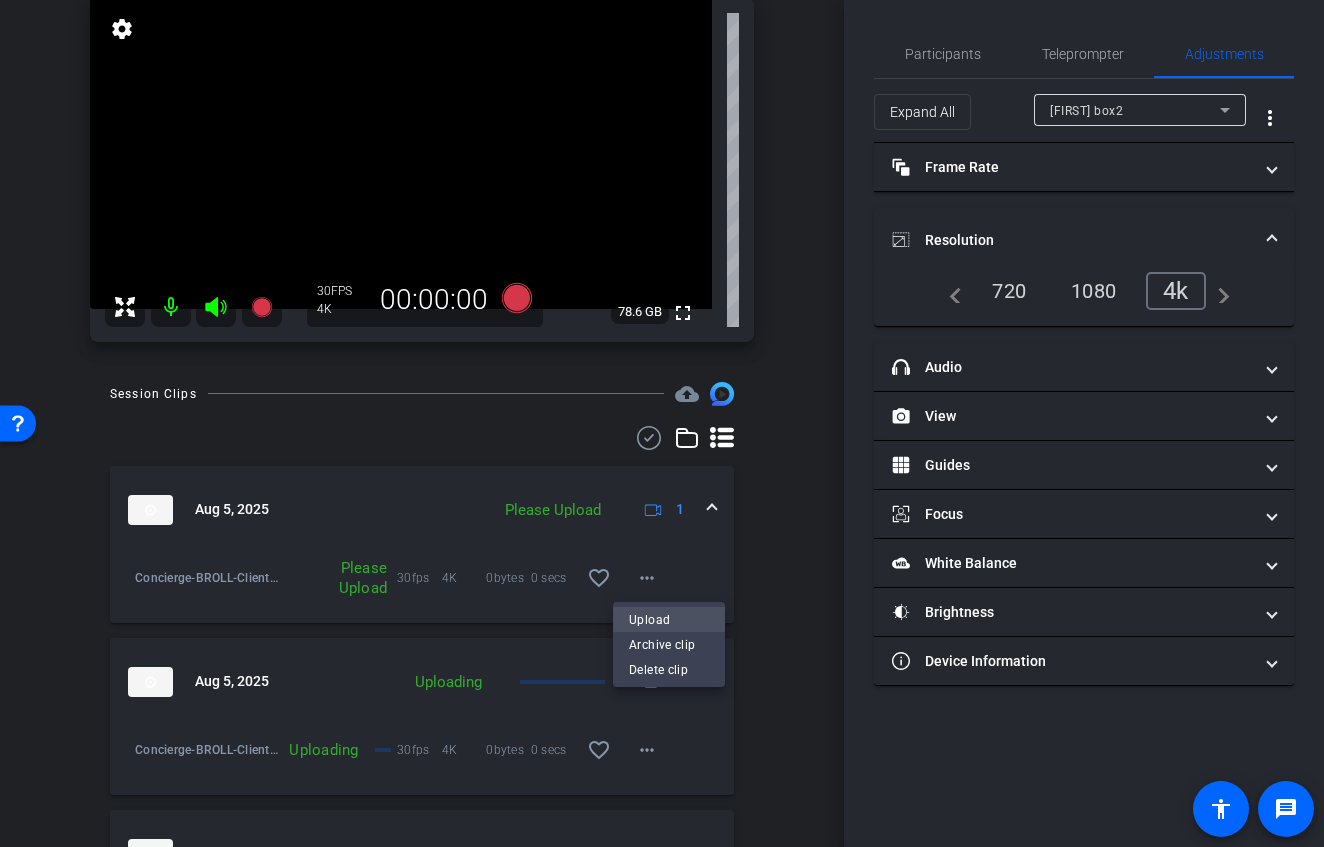 click on "Upload" at bounding box center (669, 619) 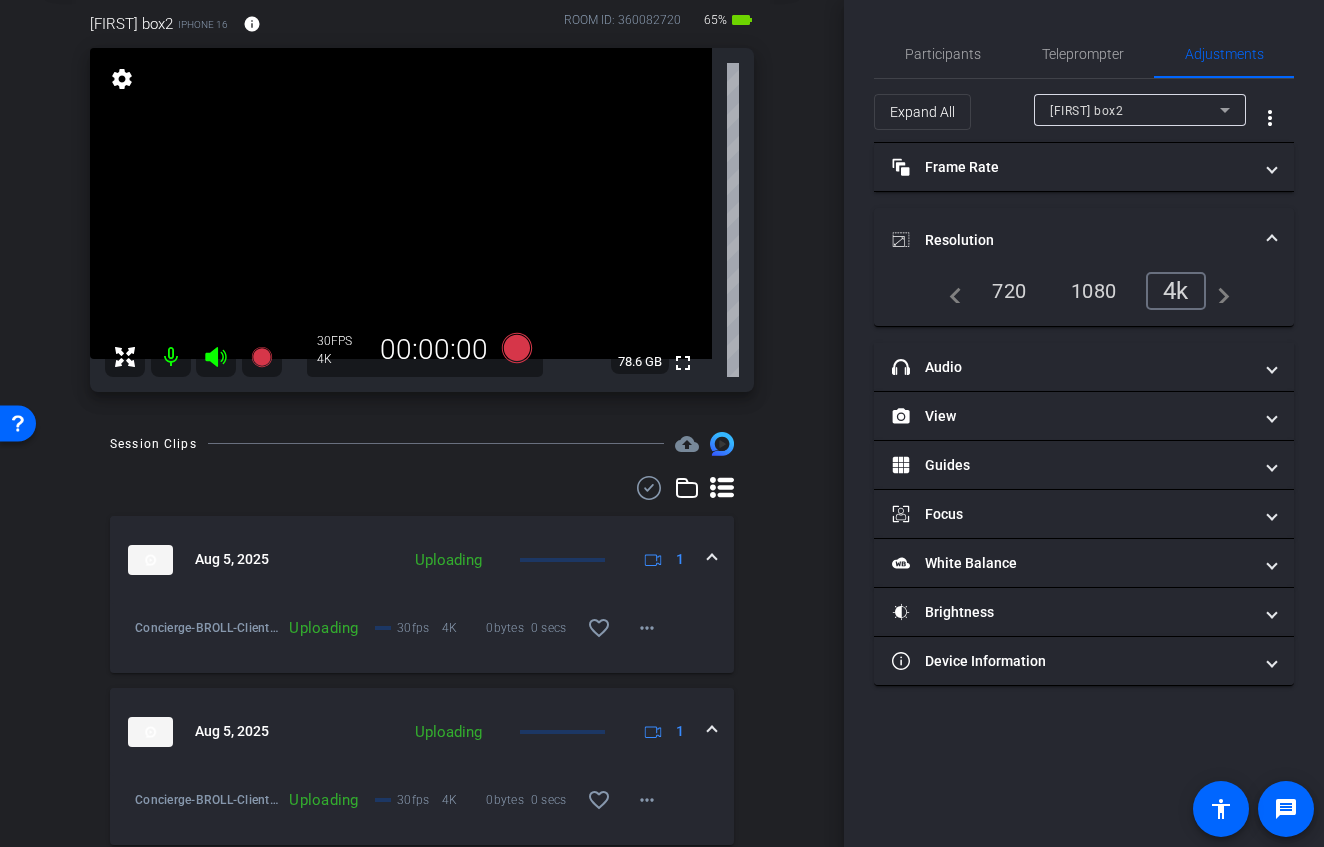 scroll, scrollTop: 30, scrollLeft: 0, axis: vertical 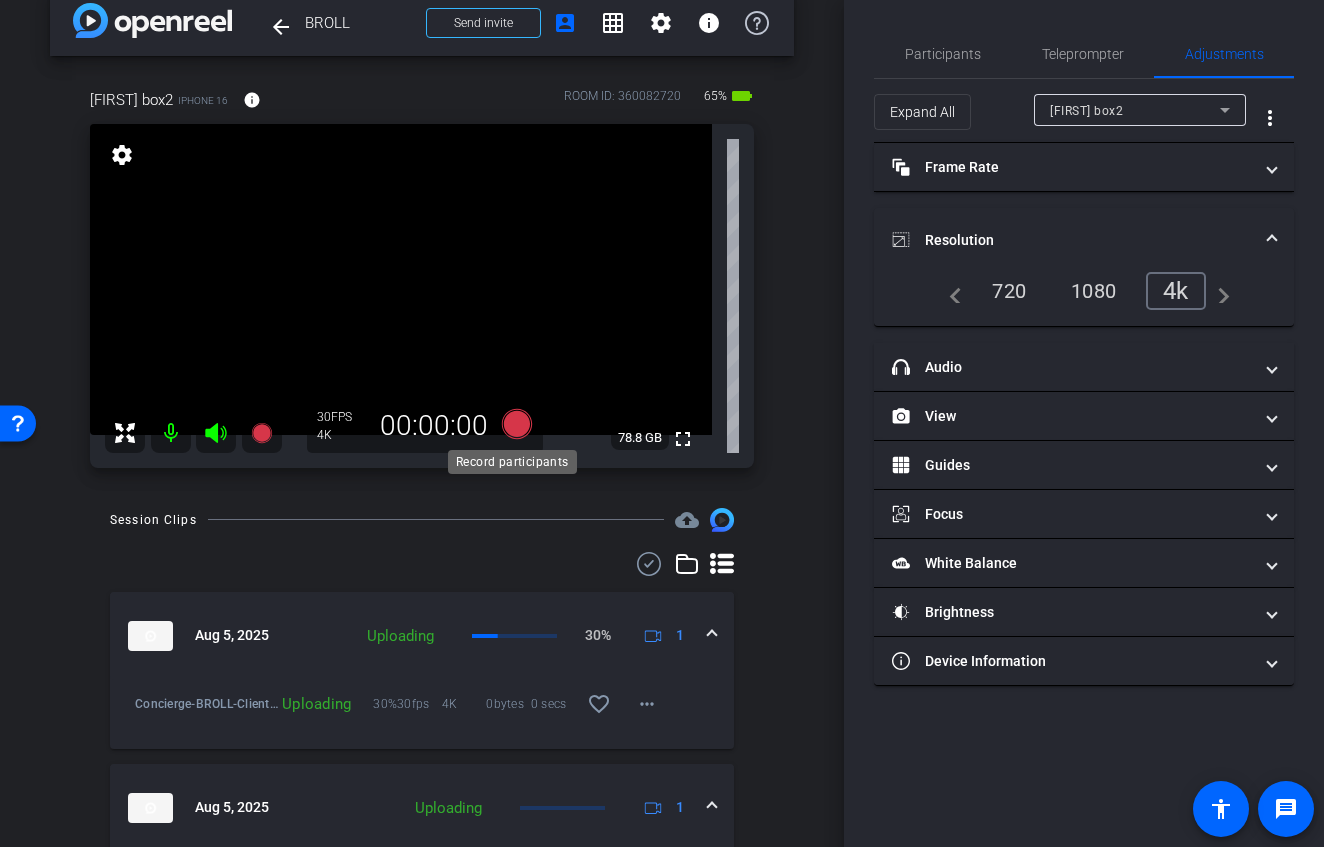 click 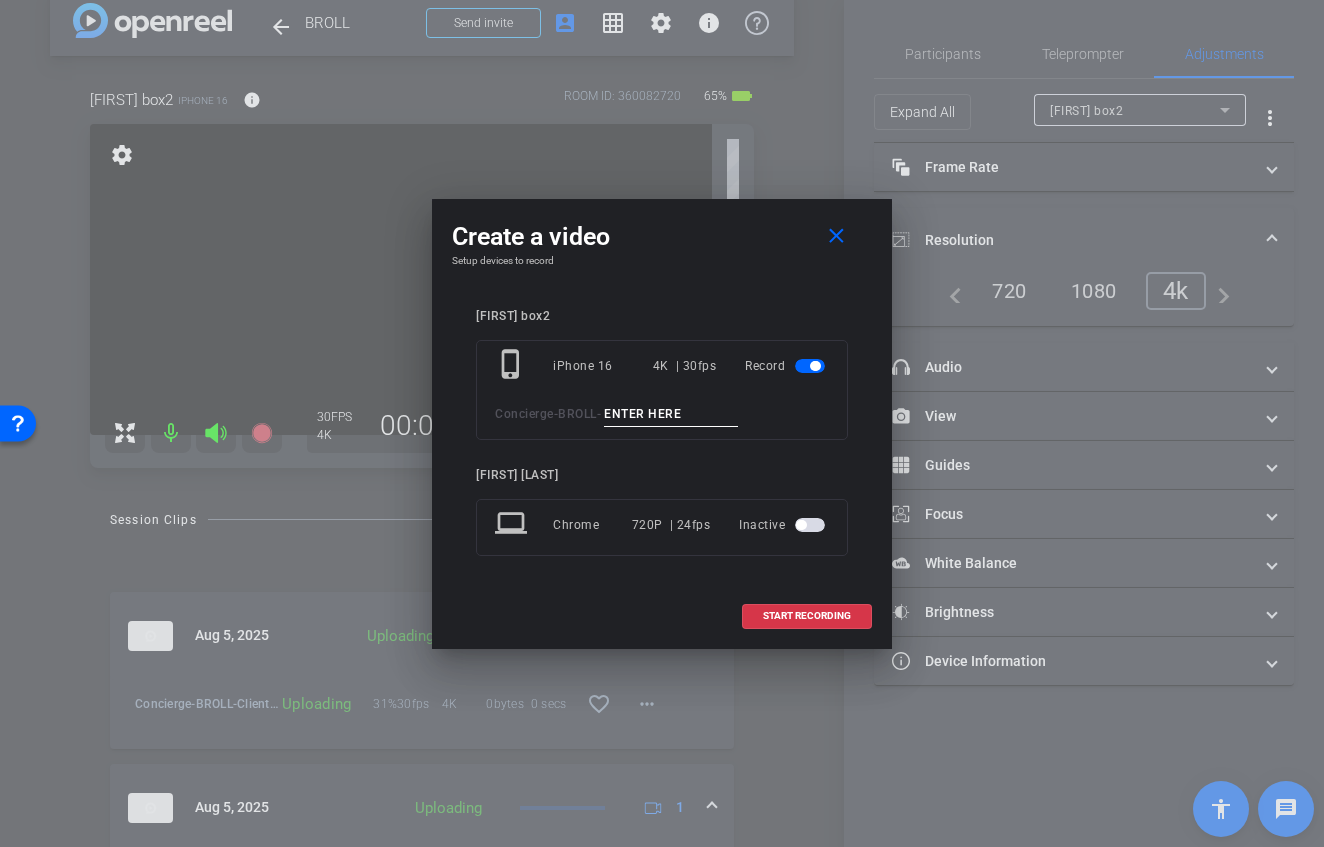 click at bounding box center [671, 414] 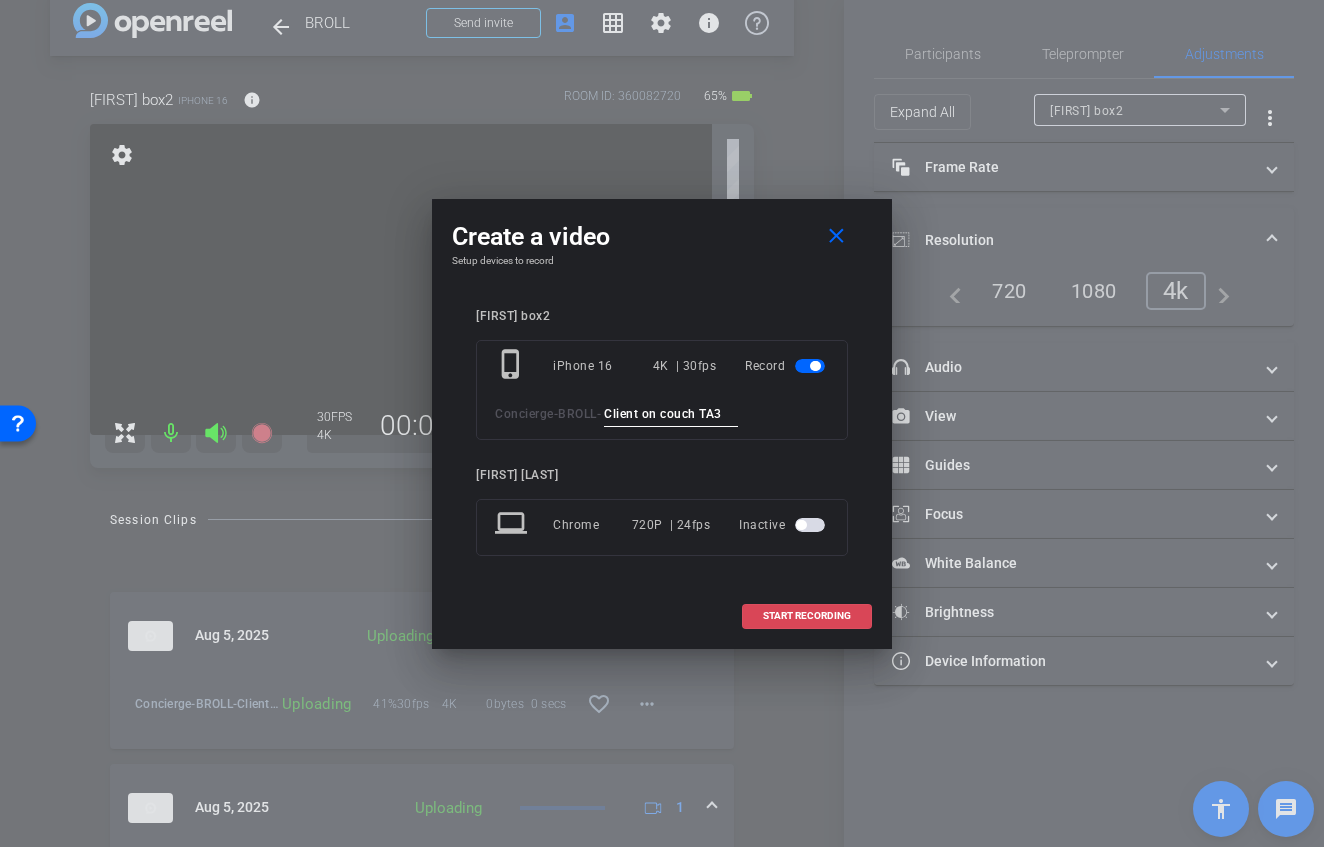 type on "Client on couch TA3" 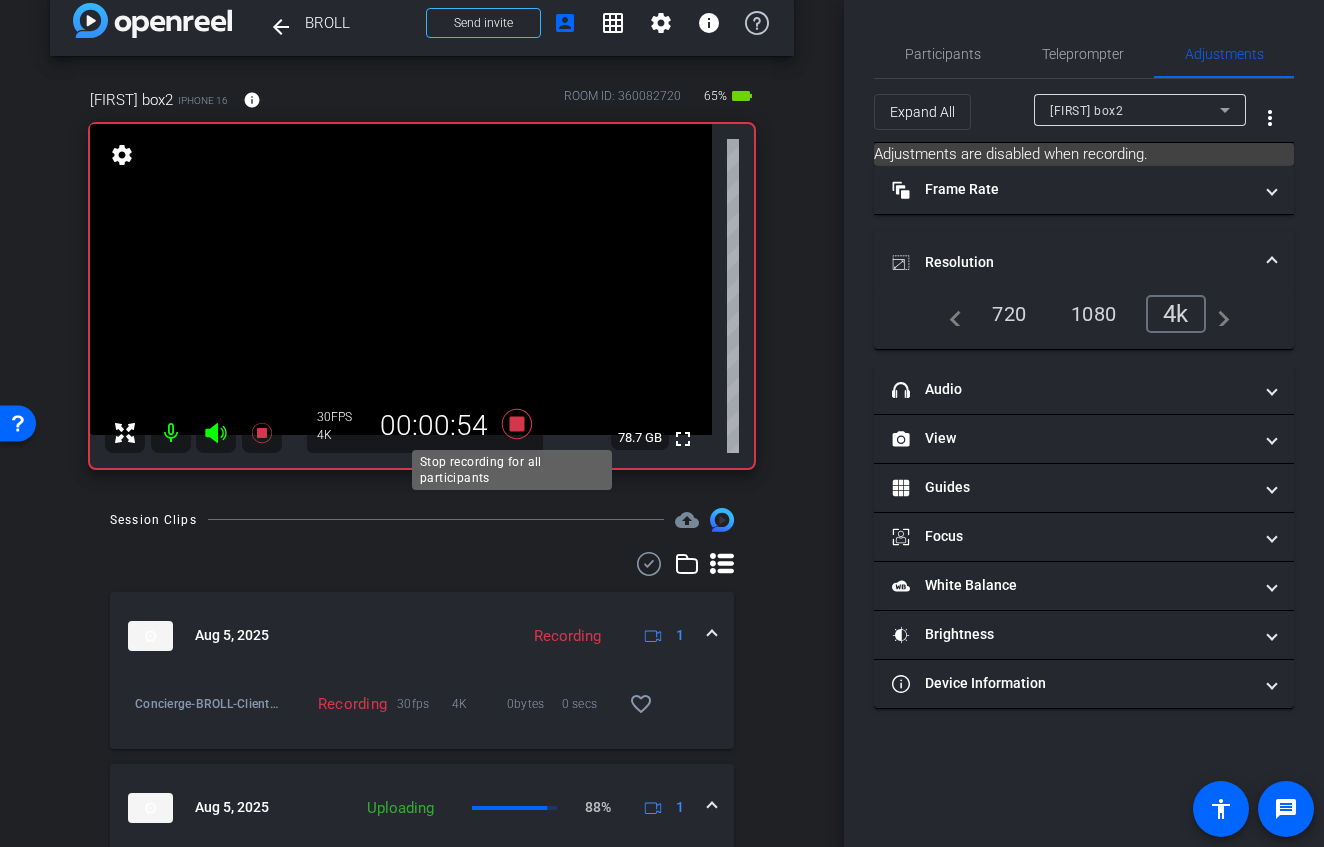 click 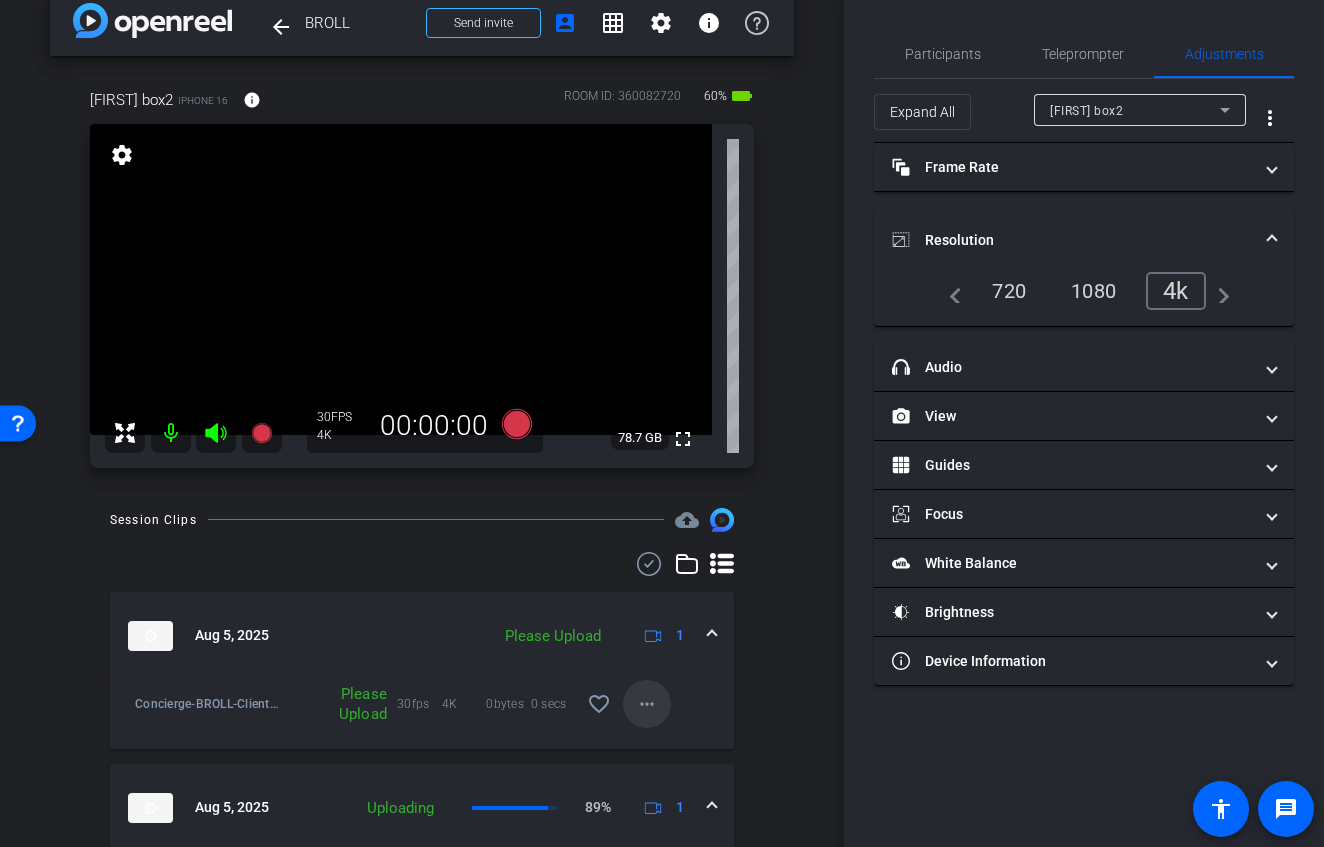 click on "more_horiz" at bounding box center (647, 704) 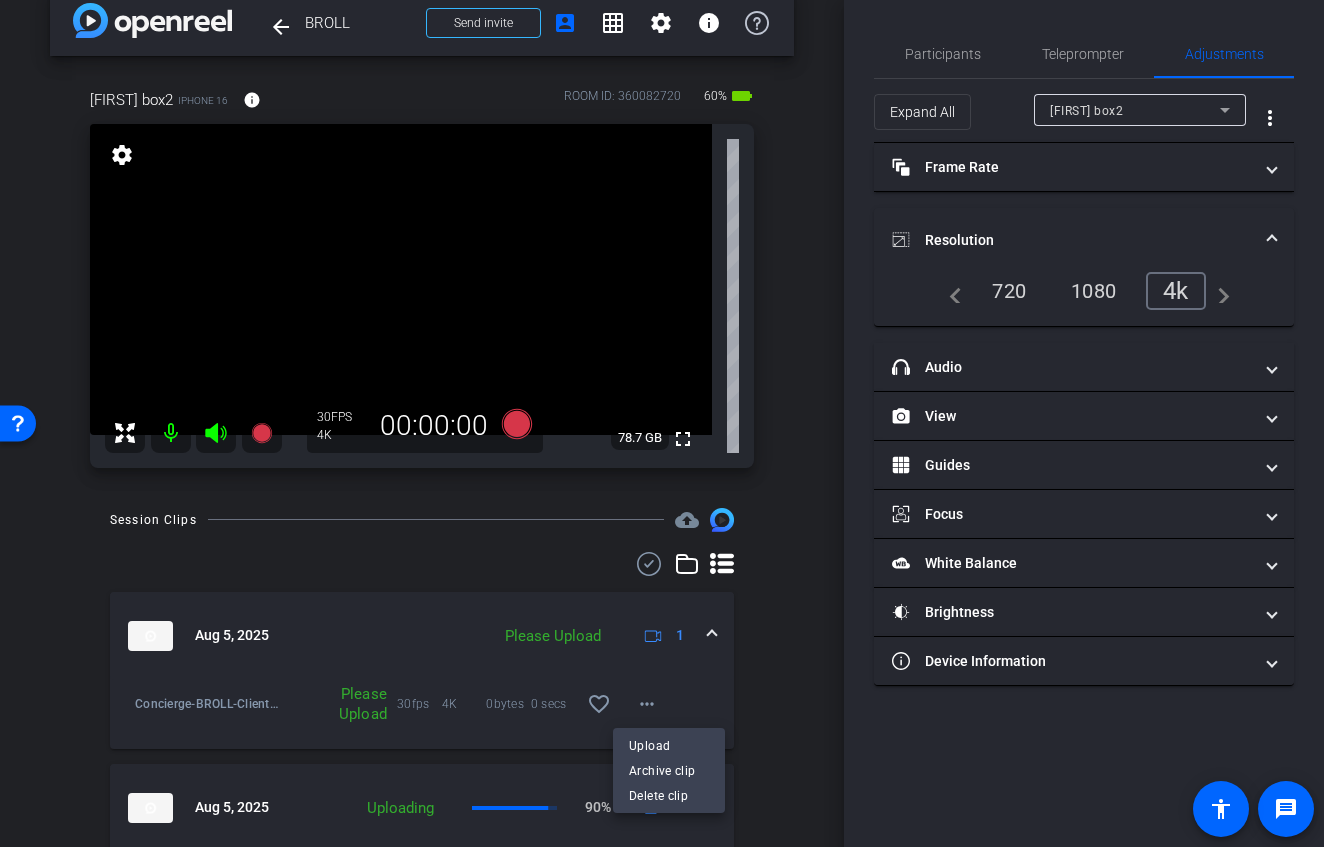 click on "Upload" at bounding box center (669, 746) 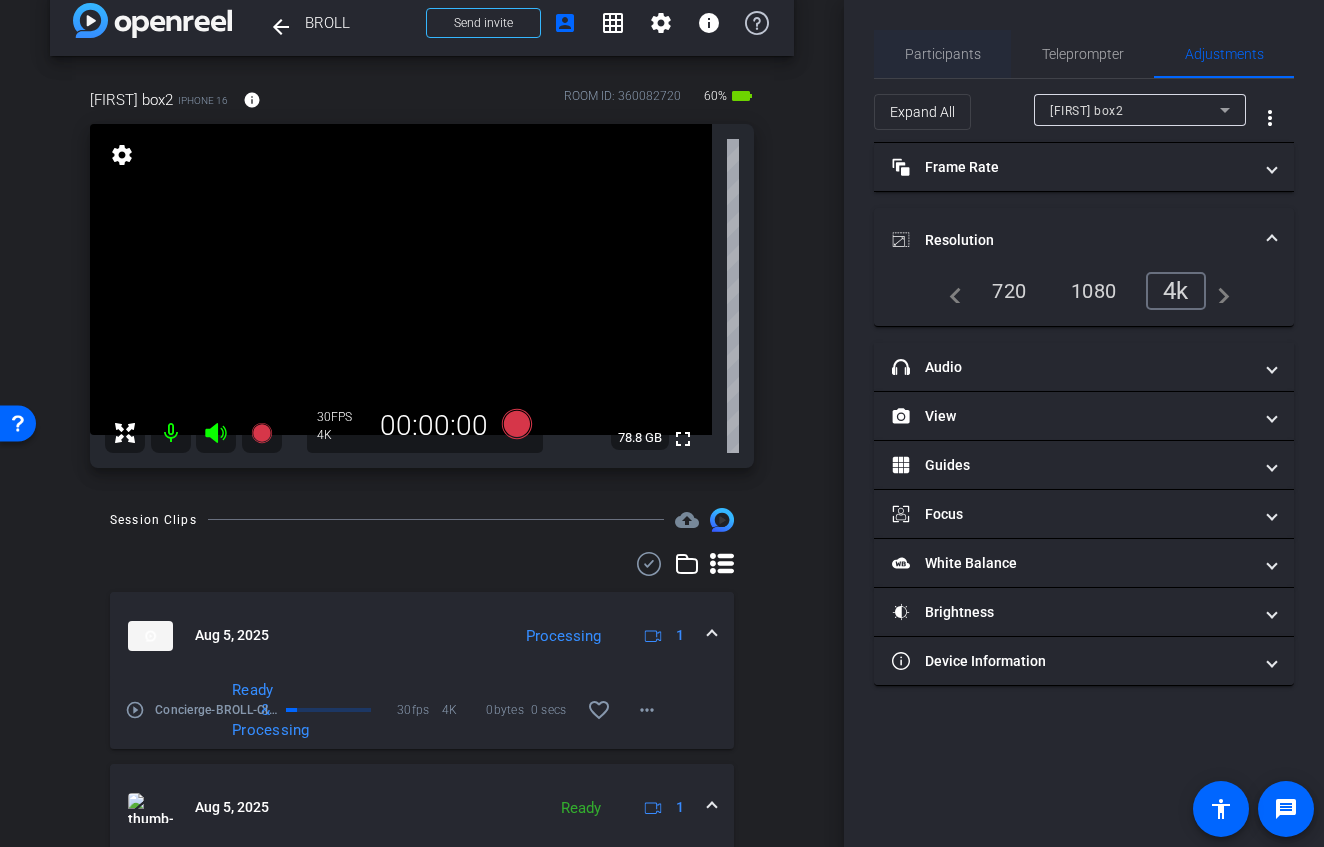 click on "Participants" at bounding box center (943, 54) 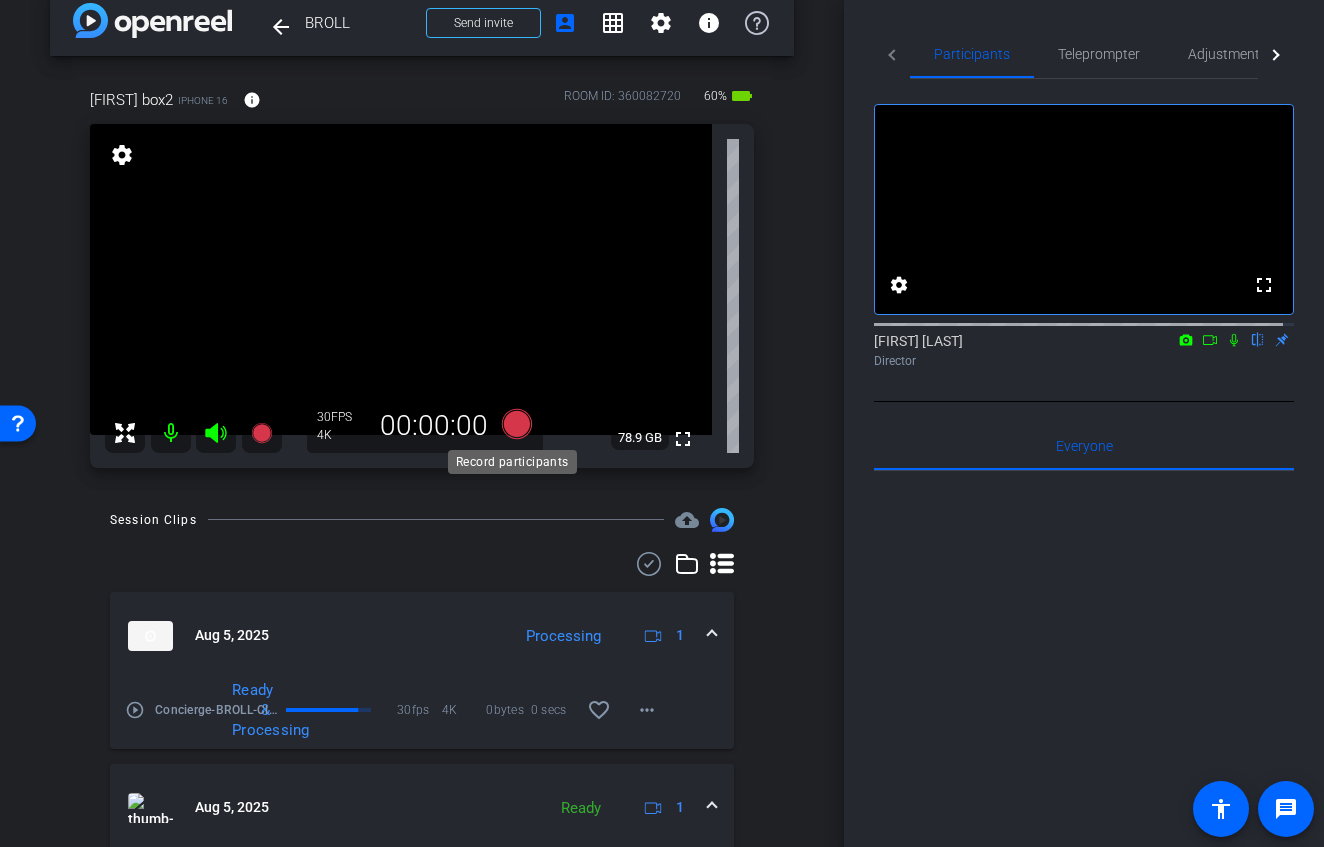 click 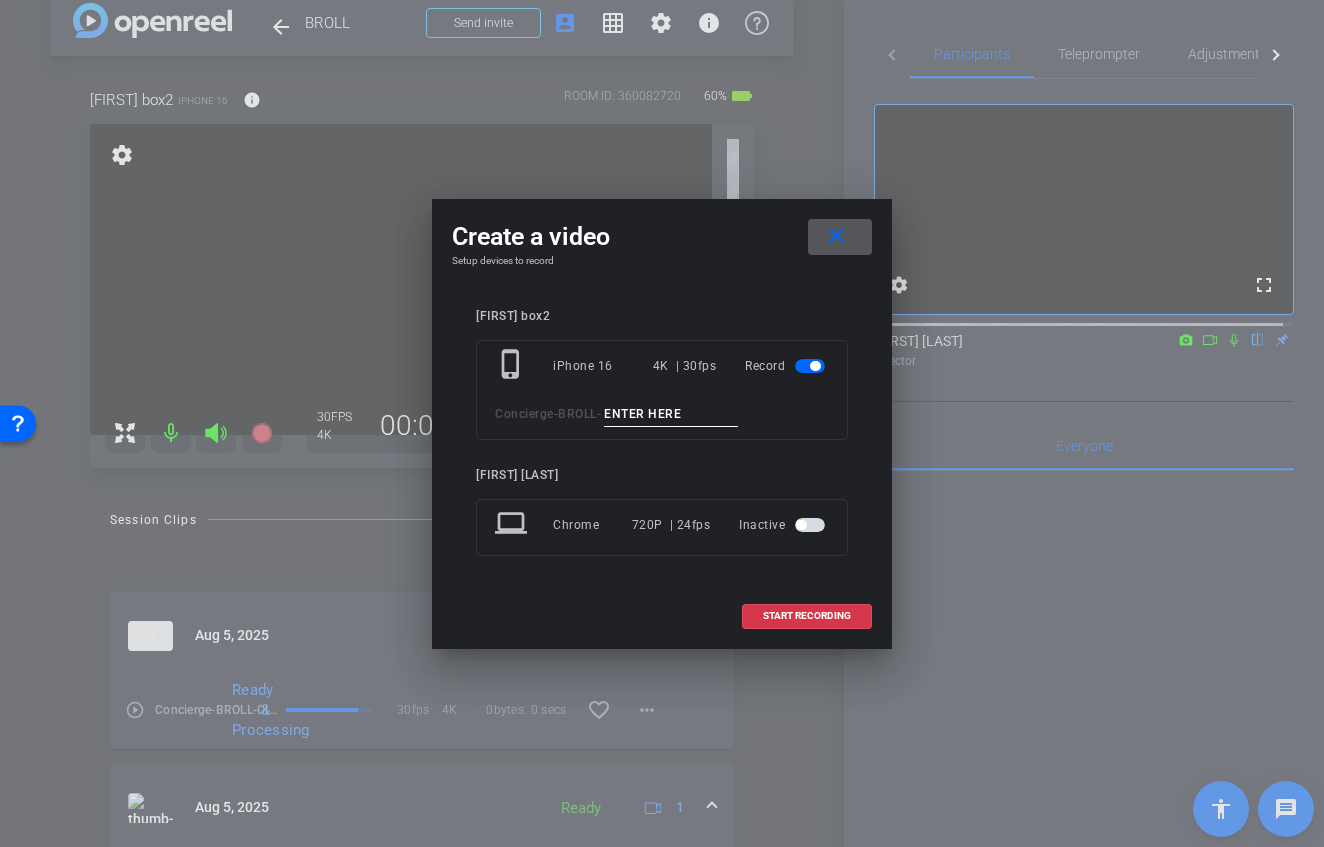 click at bounding box center (671, 414) 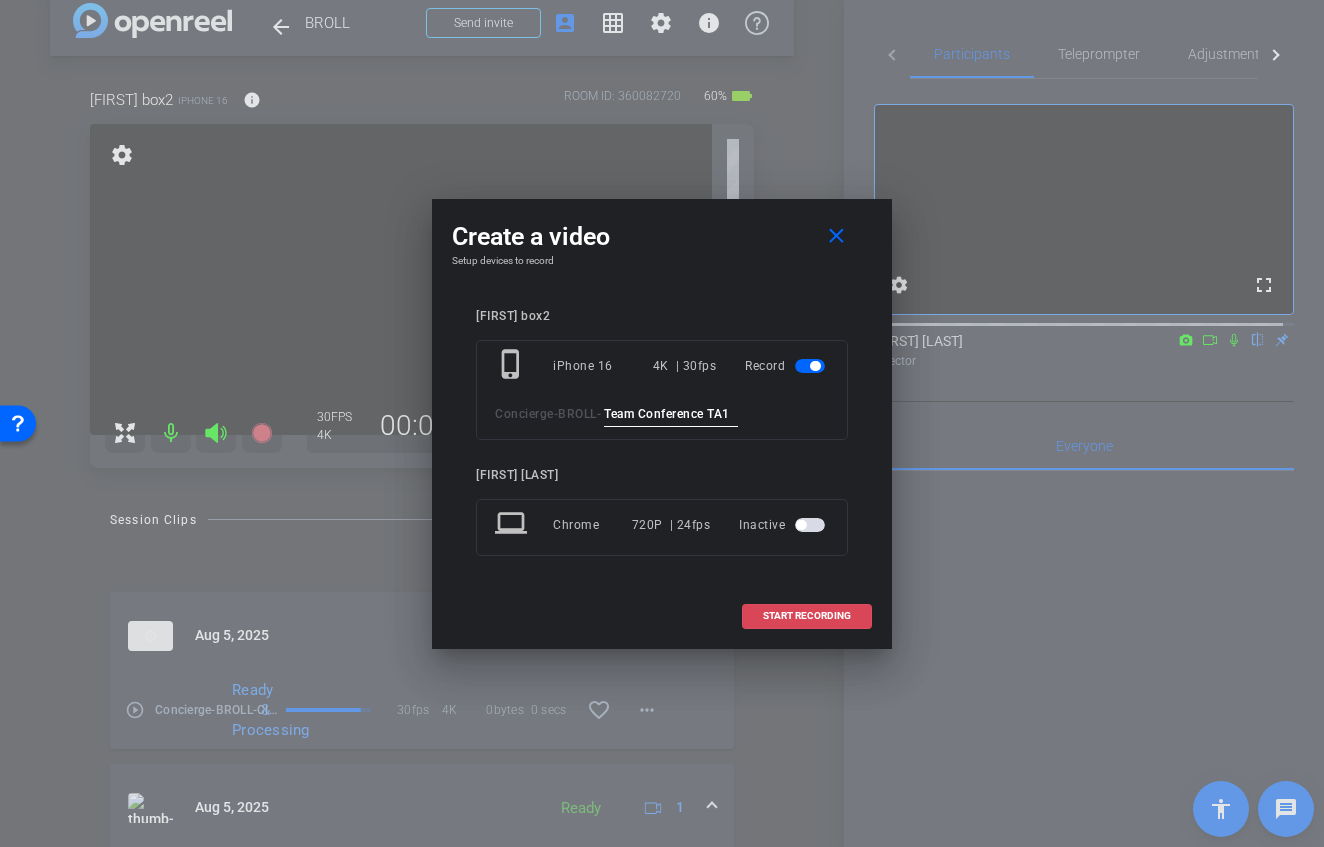 type on "Team Conference TA1" 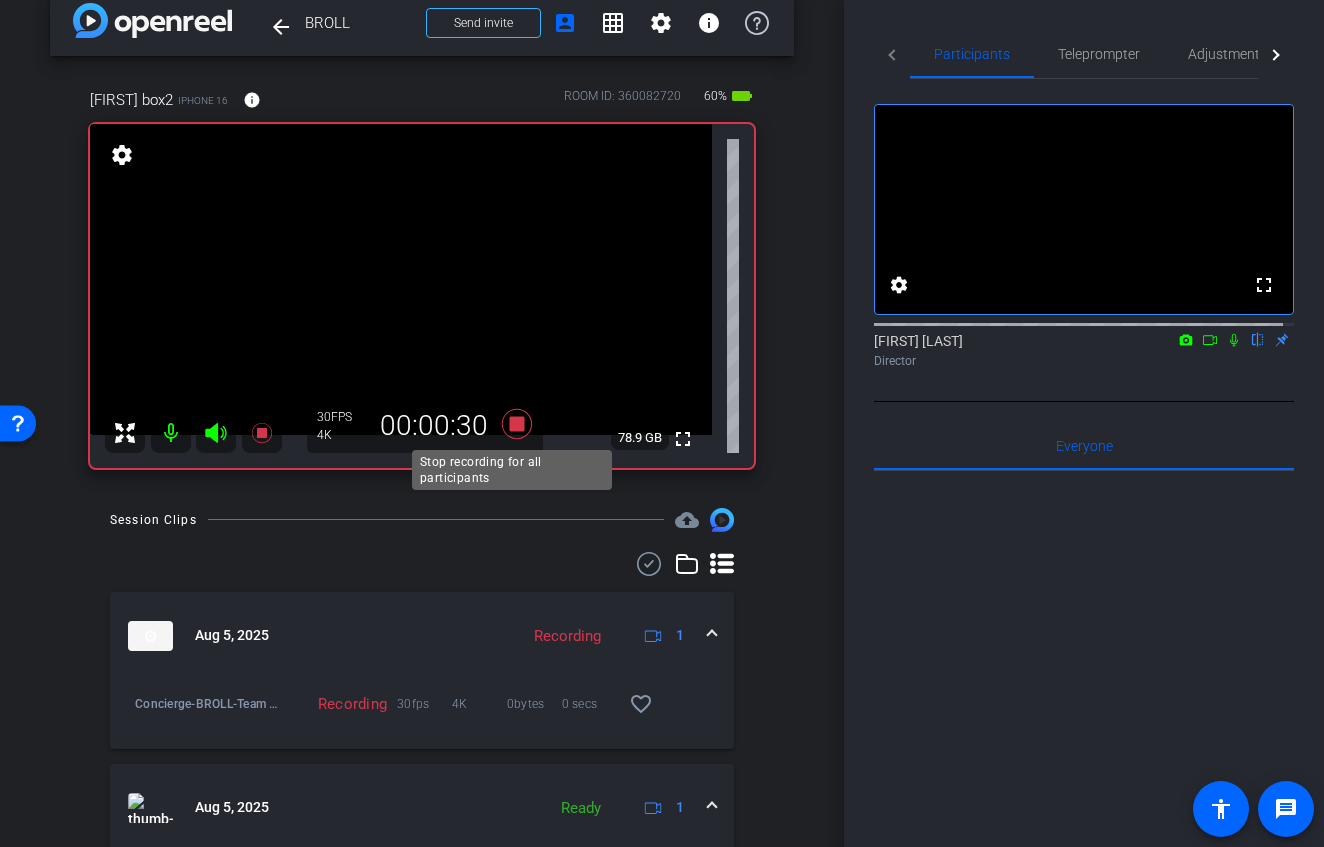 click 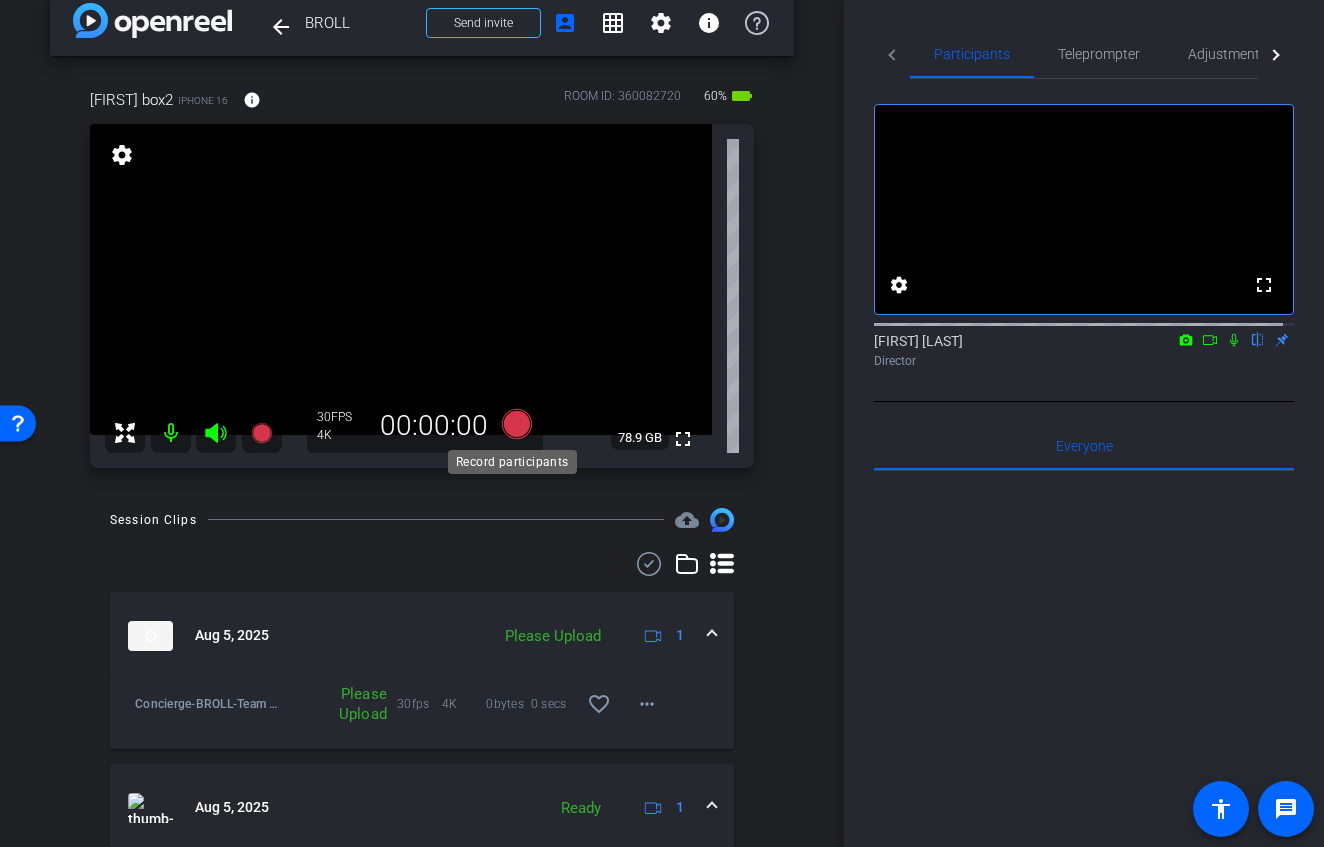 click 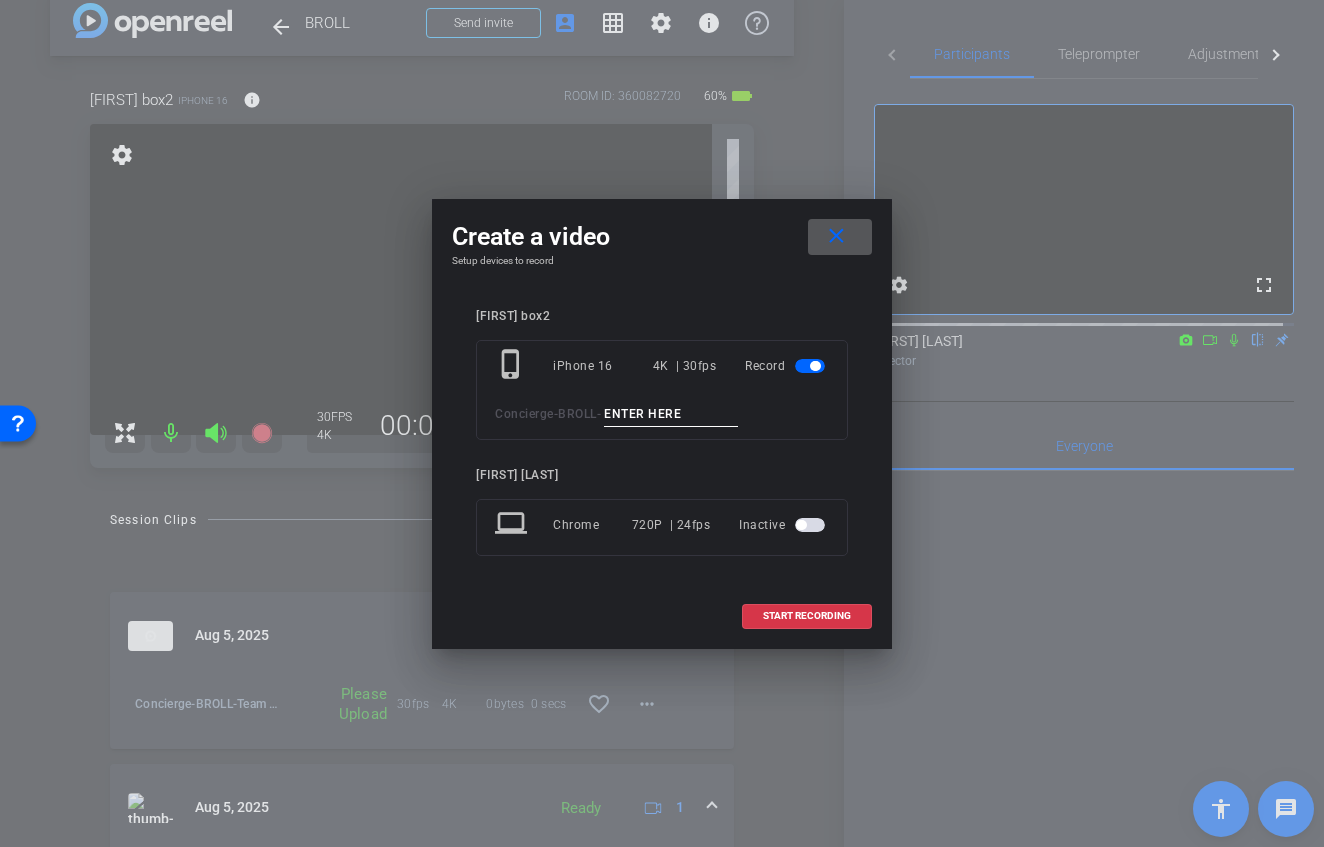 click at bounding box center (671, 414) 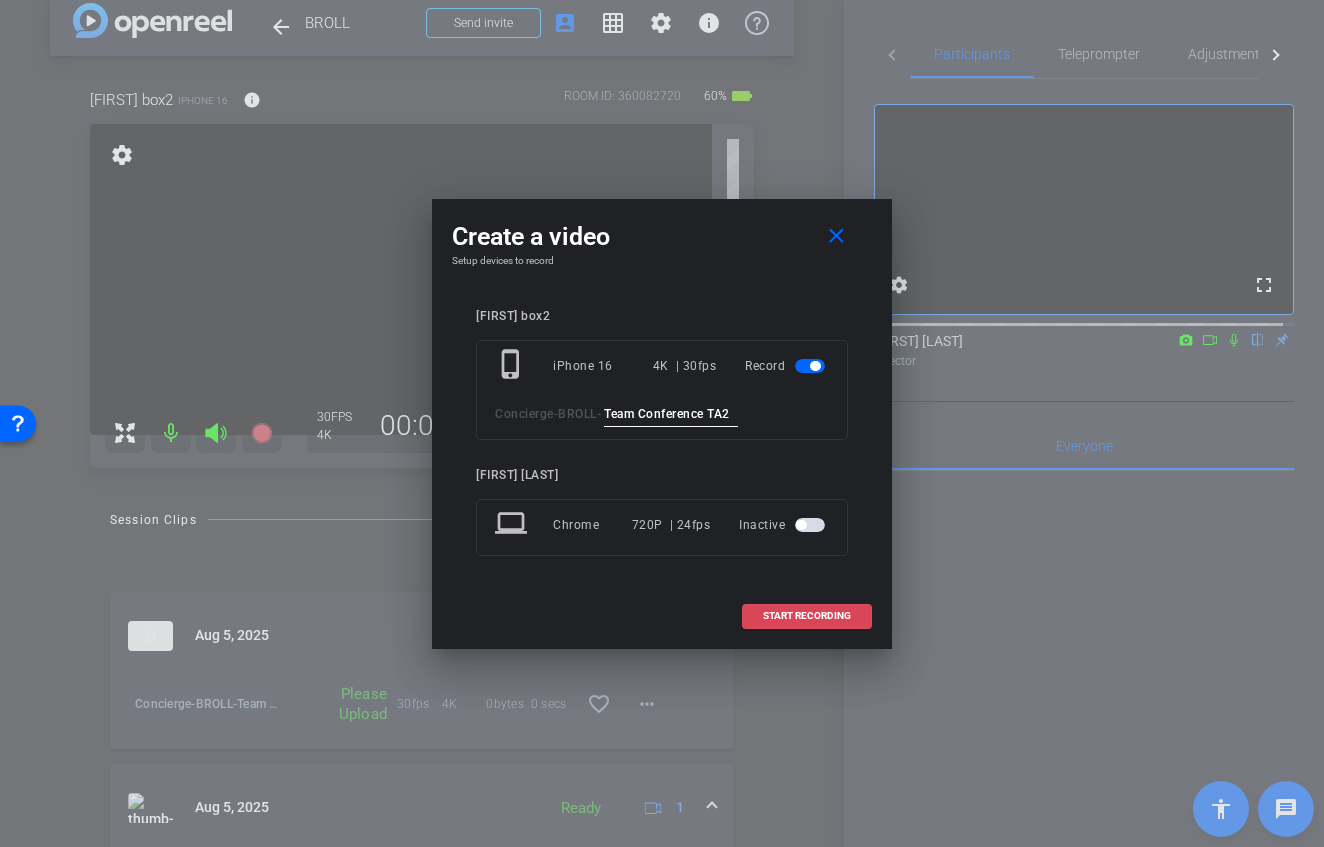 type on "Team Conference TA2" 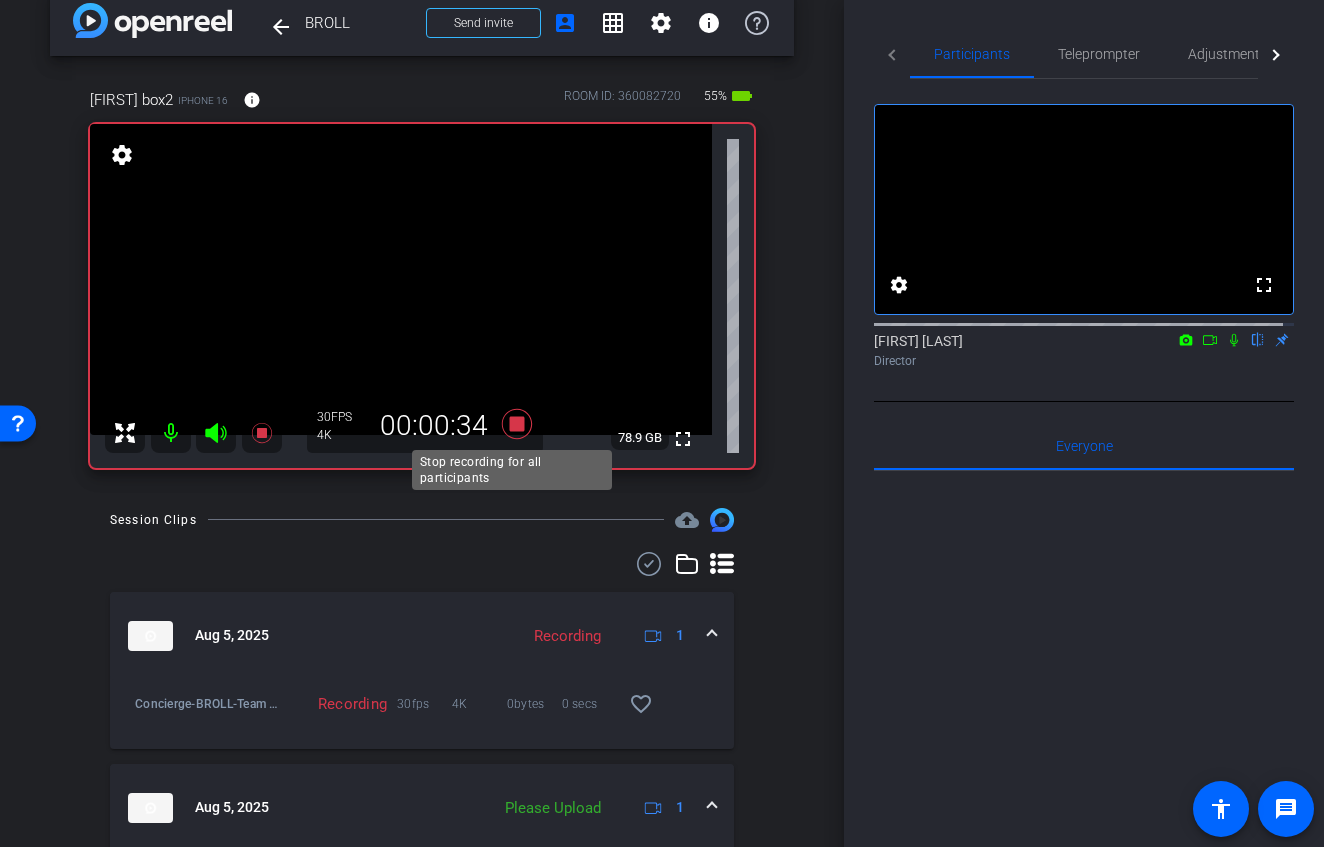 click 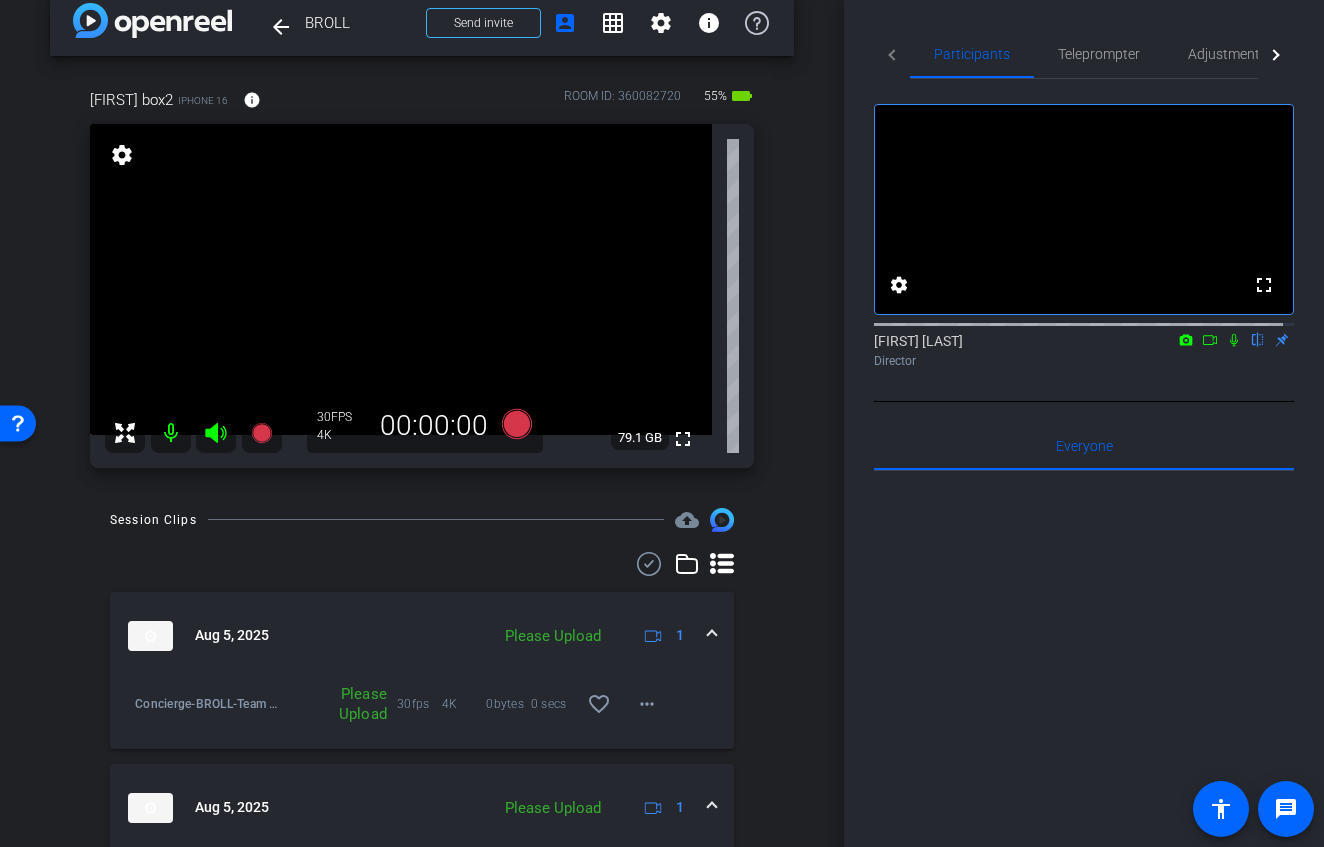 click at bounding box center [401, 279] 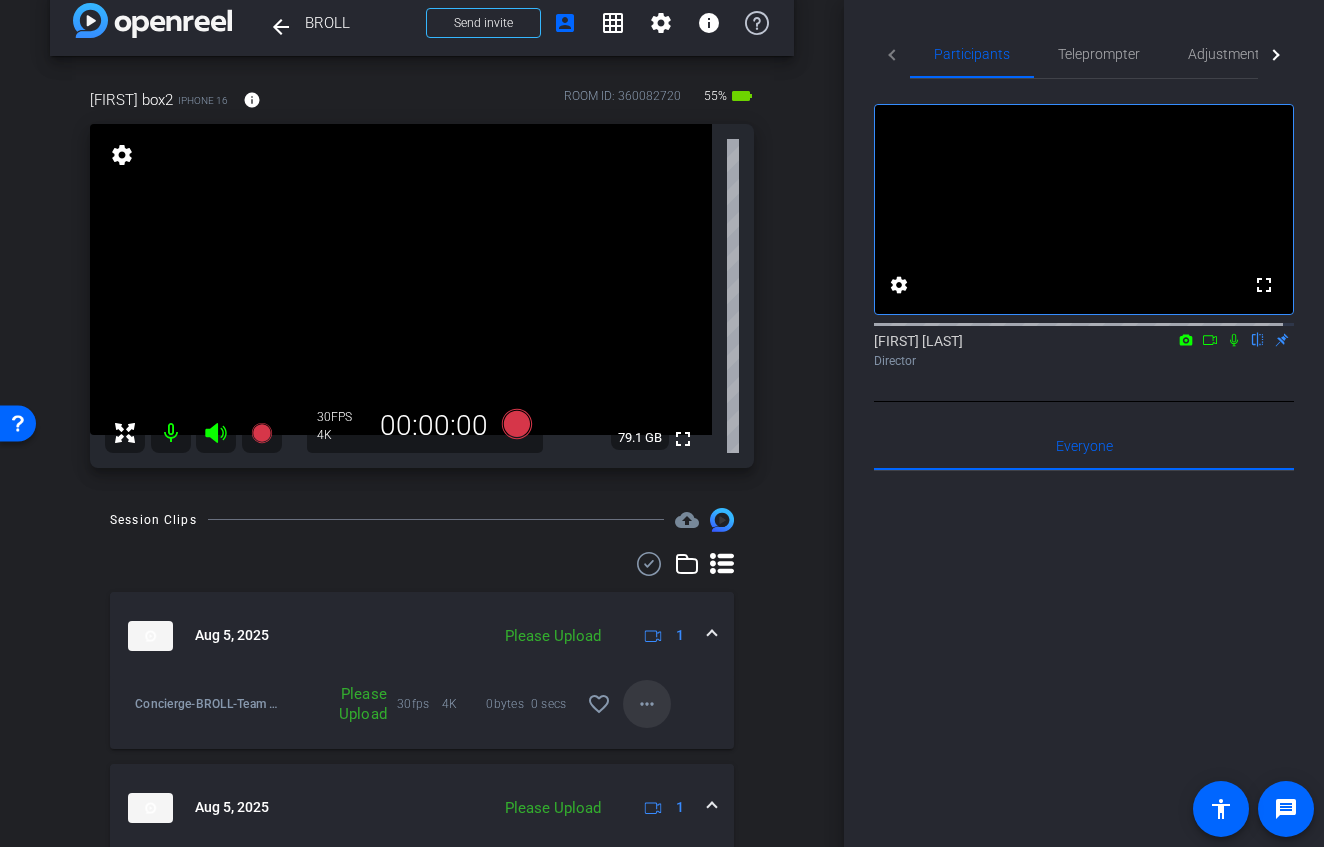 click on "more_horiz" at bounding box center [647, 704] 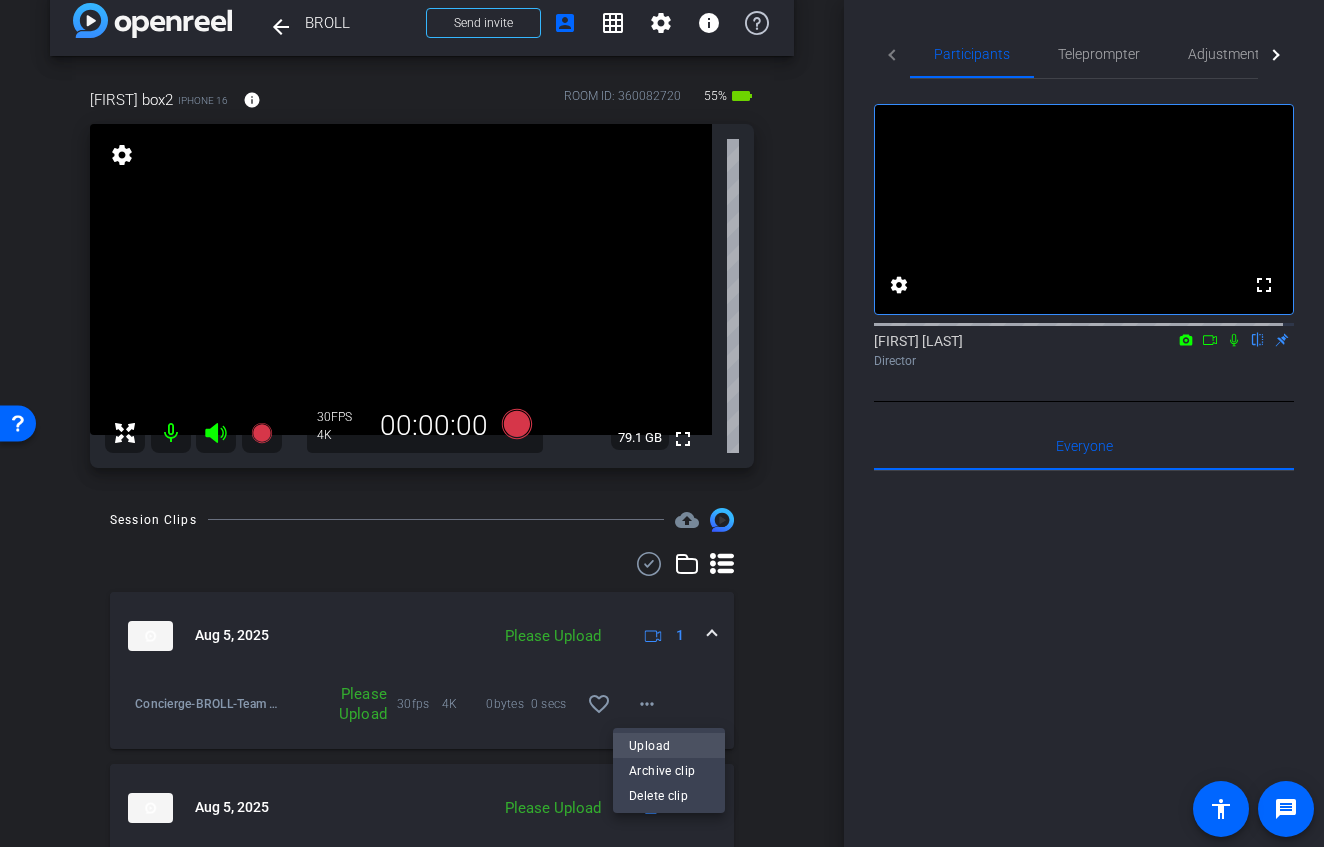click on "Upload" at bounding box center [669, 746] 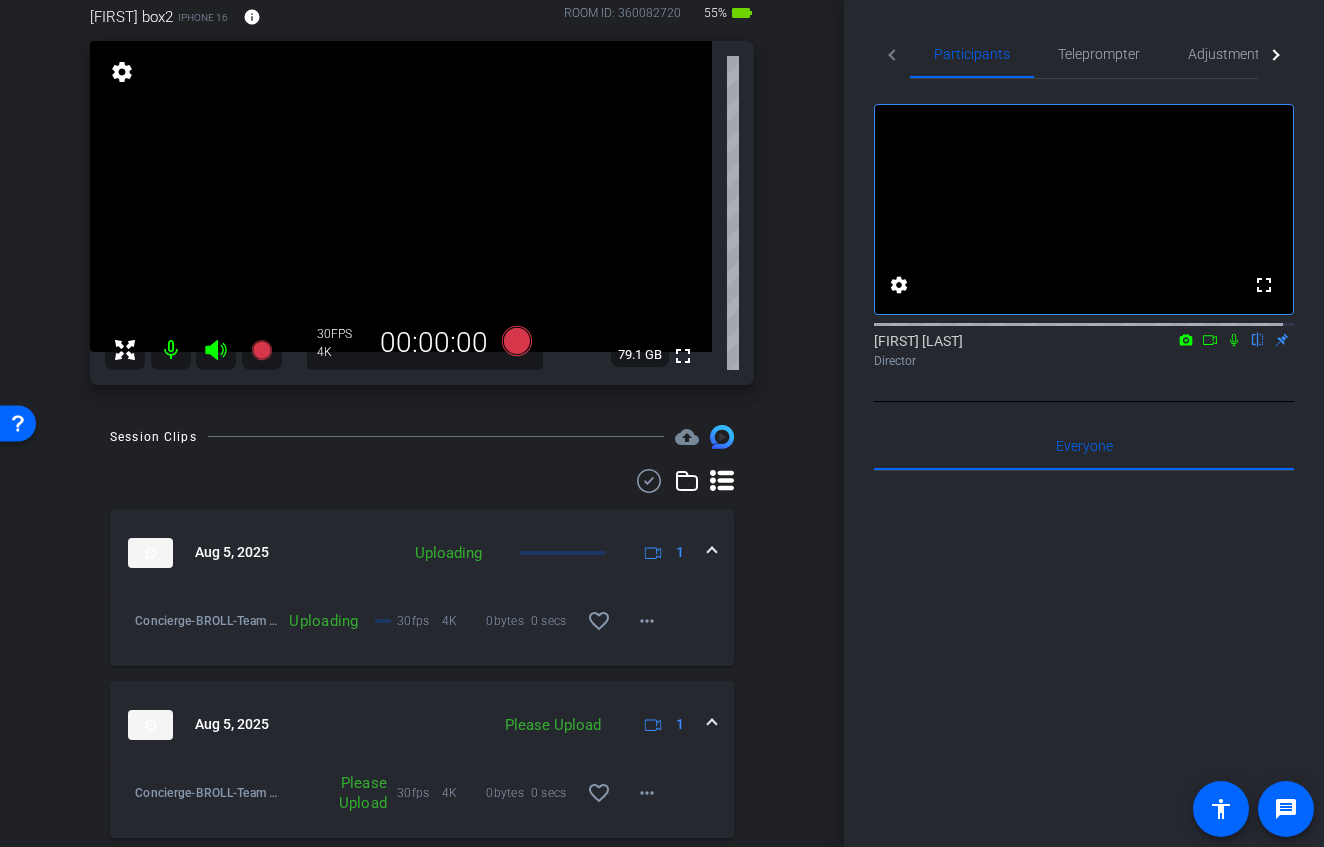 scroll, scrollTop: 200, scrollLeft: 0, axis: vertical 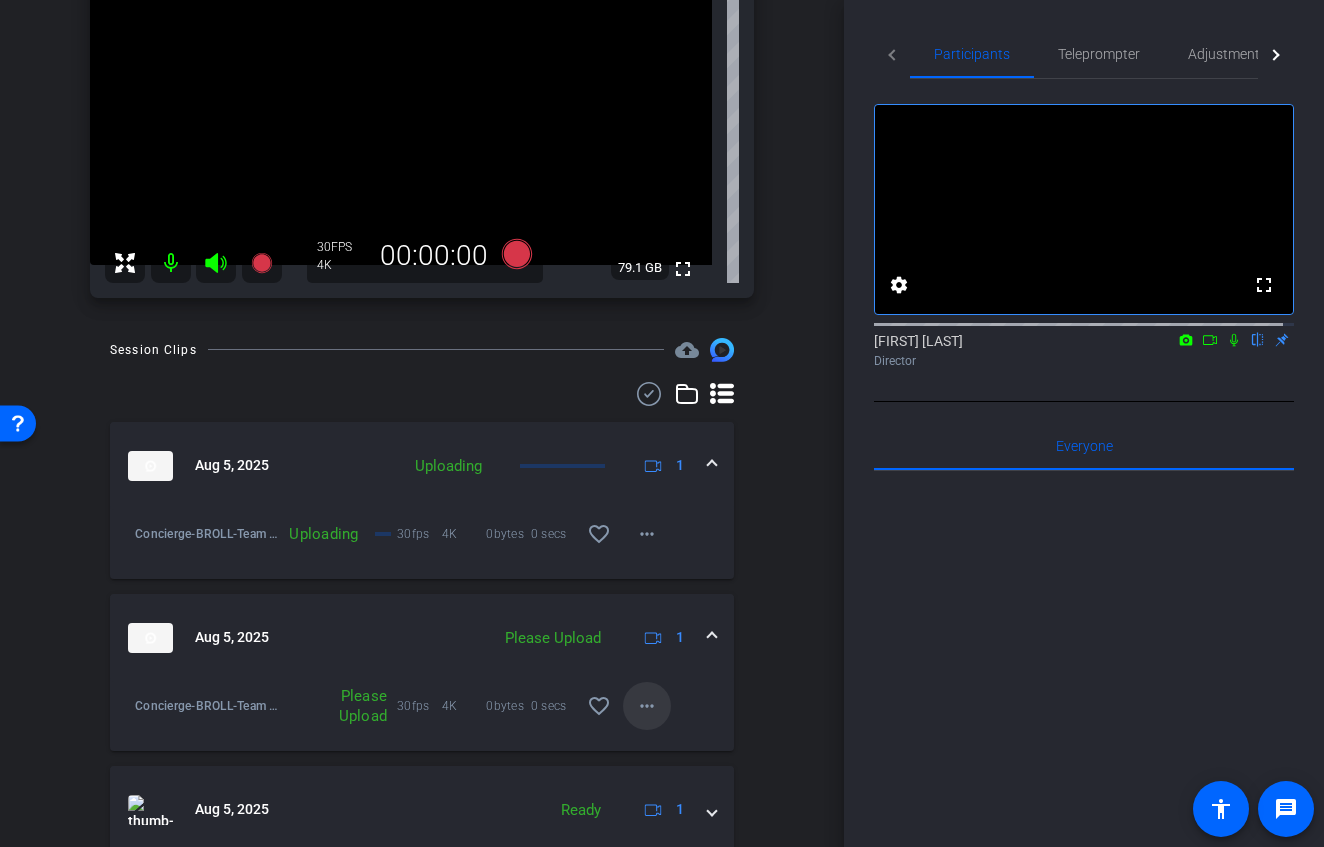 click on "more_horiz" at bounding box center [647, 706] 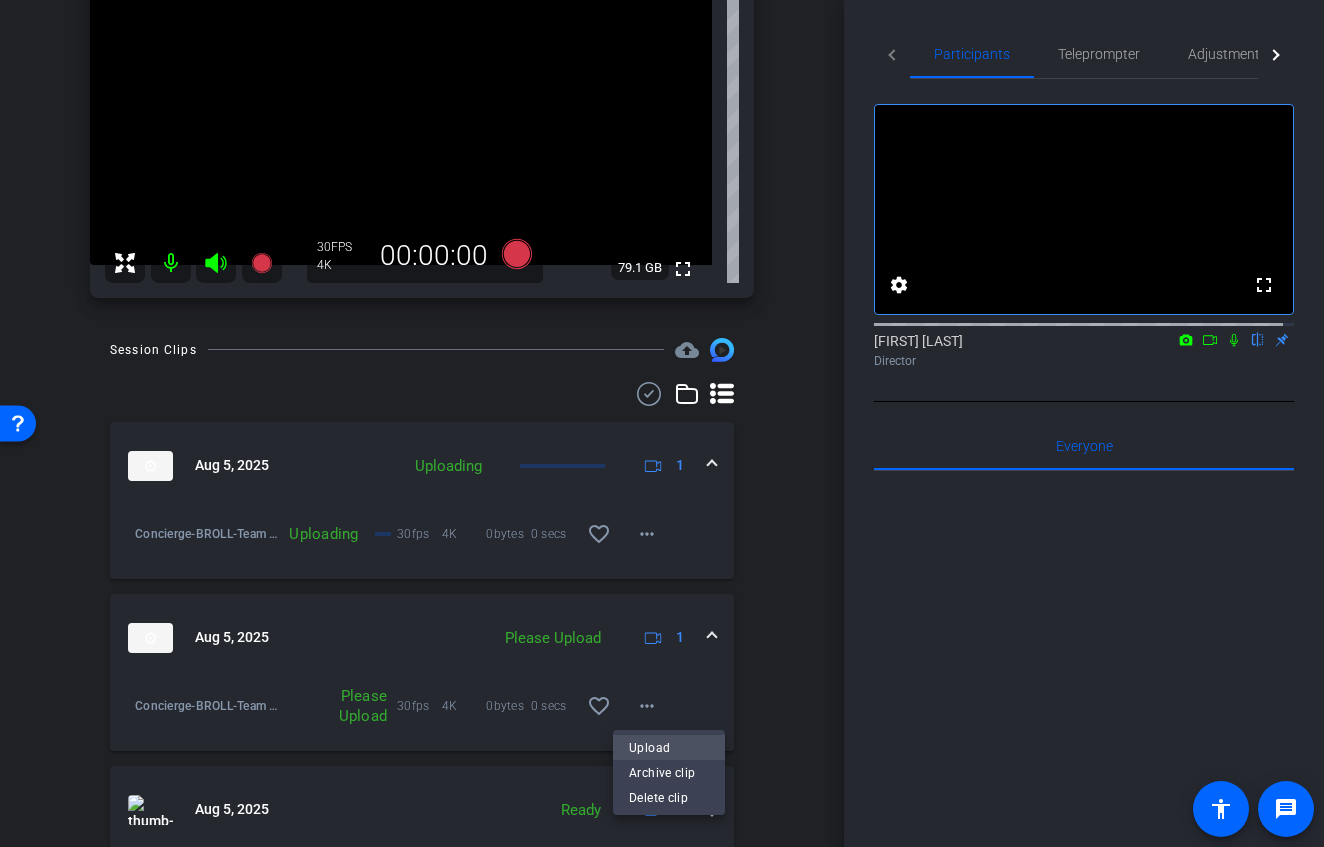 click on "Upload" at bounding box center [669, 748] 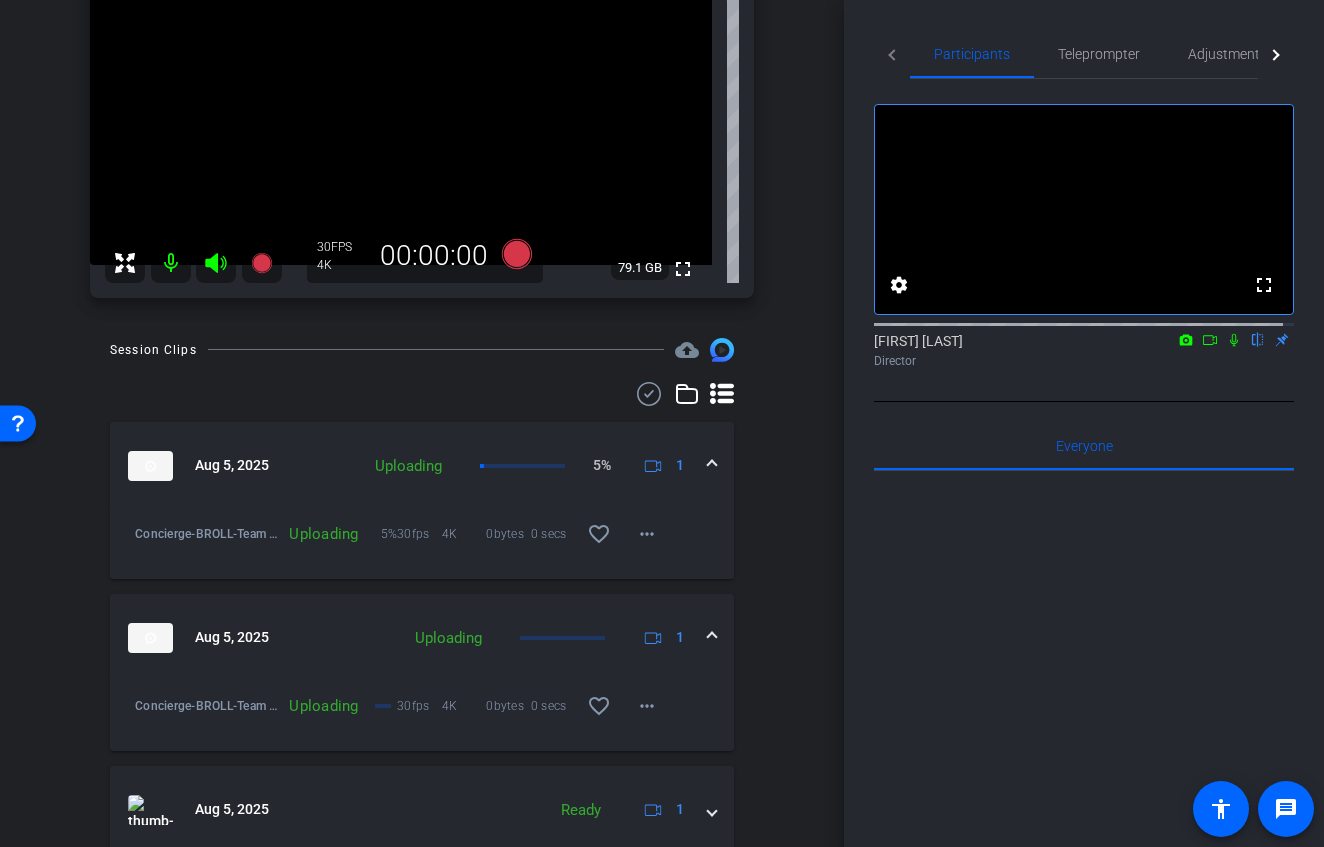 scroll, scrollTop: 47, scrollLeft: 0, axis: vertical 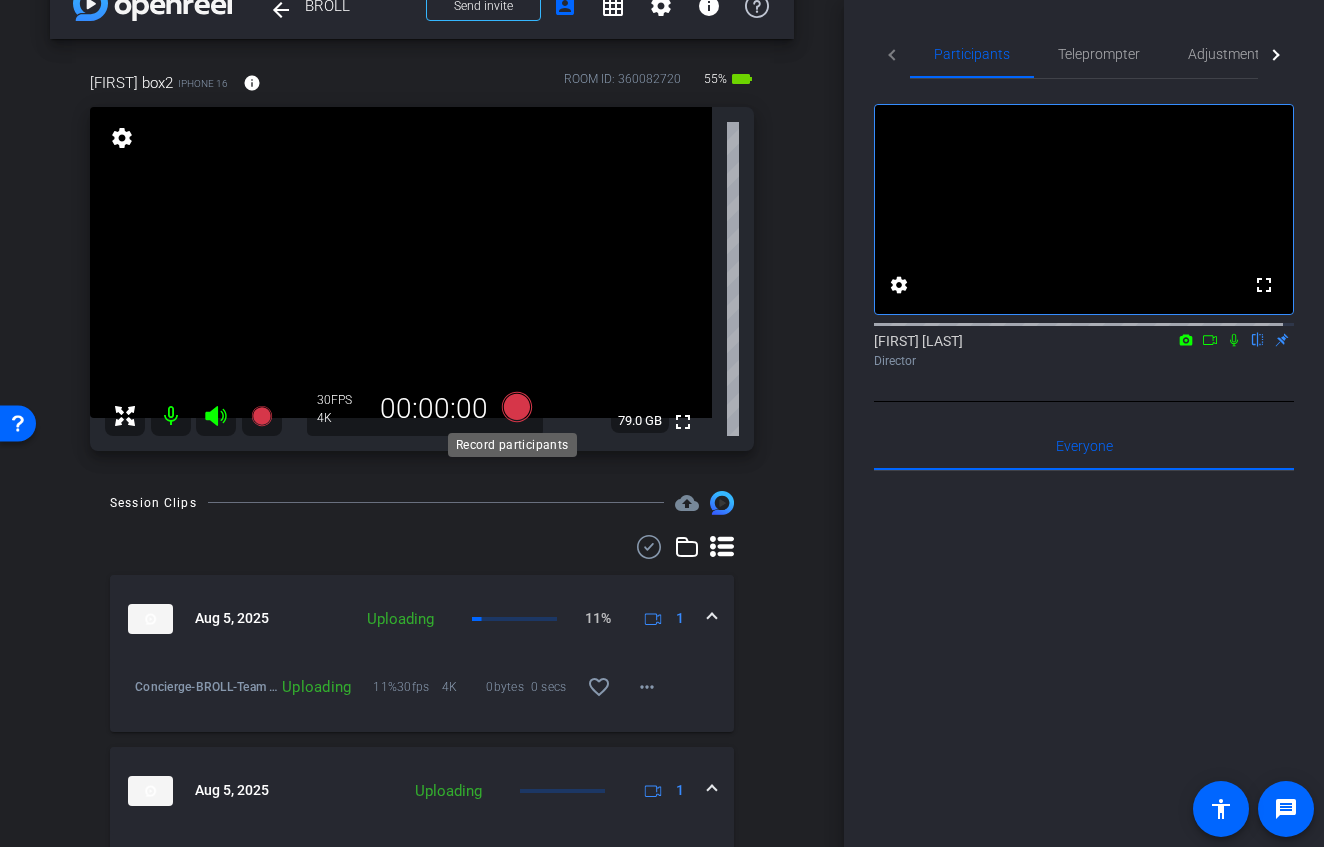 click 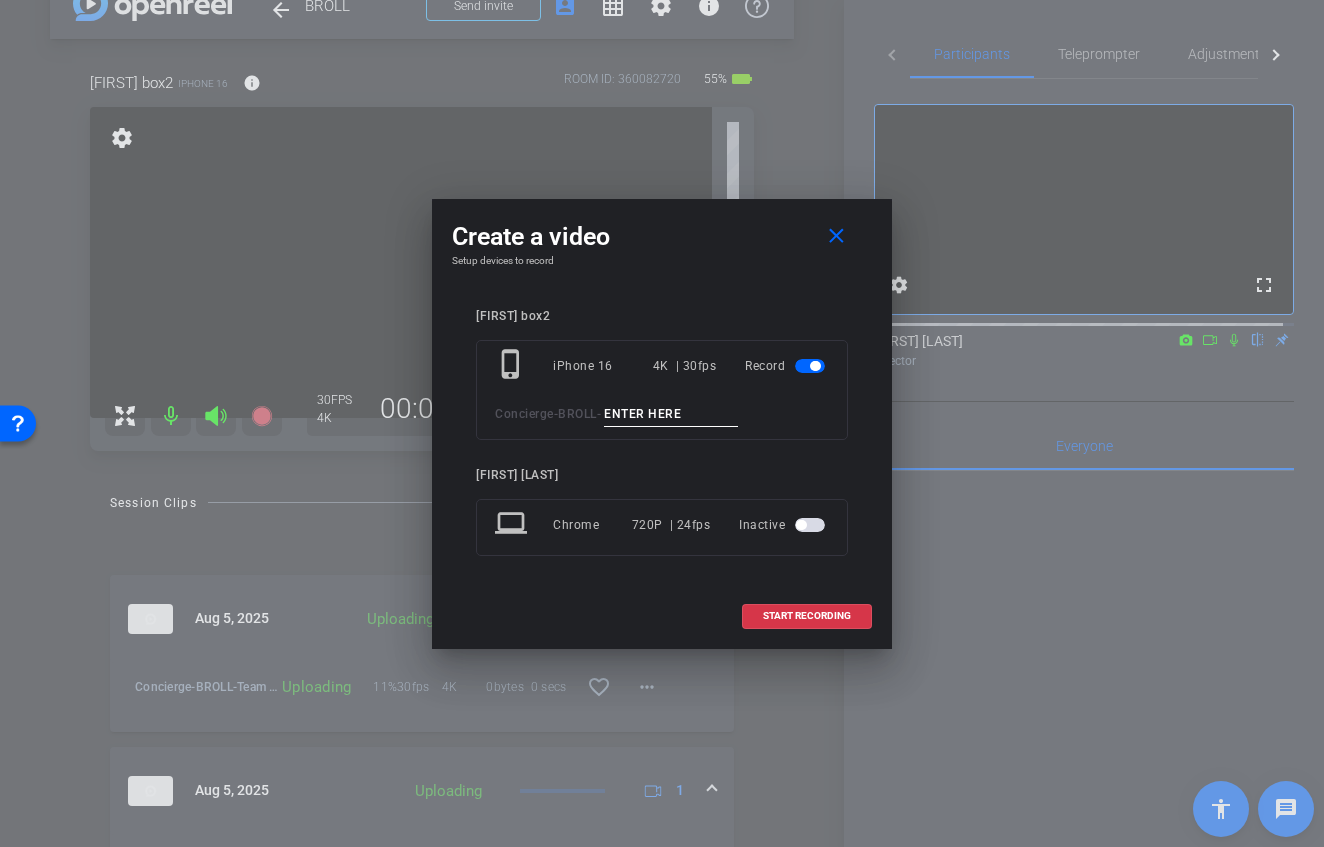 click at bounding box center [671, 414] 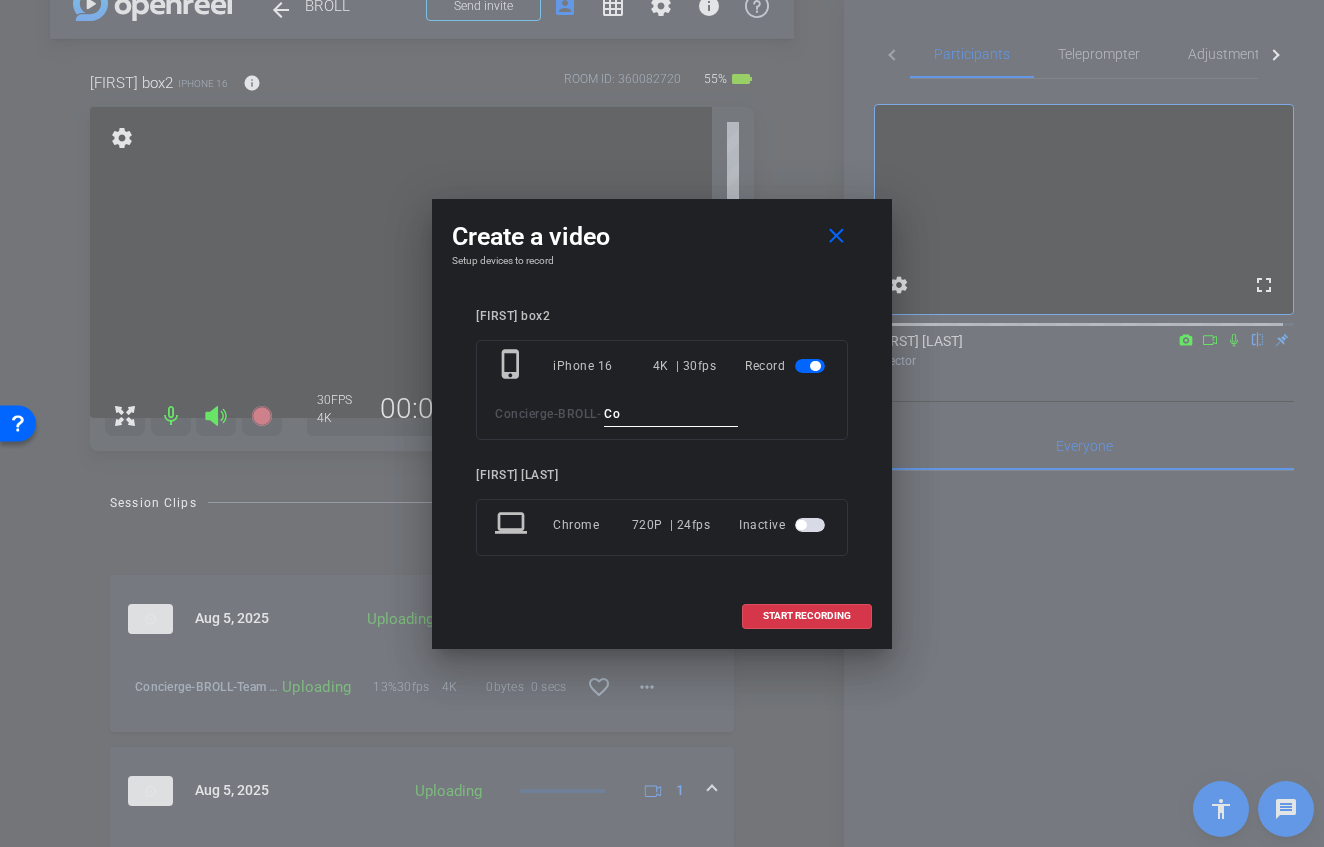 type on "C" 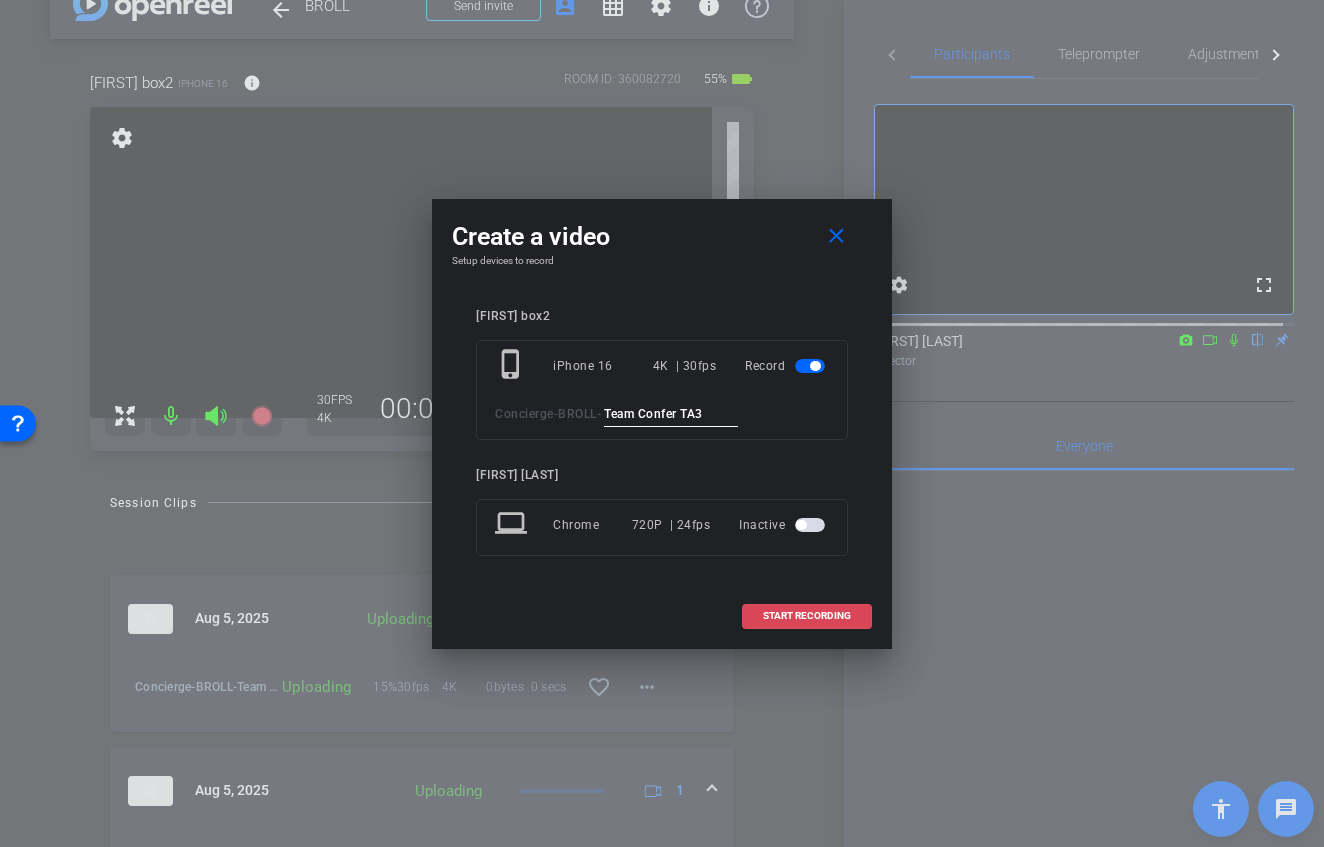 type on "Team Confer TA3" 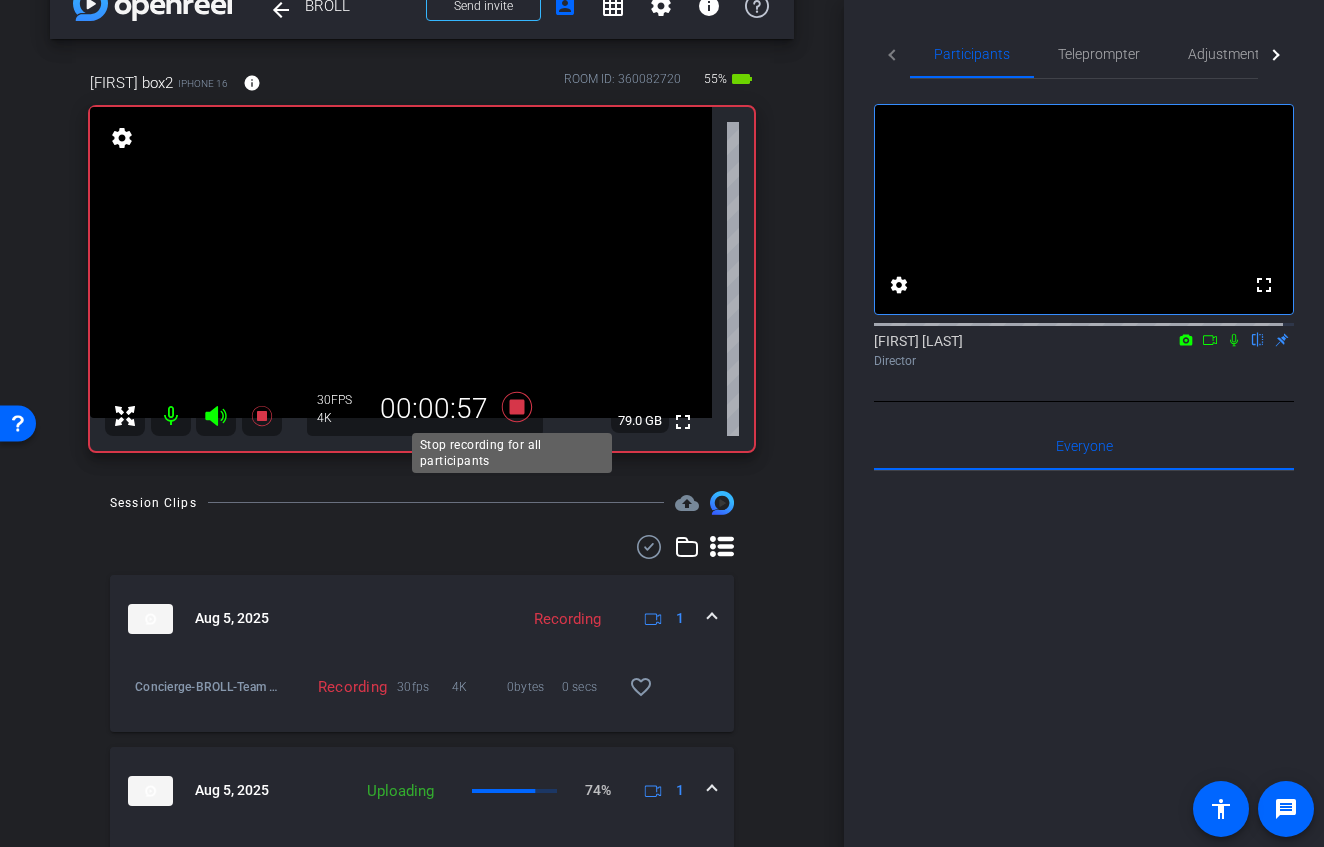 click 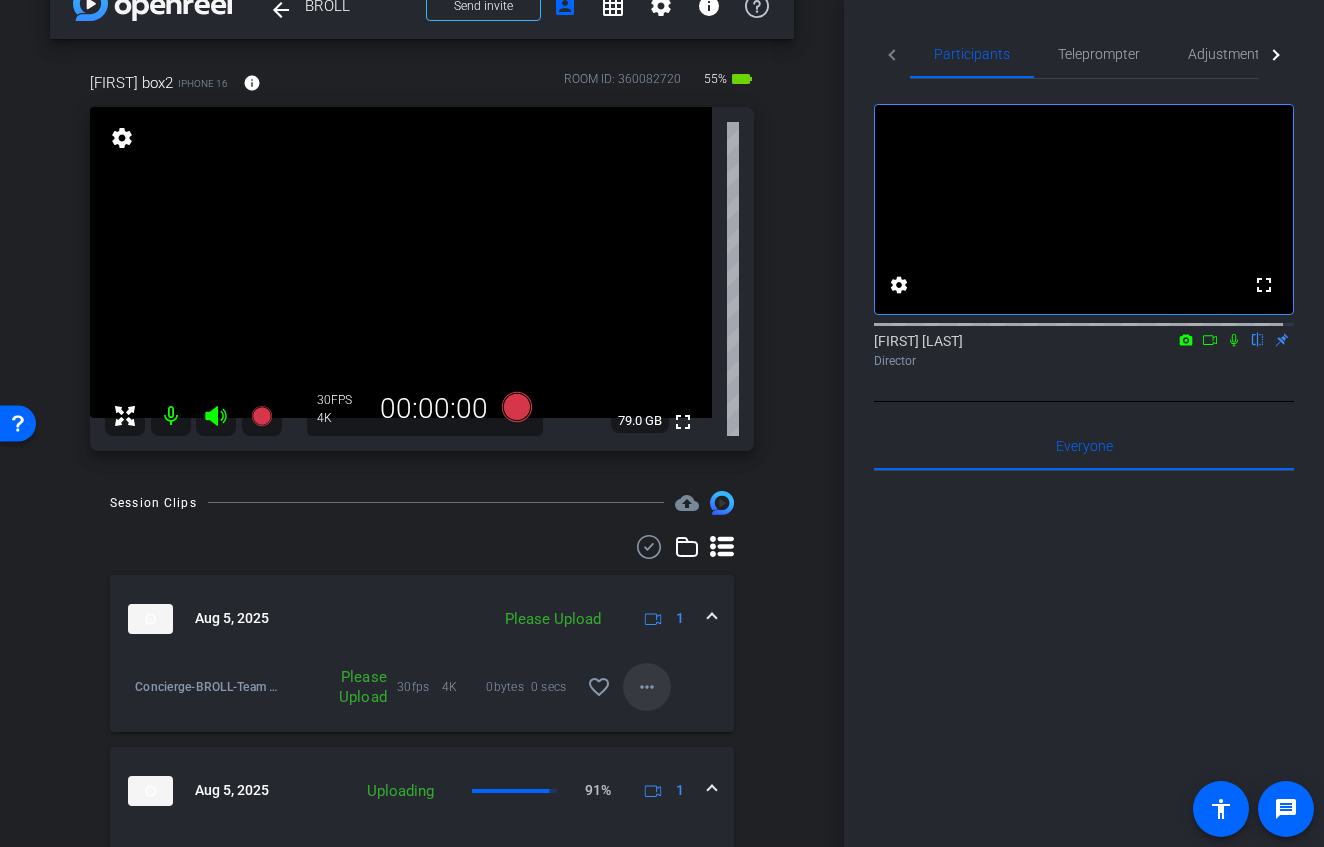 click on "more_horiz" at bounding box center (647, 687) 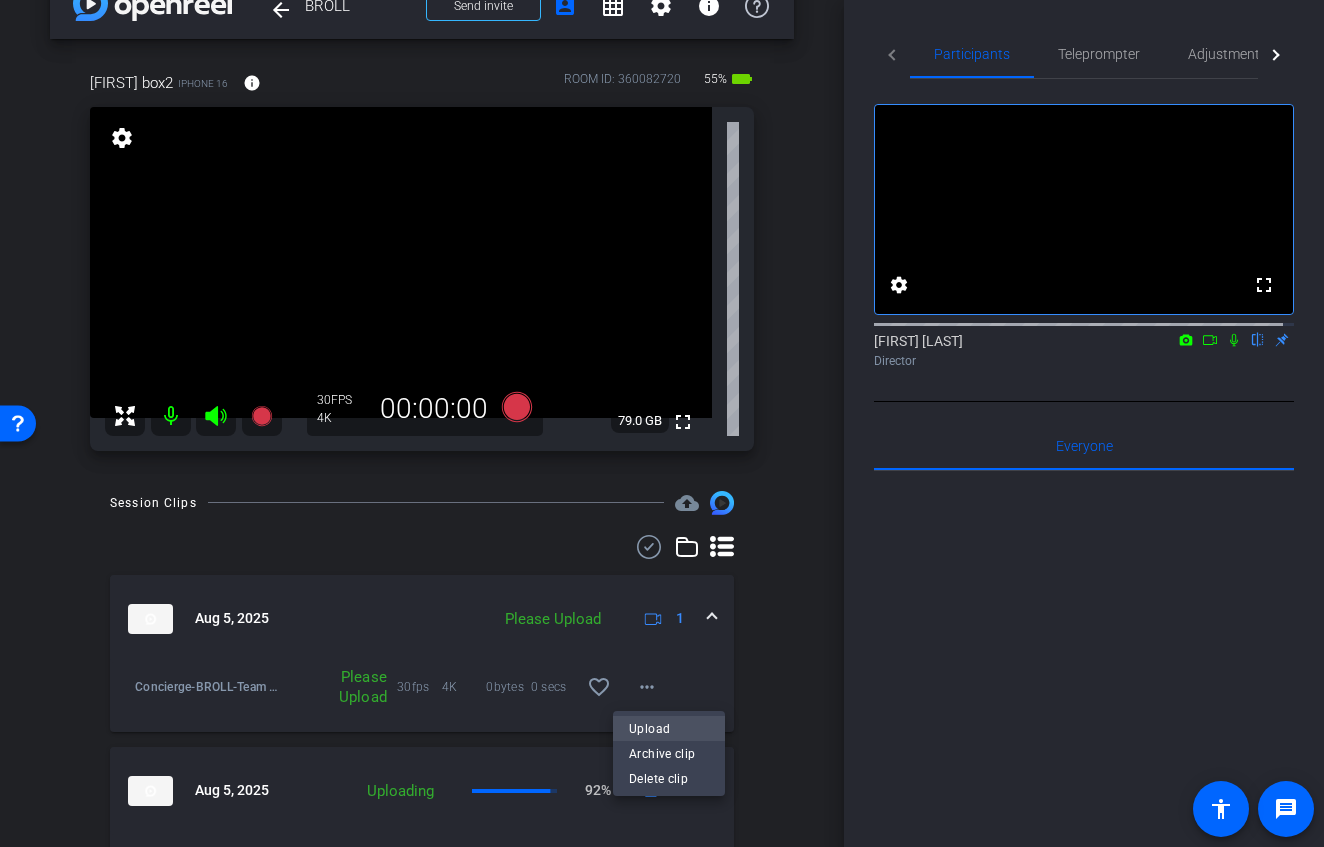 click on "Upload" at bounding box center (669, 728) 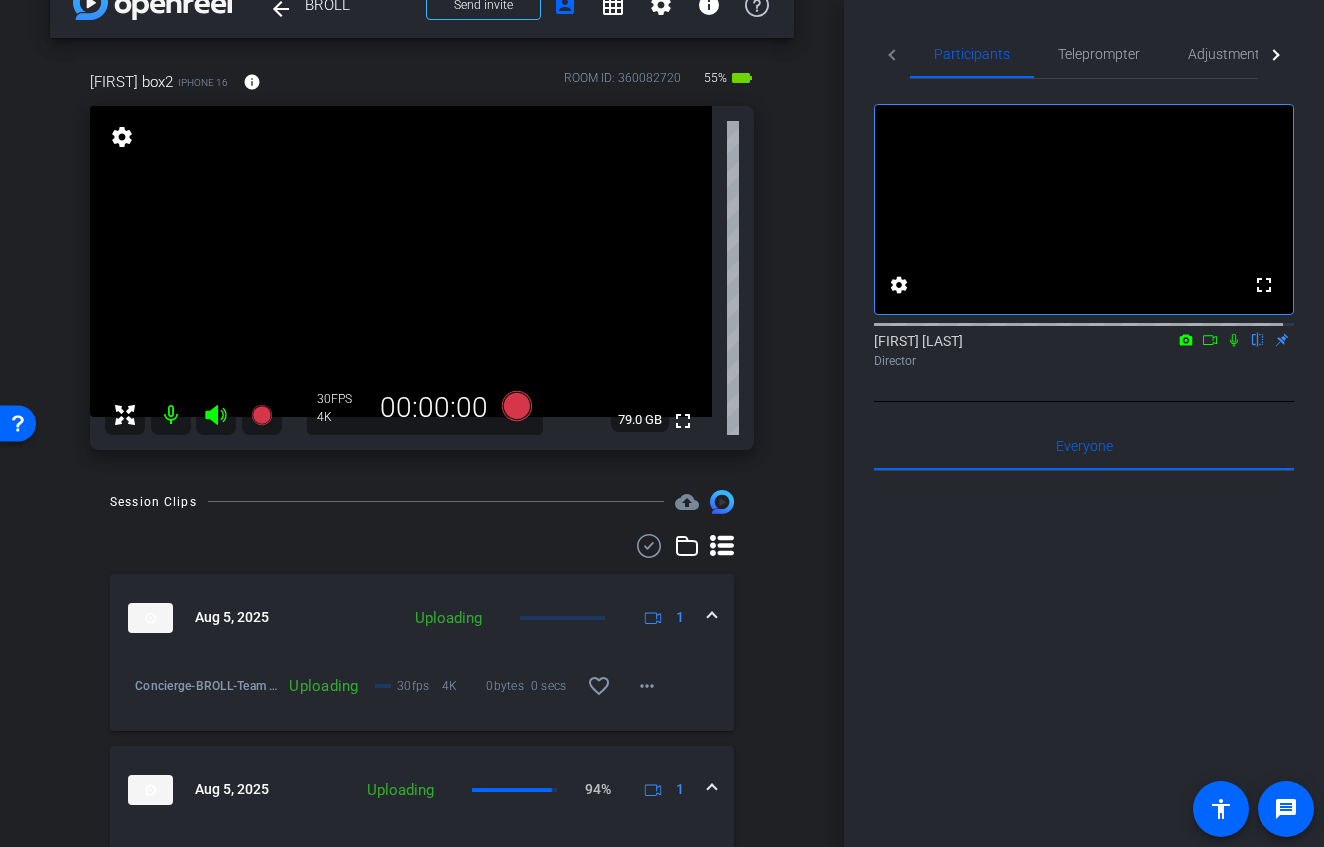 scroll, scrollTop: 47, scrollLeft: 0, axis: vertical 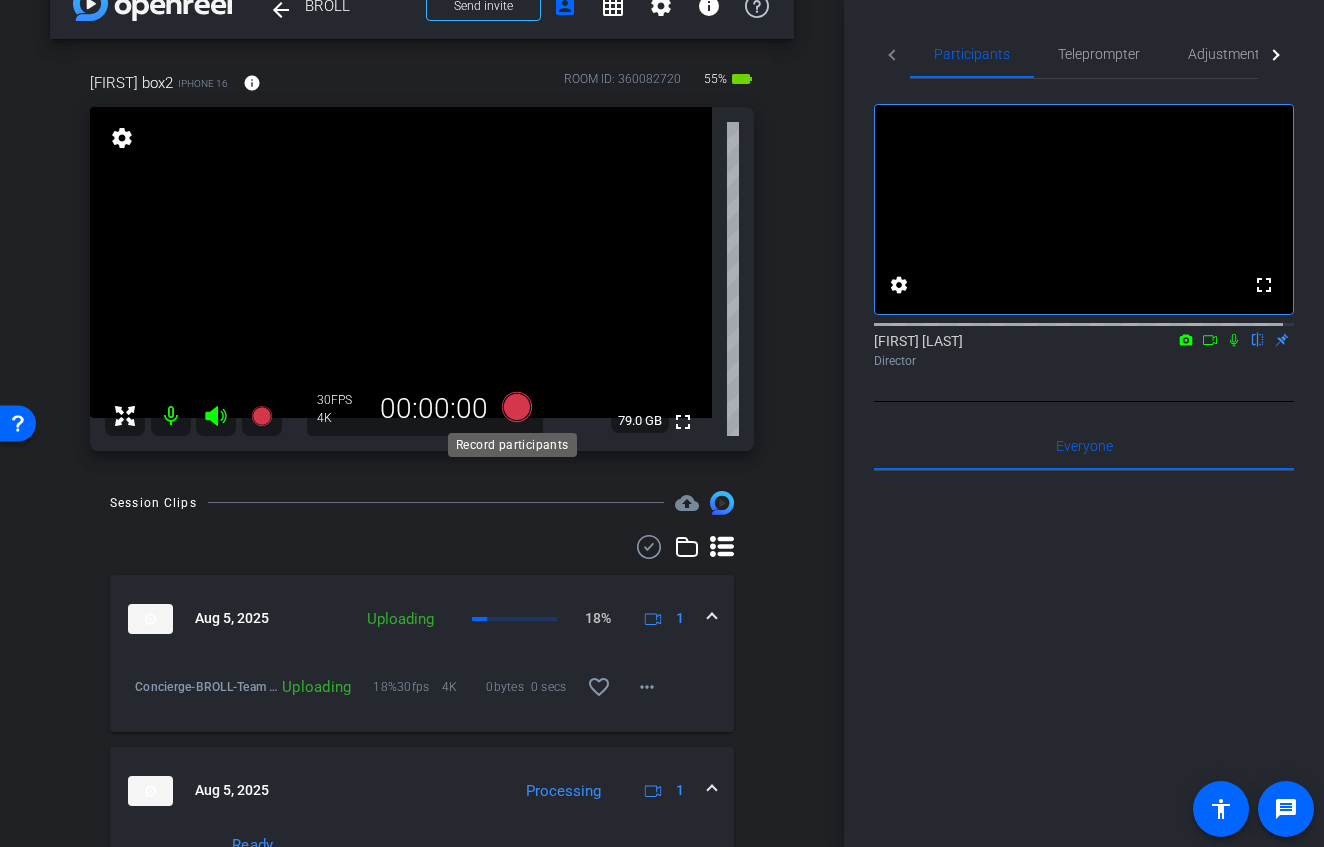 click 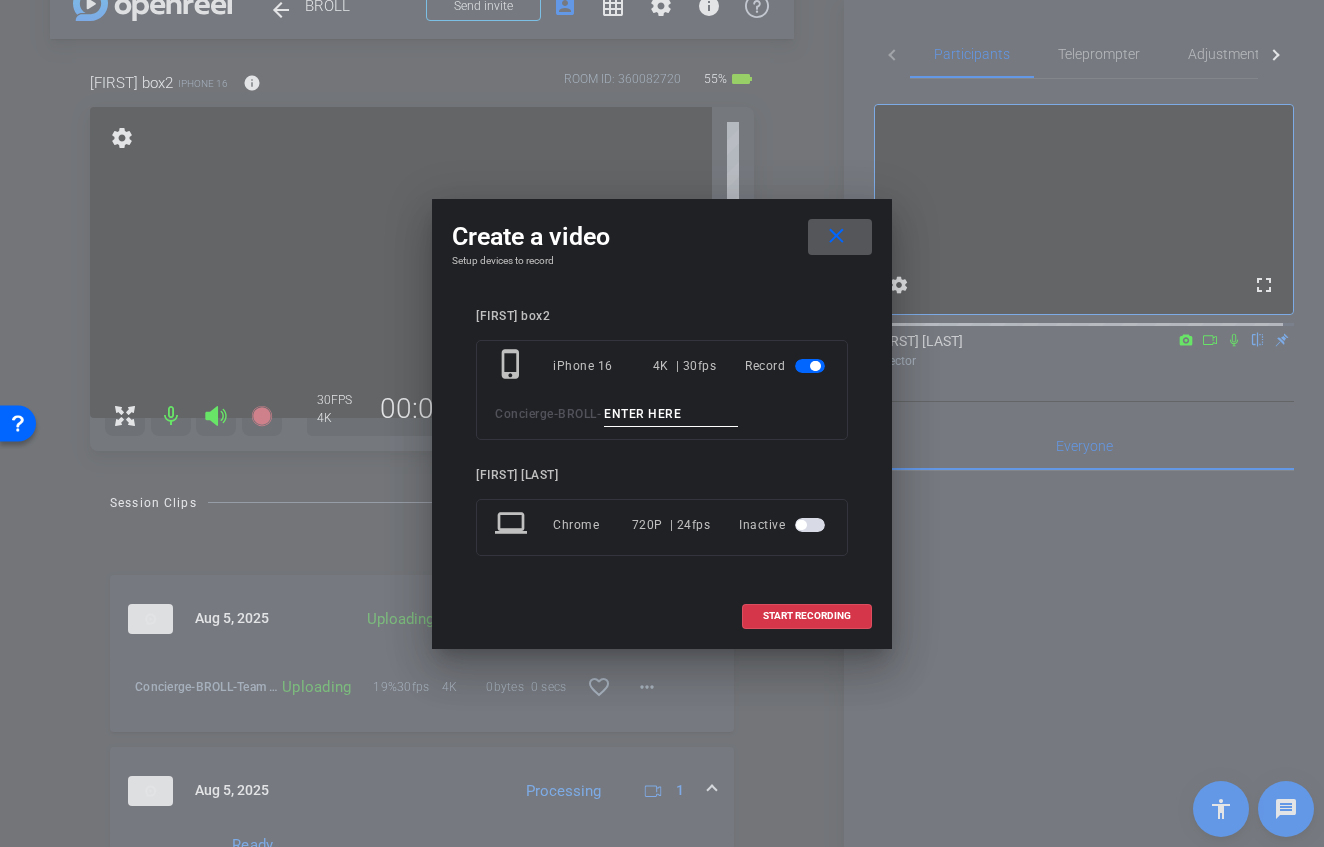 click at bounding box center (671, 414) 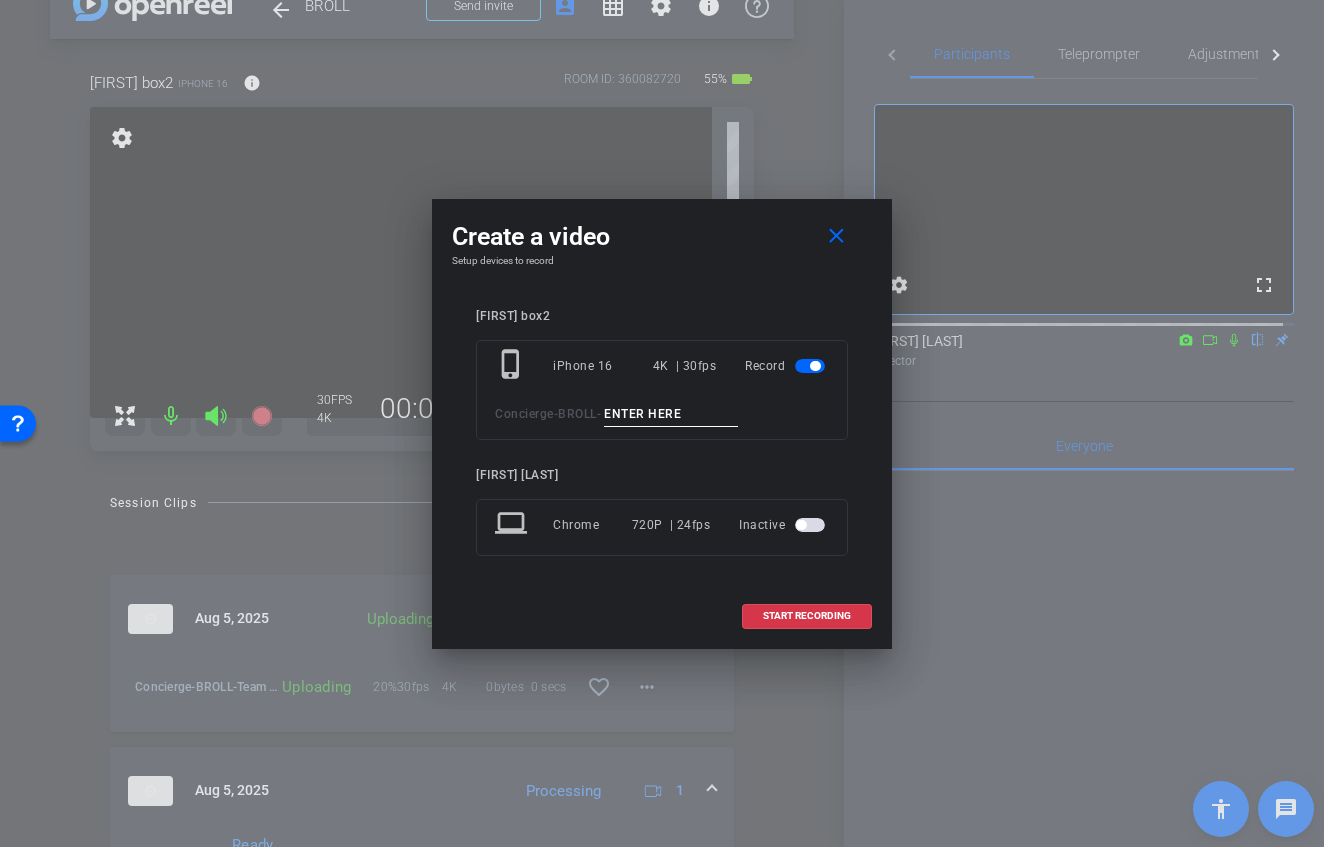 type on "C" 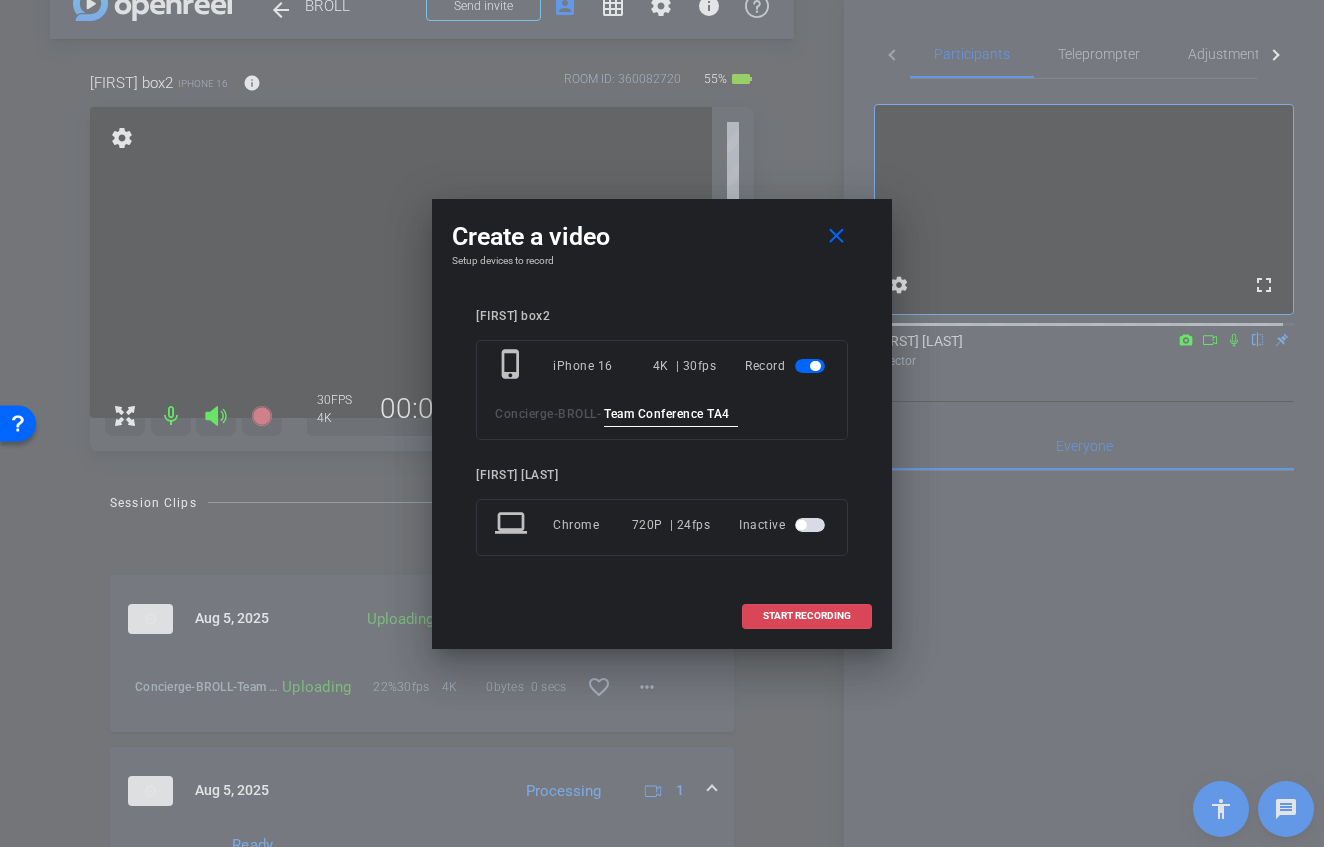 type on "Team Conference TA4" 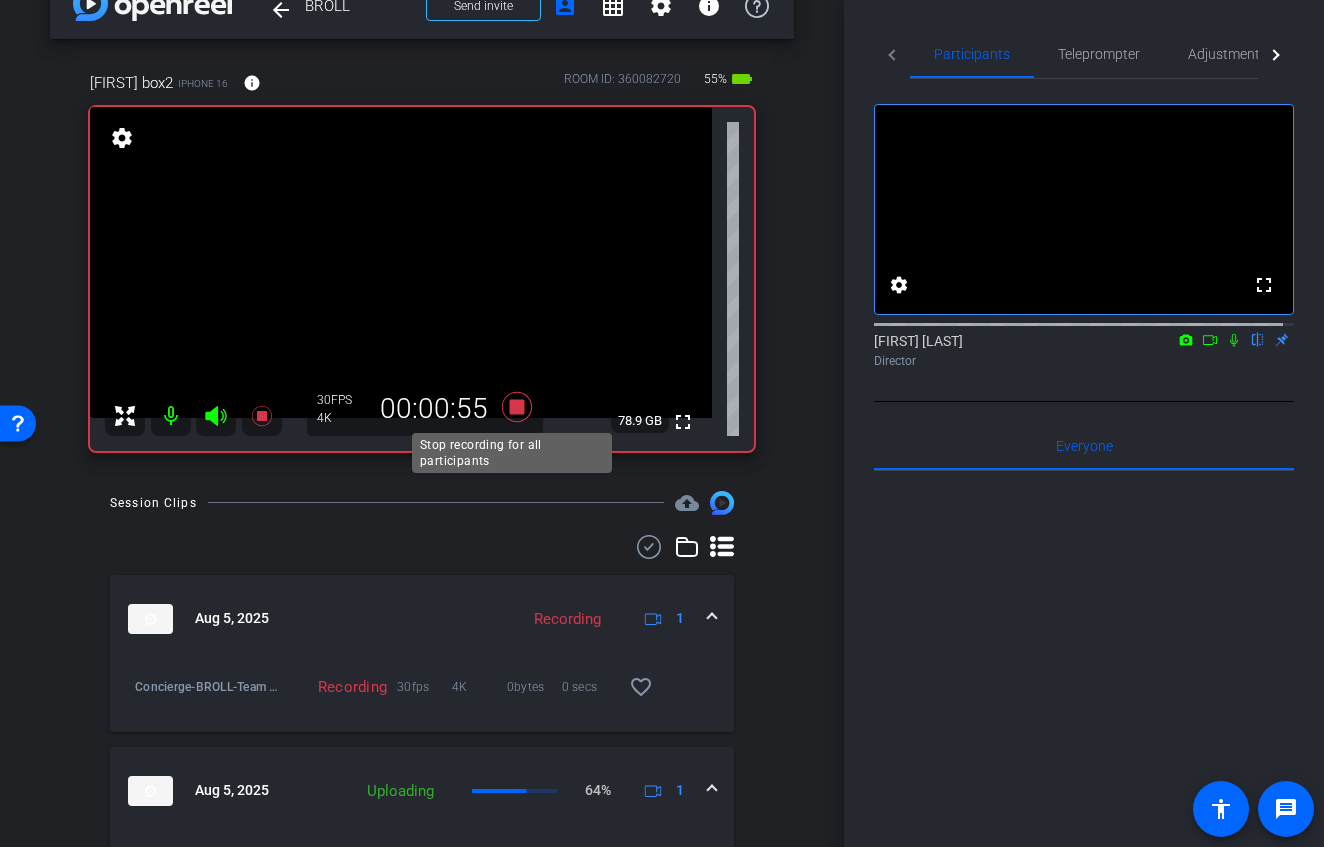 click 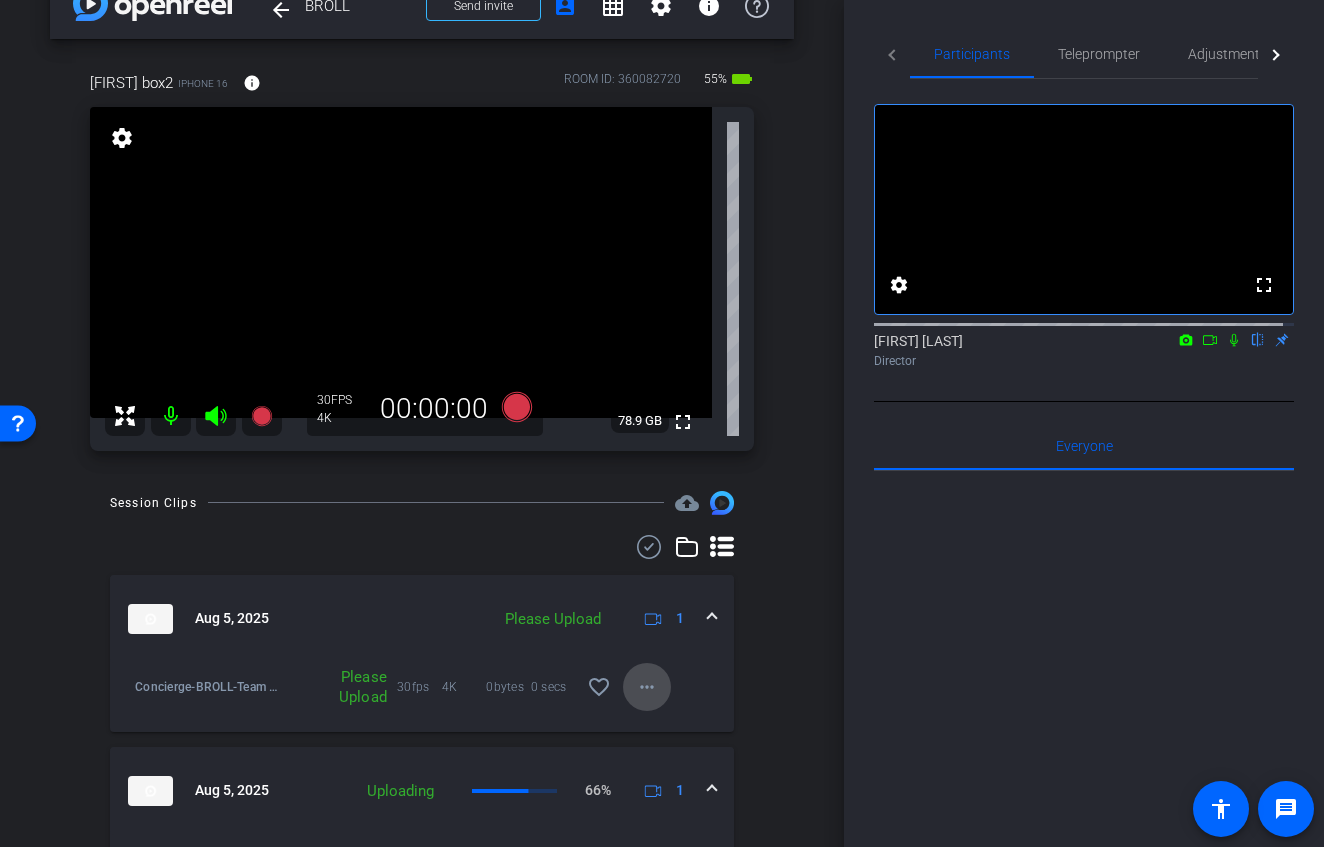 click on "more_horiz" at bounding box center [647, 687] 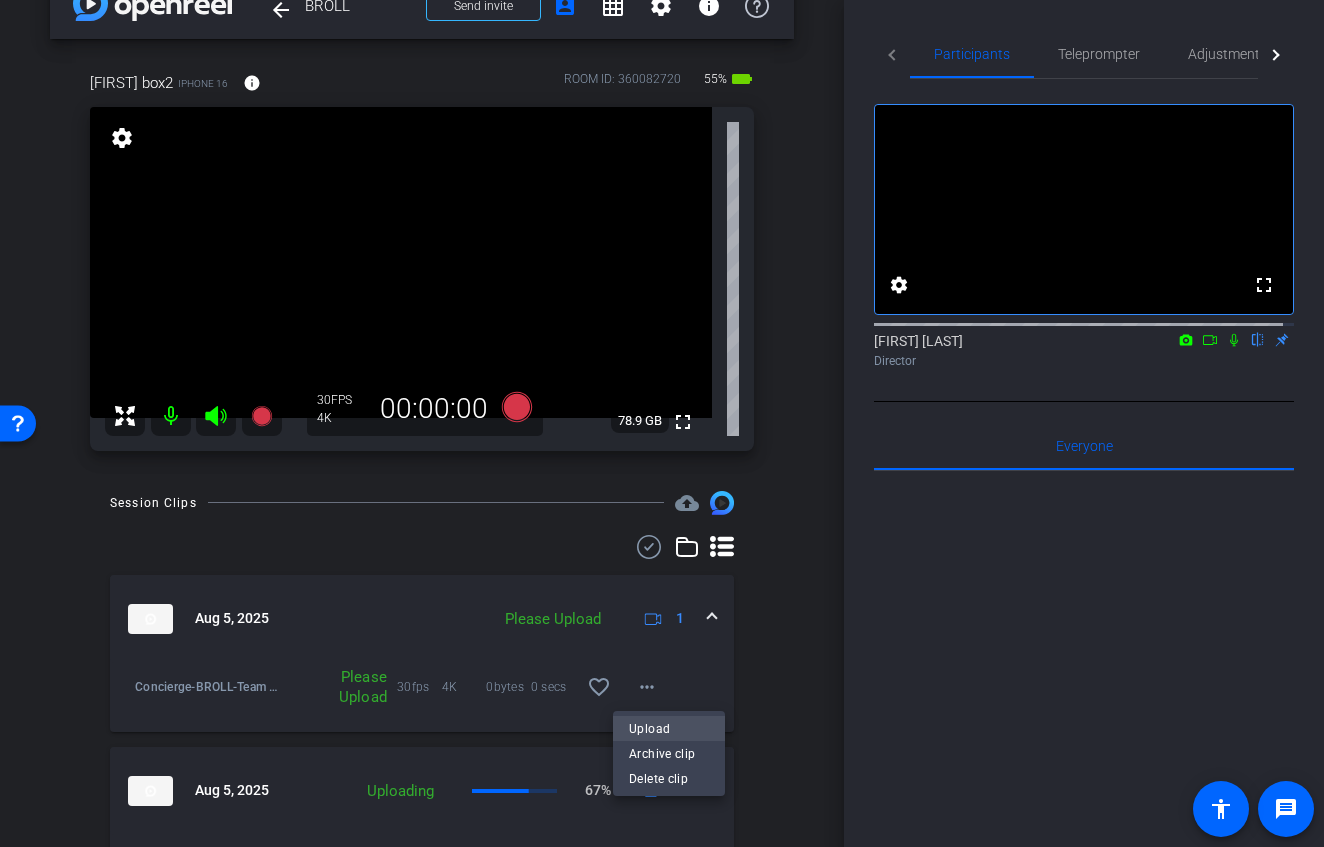 click on "Upload" at bounding box center (669, 728) 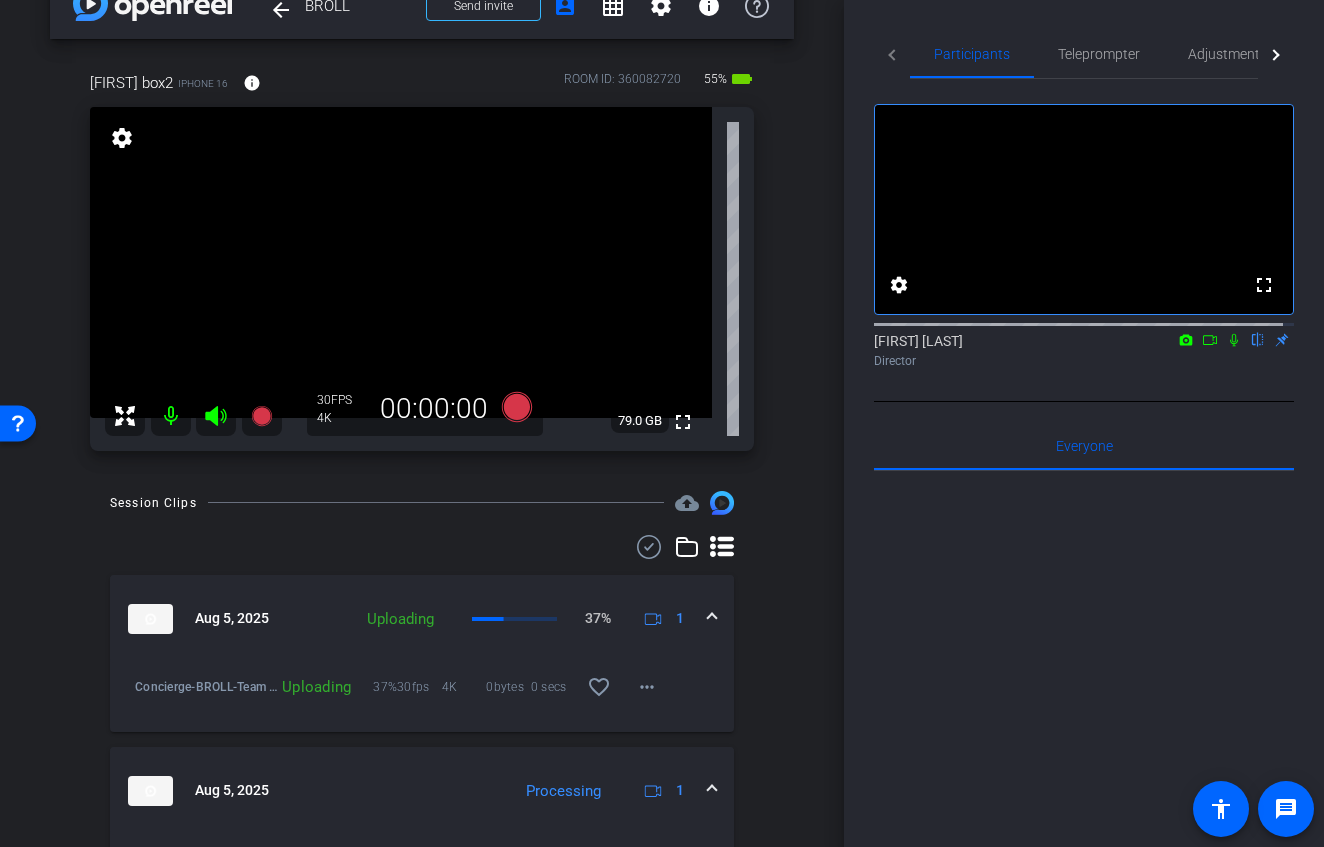 click at bounding box center (401, 262) 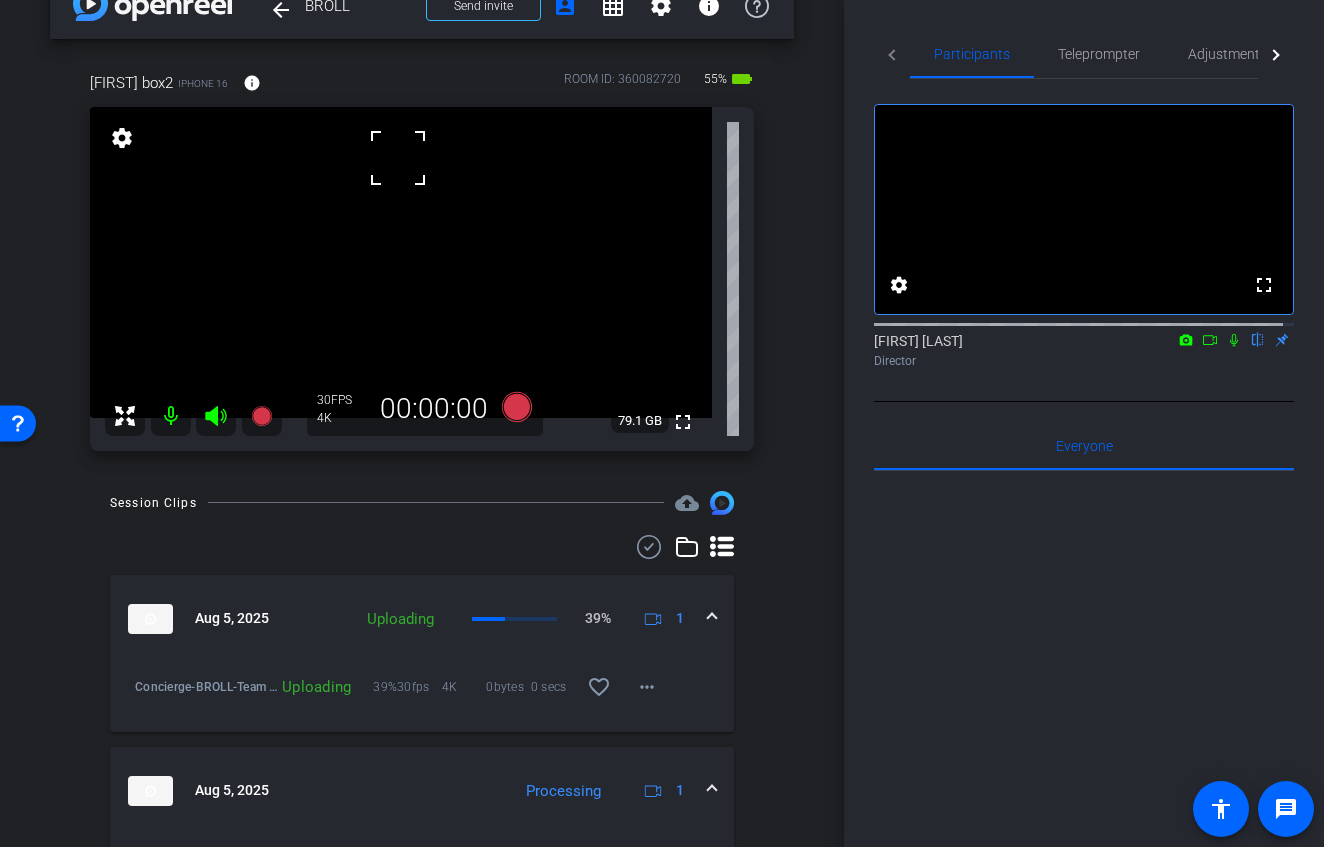 click at bounding box center (401, 262) 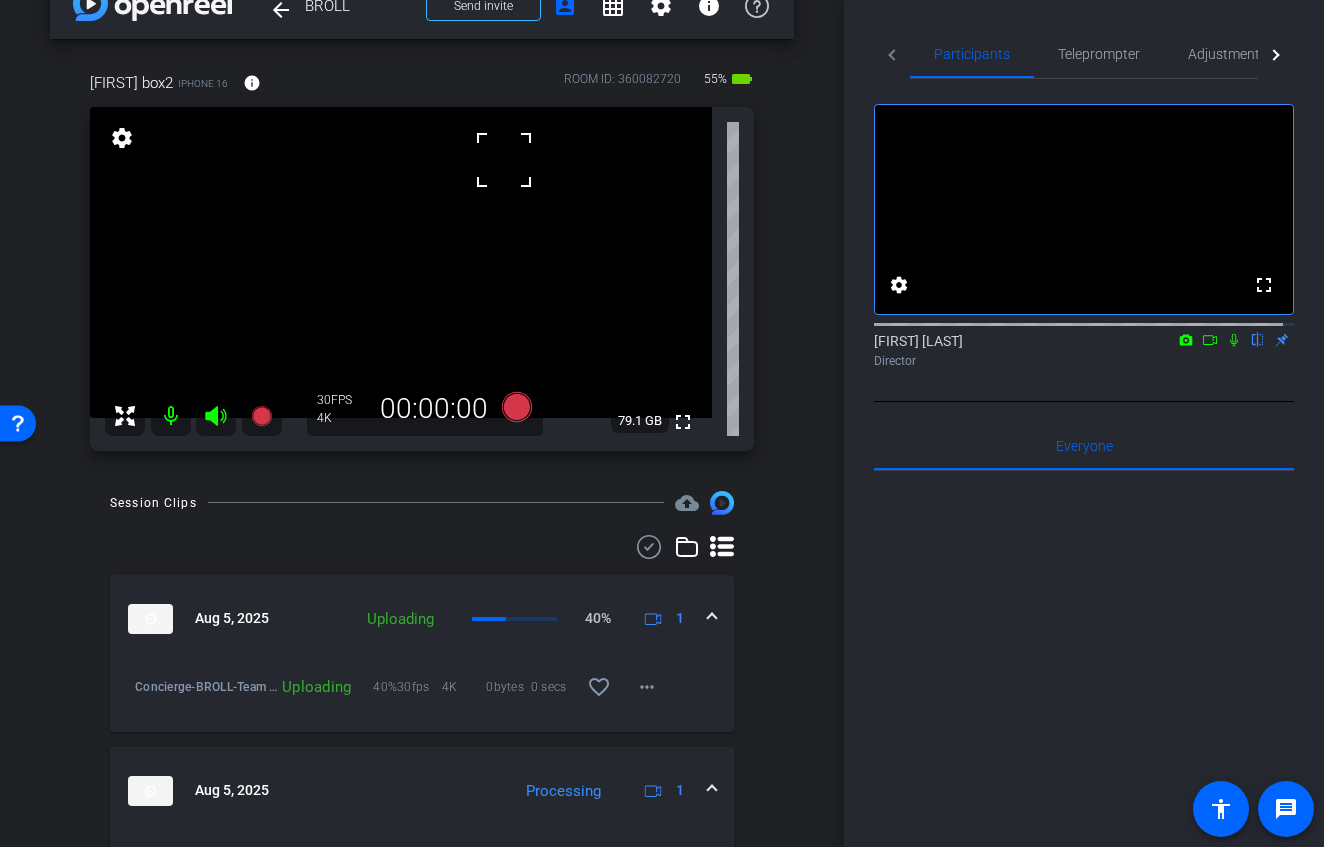 click at bounding box center (401, 262) 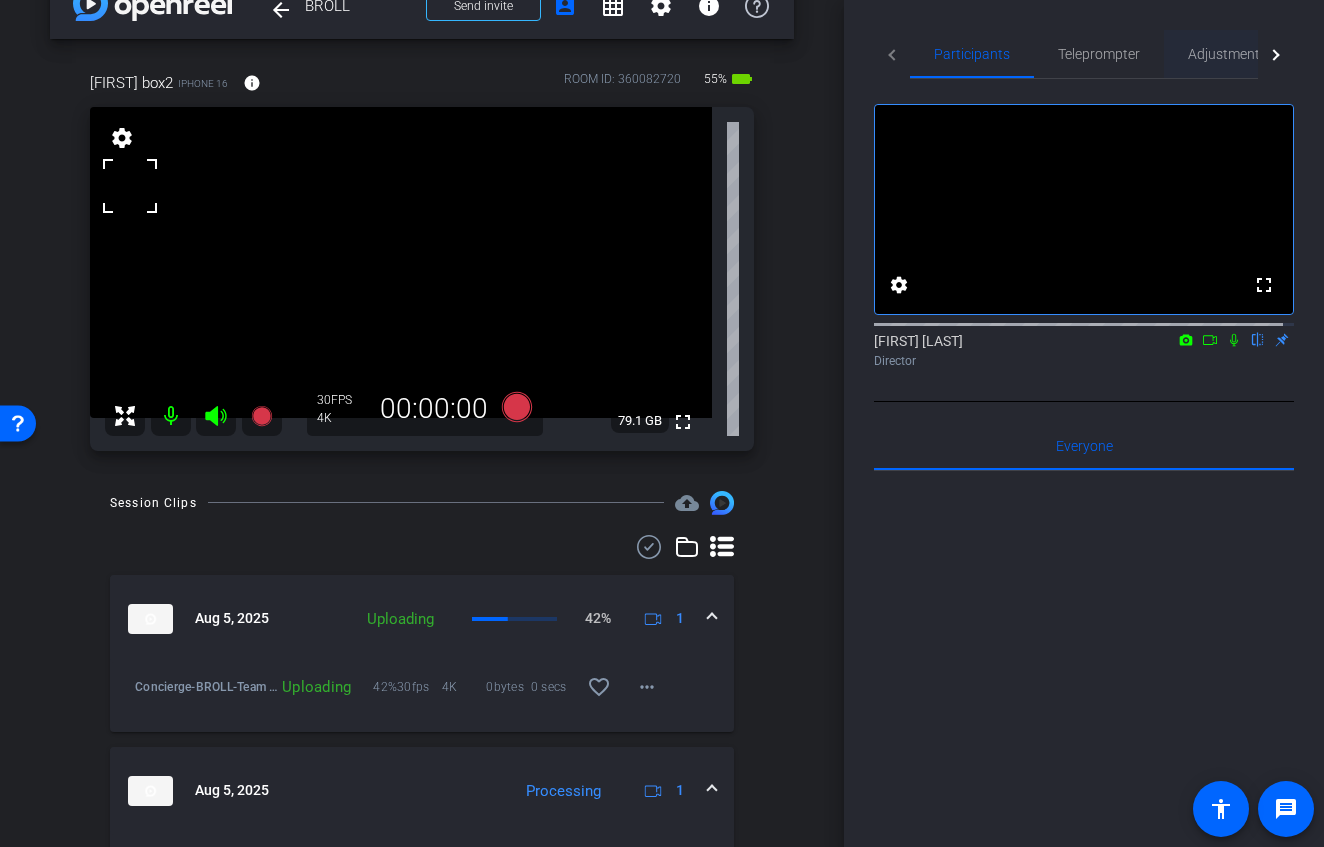 click on "Adjustments" at bounding box center [1227, 54] 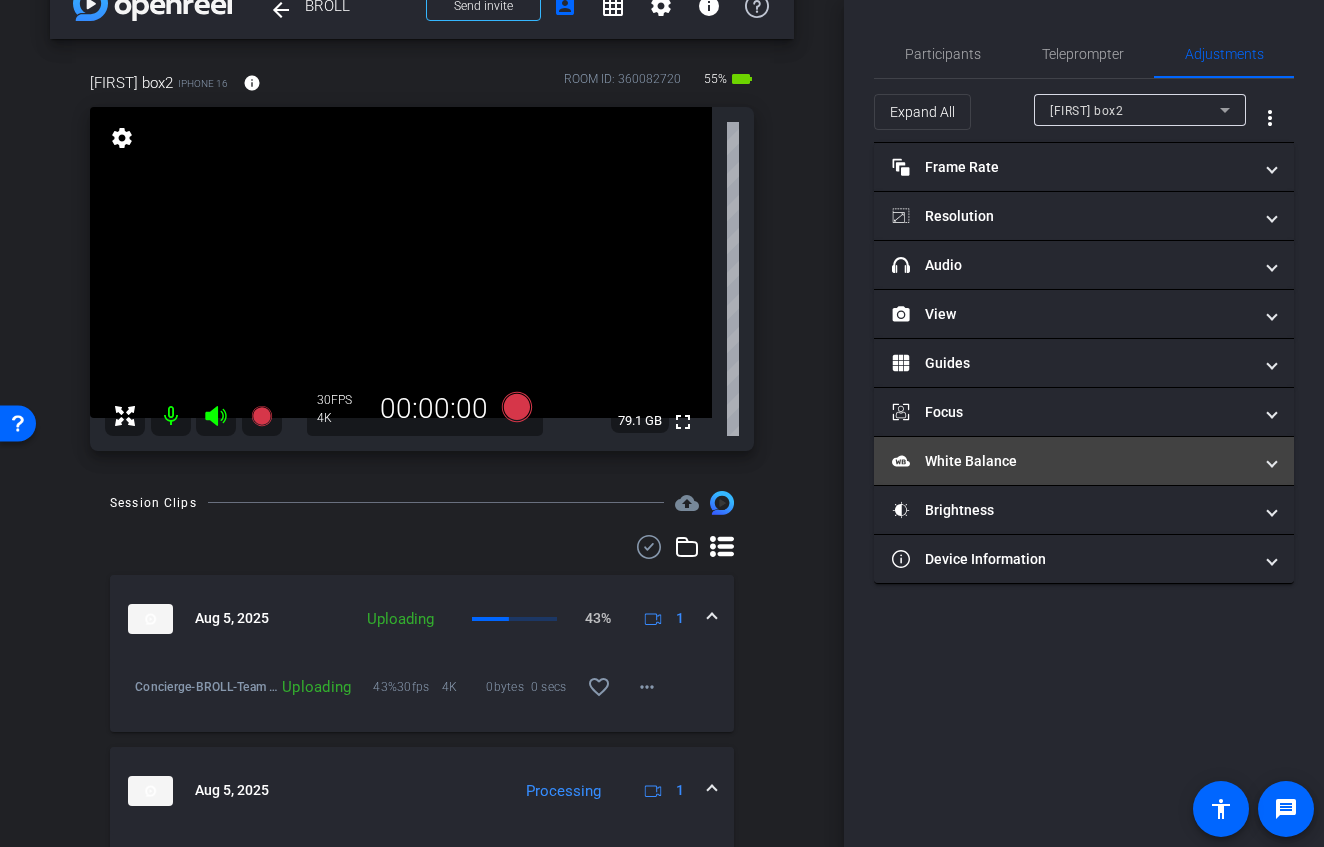 click on "White Balance
White Balance" at bounding box center (1072, 461) 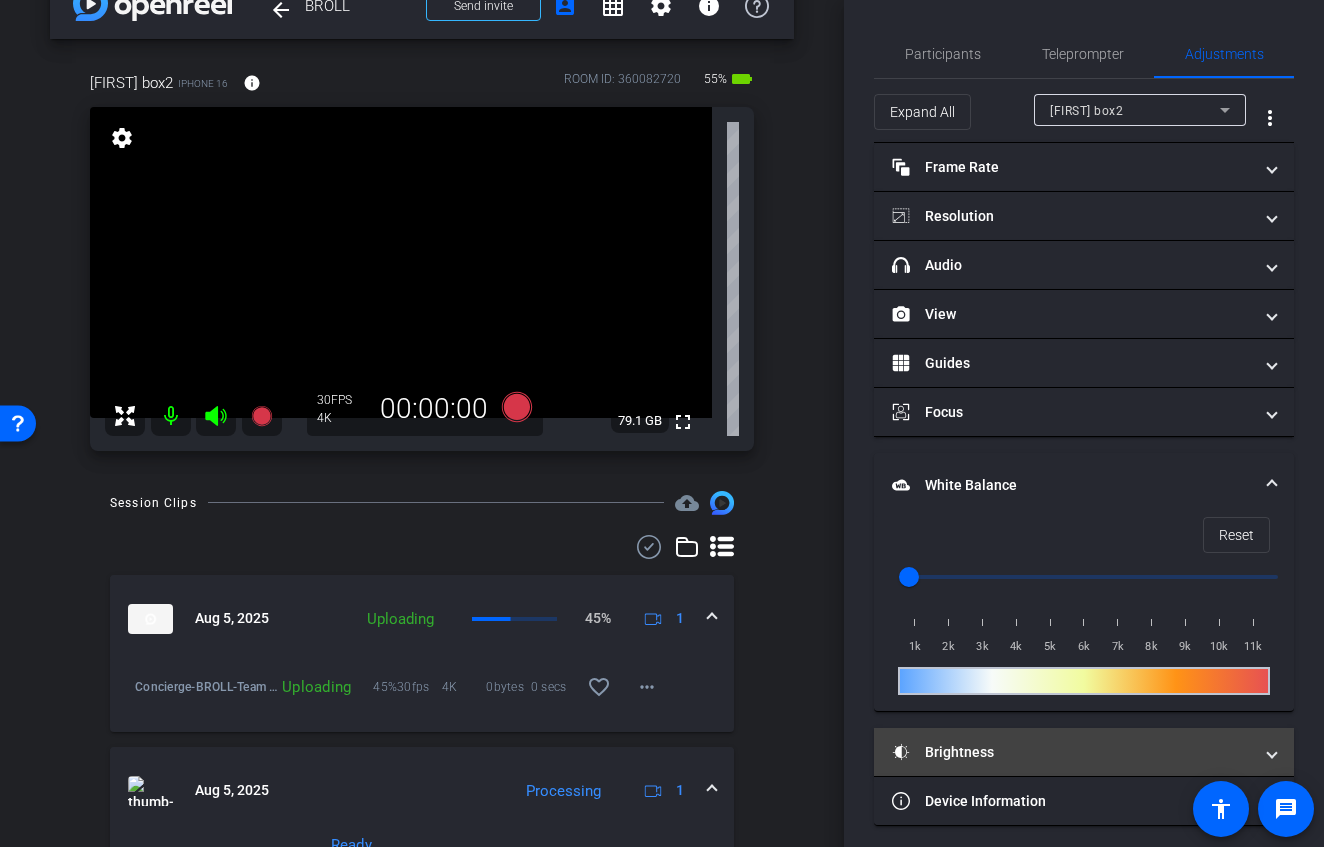 click on "Brightness" at bounding box center [1072, 752] 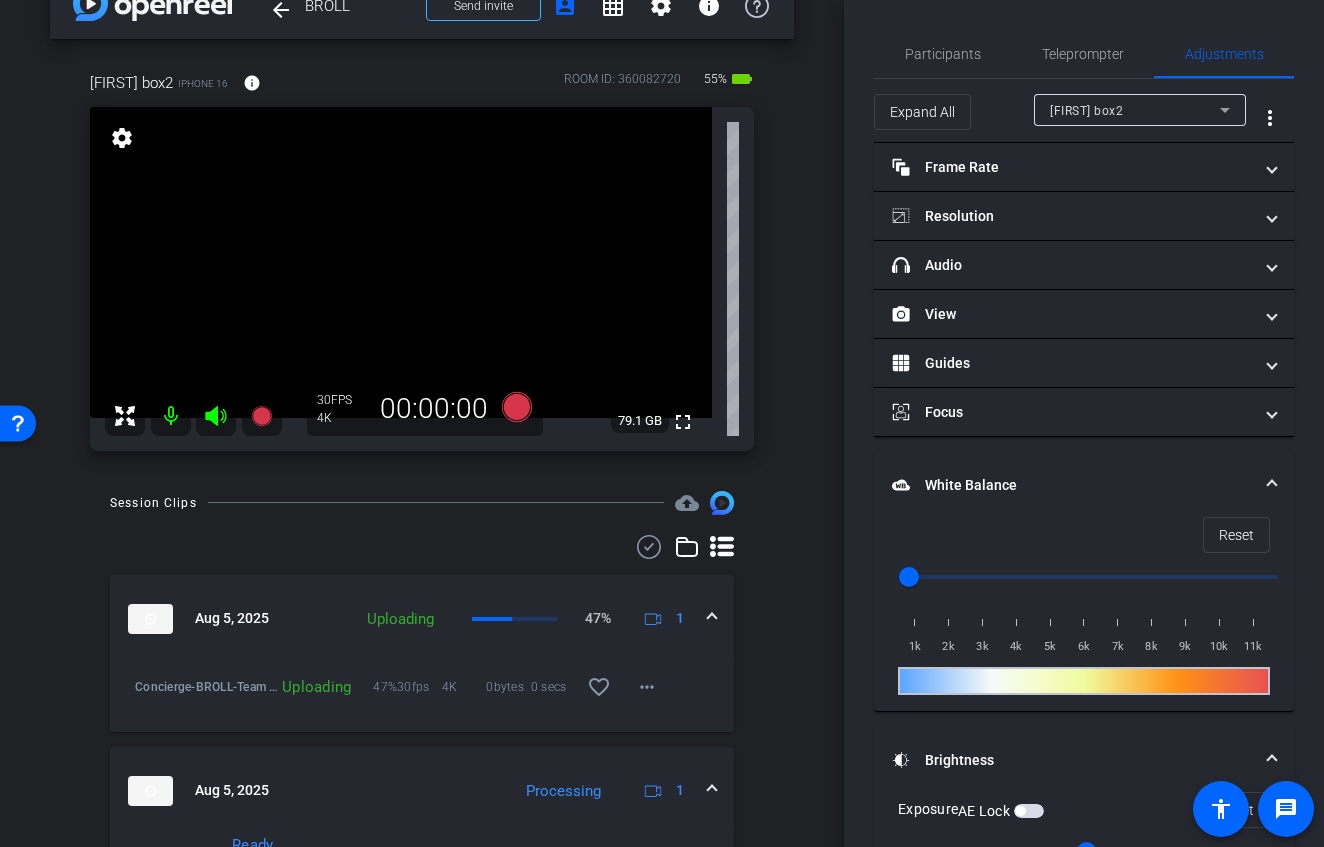 click at bounding box center (1029, 811) 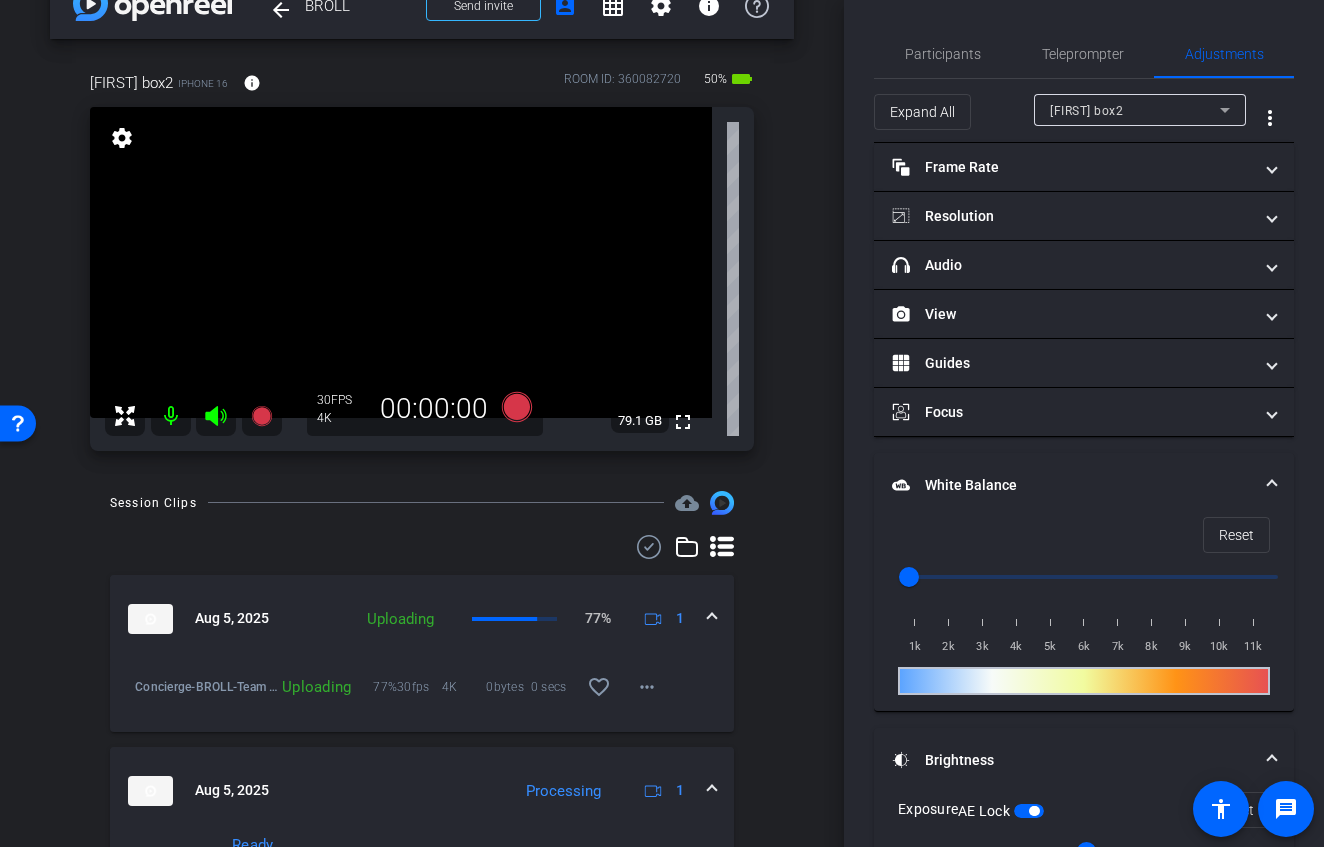 click at bounding box center [401, 262] 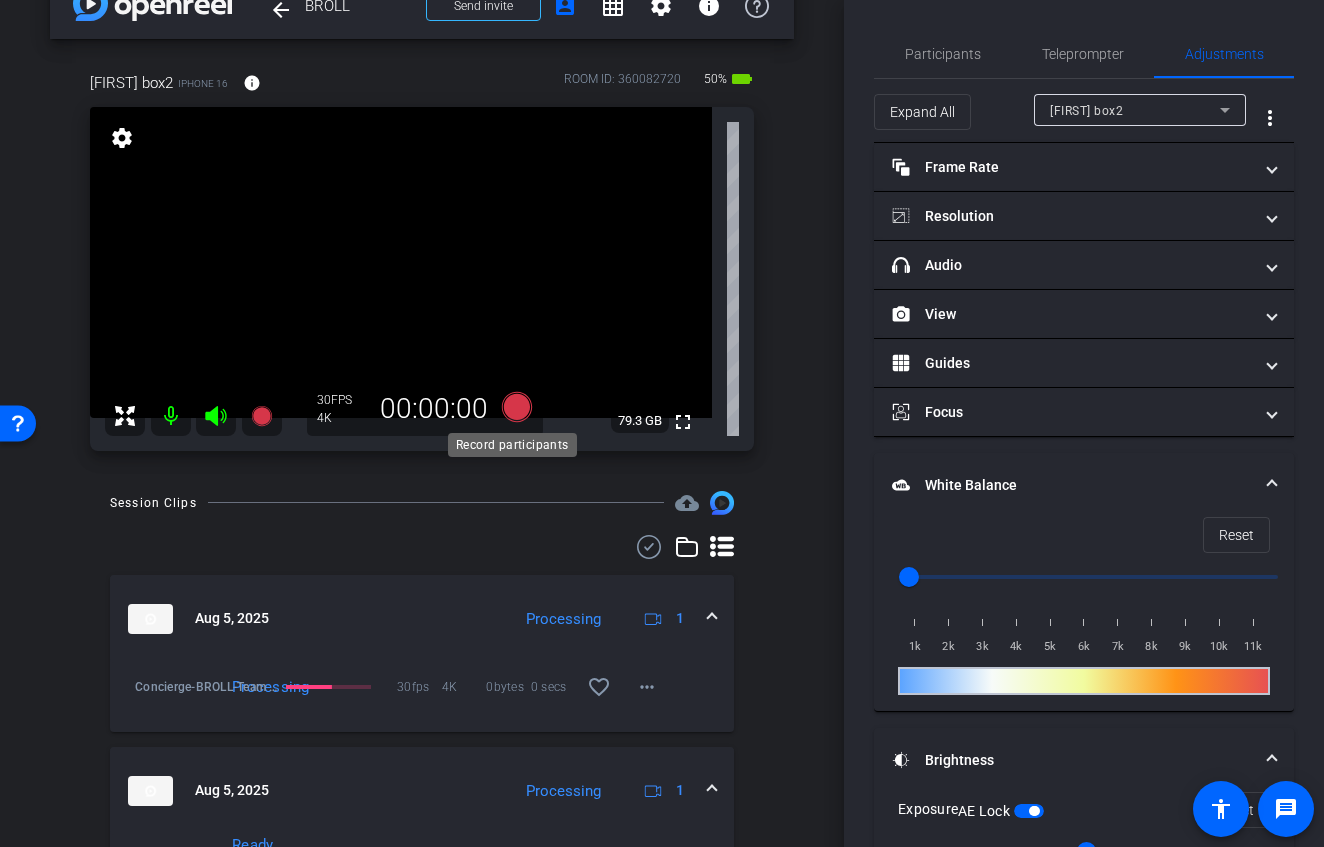 click 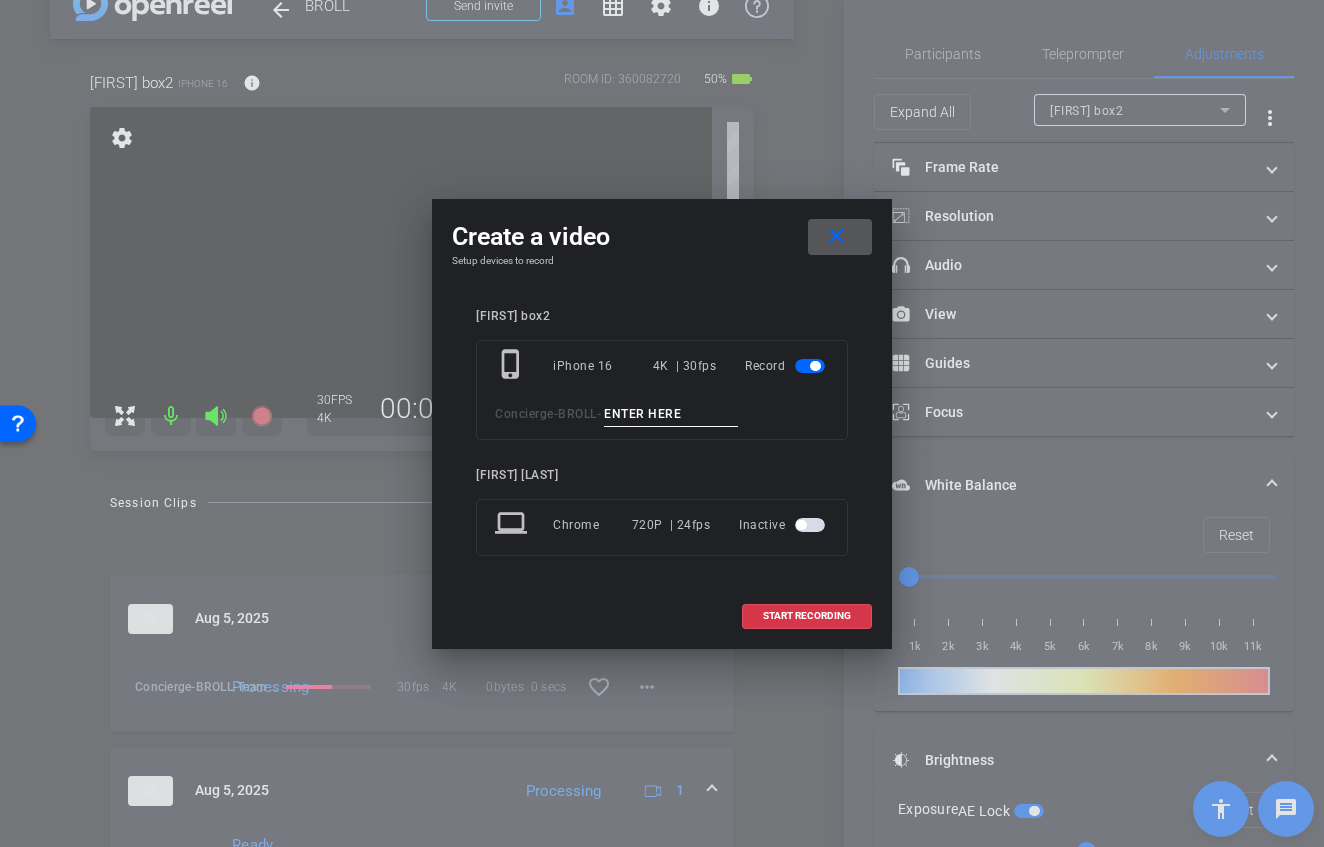 click at bounding box center [671, 414] 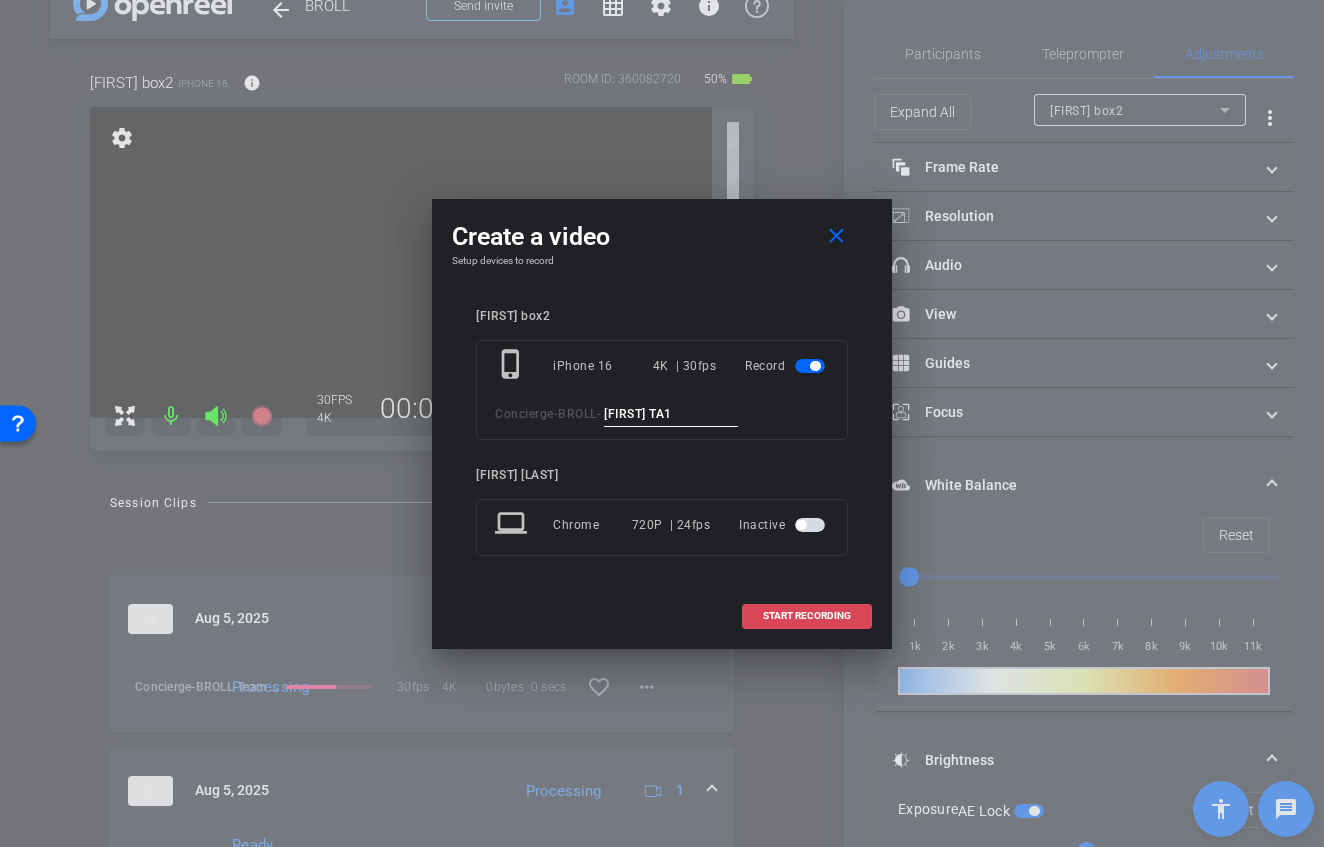 type on "[FIRST] TA1" 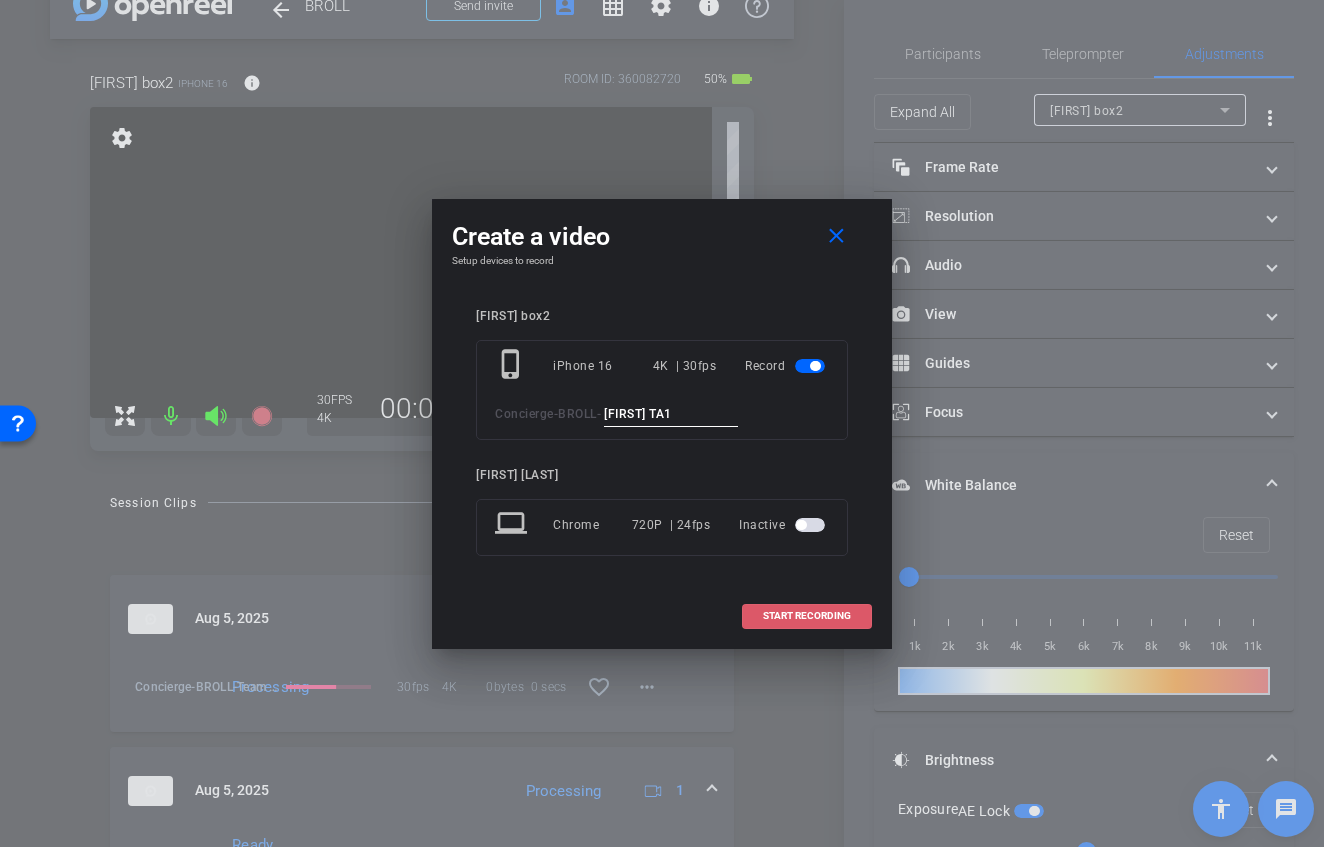 click on "START RECORDING" at bounding box center [807, 616] 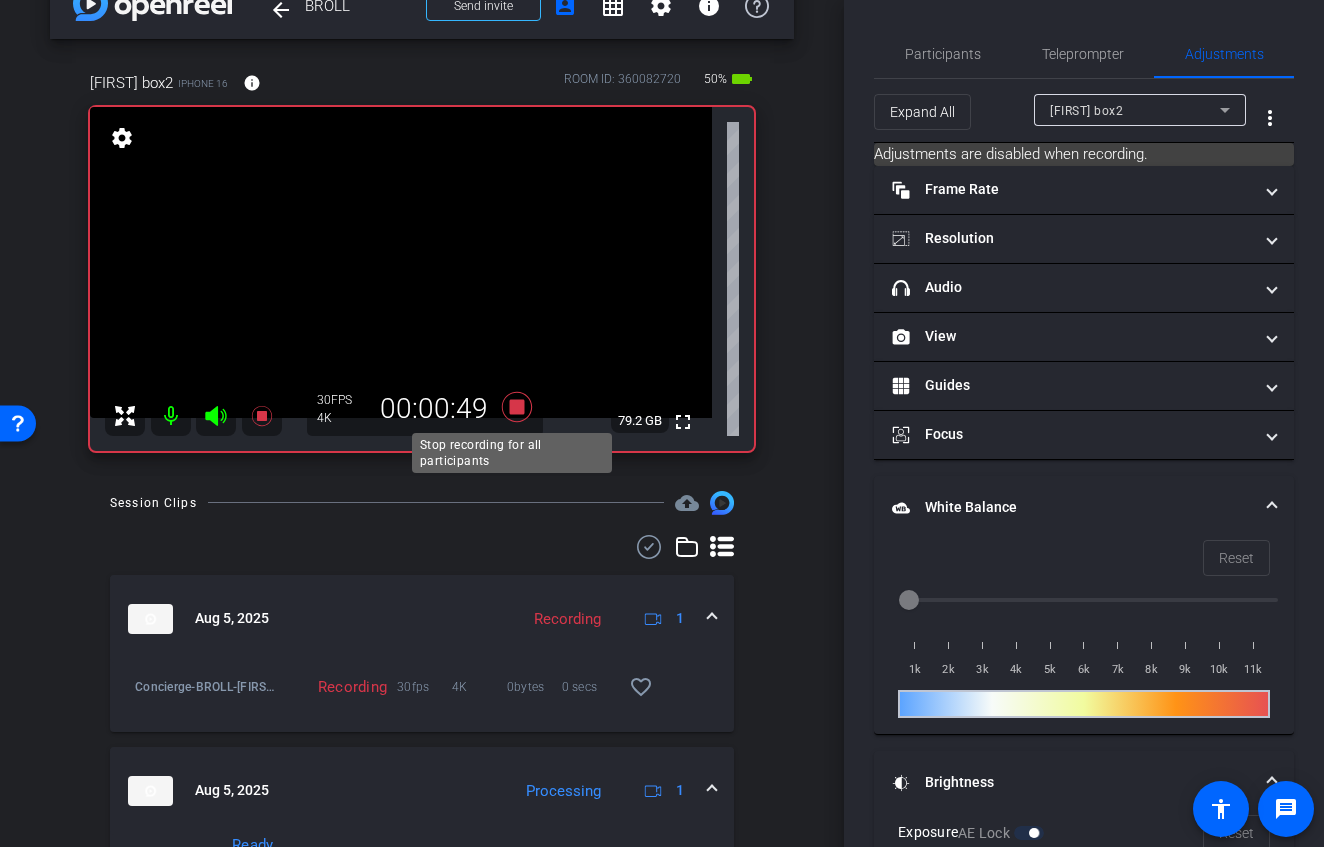 click 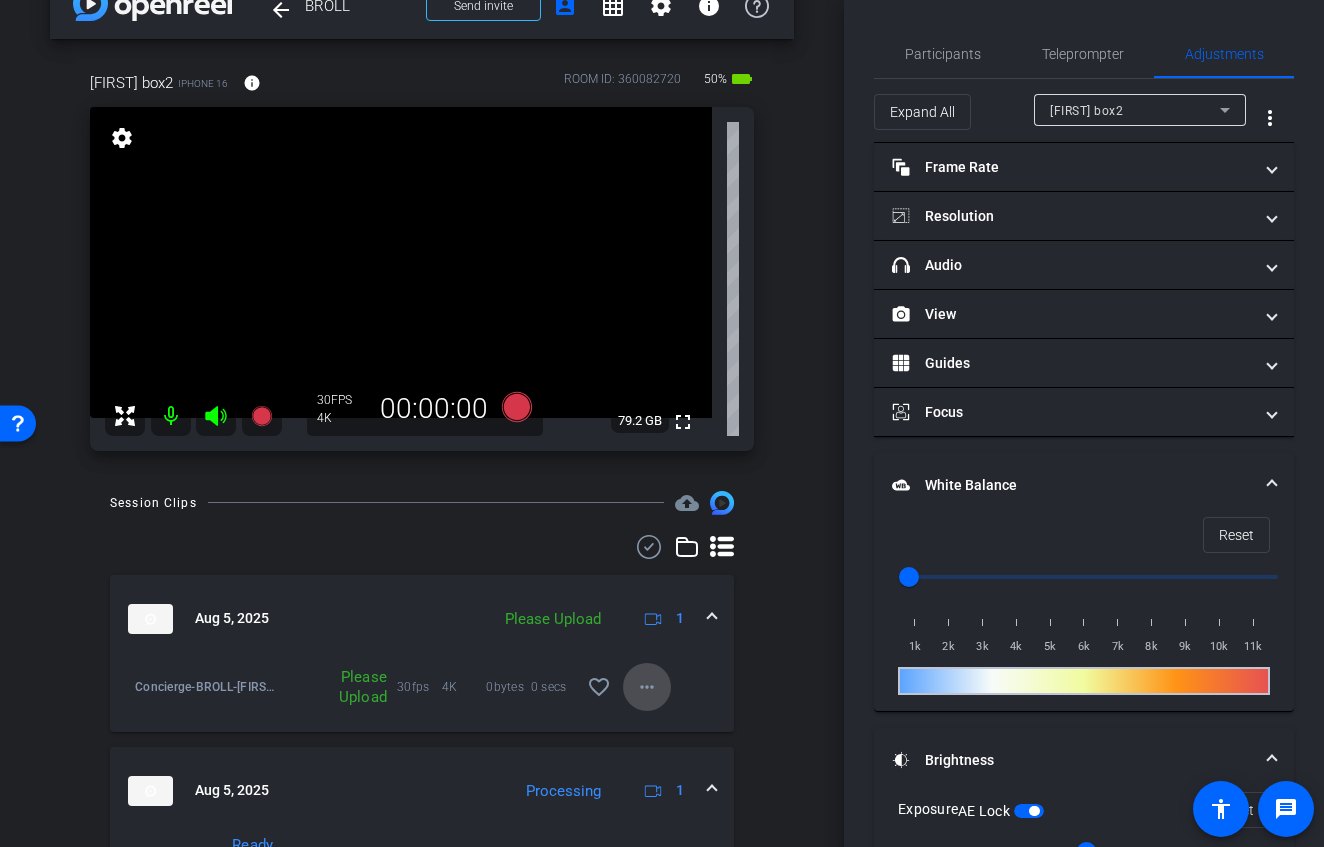 click on "more_horiz" at bounding box center [647, 687] 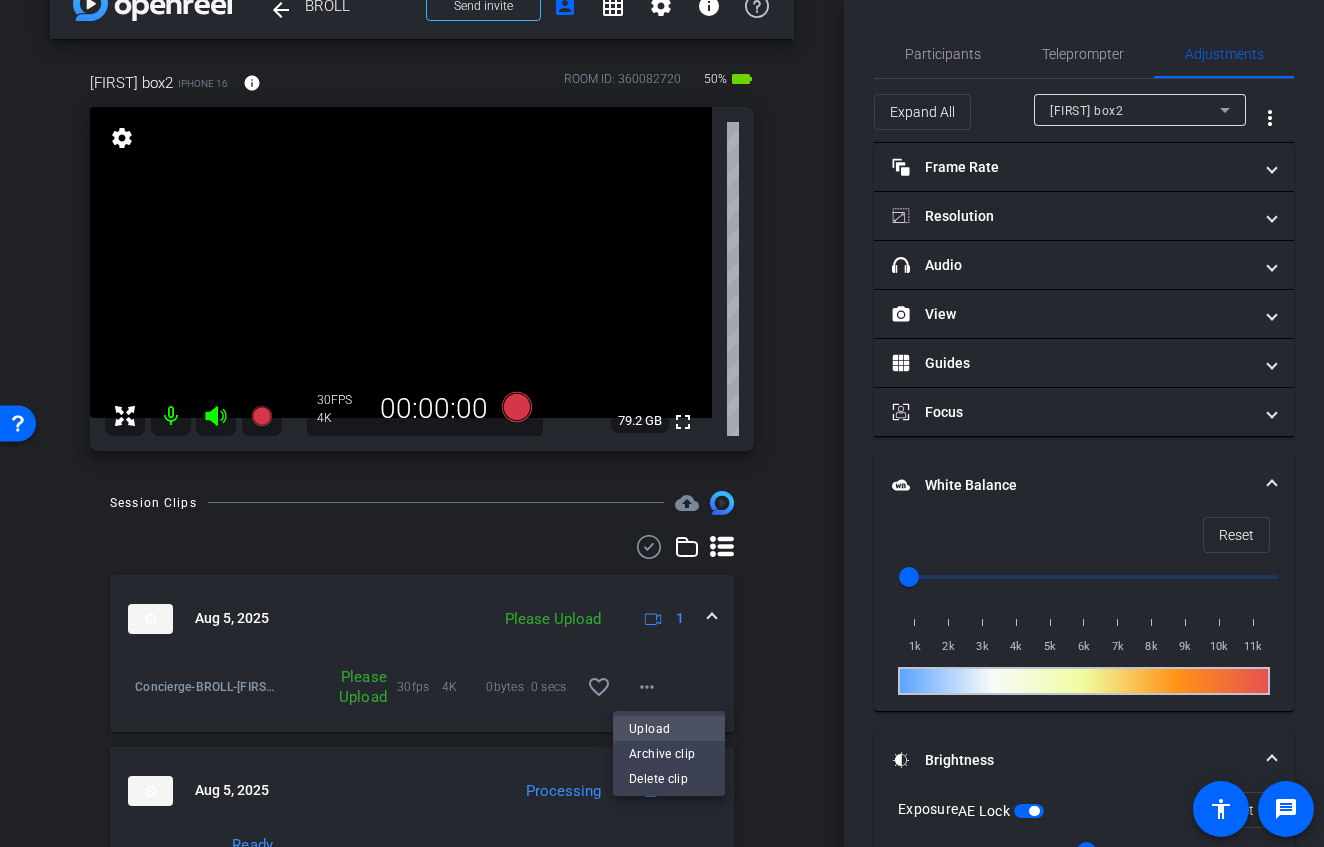 click on "Upload" at bounding box center (669, 728) 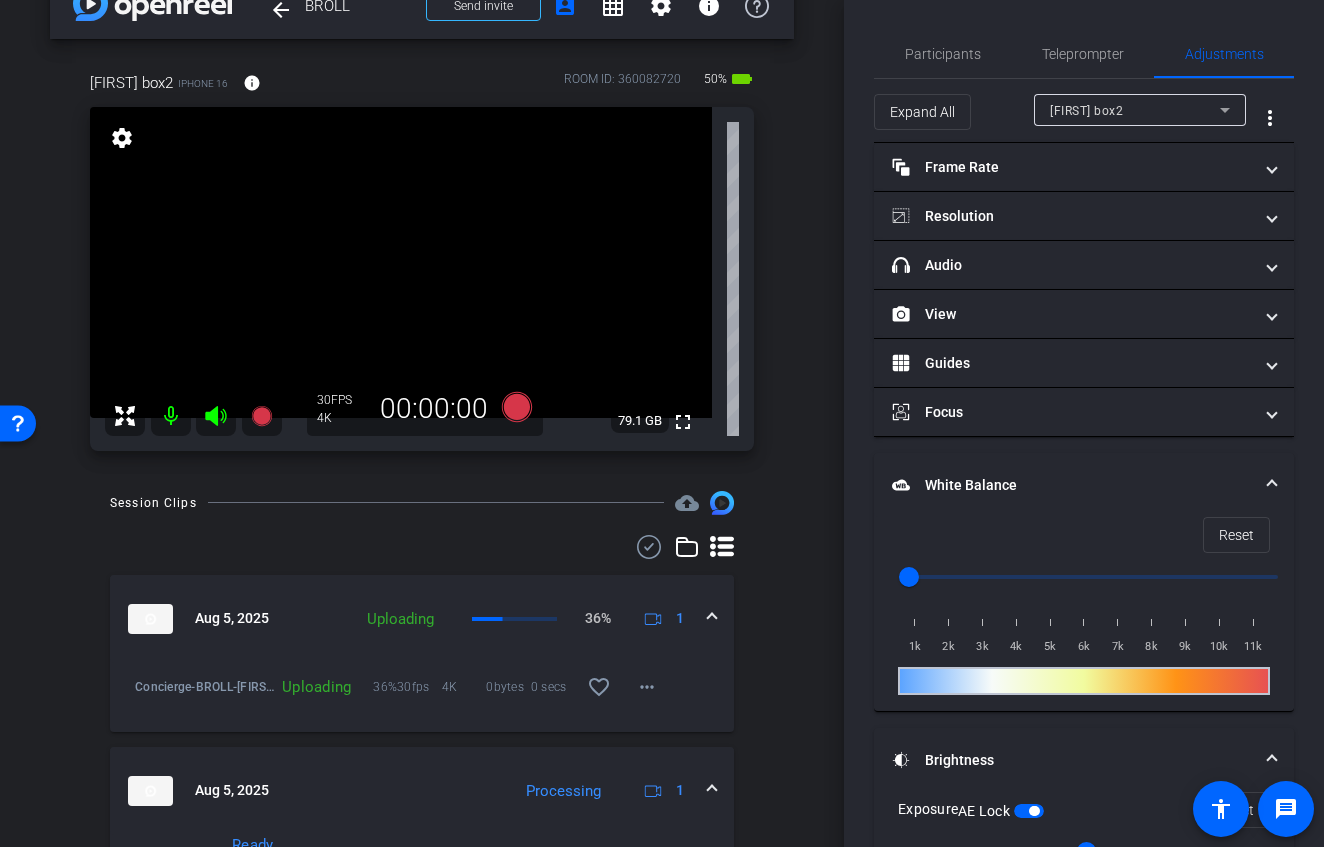 click at bounding box center (401, 262) 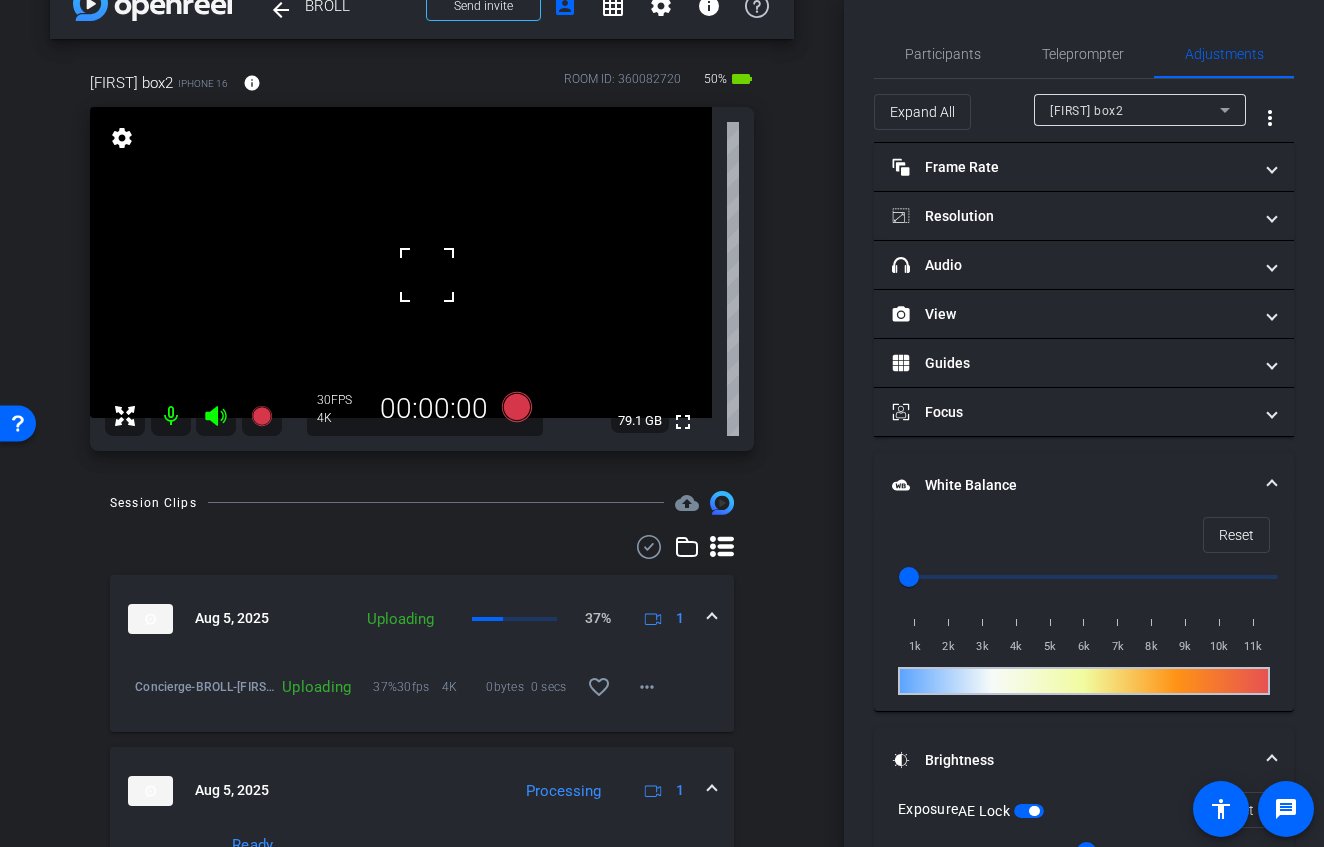 click on "arrow_back  BROLL   Back to project   Send invite  account_box grid_on settings info
[FIRST] box2 iPhone 16 info ROOM ID: 360082720 50% battery_std fullscreen settings  79.1 GB
30 FPS  4K   00:00:00
Session Clips   cloud_upload
Aug 5, 2025  Uploading  37%
1 Concierge-BROLL-[FIRST] TA1-[YEAR]-[MONTH]-[DAY]-[HOUR]-[MINUTE]-[SECOND]-[MILLISECOND]-0  Uploading  37%  30fps 4K 0bytes 0 secs favorite_border more_horiz
1" at bounding box center (422, 376) 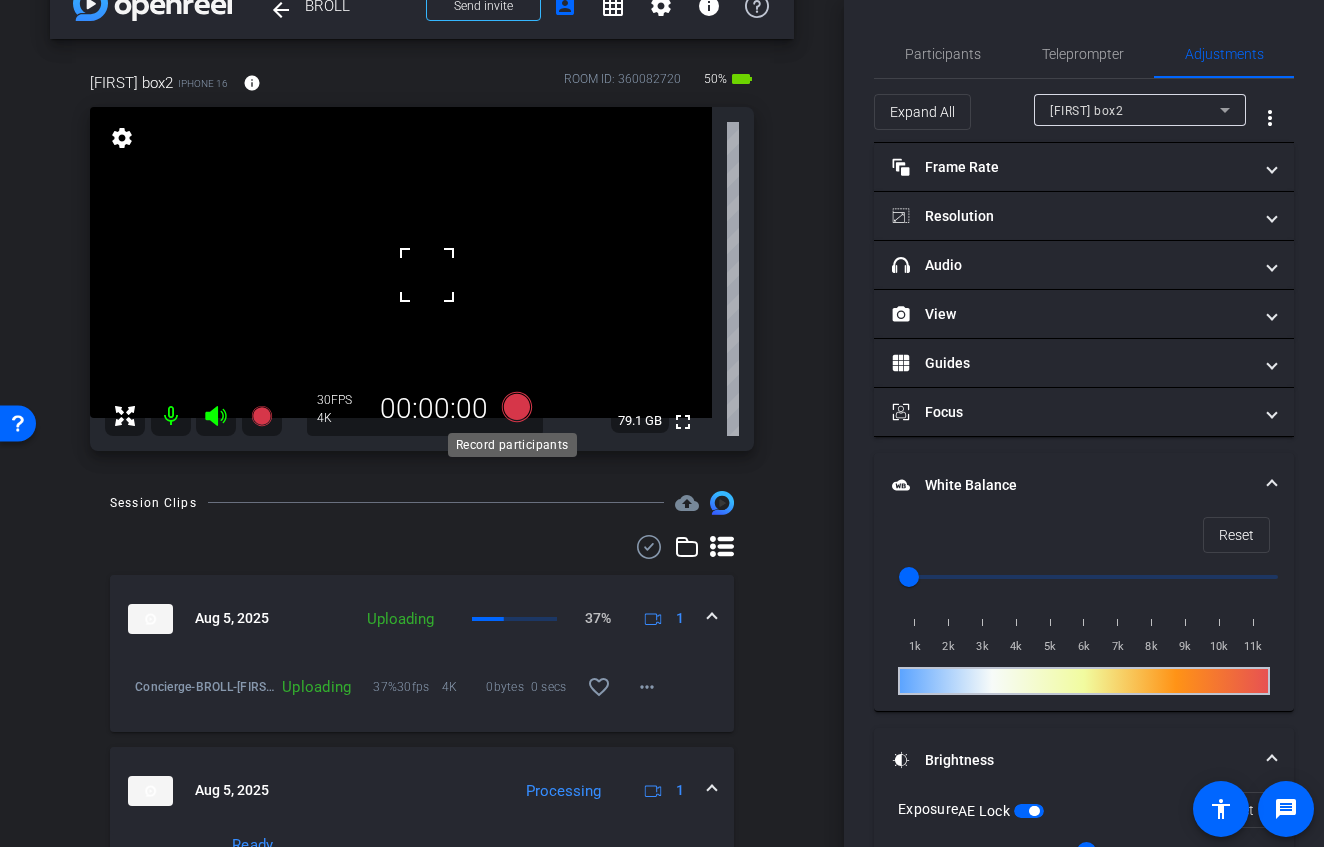 click 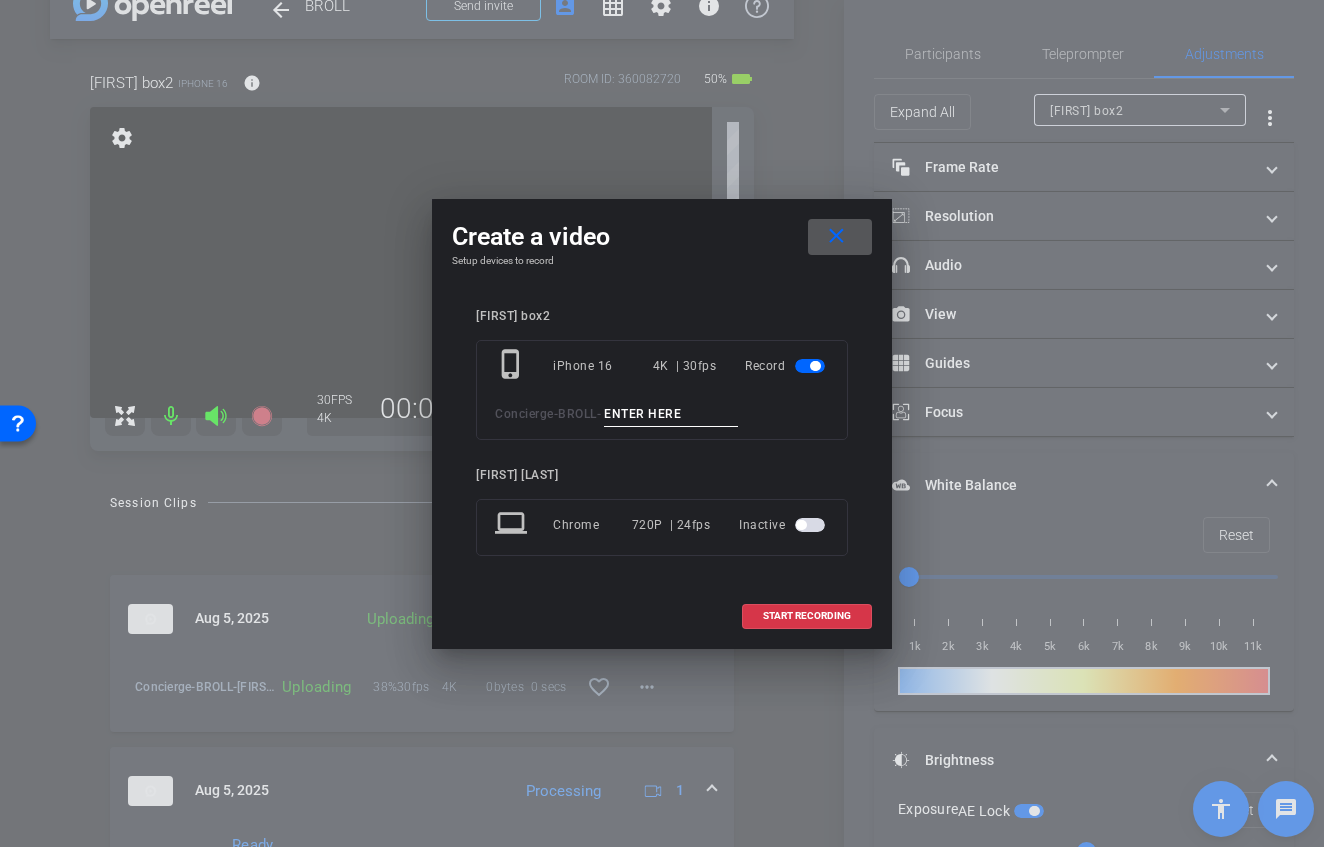 click at bounding box center (671, 414) 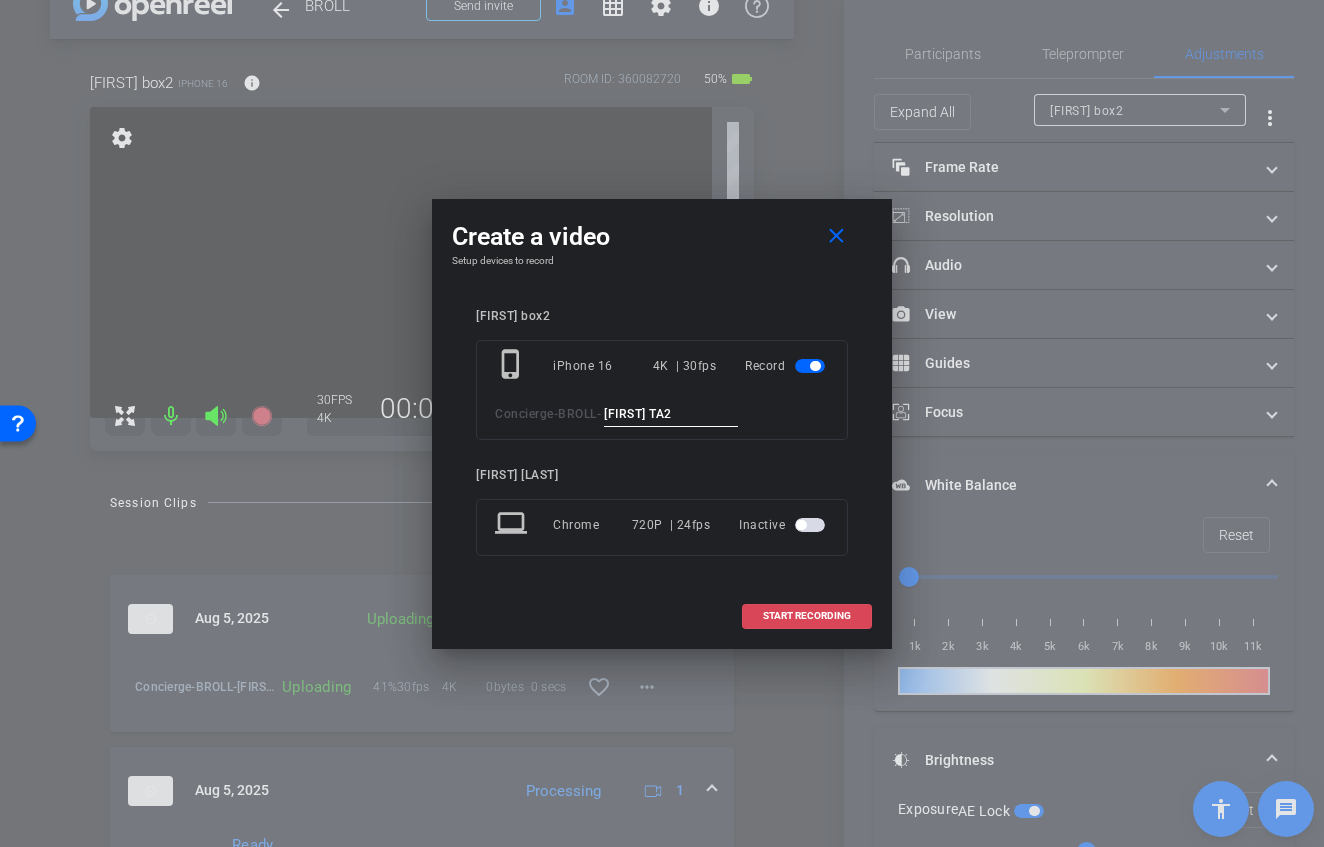 type on "[FIRST] TA2" 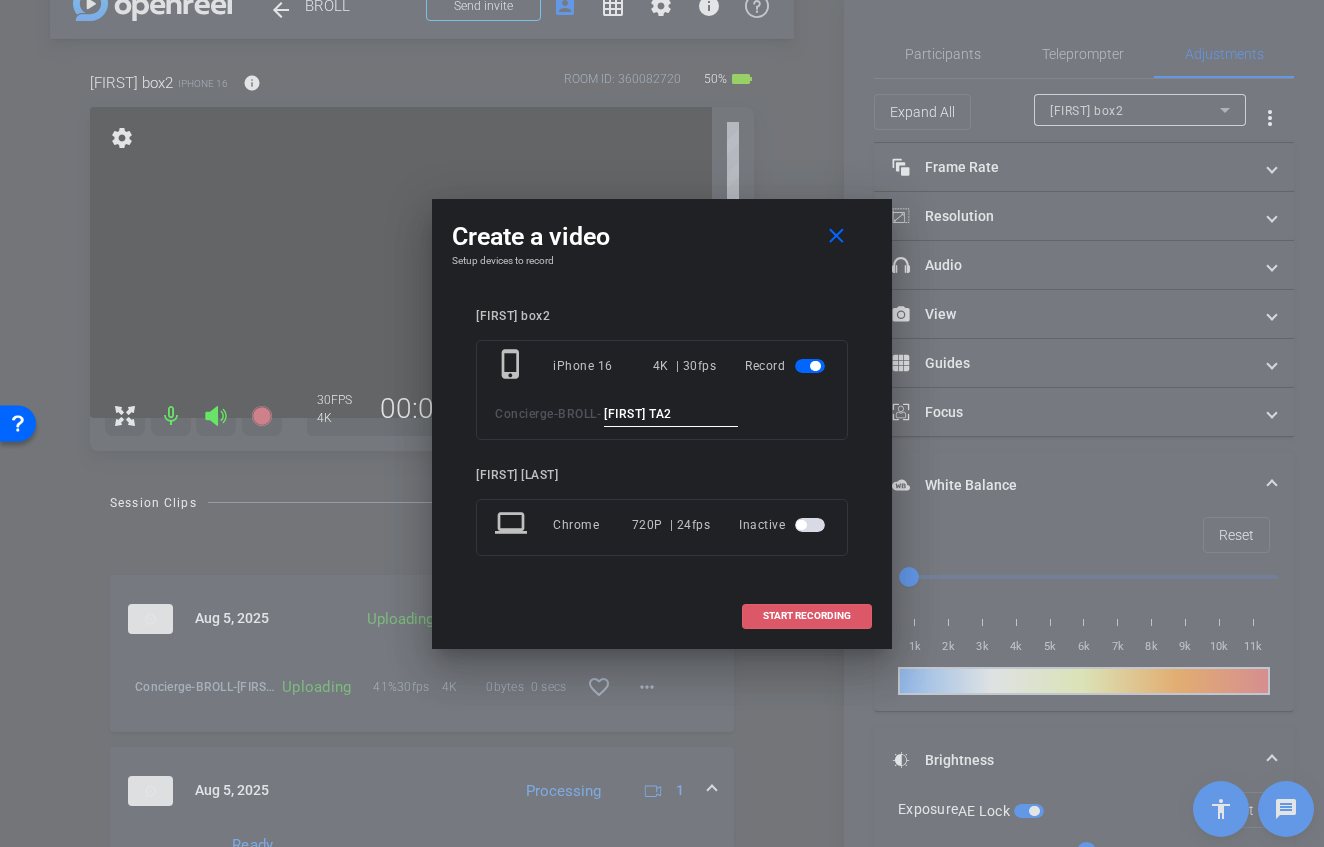 click at bounding box center (807, 616) 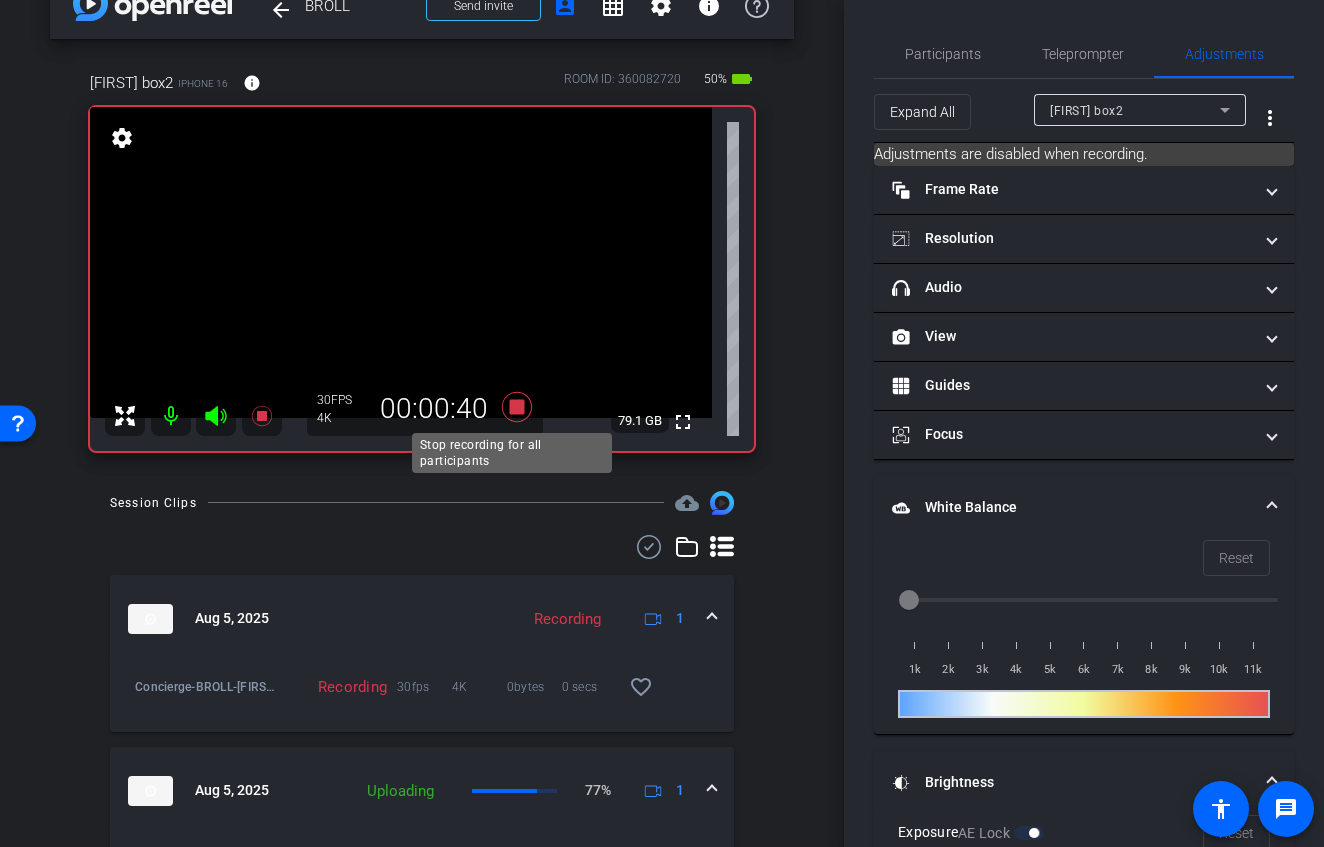 click 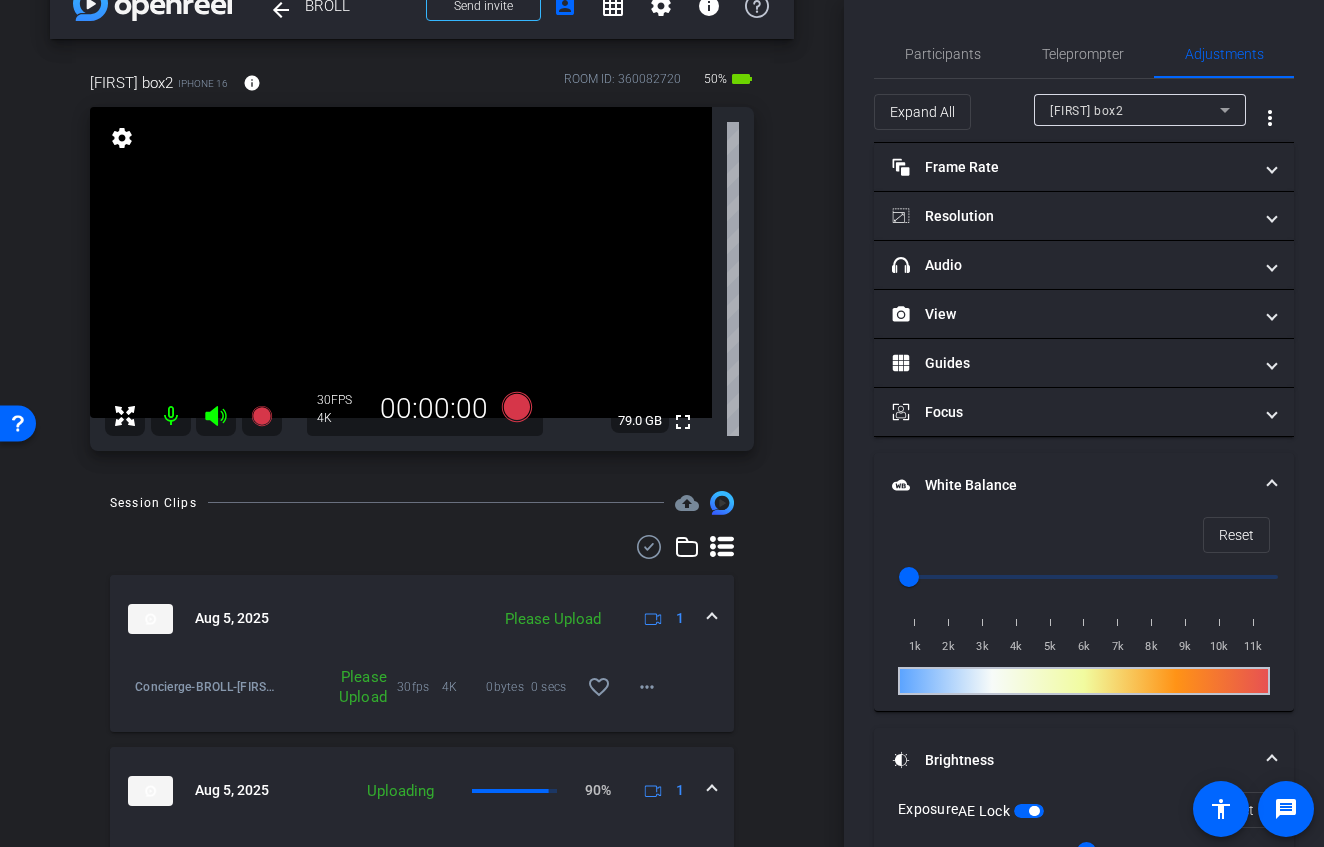 click at bounding box center (401, 262) 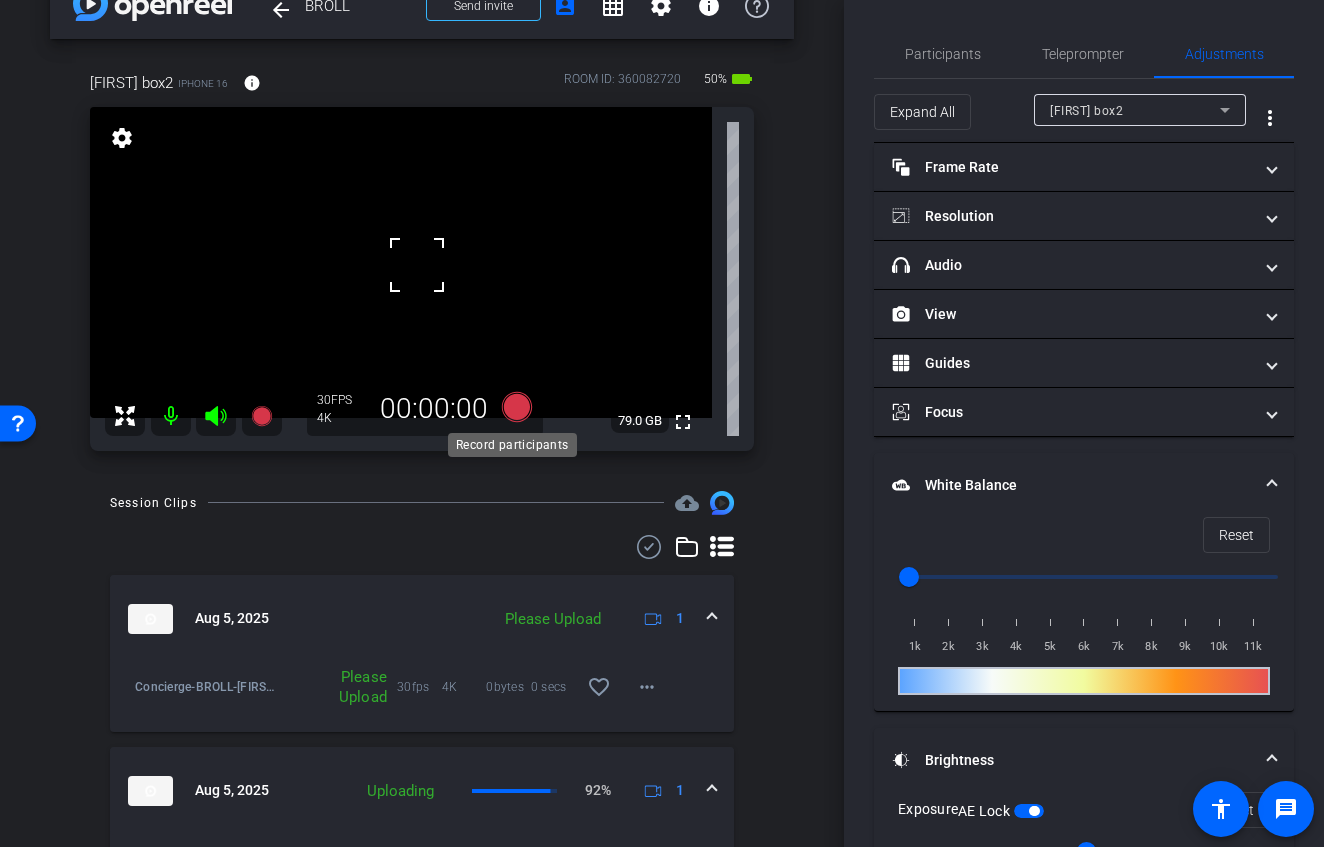 click 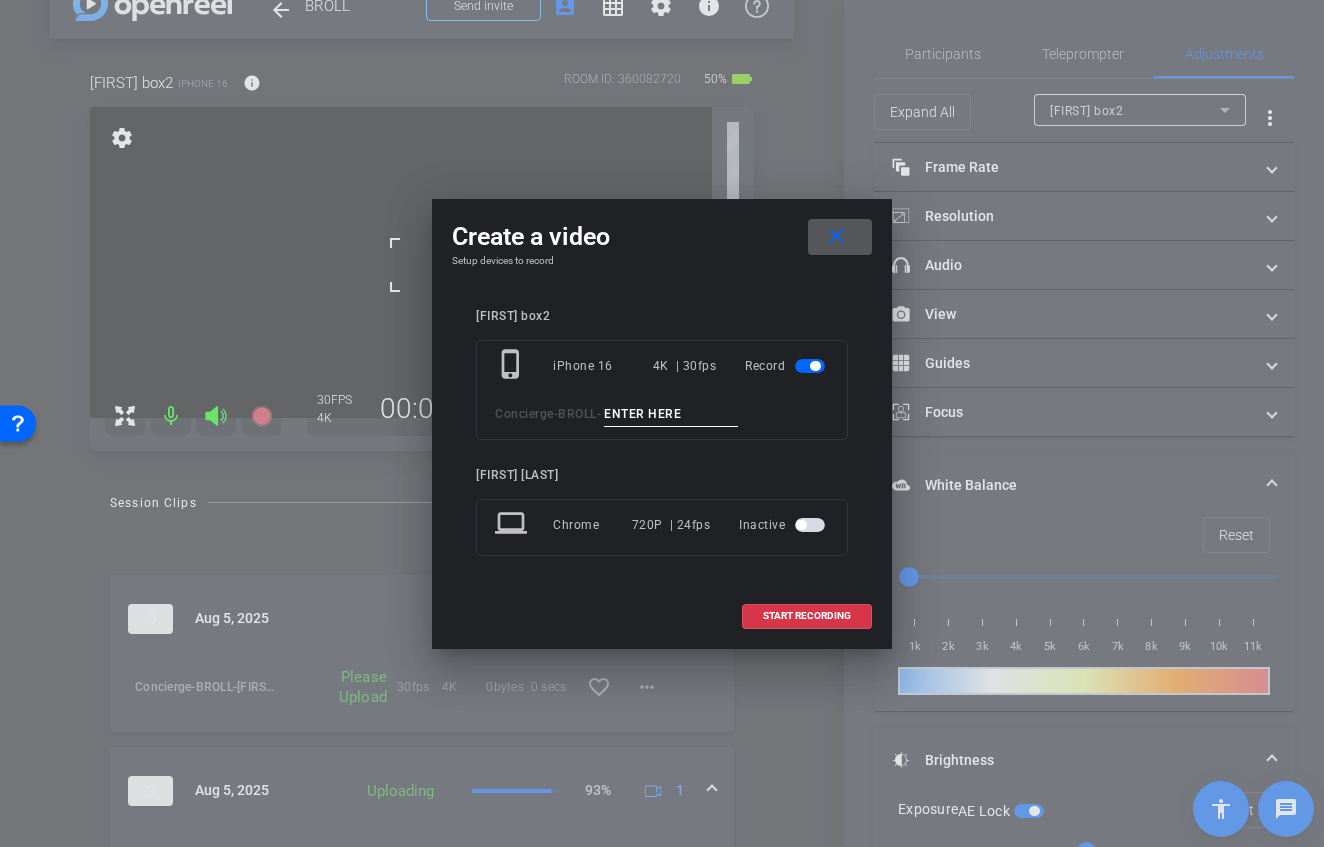 click at bounding box center (671, 414) 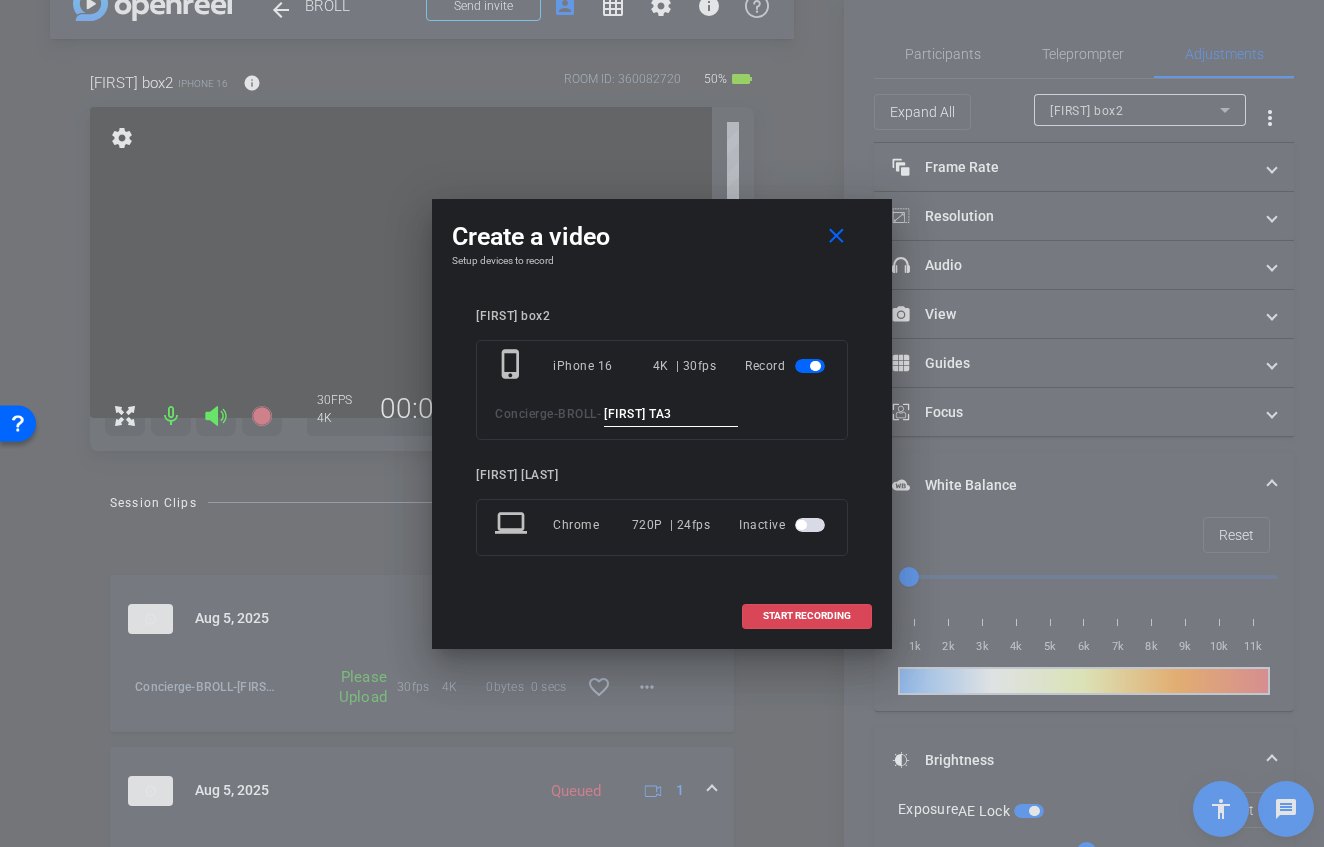 type on "[FIRST] TA3" 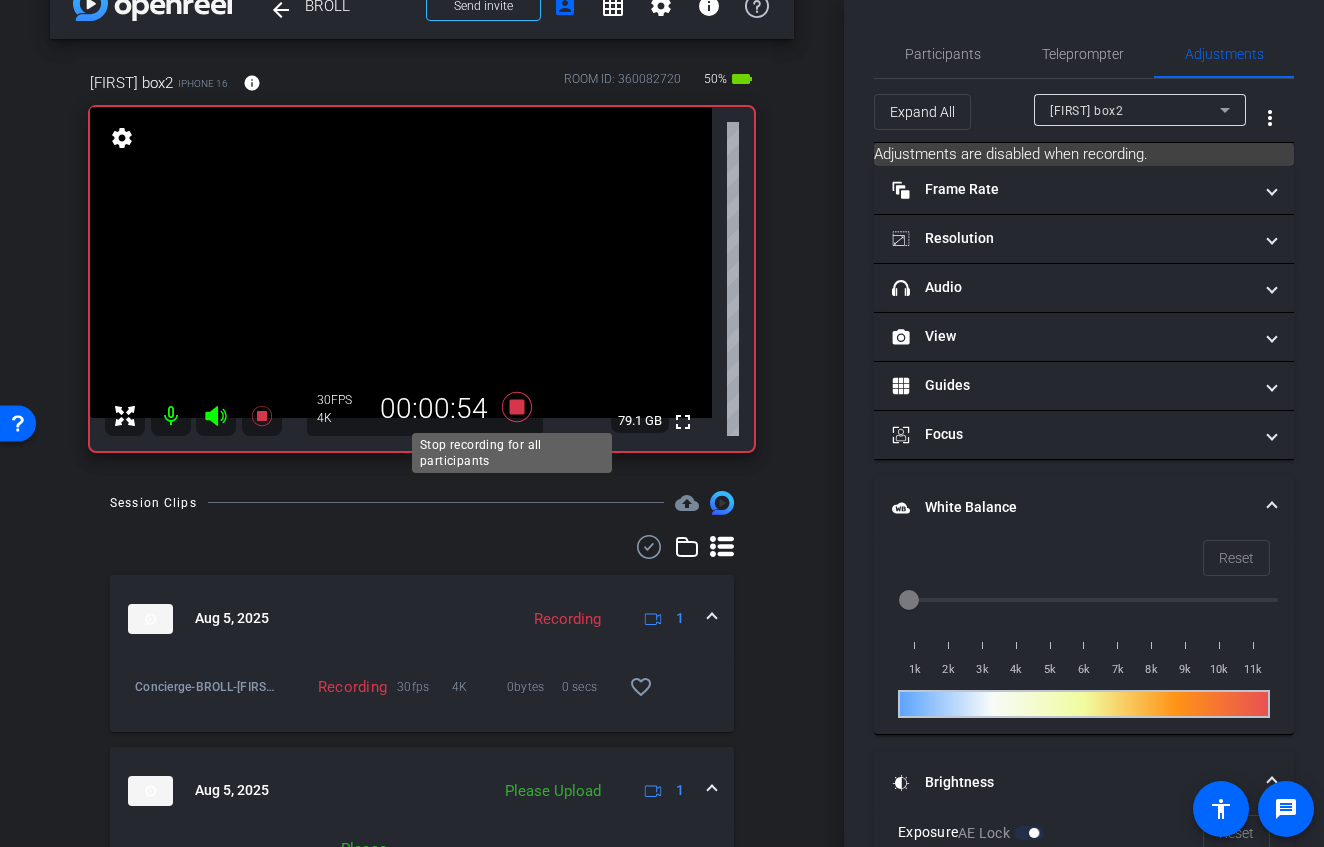 click 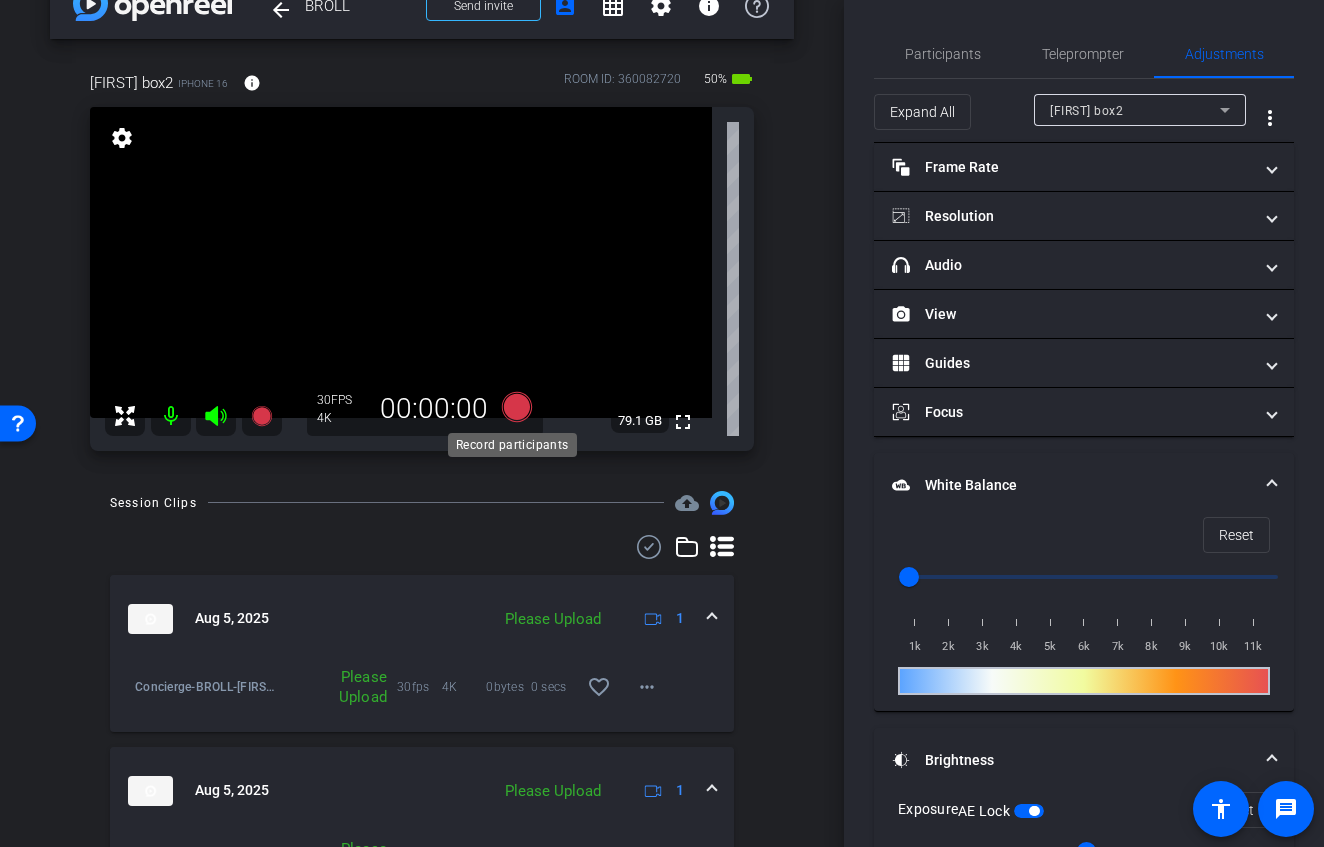 click 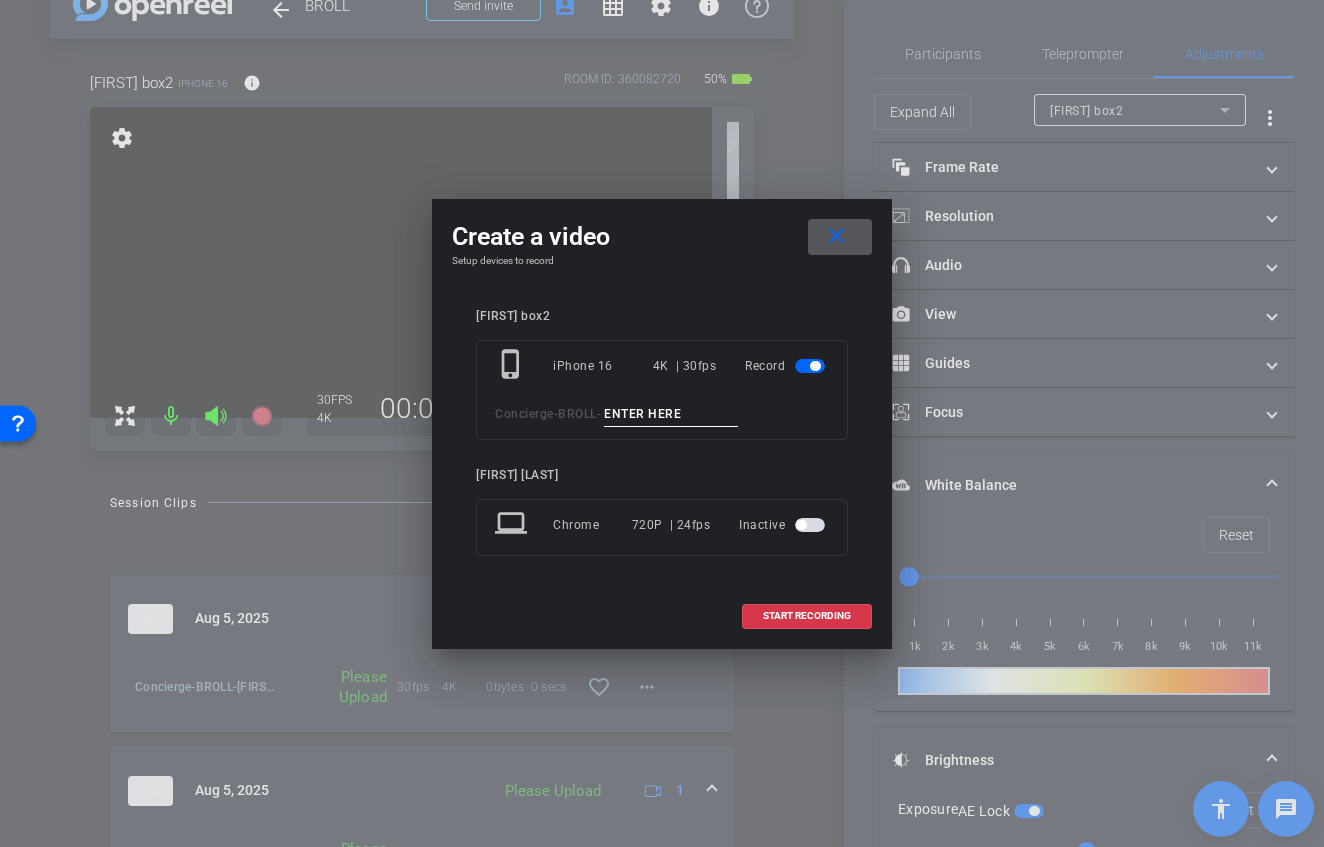 click at bounding box center [671, 414] 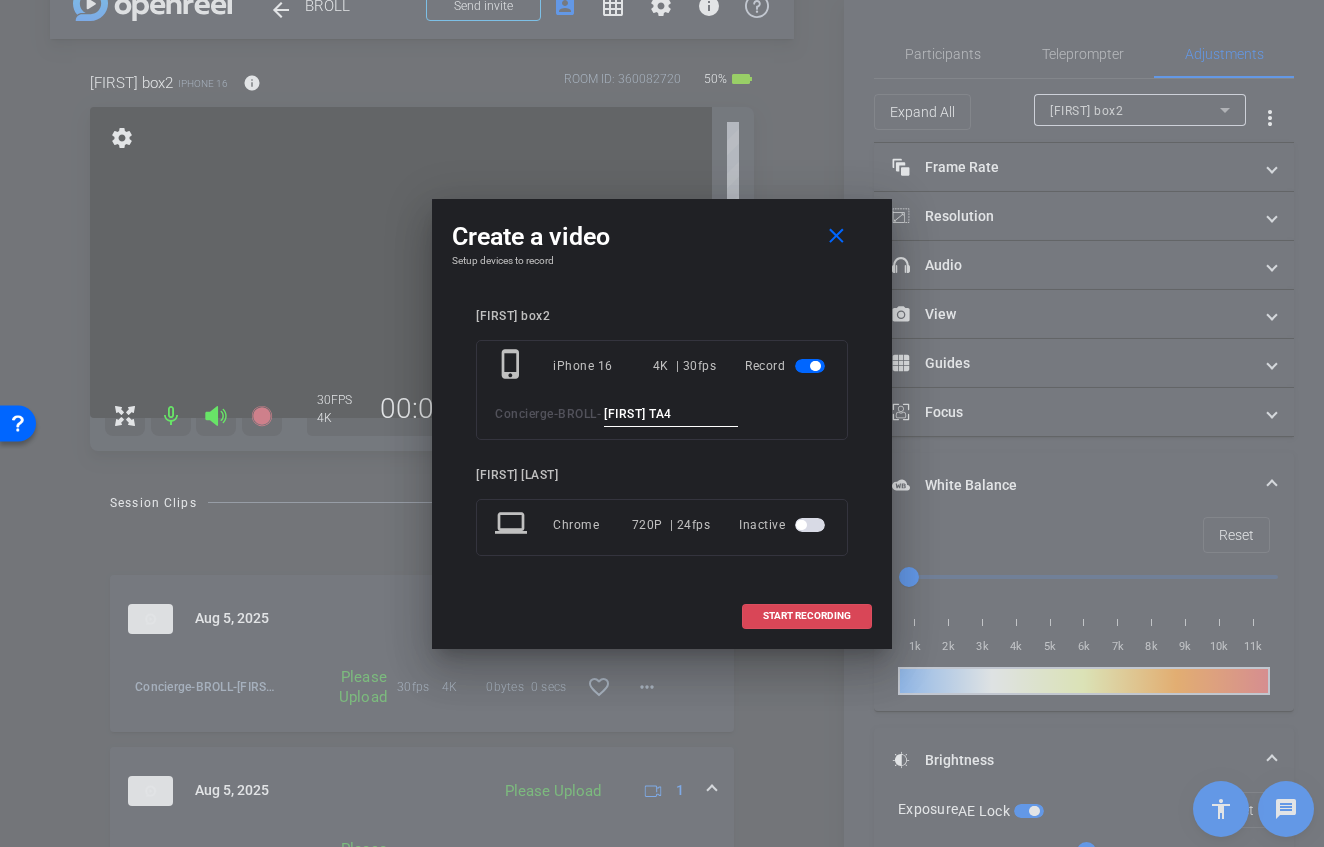 type on "[FIRST] TA4" 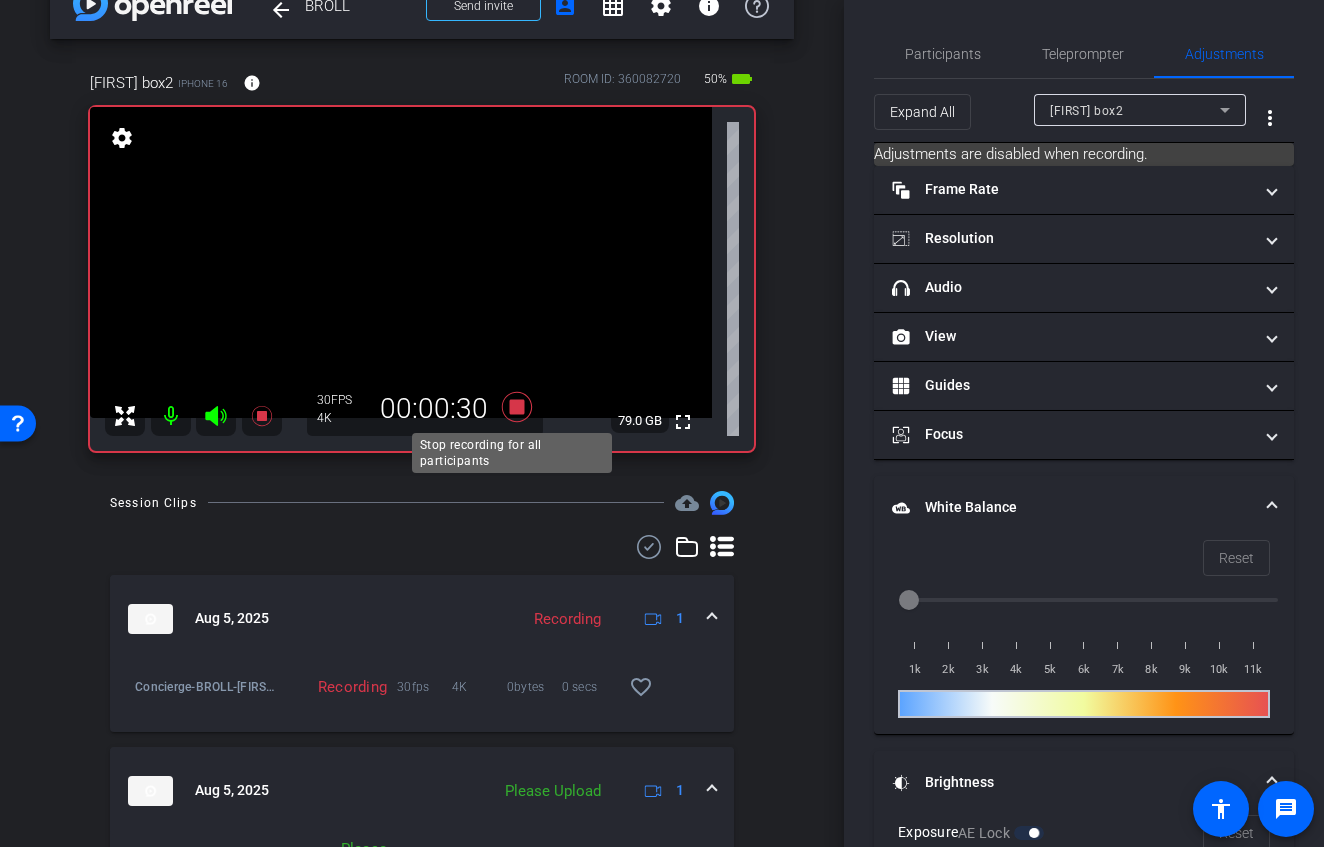 click 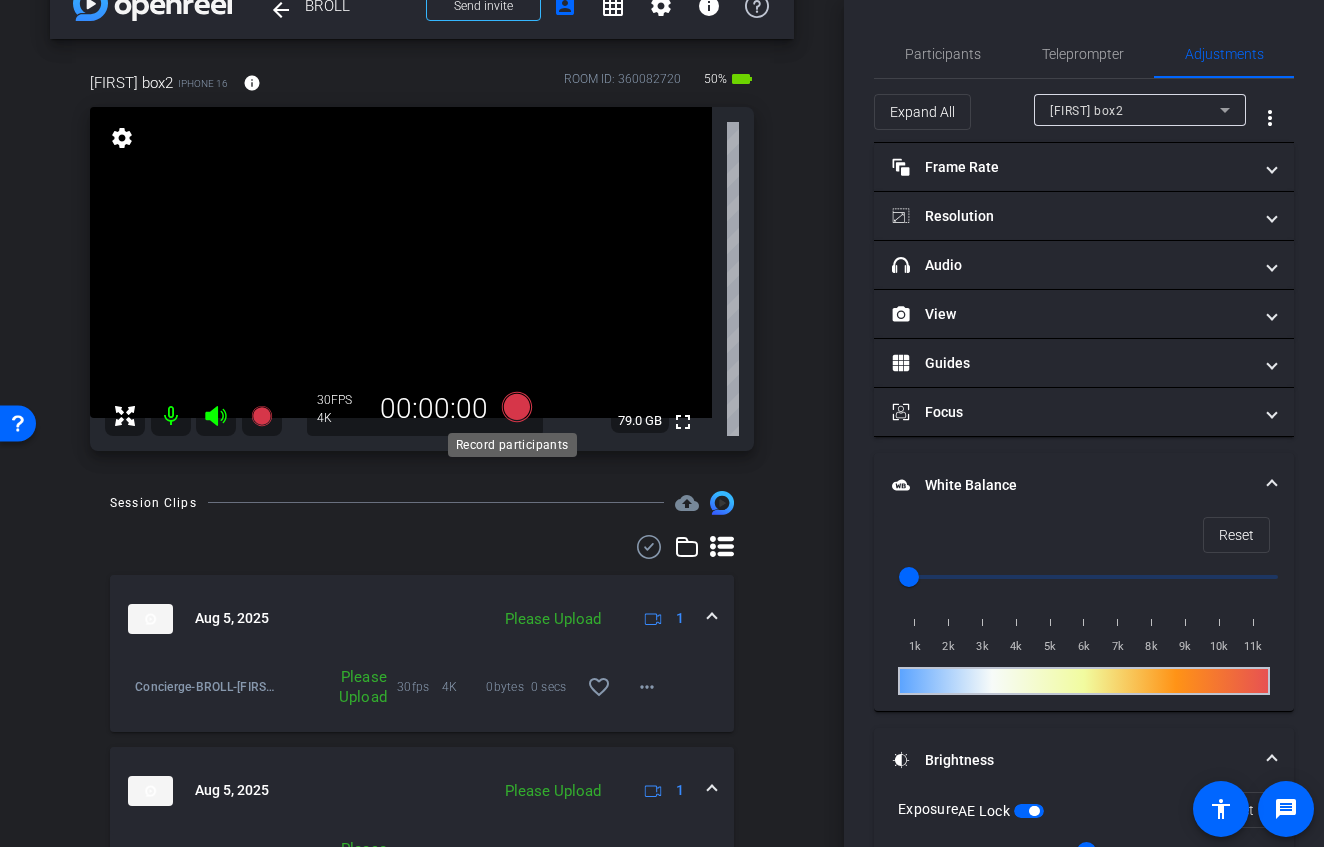 click 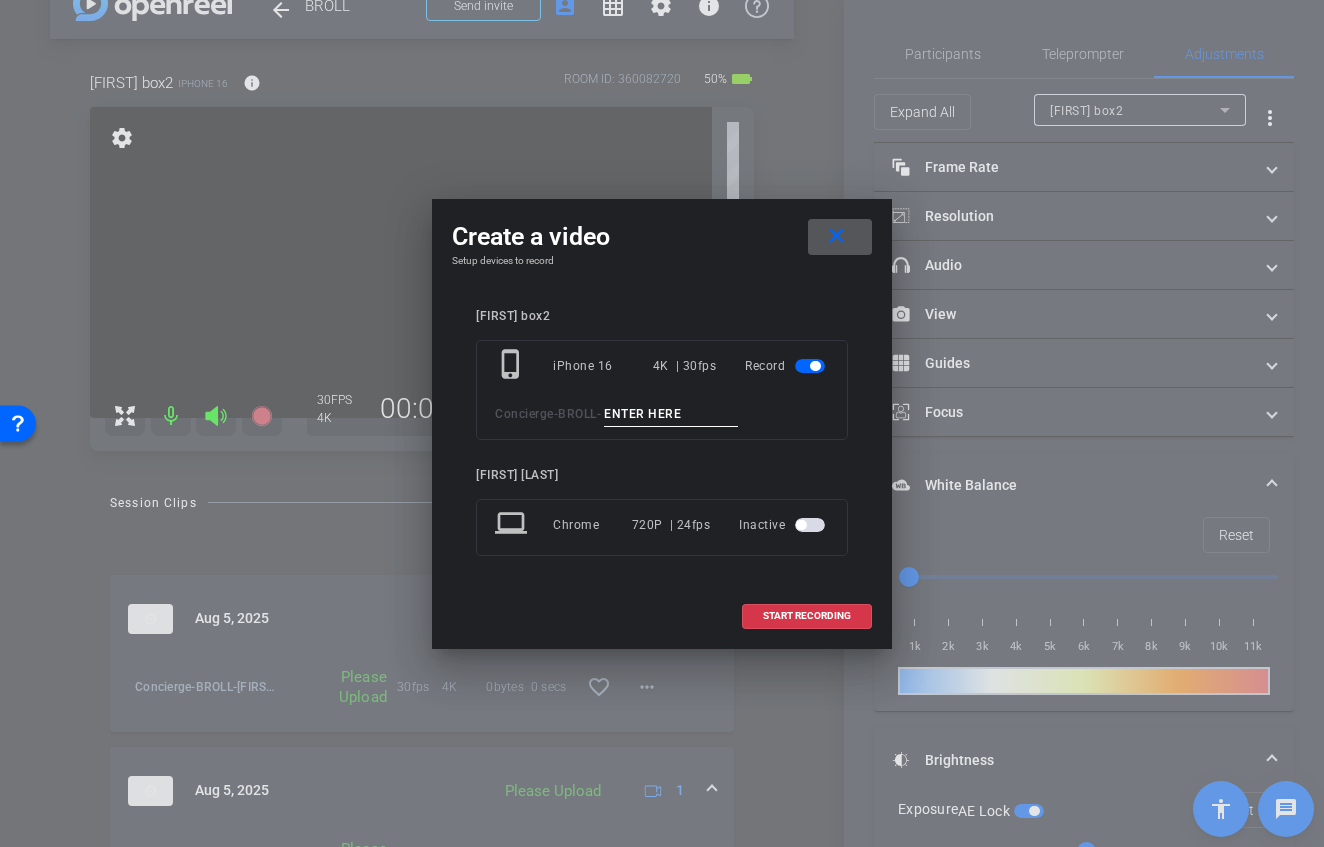 click at bounding box center [671, 414] 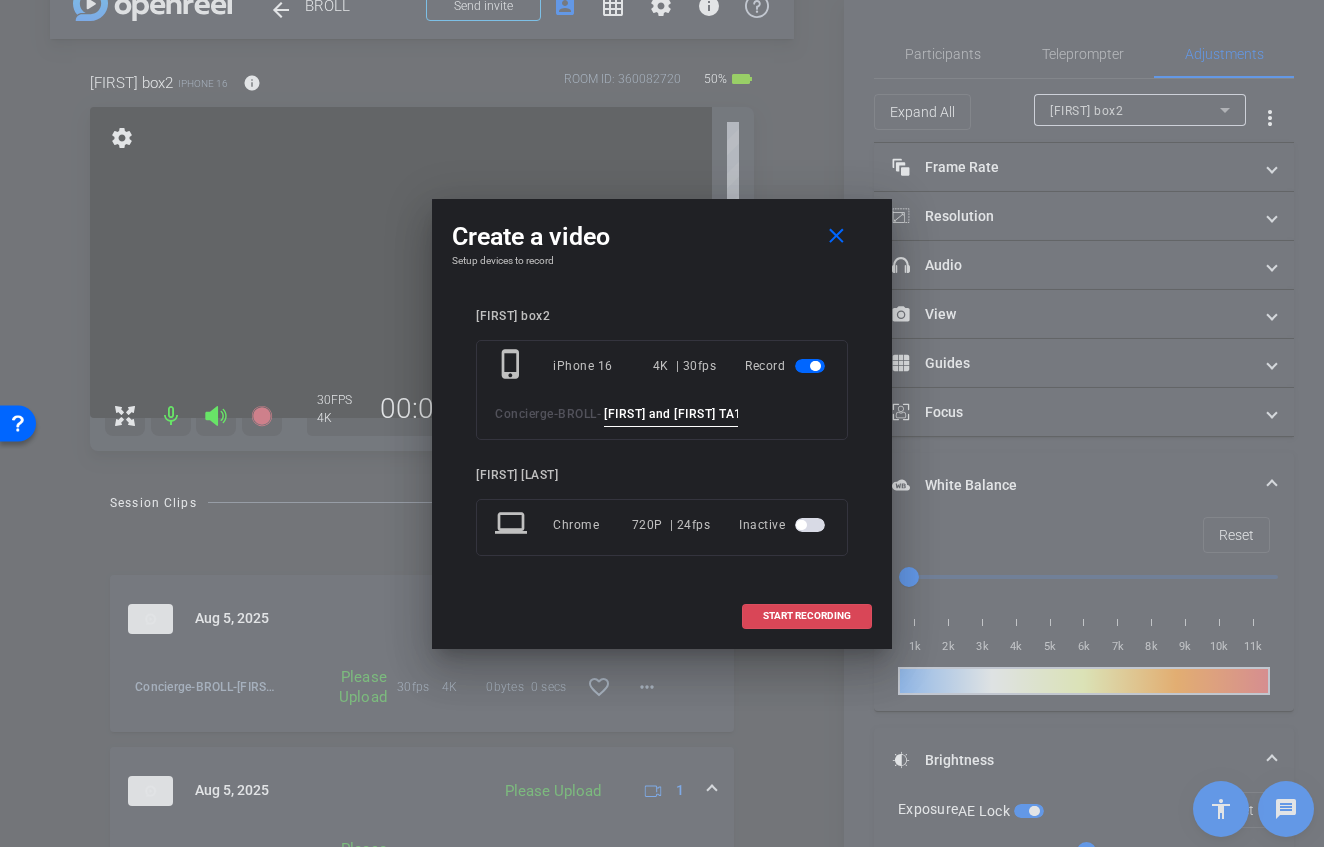 type on "[FIRST] and [FIRST] TA1" 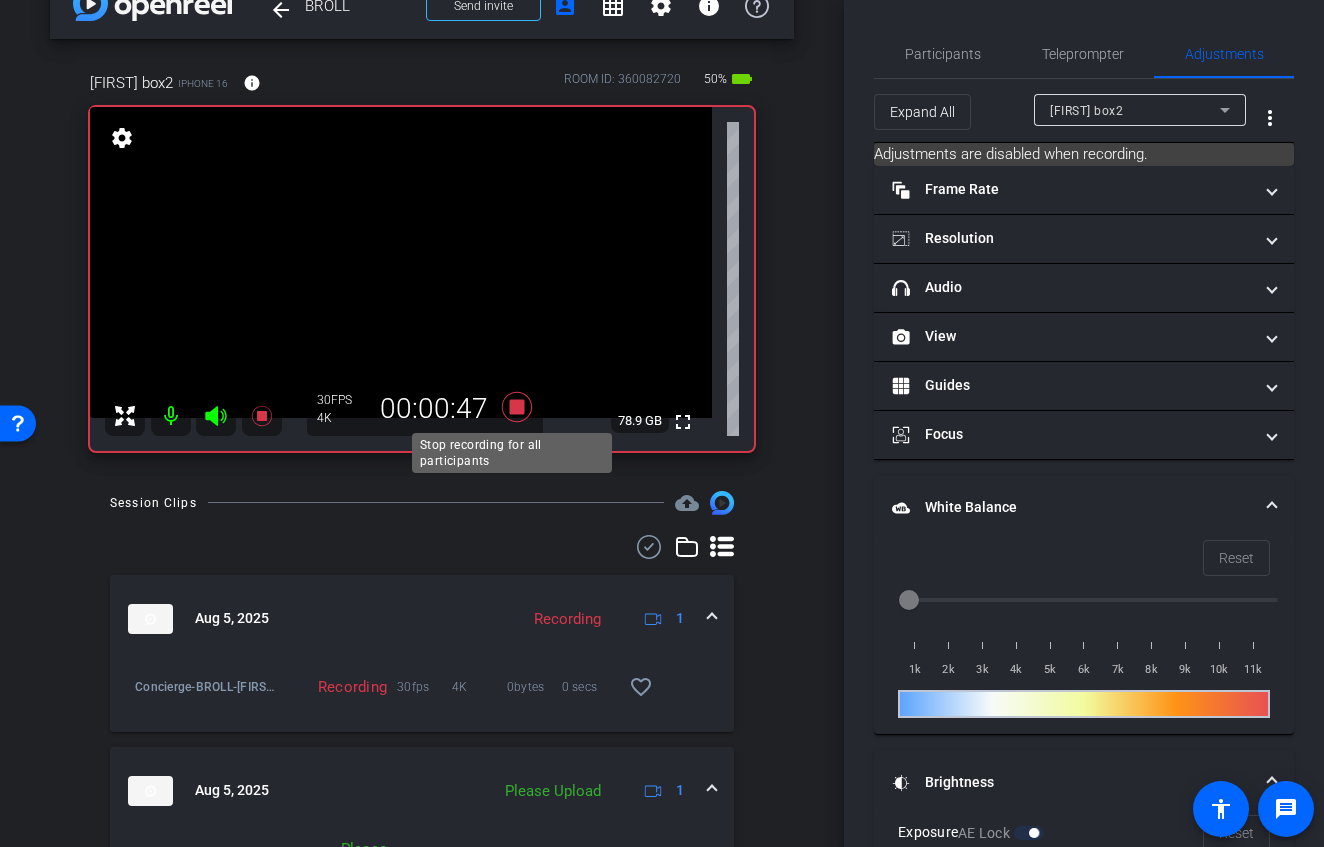 click 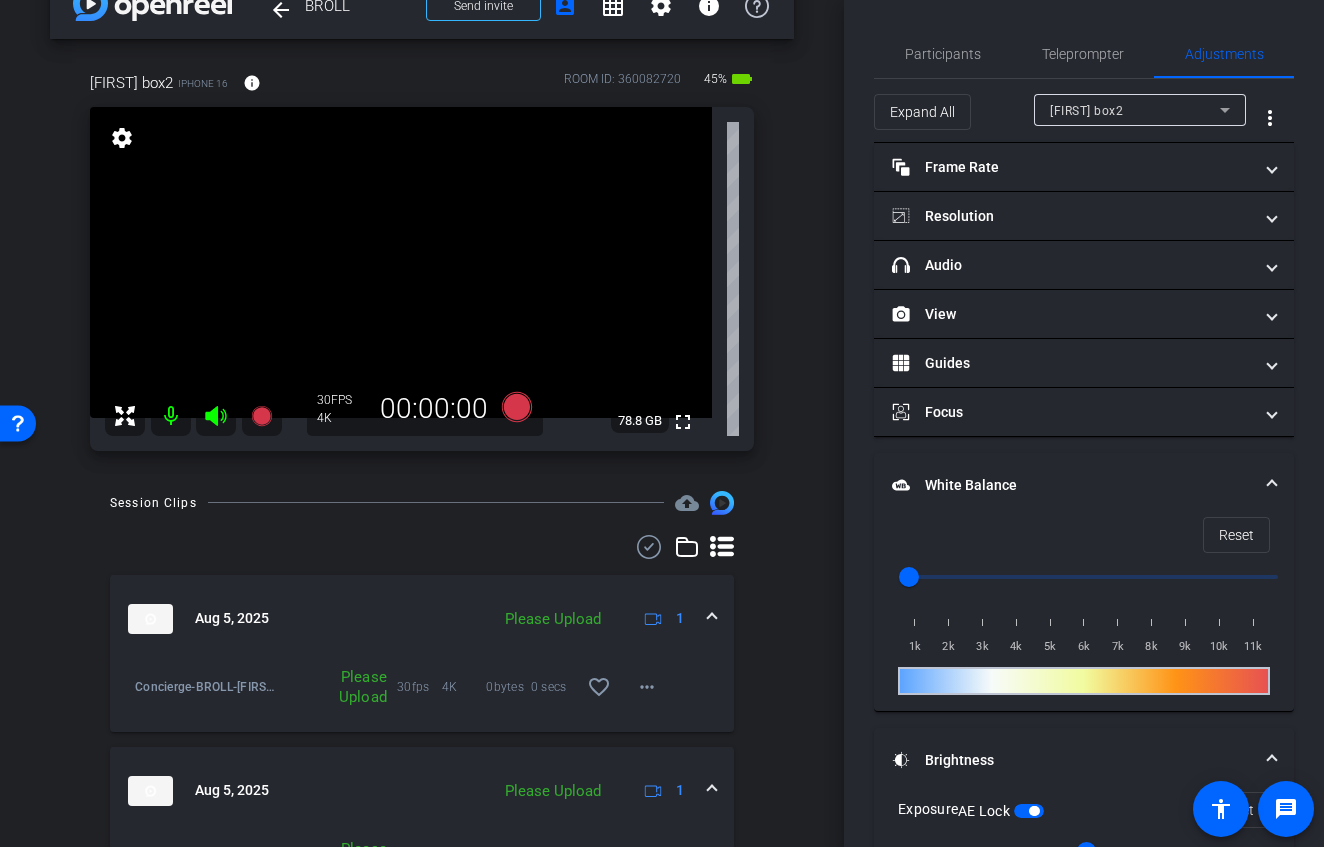 click at bounding box center [401, 262] 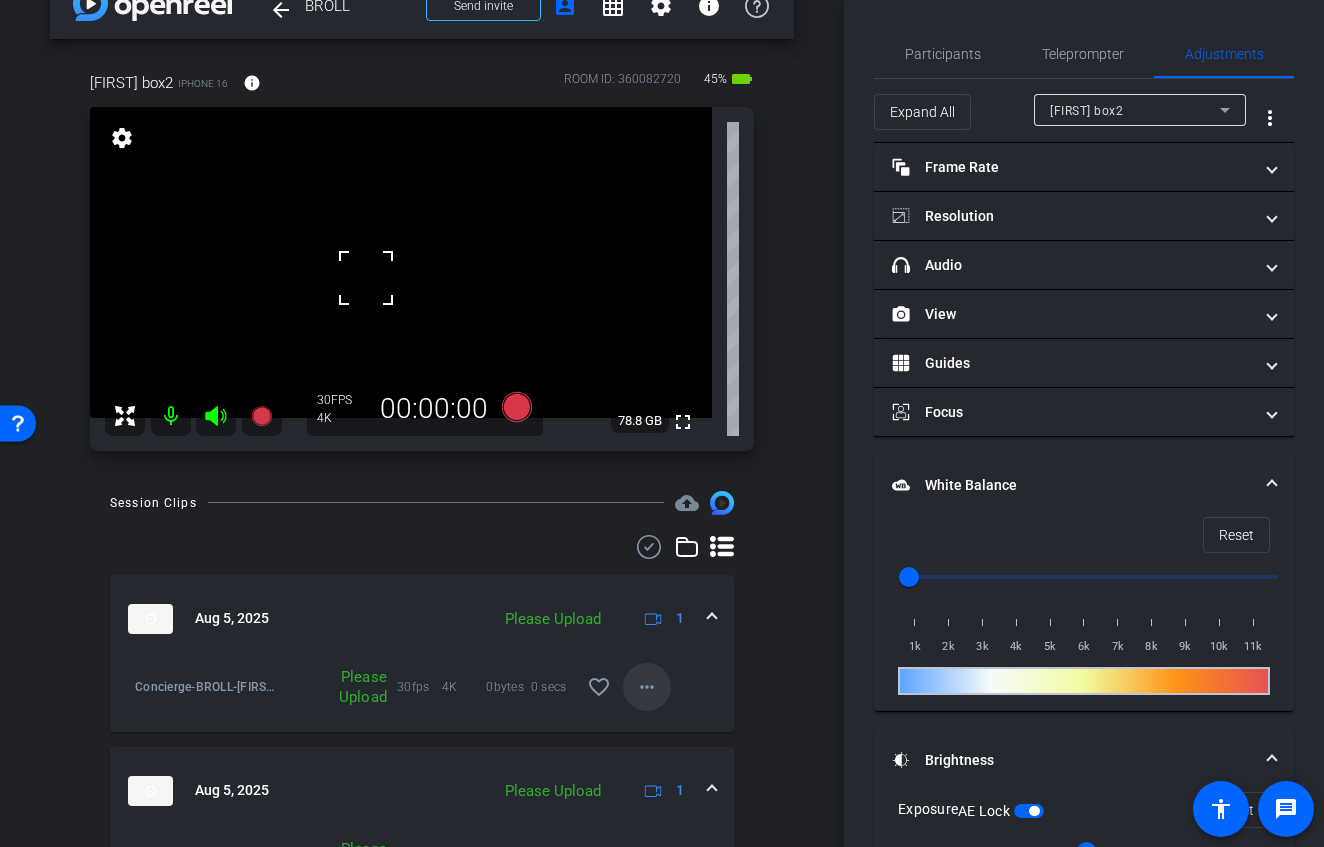 click on "more_horiz" at bounding box center (647, 687) 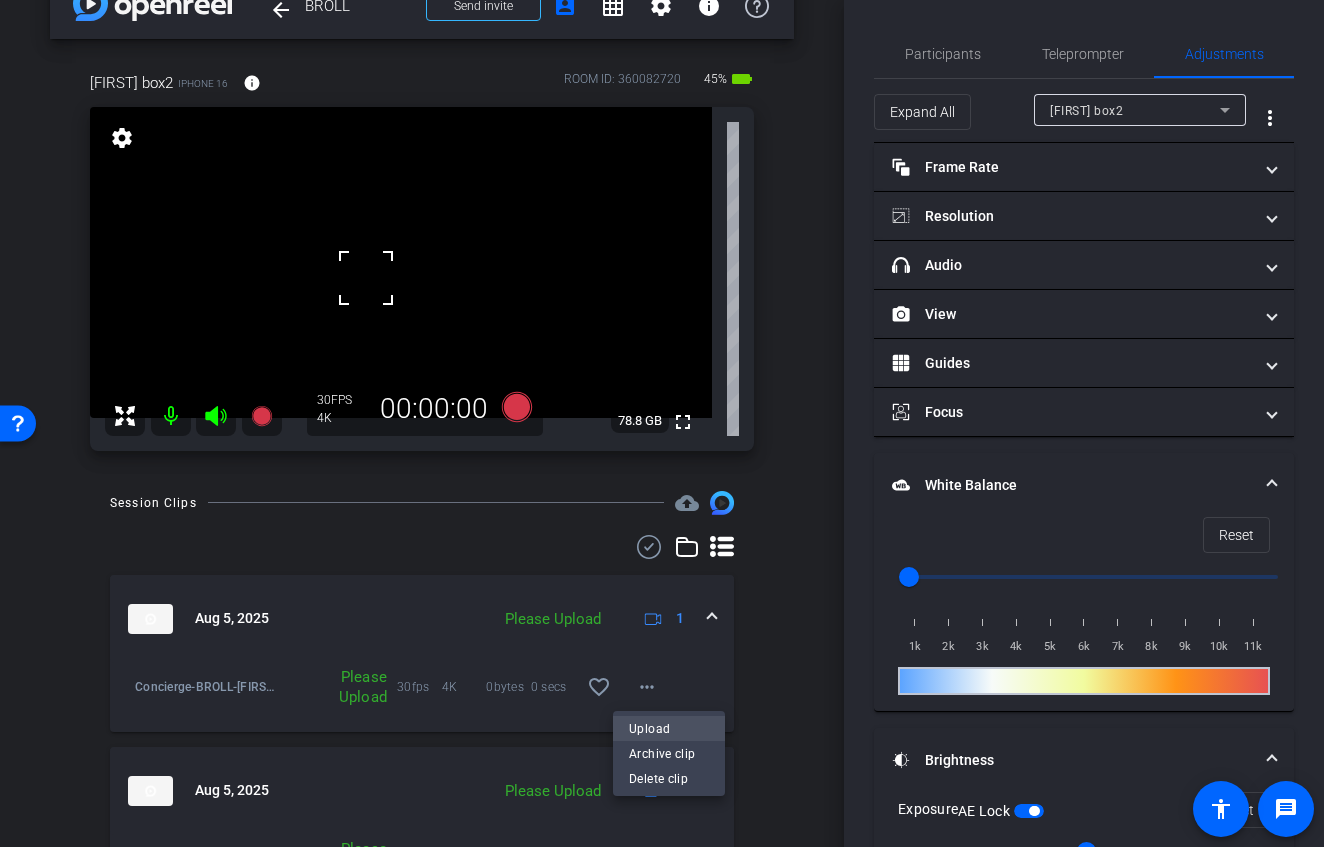 click on "Upload" at bounding box center [669, 728] 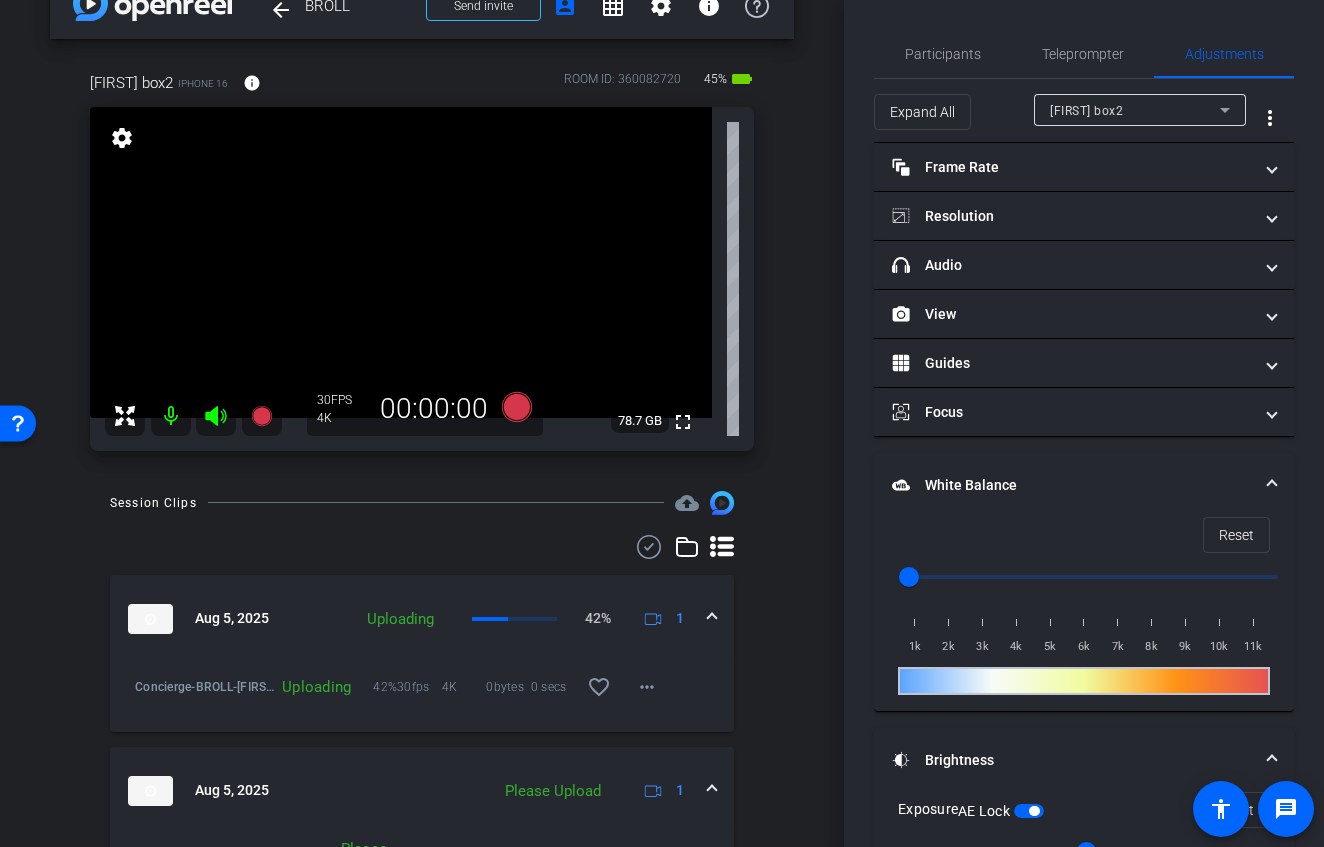 click at bounding box center [401, 262] 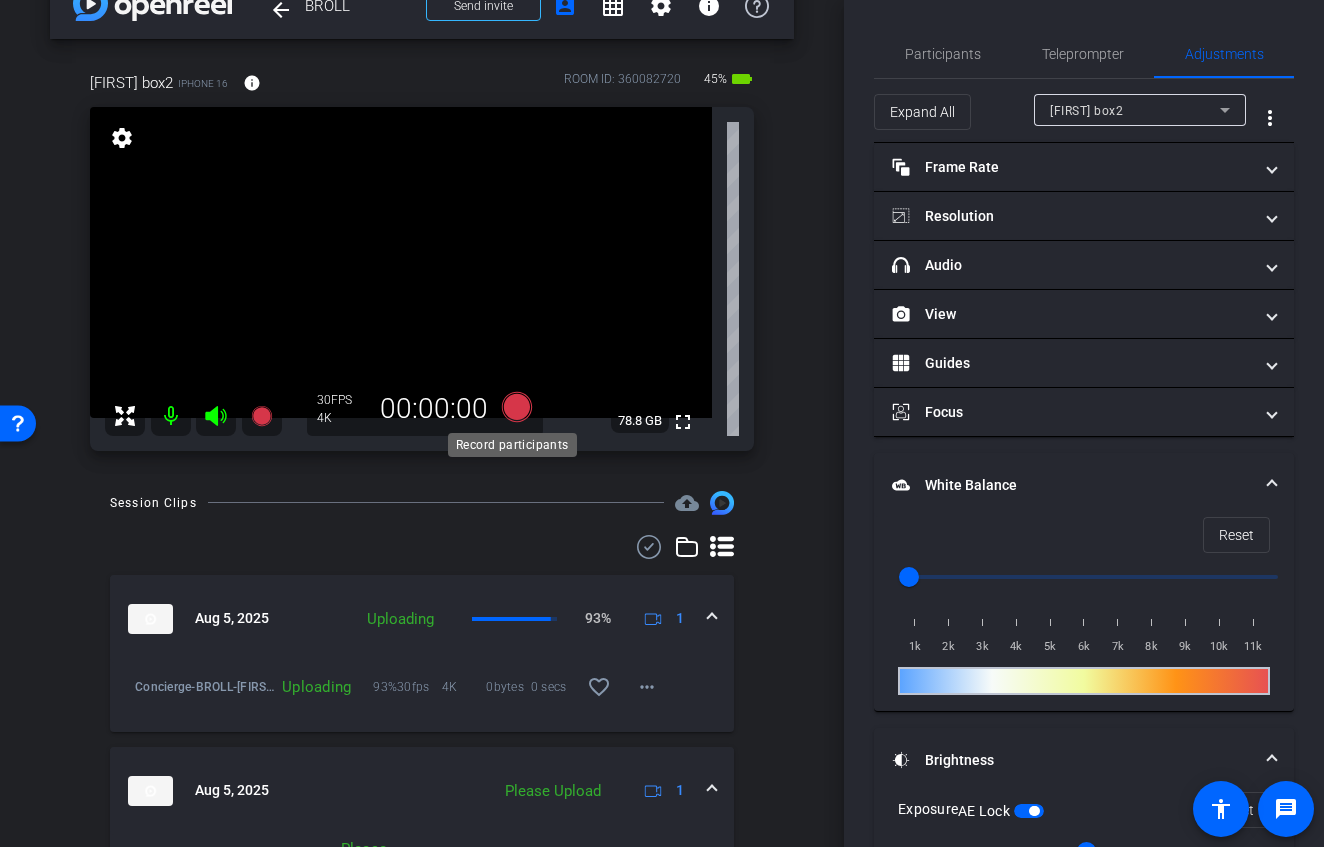 click 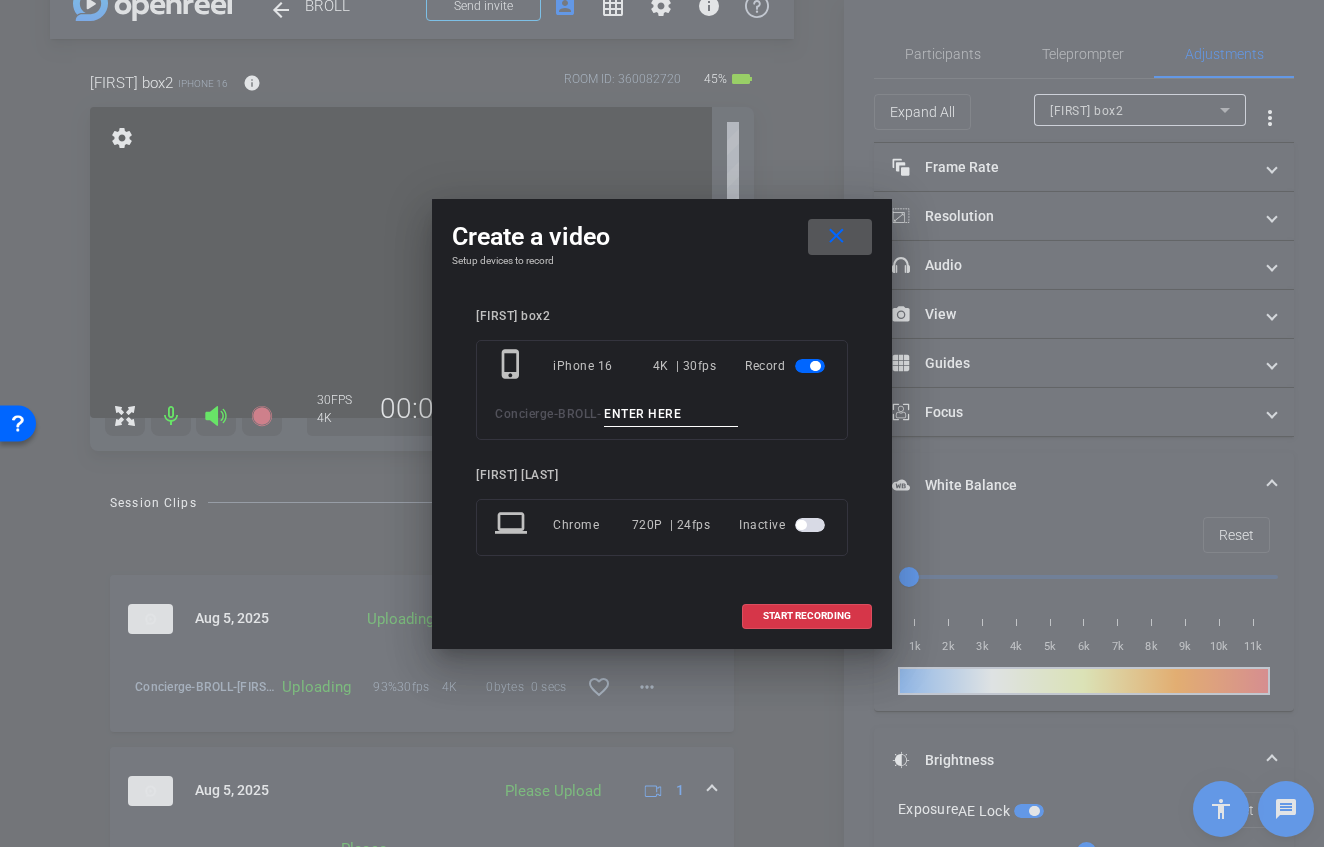click at bounding box center (671, 414) 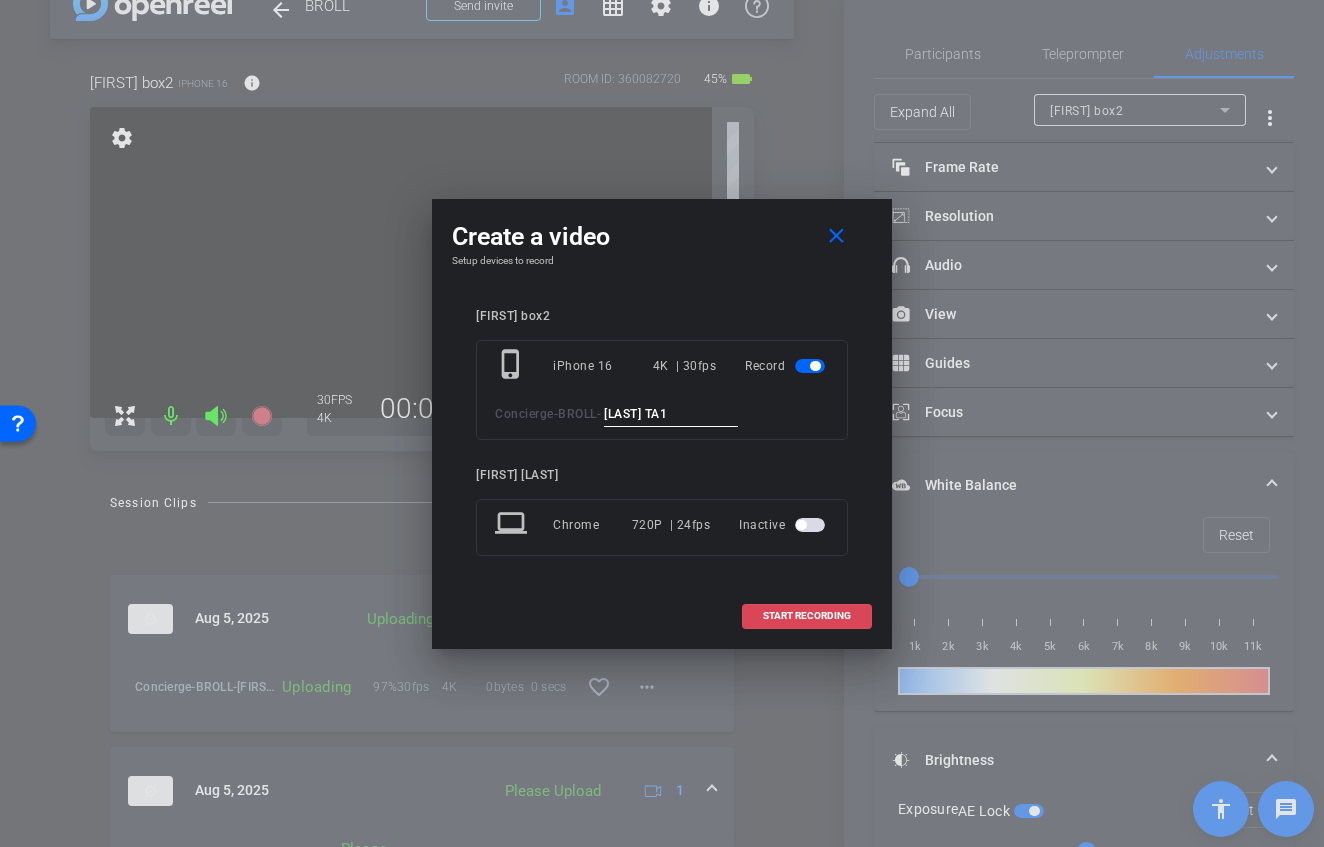 type on "[LAST] TA1" 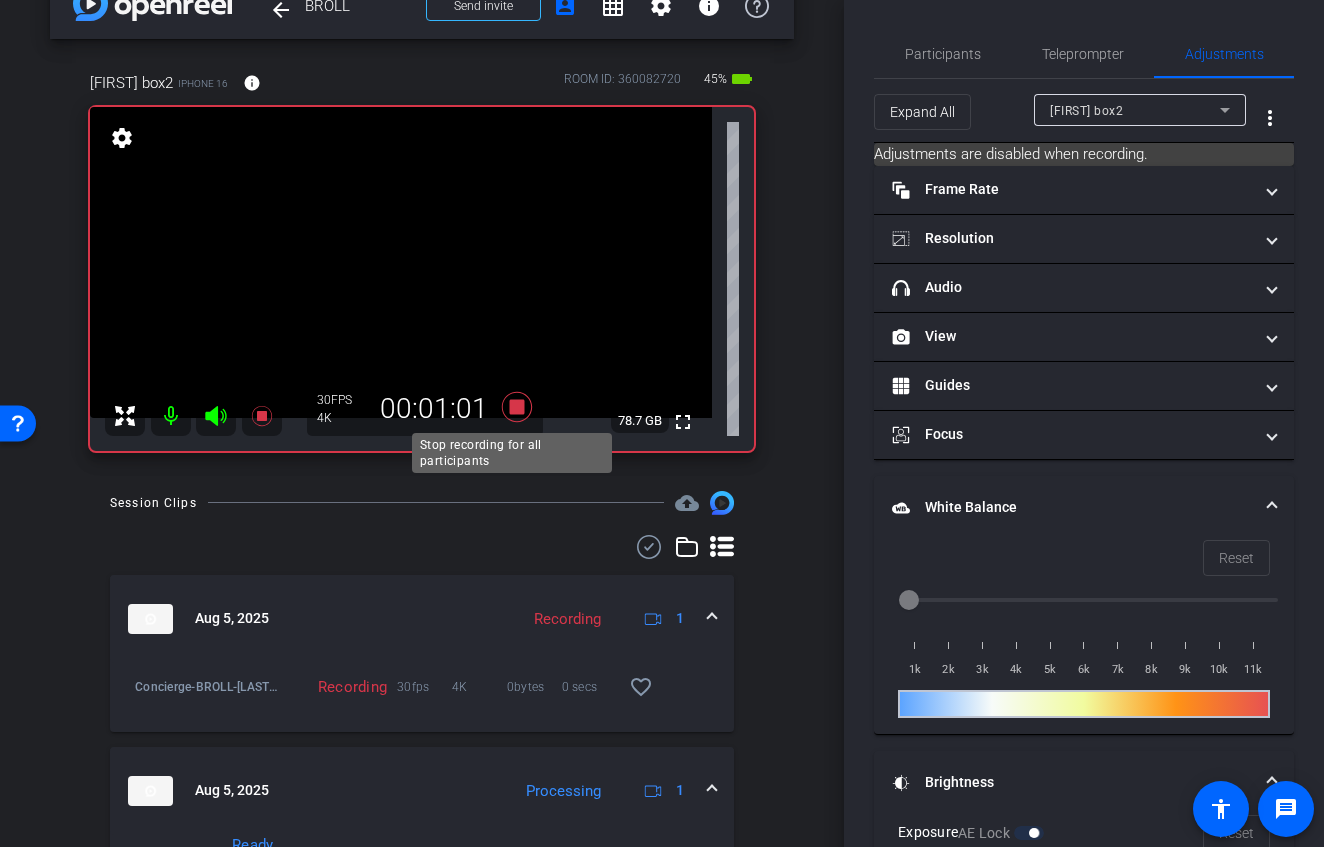 click 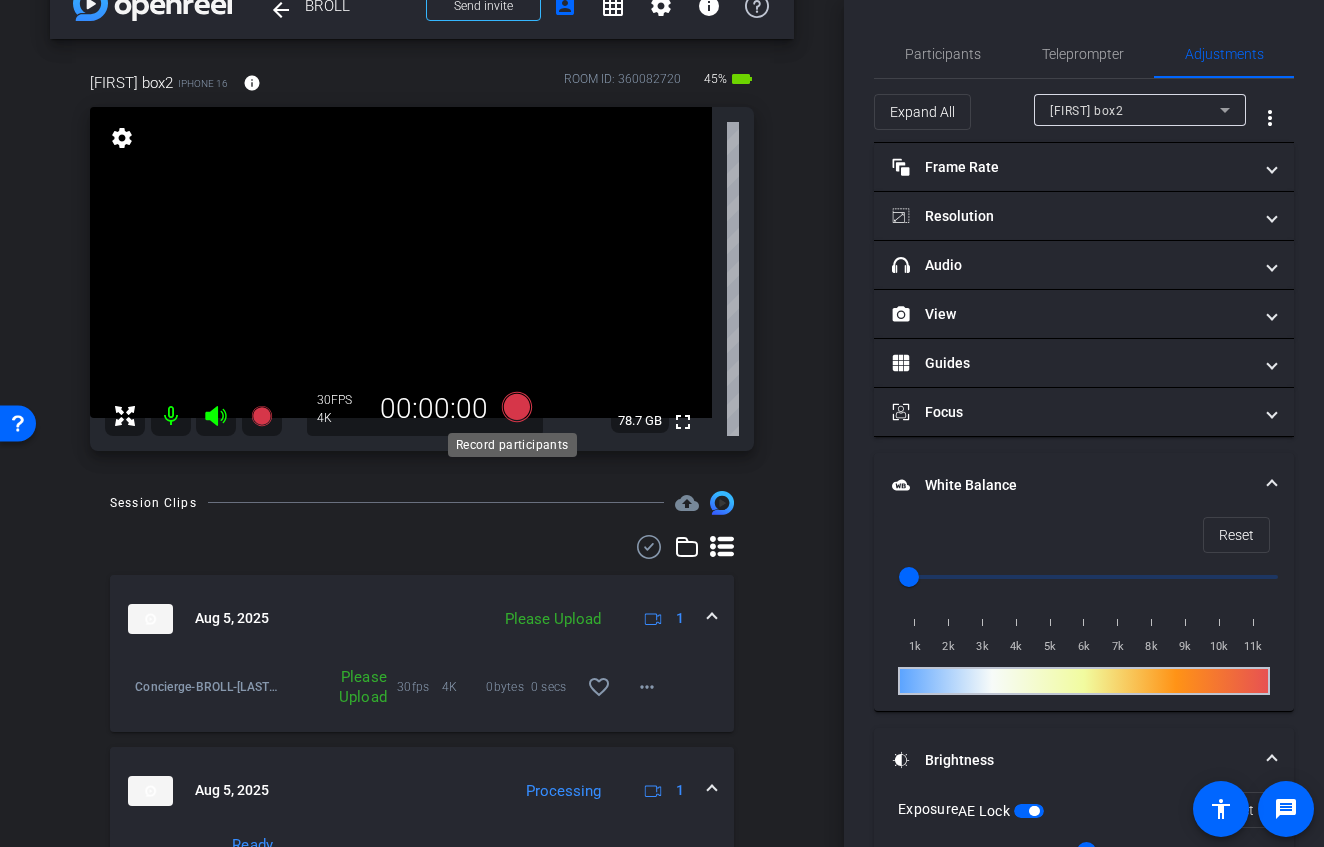 click 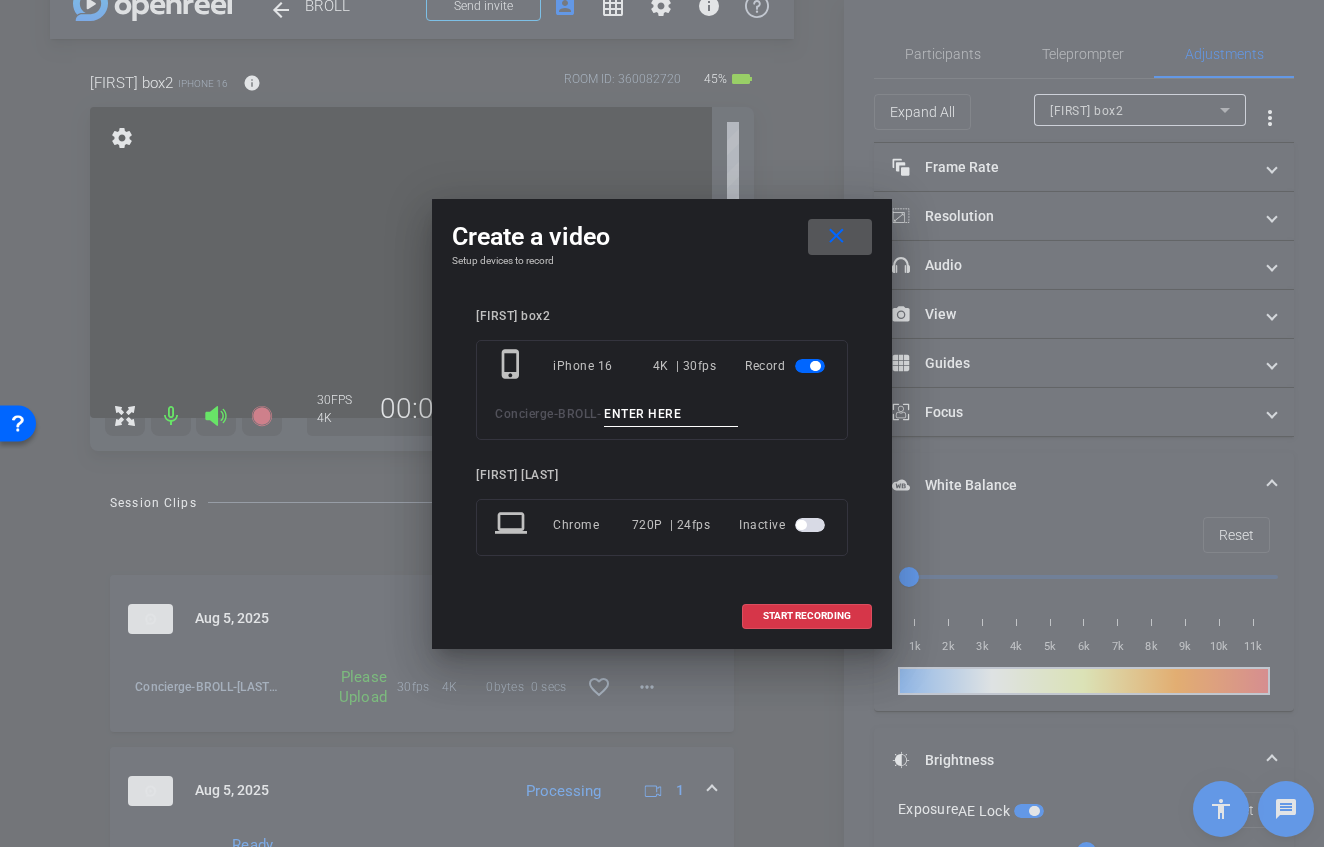 click at bounding box center [671, 414] 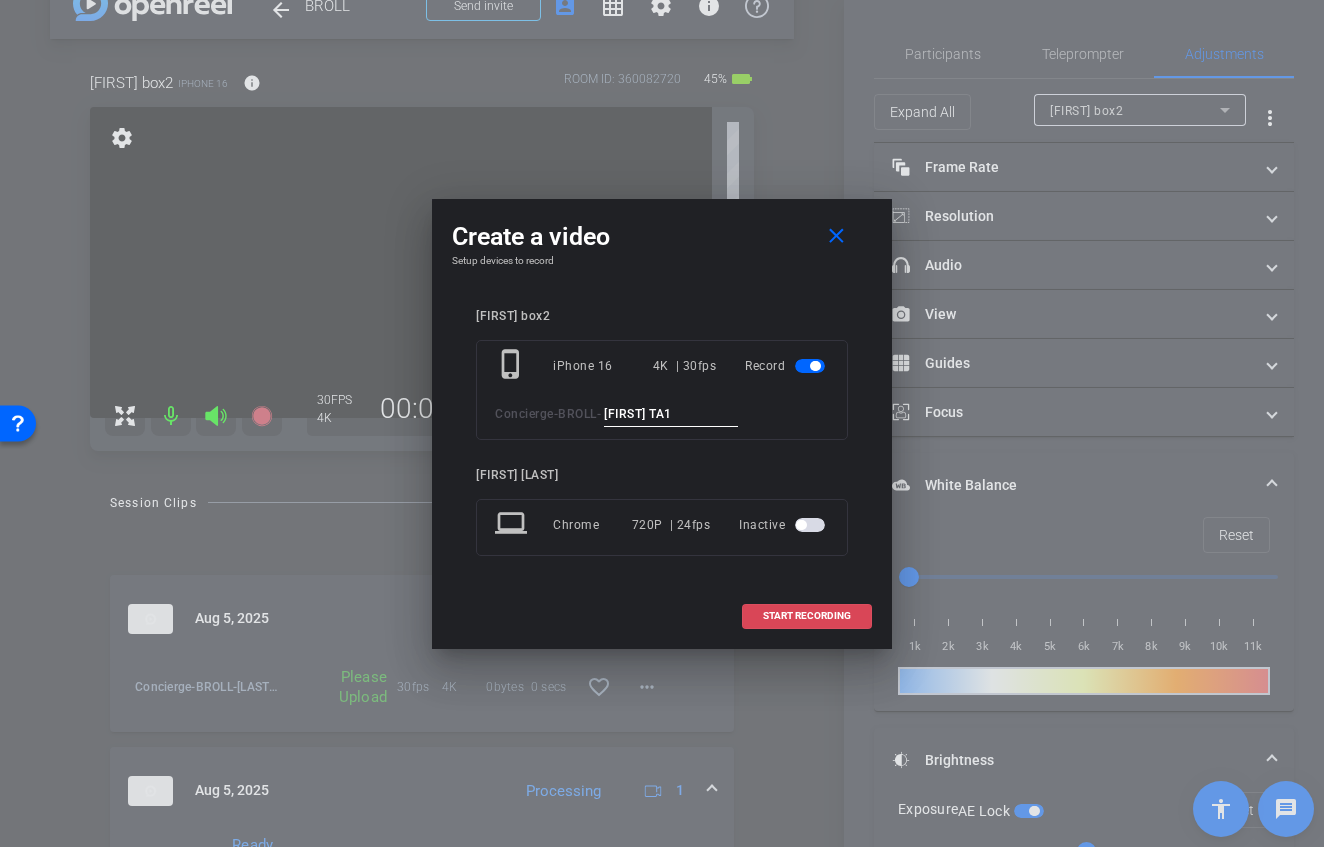 type on "[FIRST] TA1" 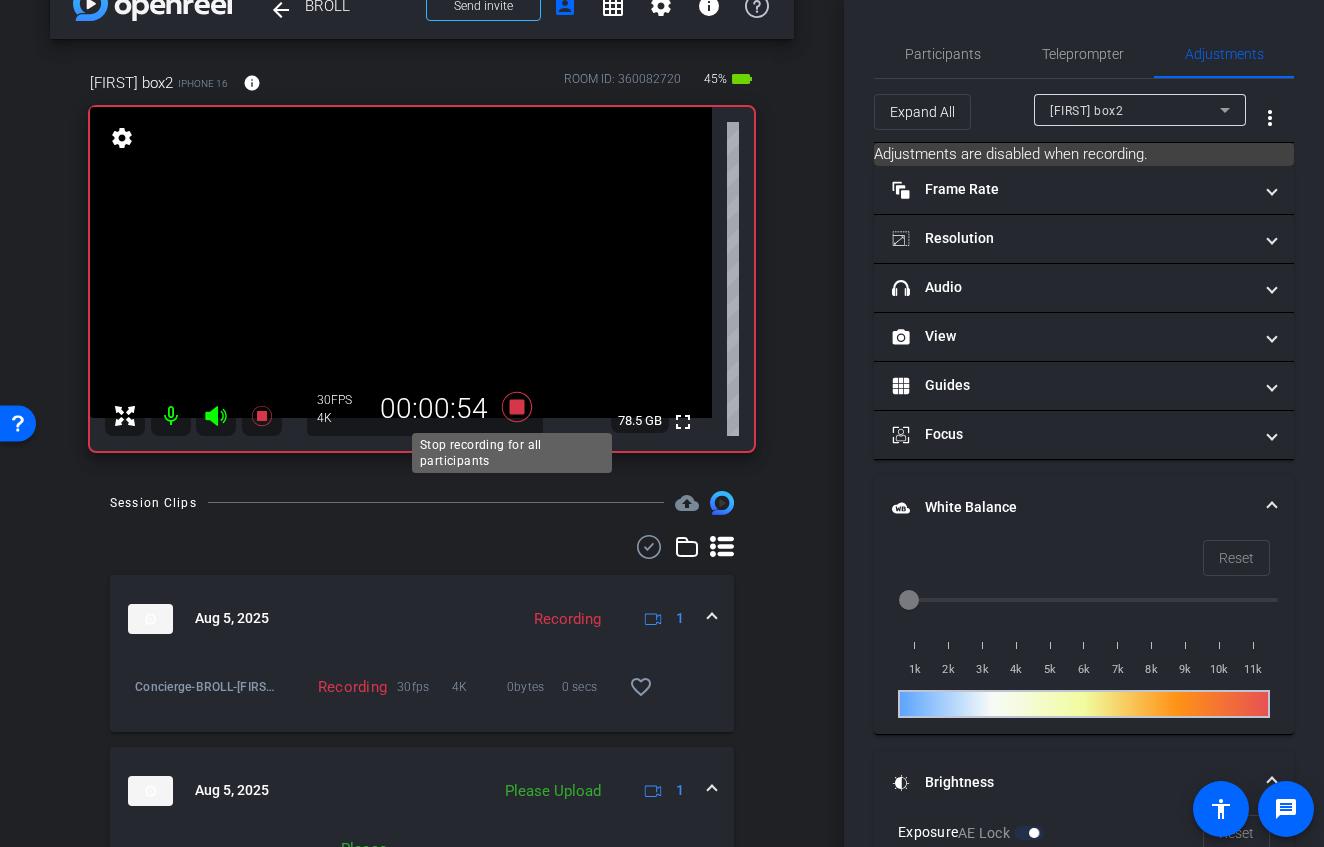 click 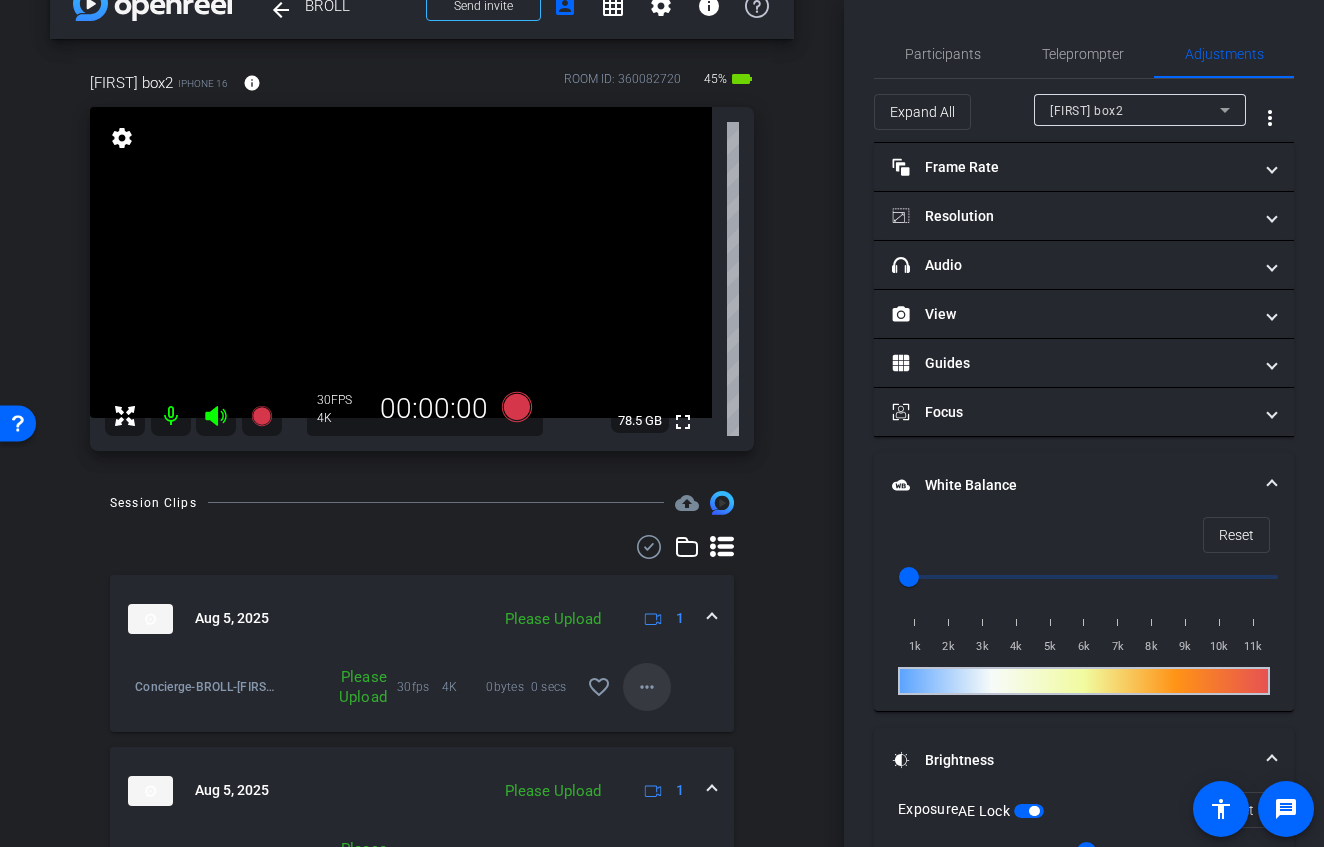 click on "more_horiz" at bounding box center (647, 687) 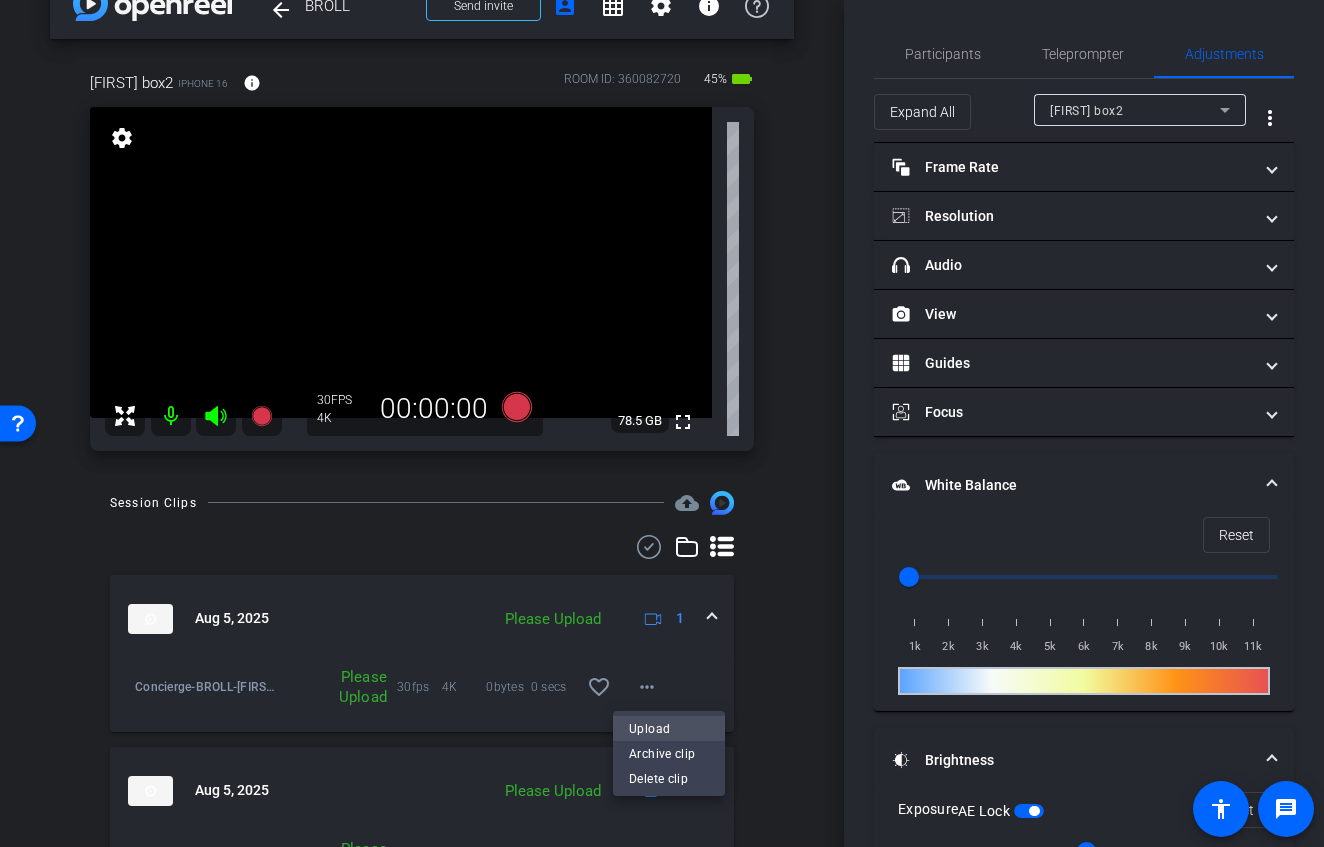 click on "Upload" at bounding box center [669, 728] 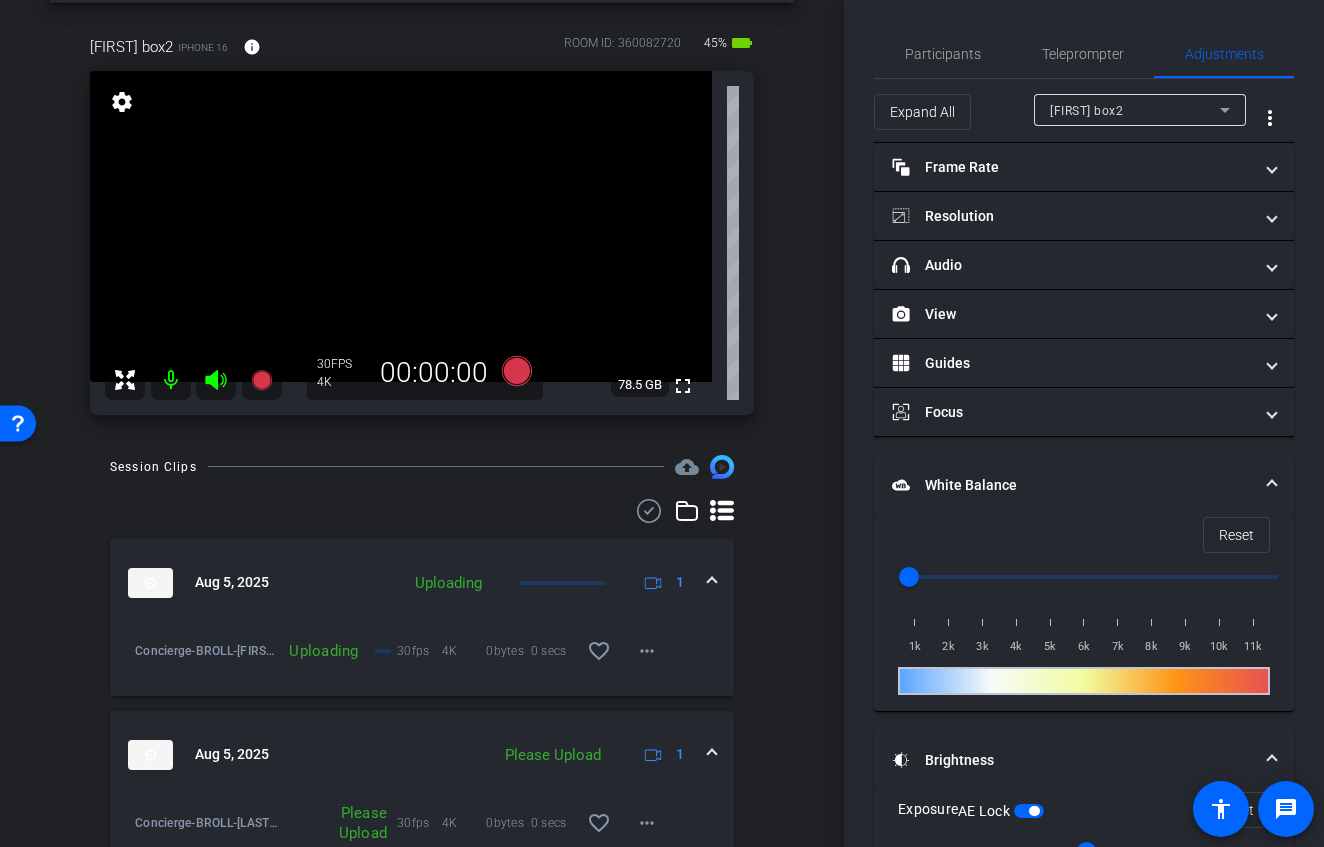 scroll, scrollTop: 175, scrollLeft: 0, axis: vertical 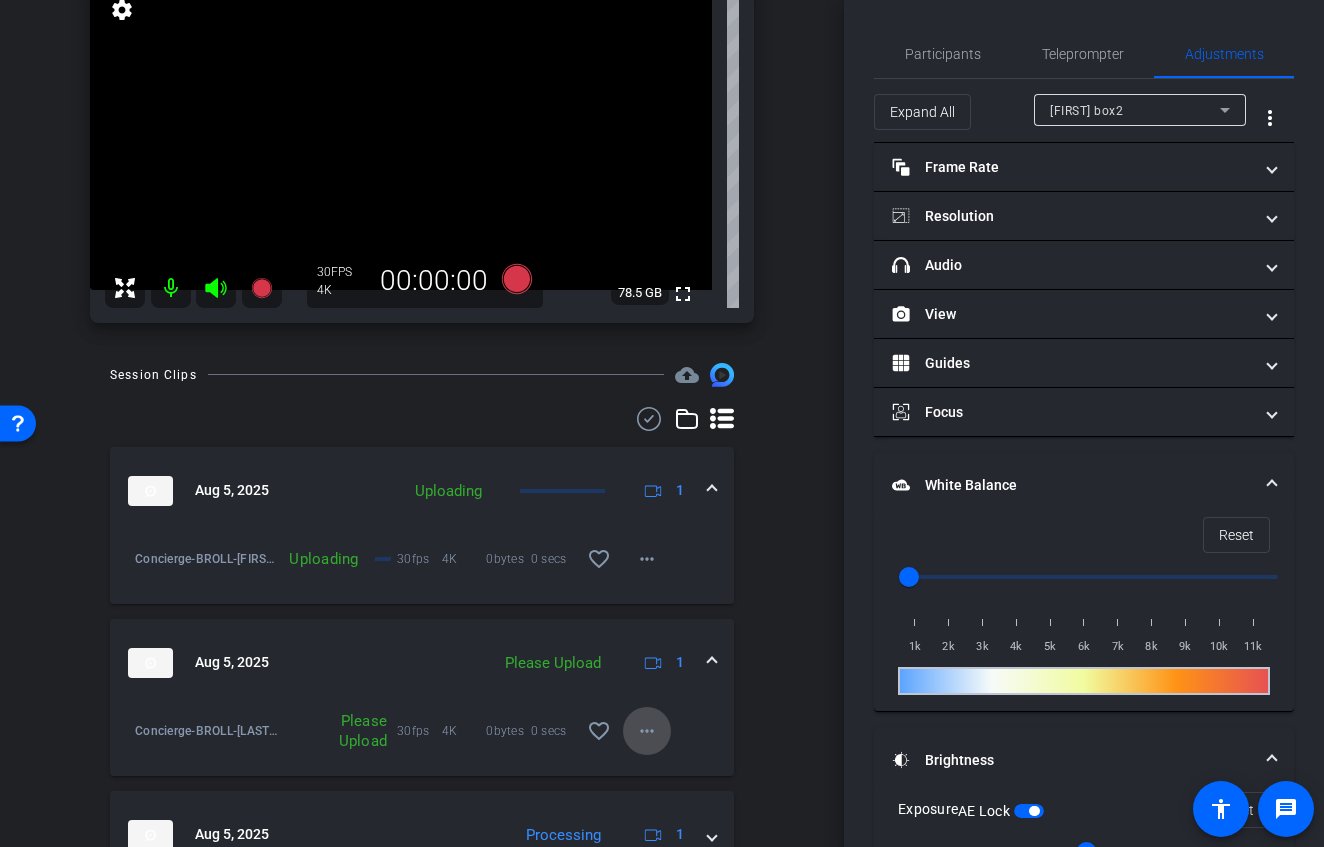 click on "more_horiz" at bounding box center (647, 731) 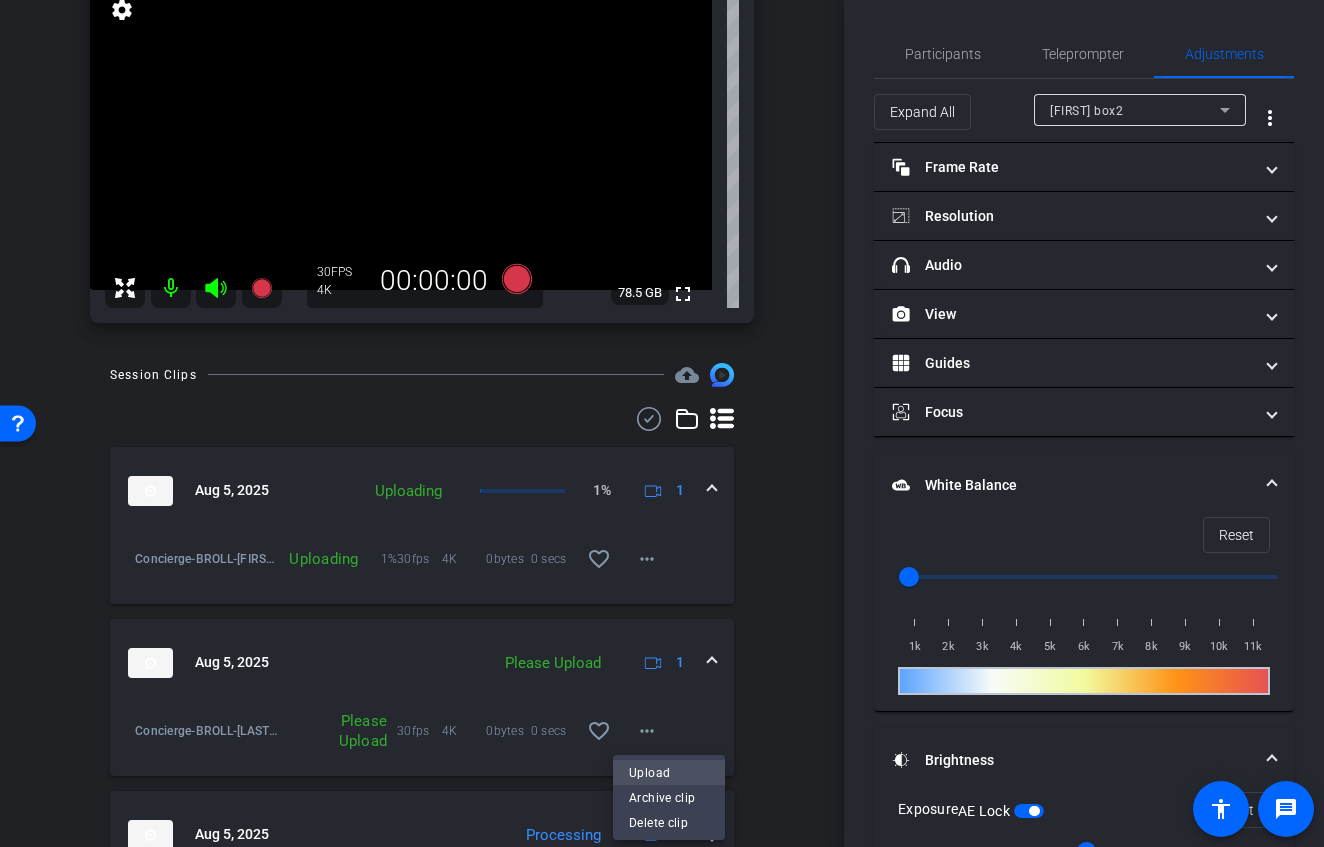 click on "Upload" at bounding box center (669, 772) 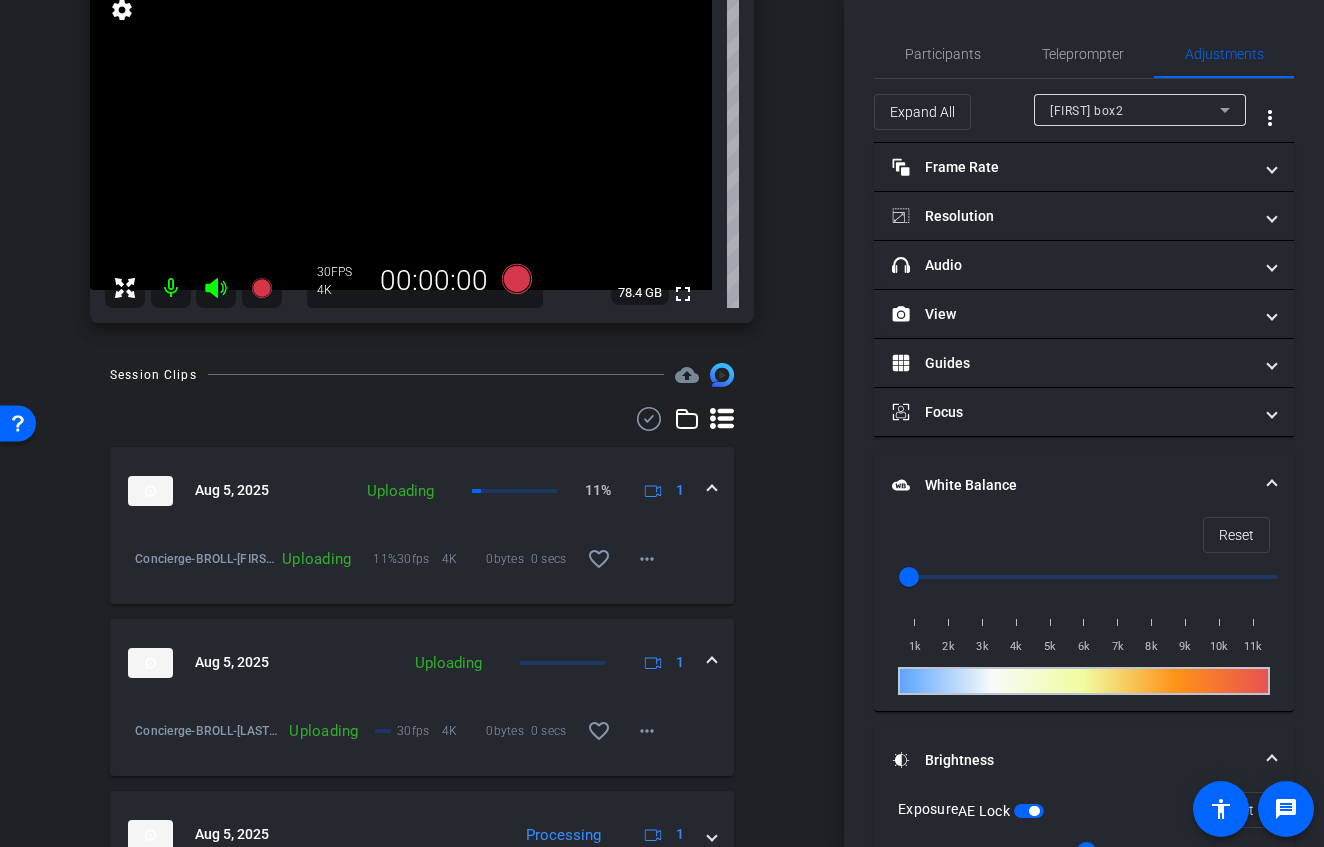 click at bounding box center [401, 134] 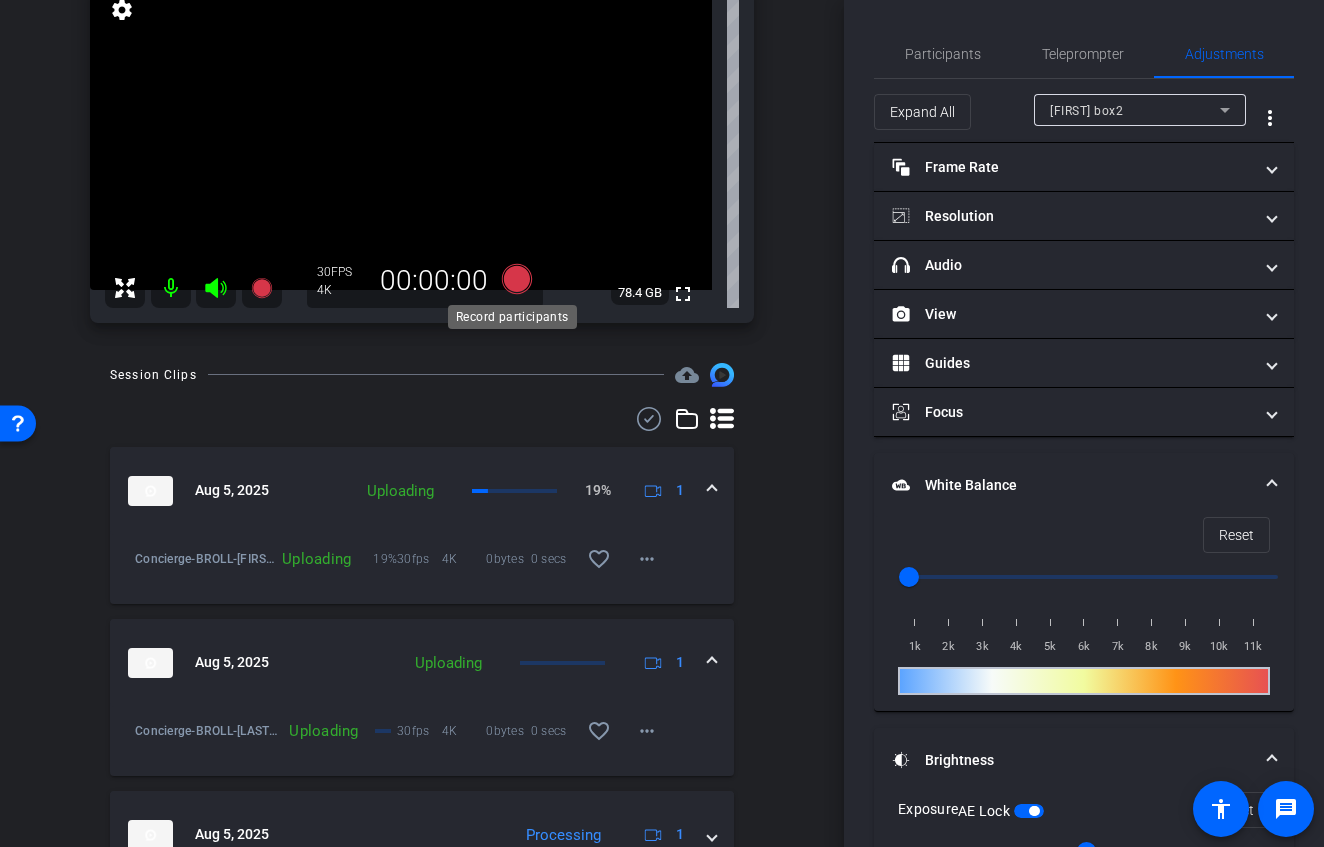click 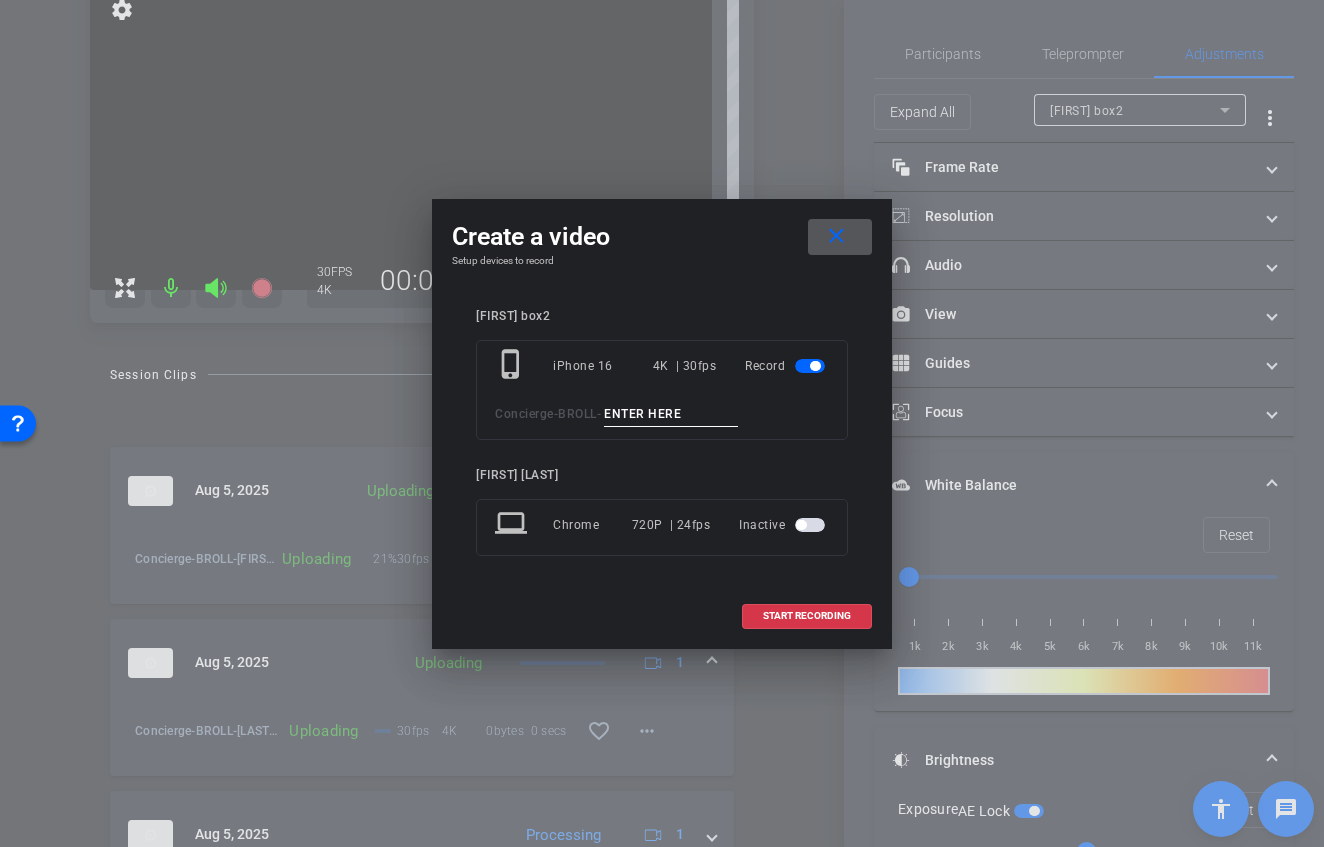 click at bounding box center (671, 414) 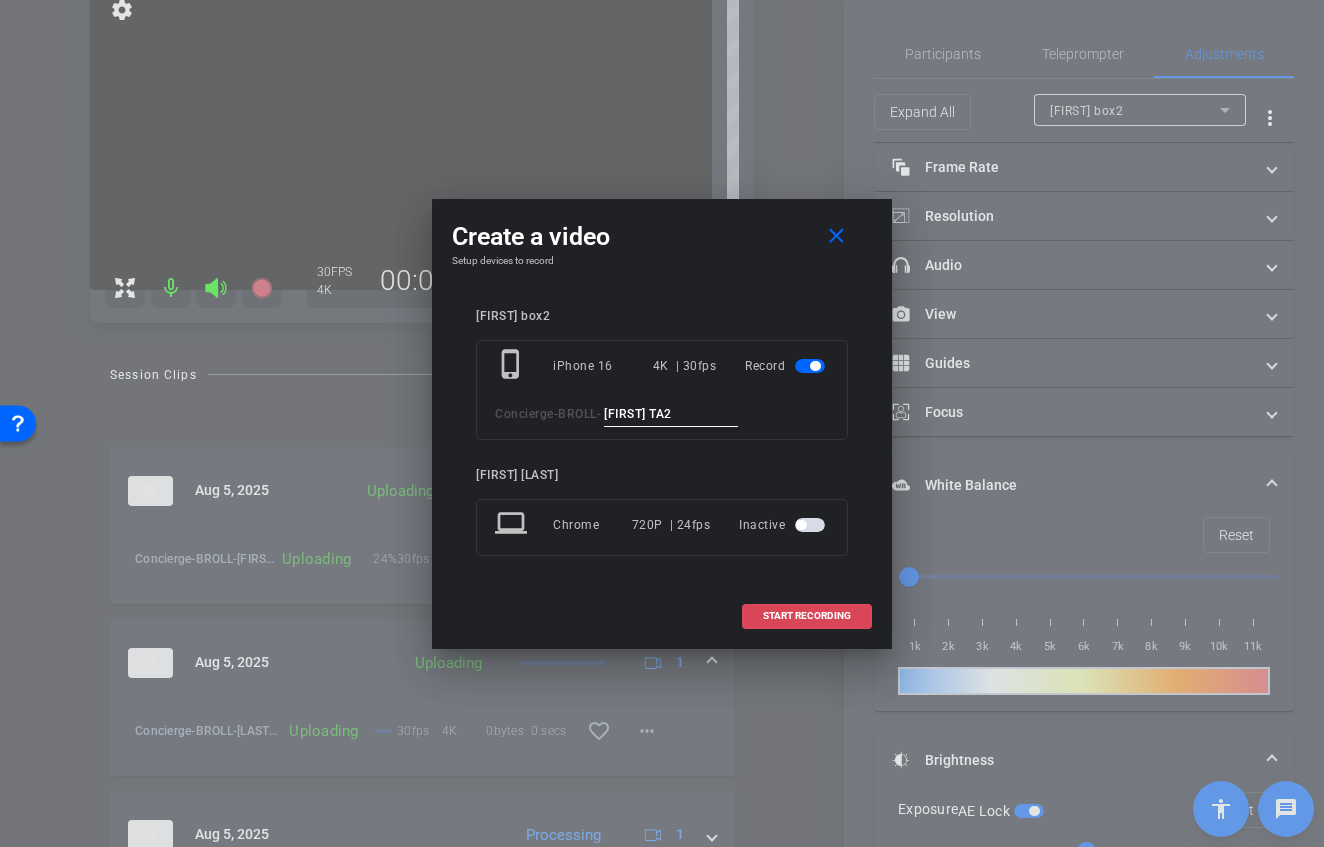 type on "[FIRST] TA2" 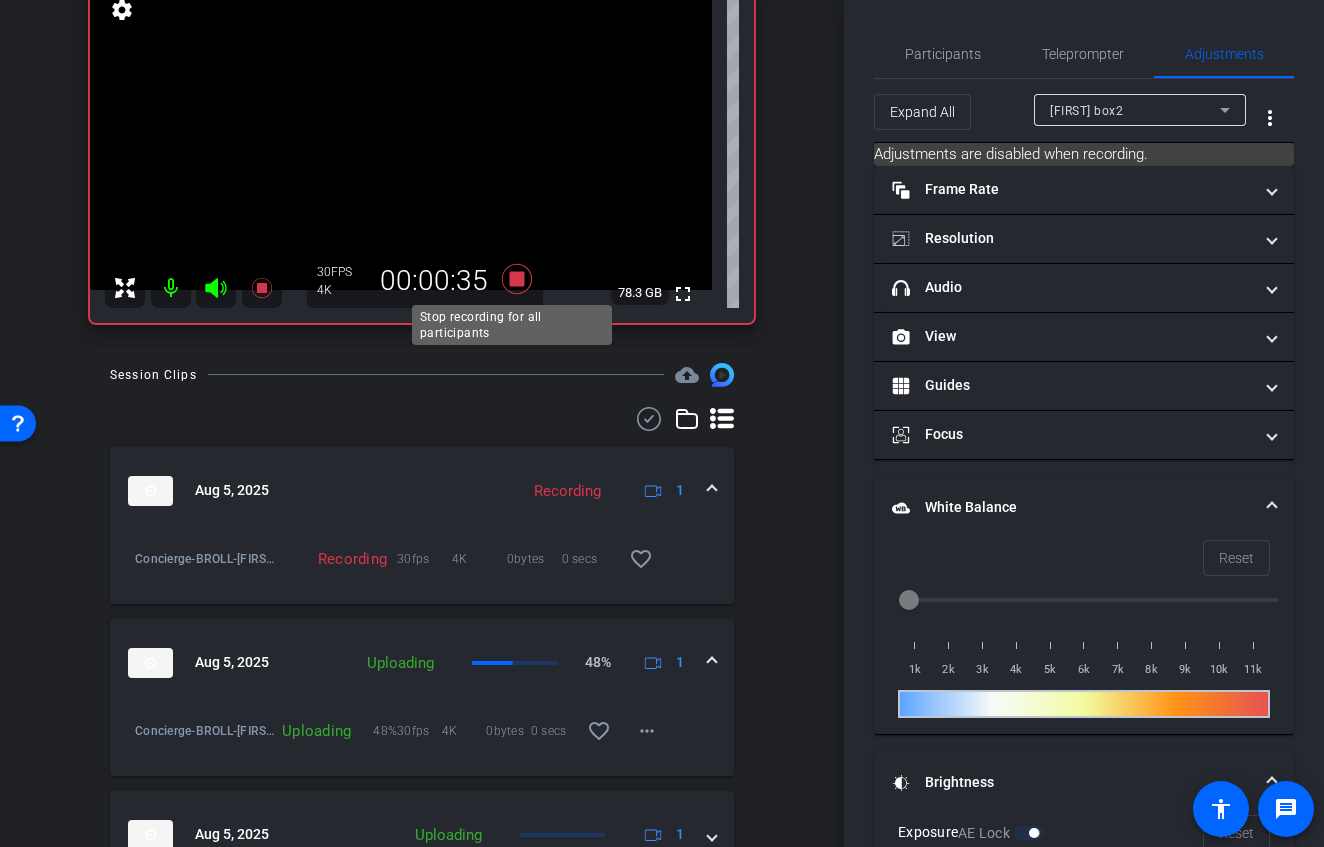 click 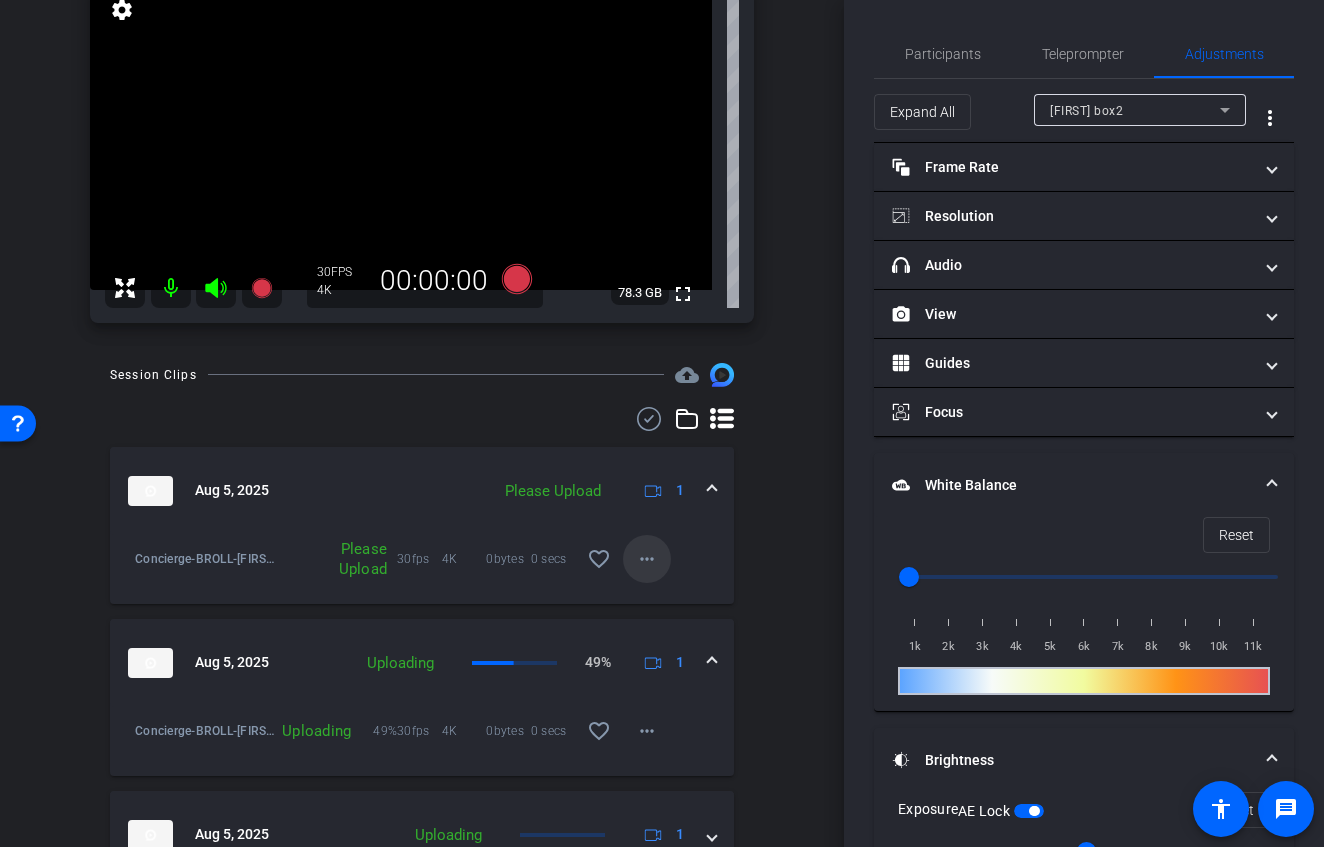 click on "more_horiz" at bounding box center (647, 559) 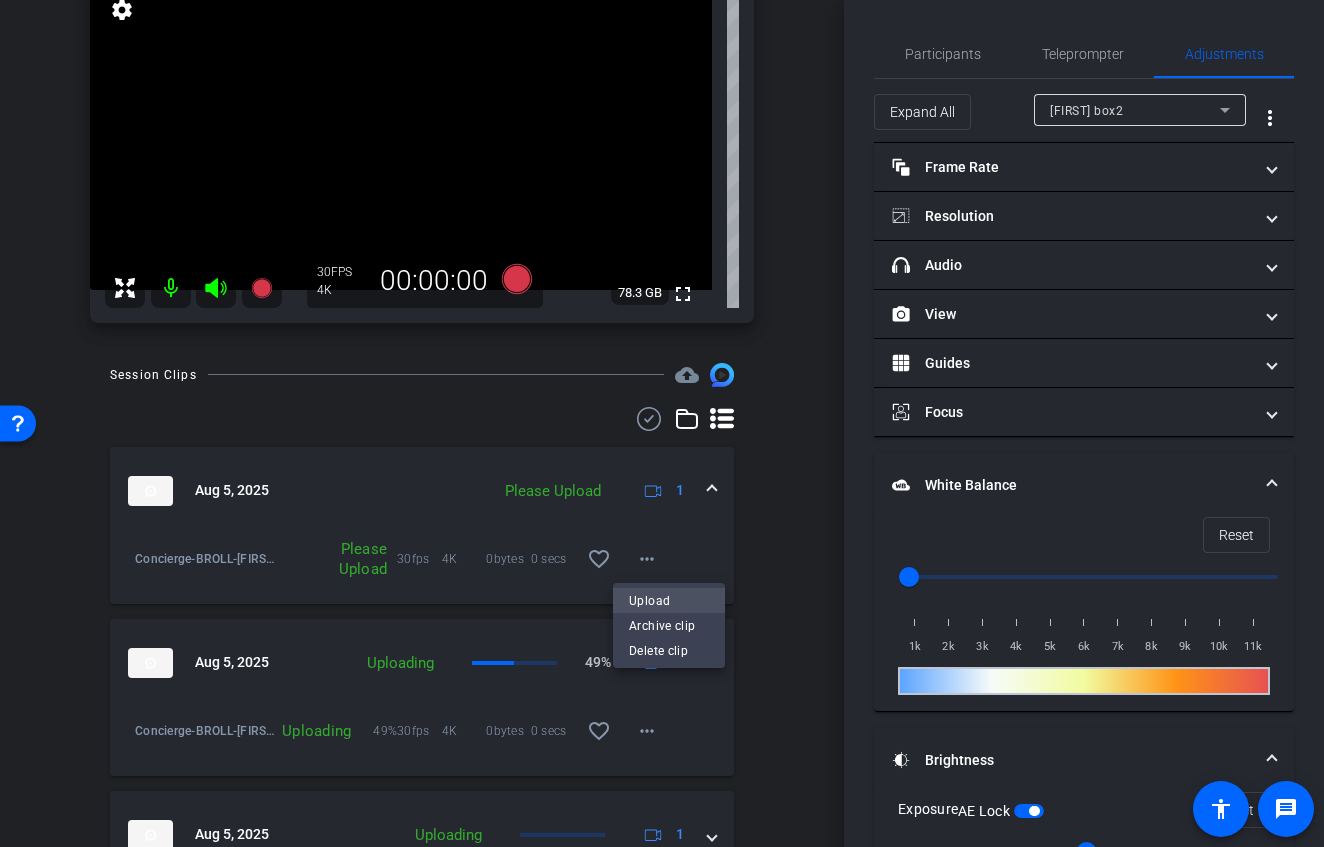 click on "Upload" at bounding box center [669, 600] 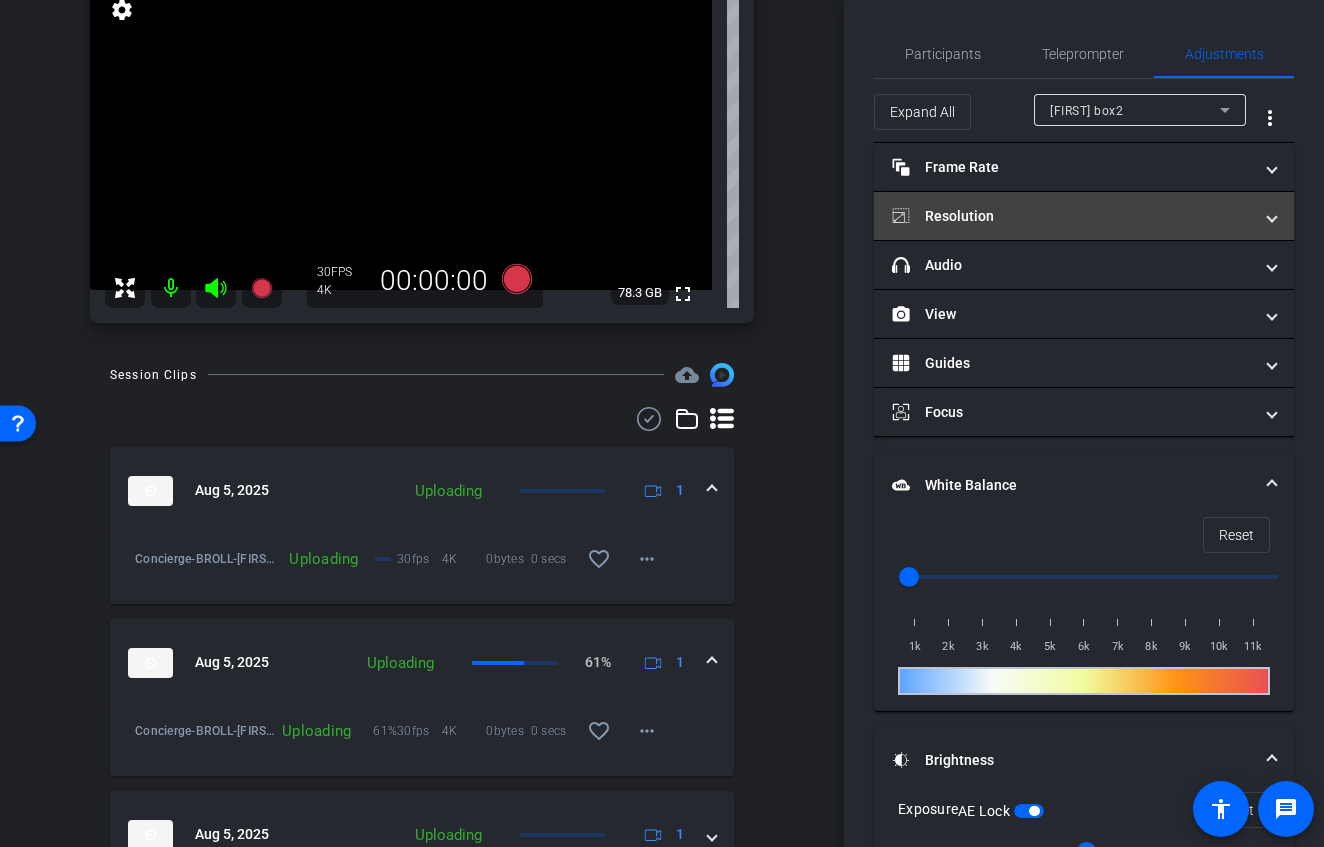 click on "Resolution" at bounding box center (1072, 216) 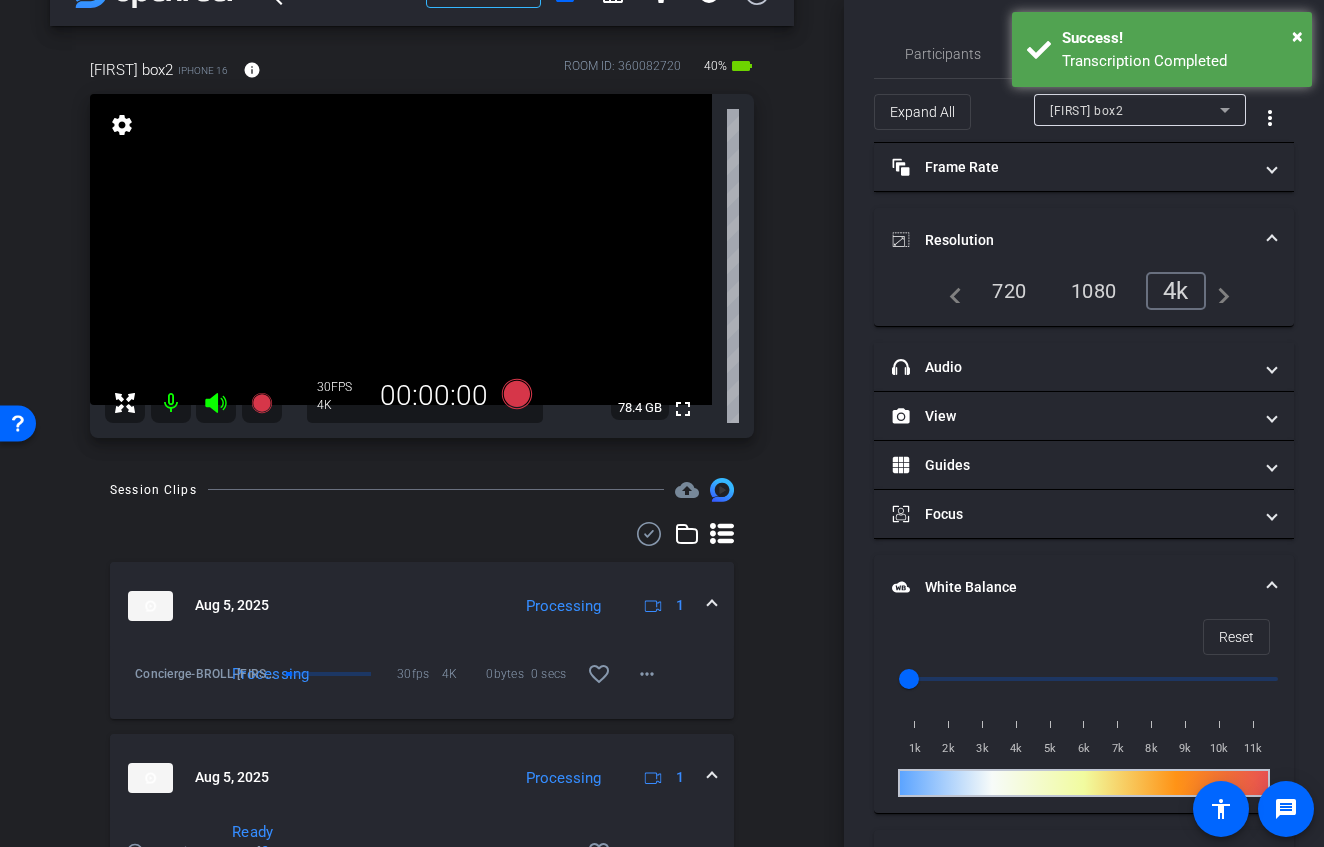 scroll, scrollTop: 53, scrollLeft: 0, axis: vertical 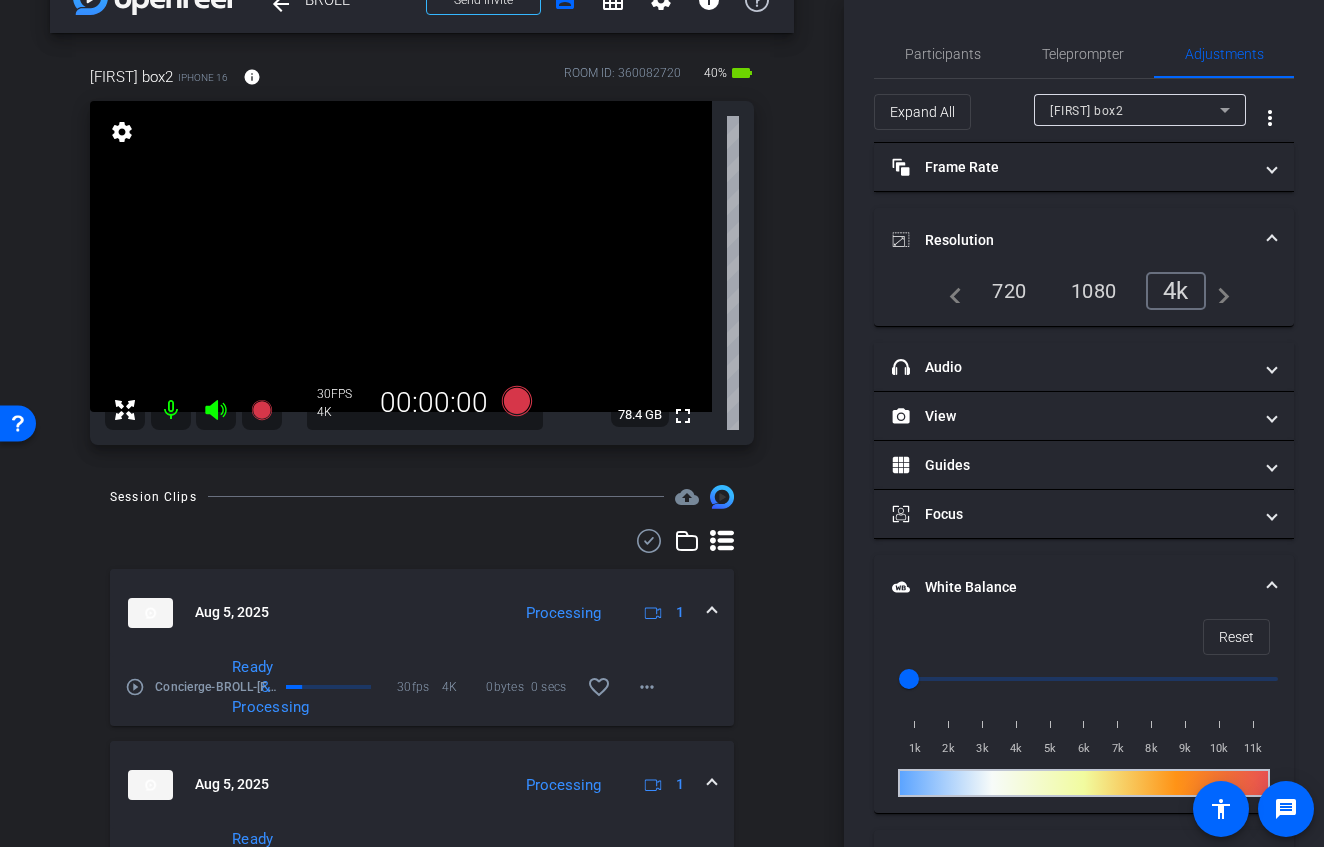 click at bounding box center [401, 256] 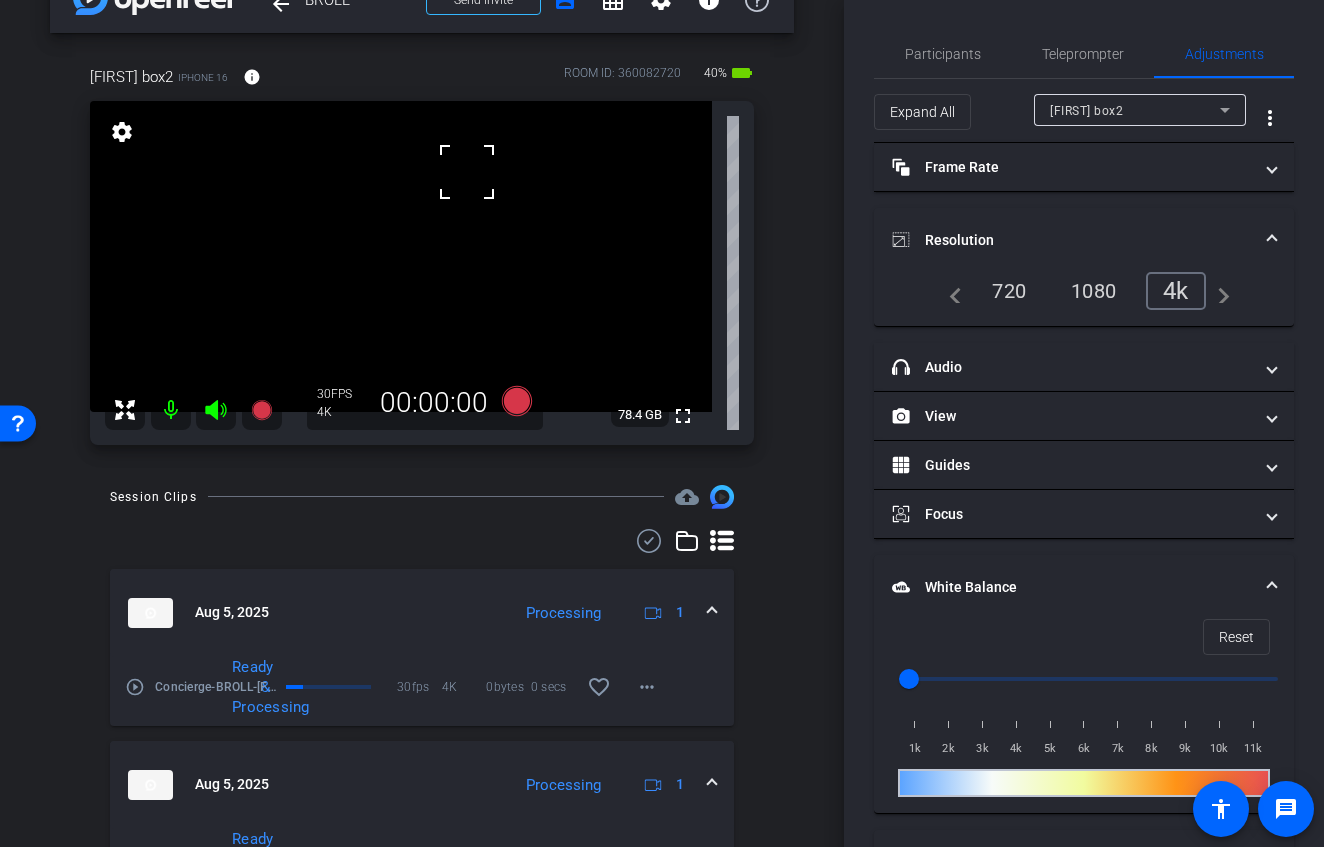 click at bounding box center (401, 256) 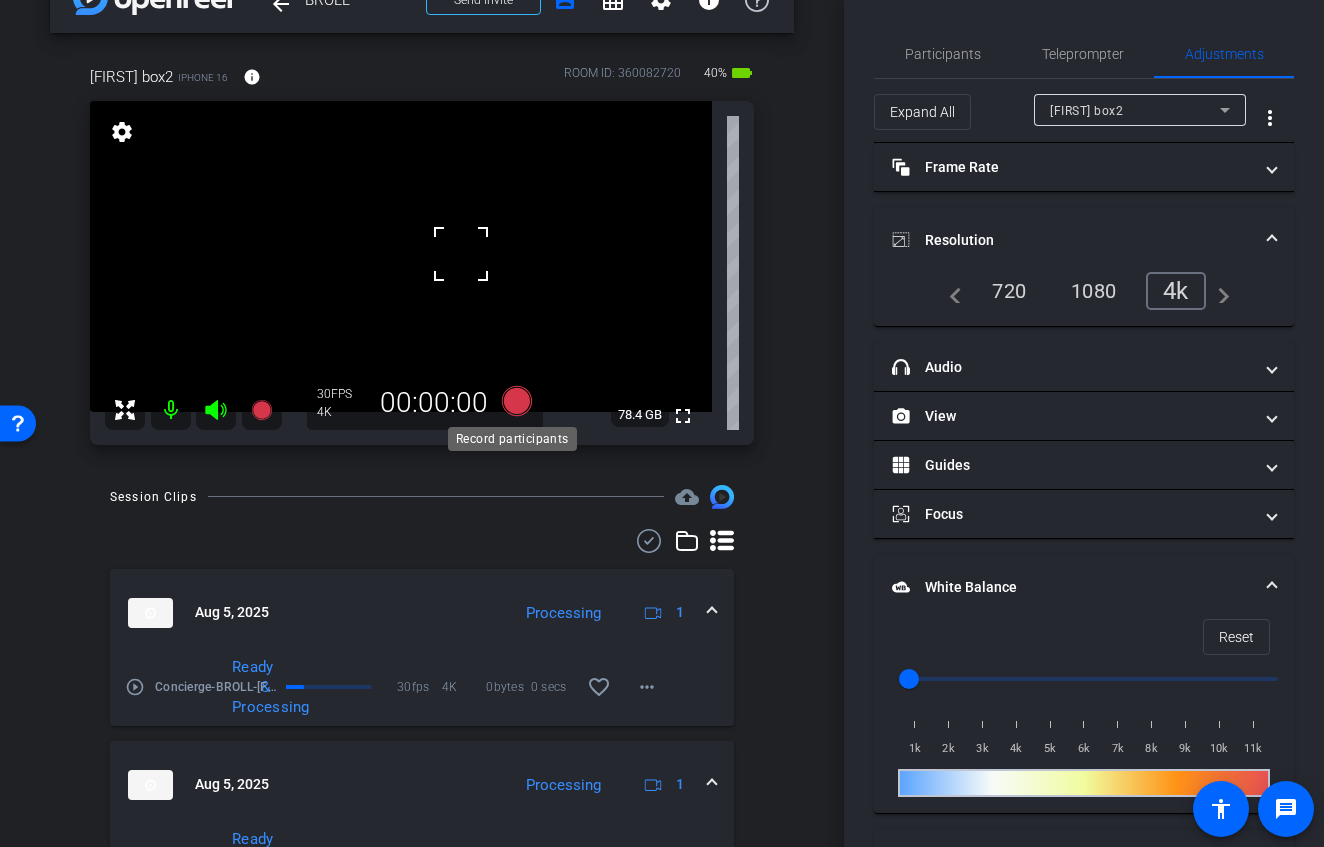 click 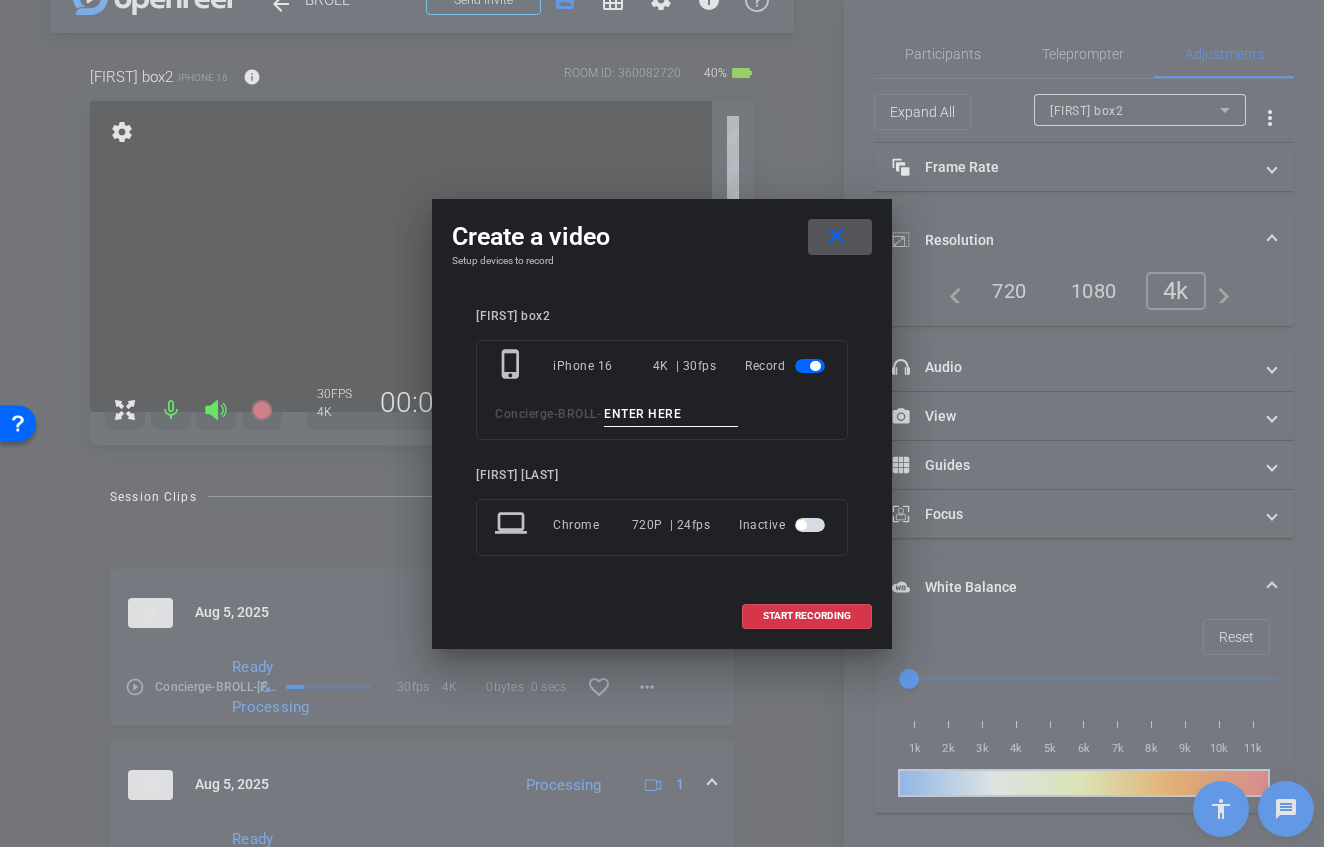 click at bounding box center (671, 414) 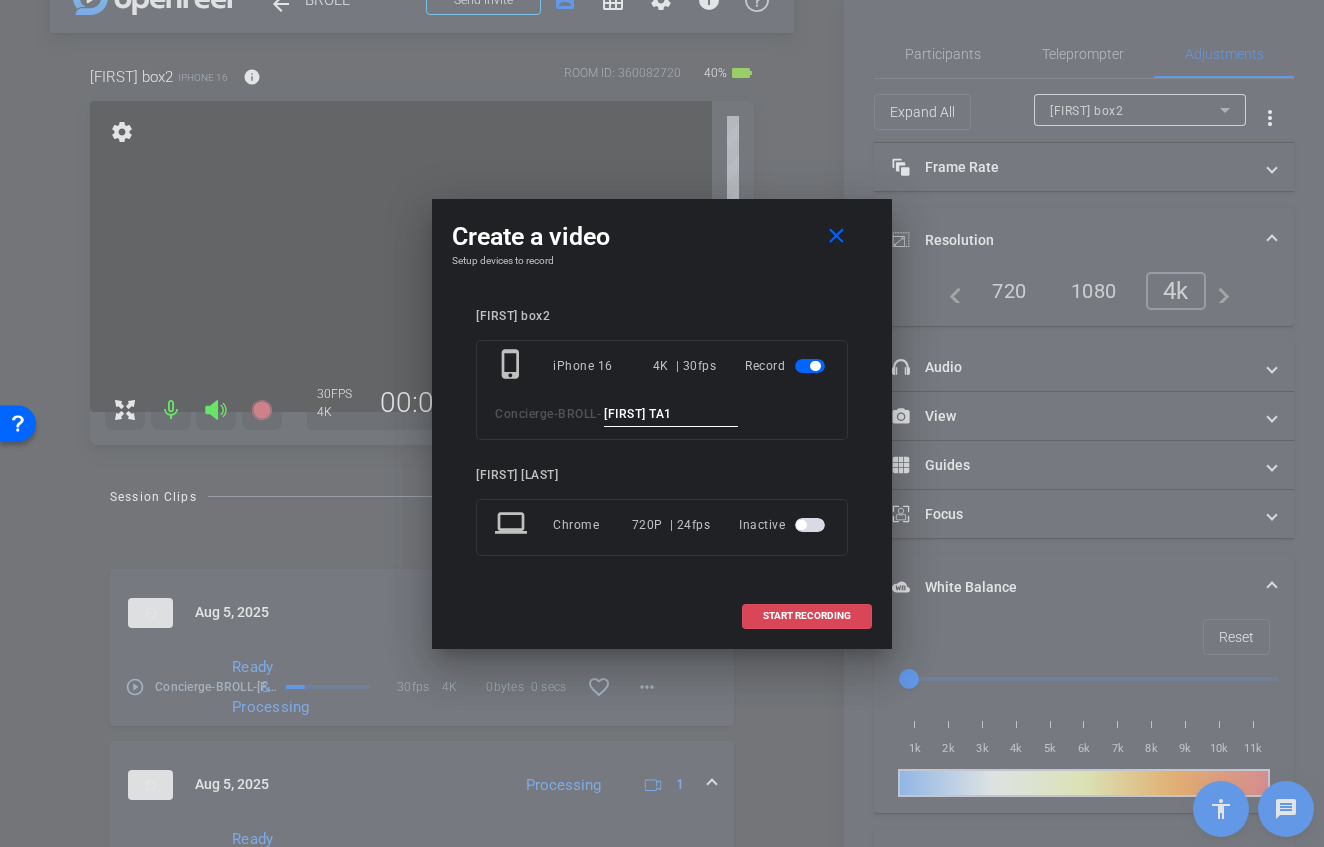 type on "[FIRST] TA1" 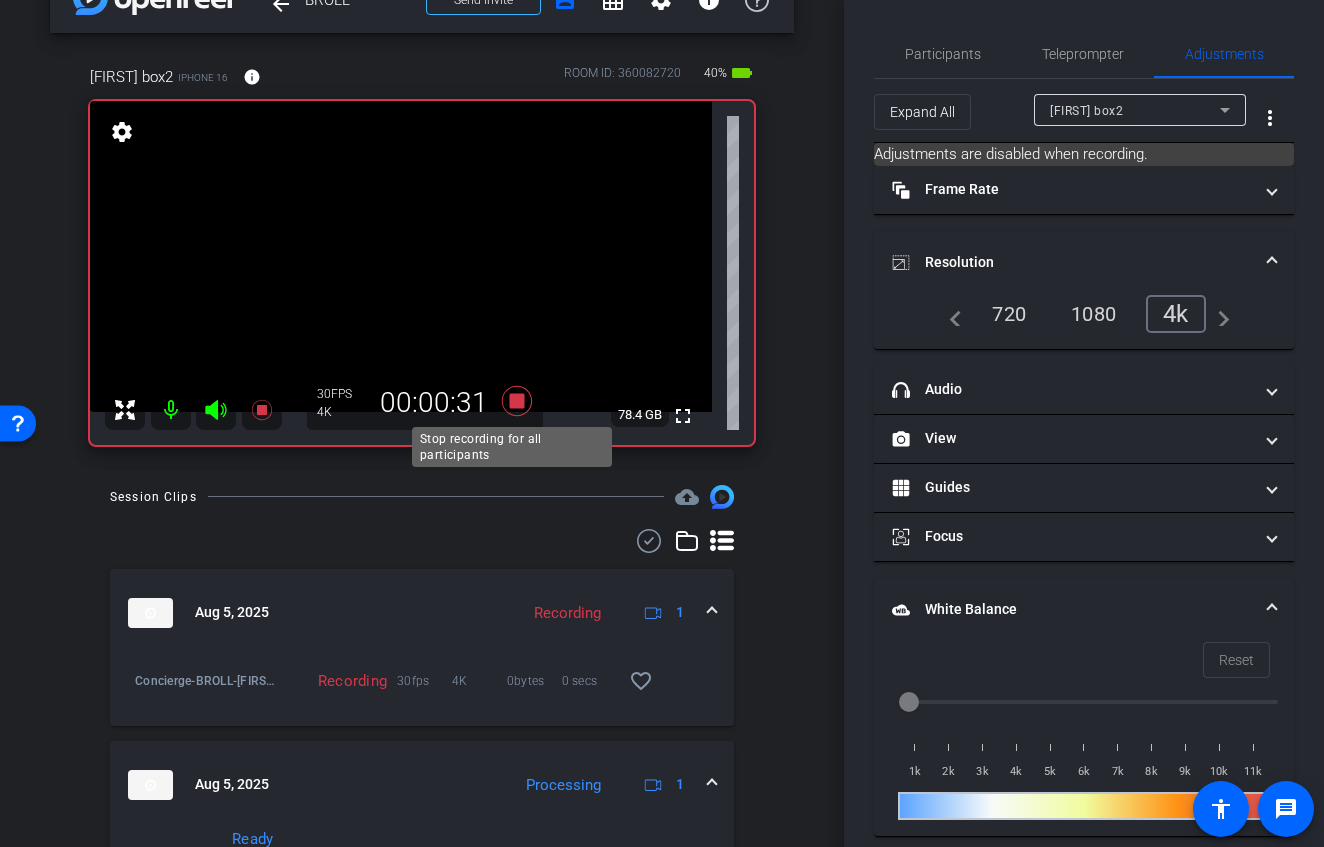 click 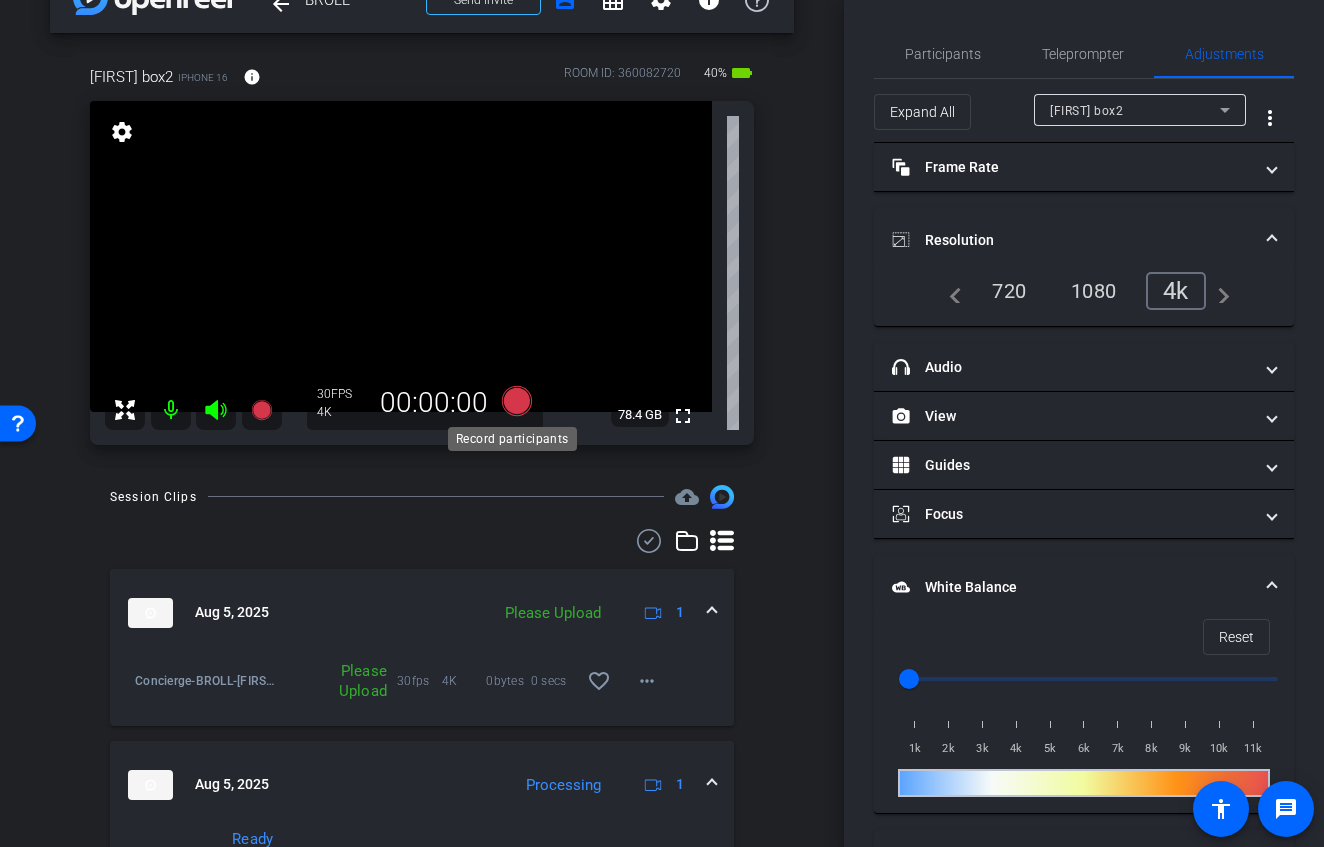 click 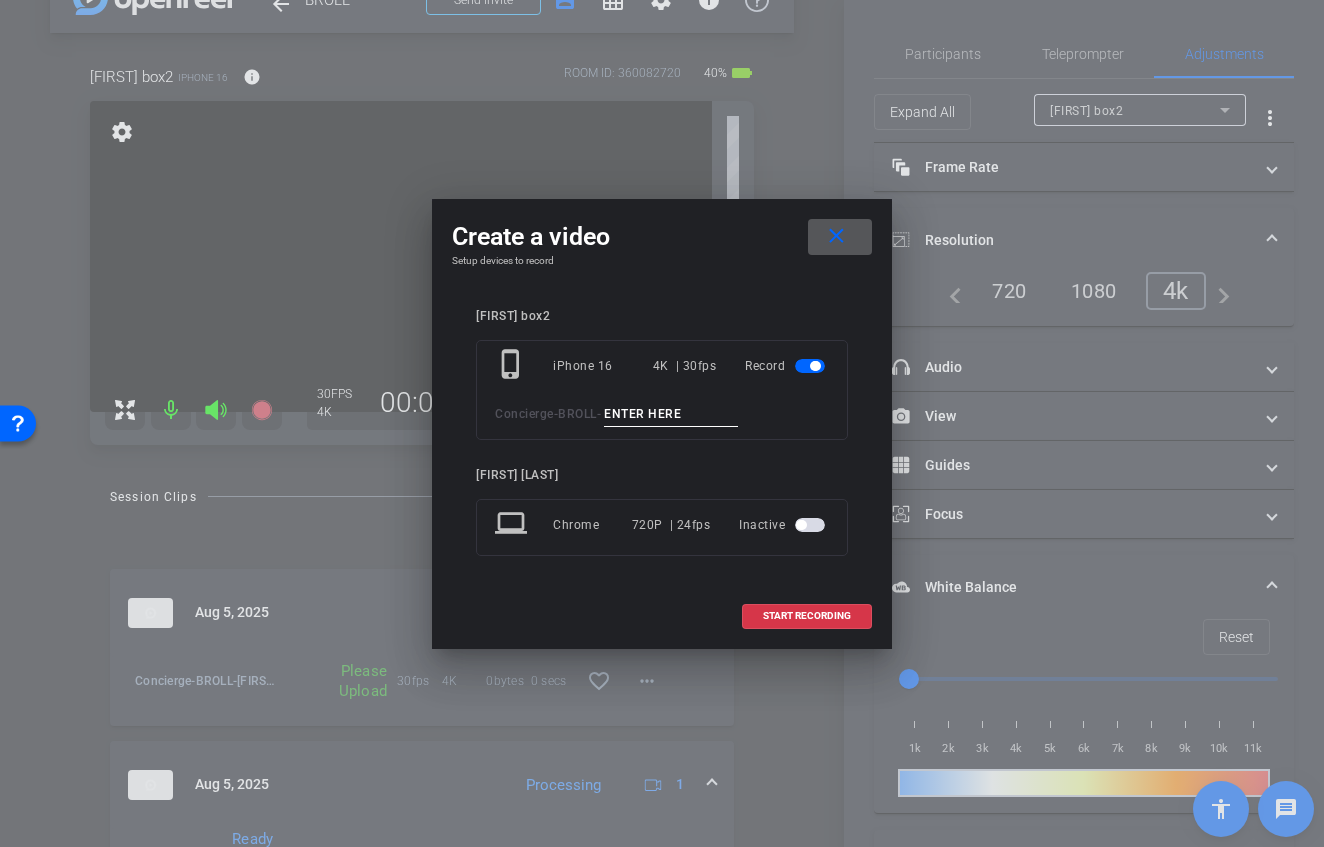 click at bounding box center [671, 414] 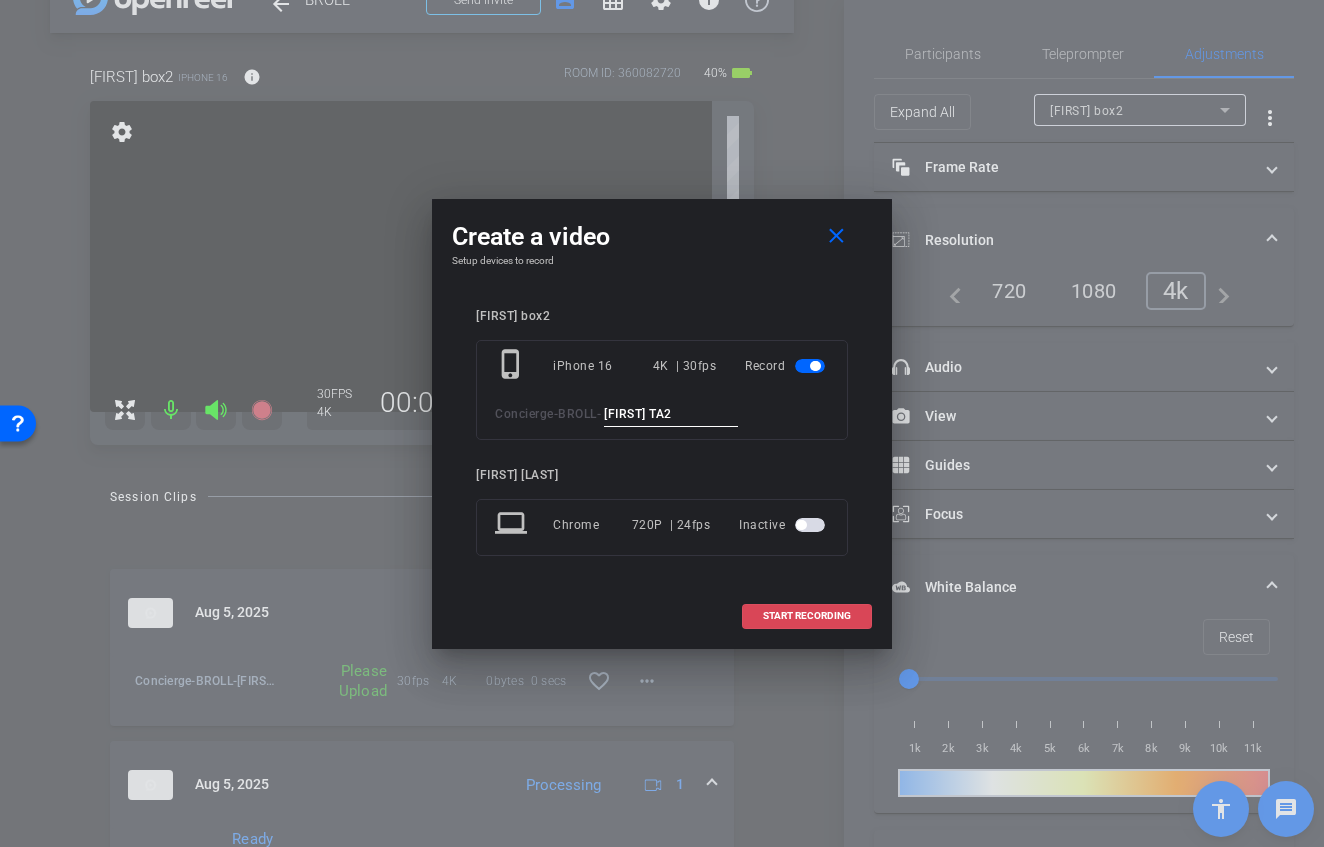 type on "[FIRST] TA2" 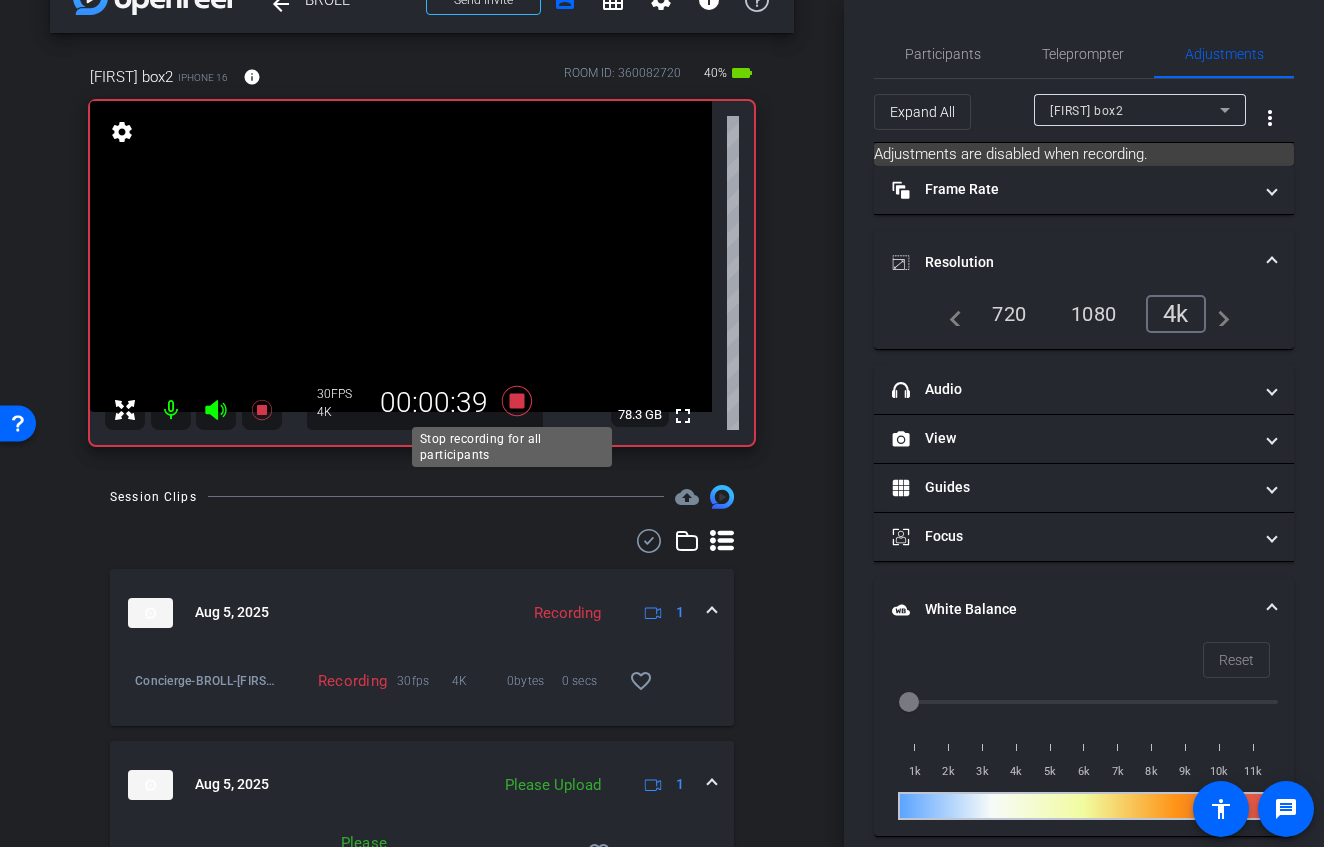 click 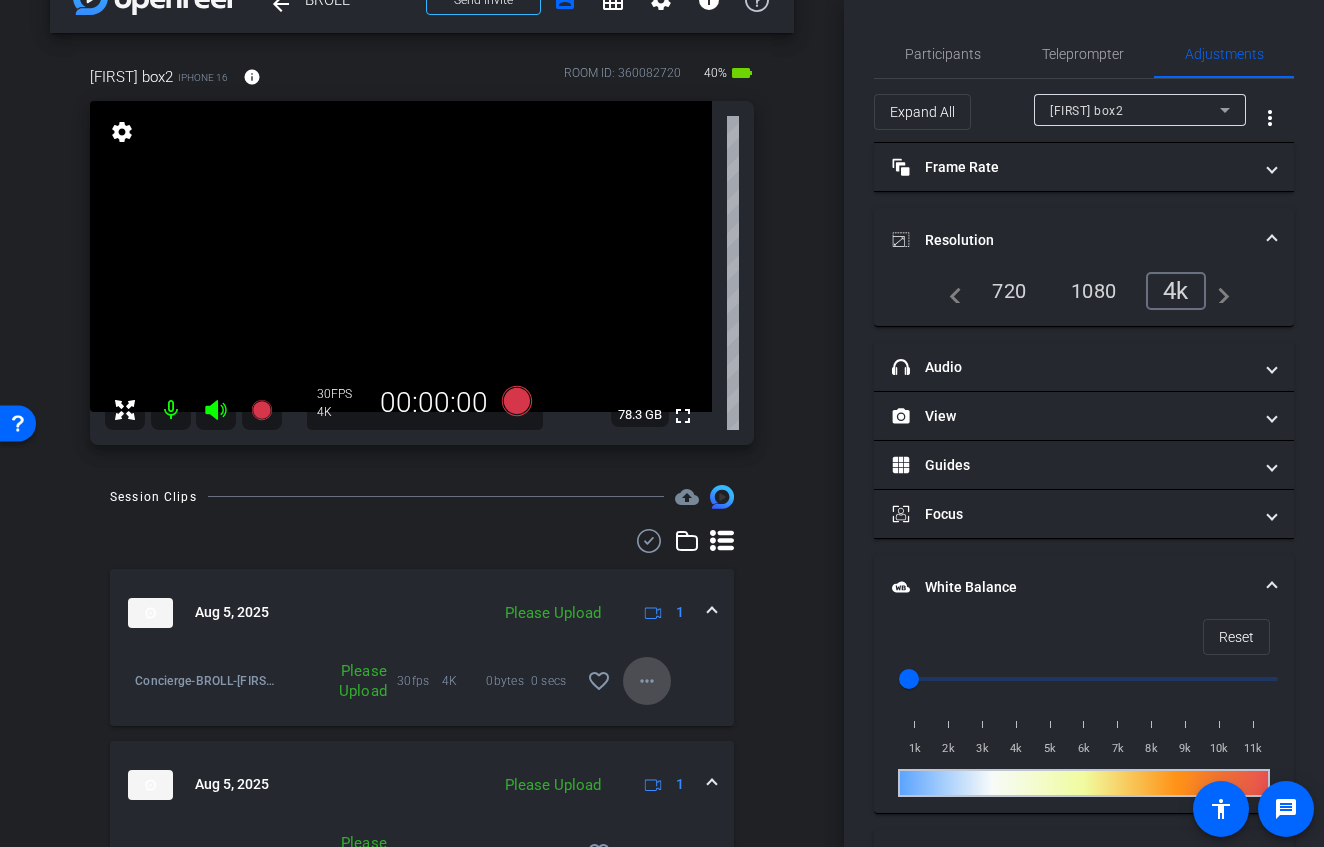 click on "more_horiz" at bounding box center (647, 681) 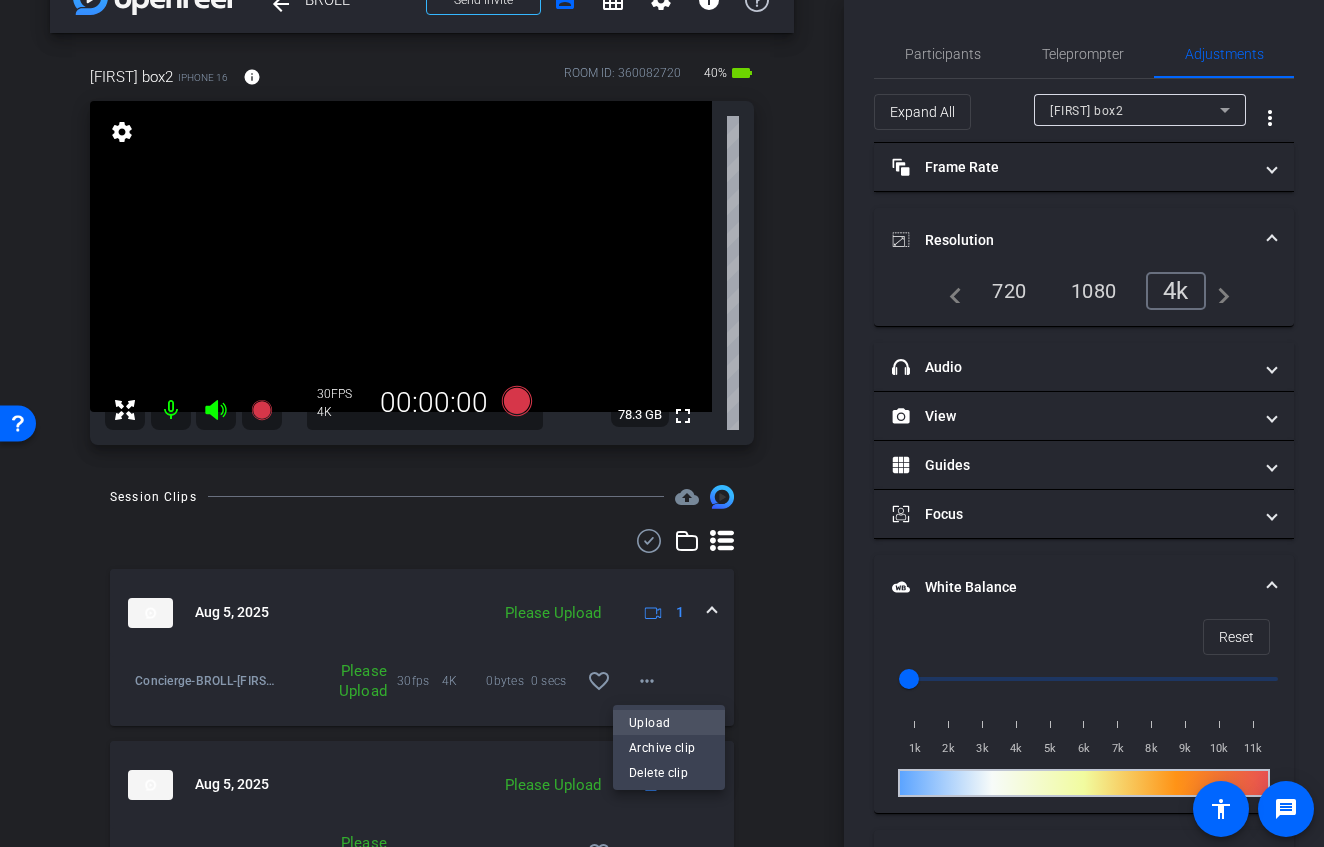 click on "Upload" at bounding box center [669, 722] 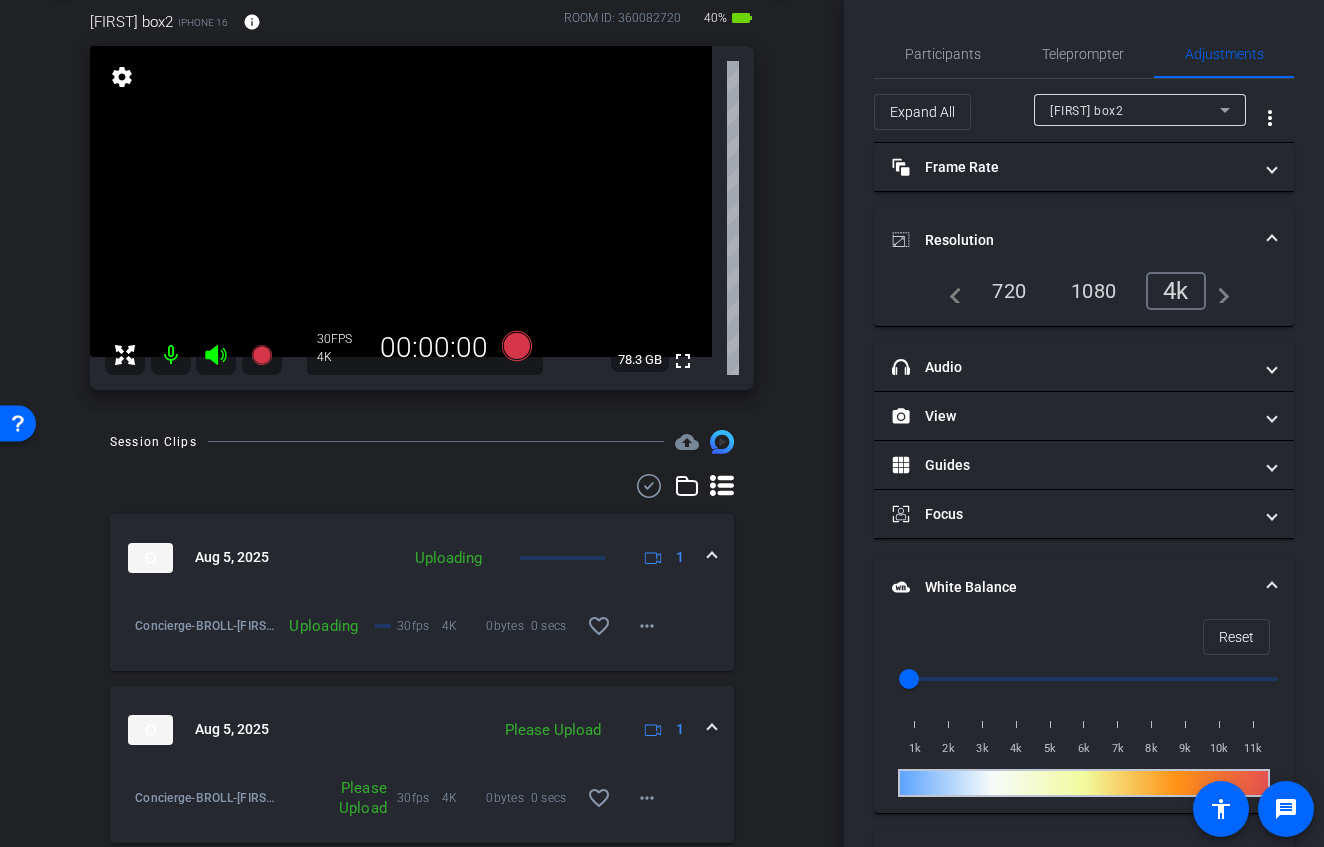scroll, scrollTop: 203, scrollLeft: 0, axis: vertical 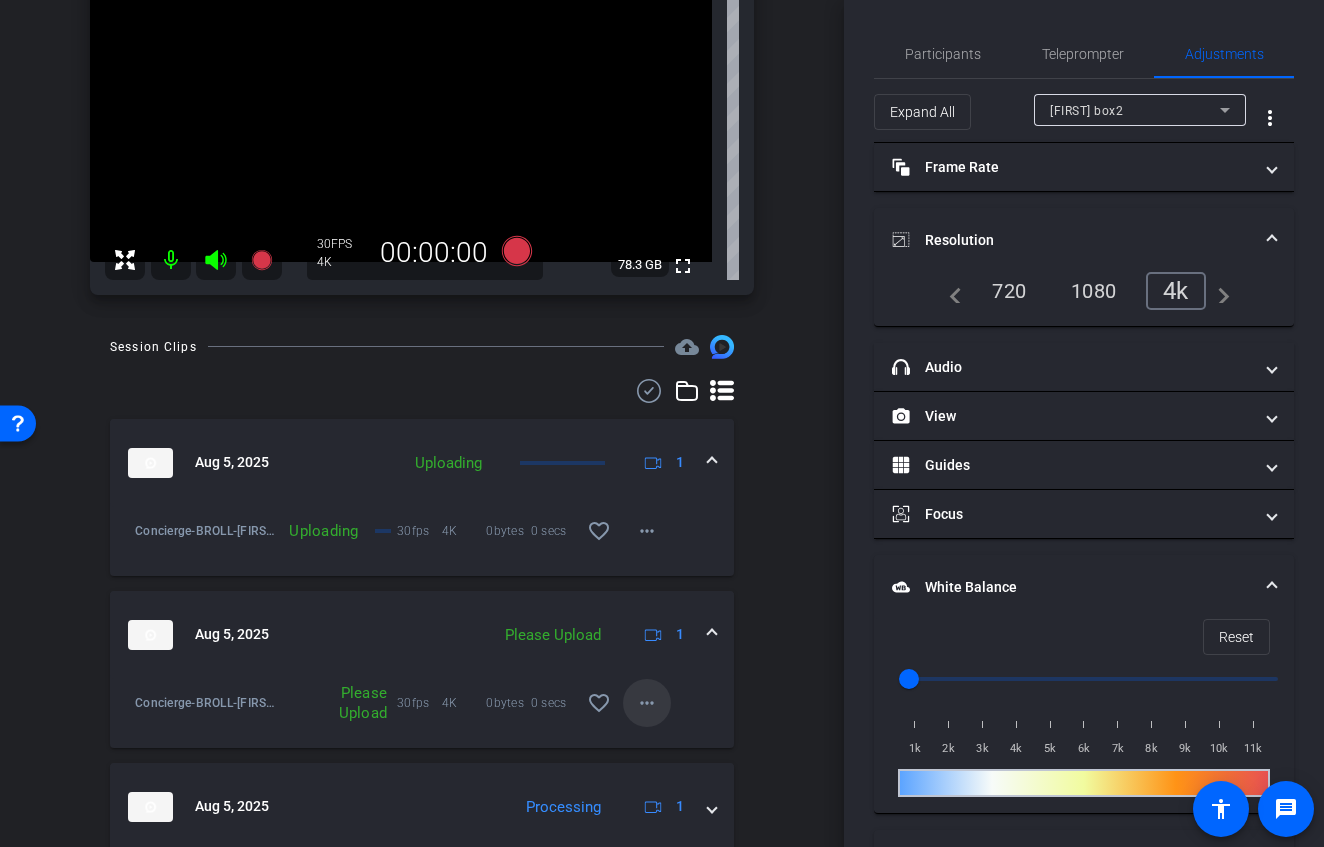 click at bounding box center (647, 703) 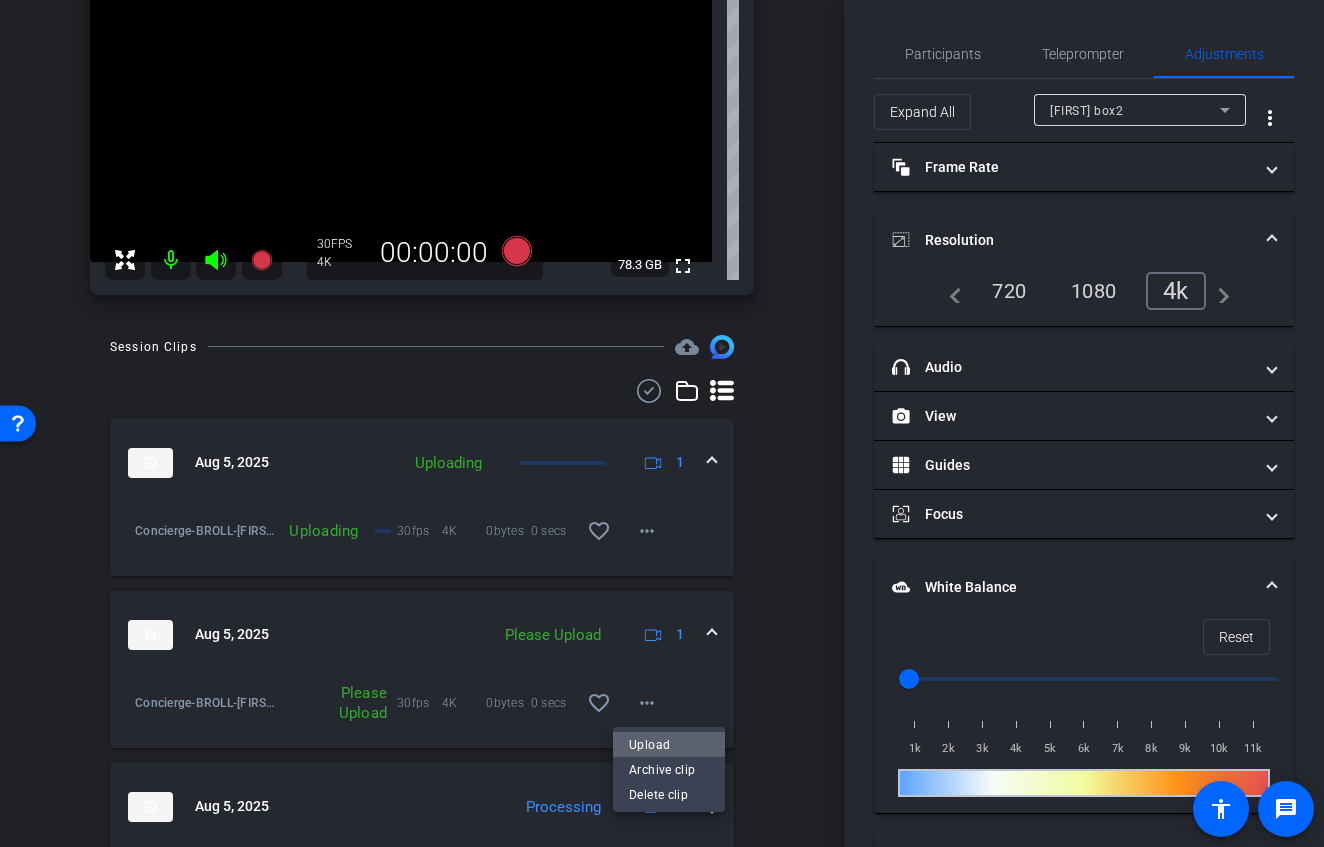 click on "Upload" at bounding box center [669, 745] 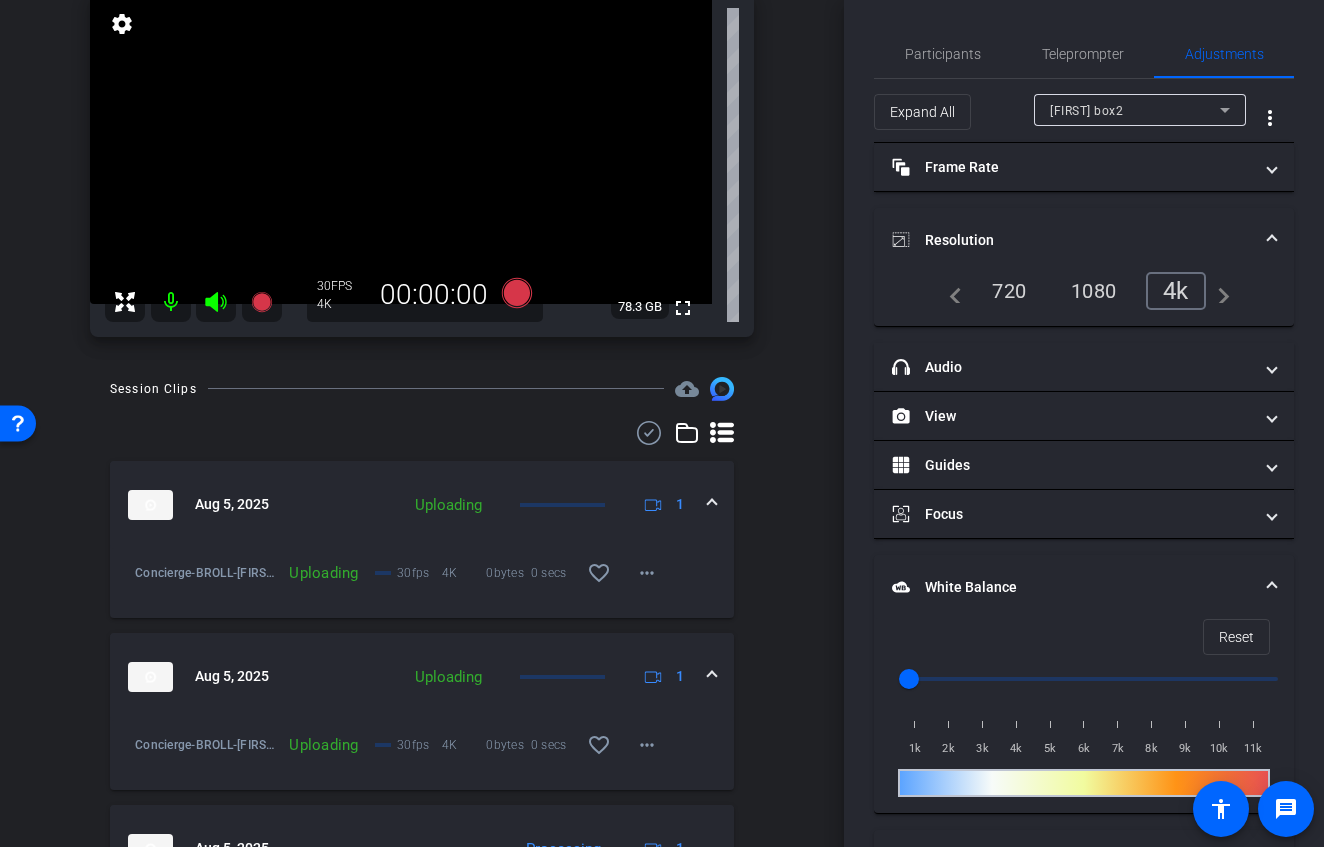 scroll, scrollTop: 0, scrollLeft: 0, axis: both 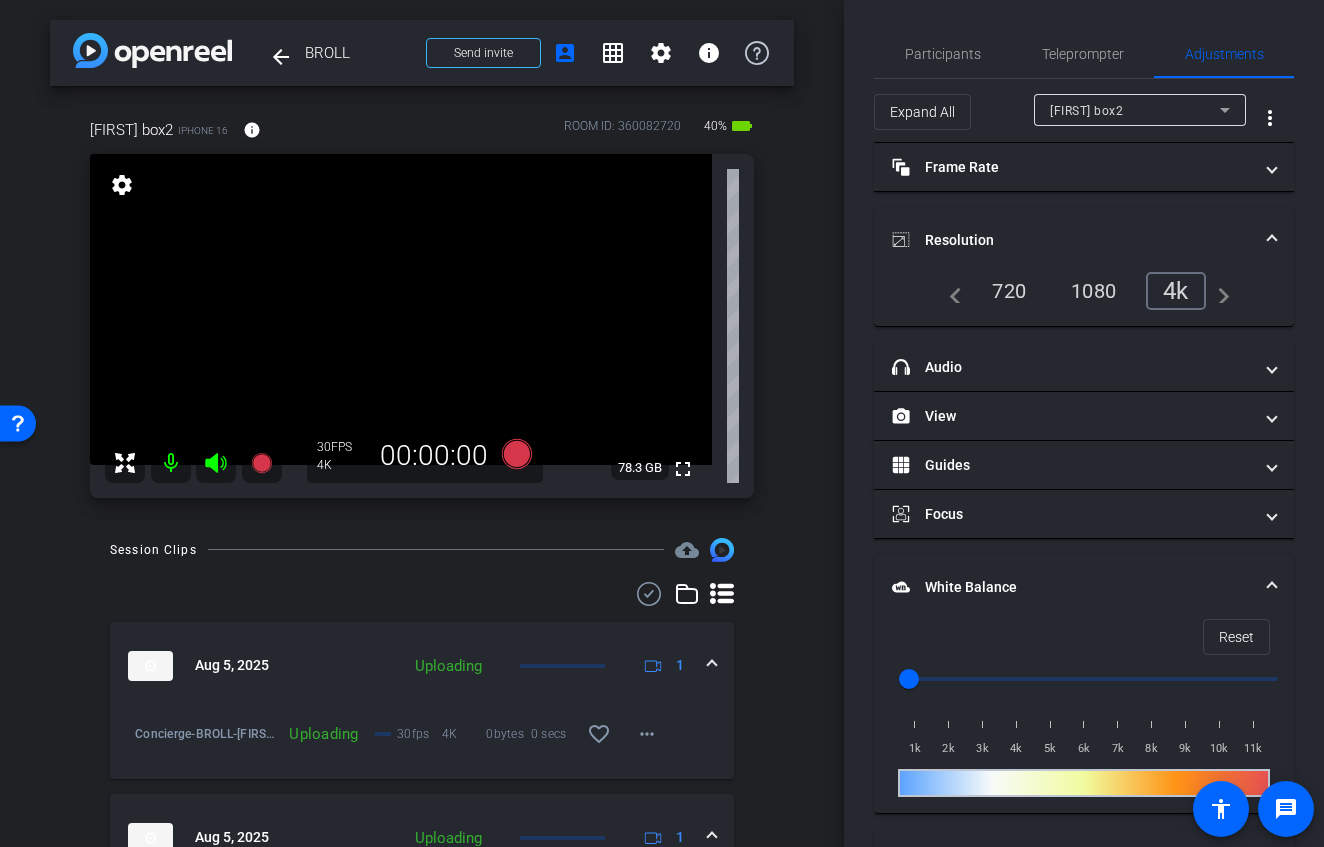 click at bounding box center [401, 309] 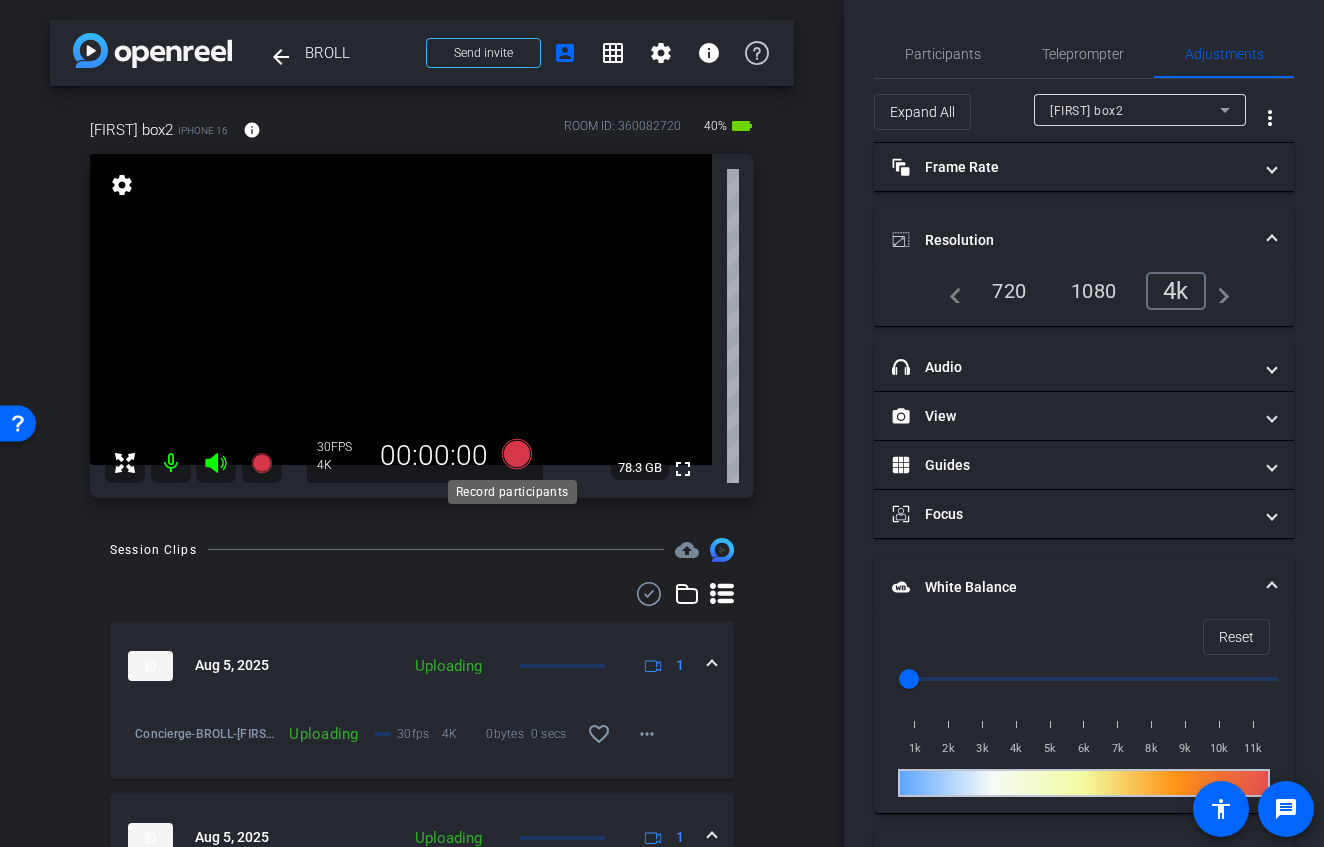 click 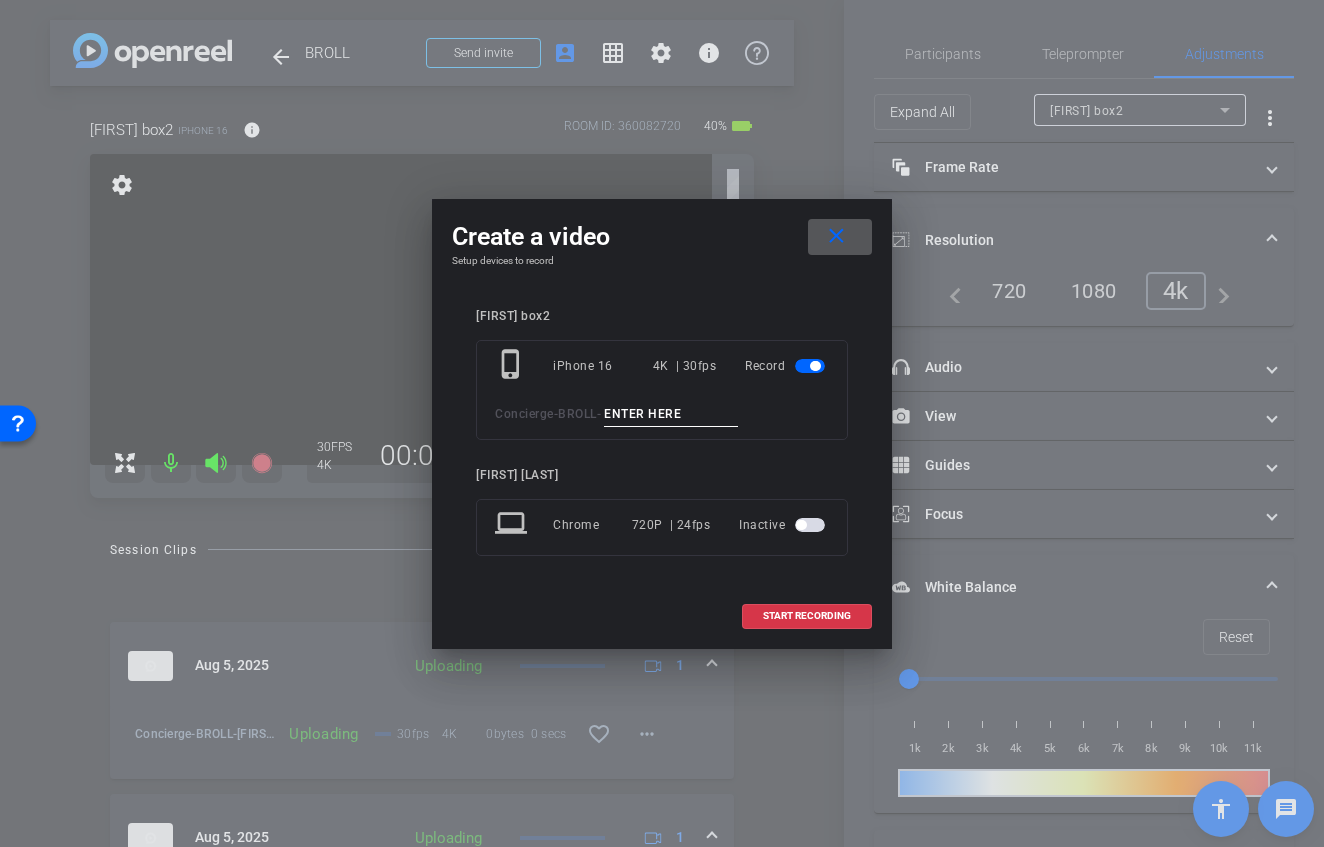 click at bounding box center [671, 414] 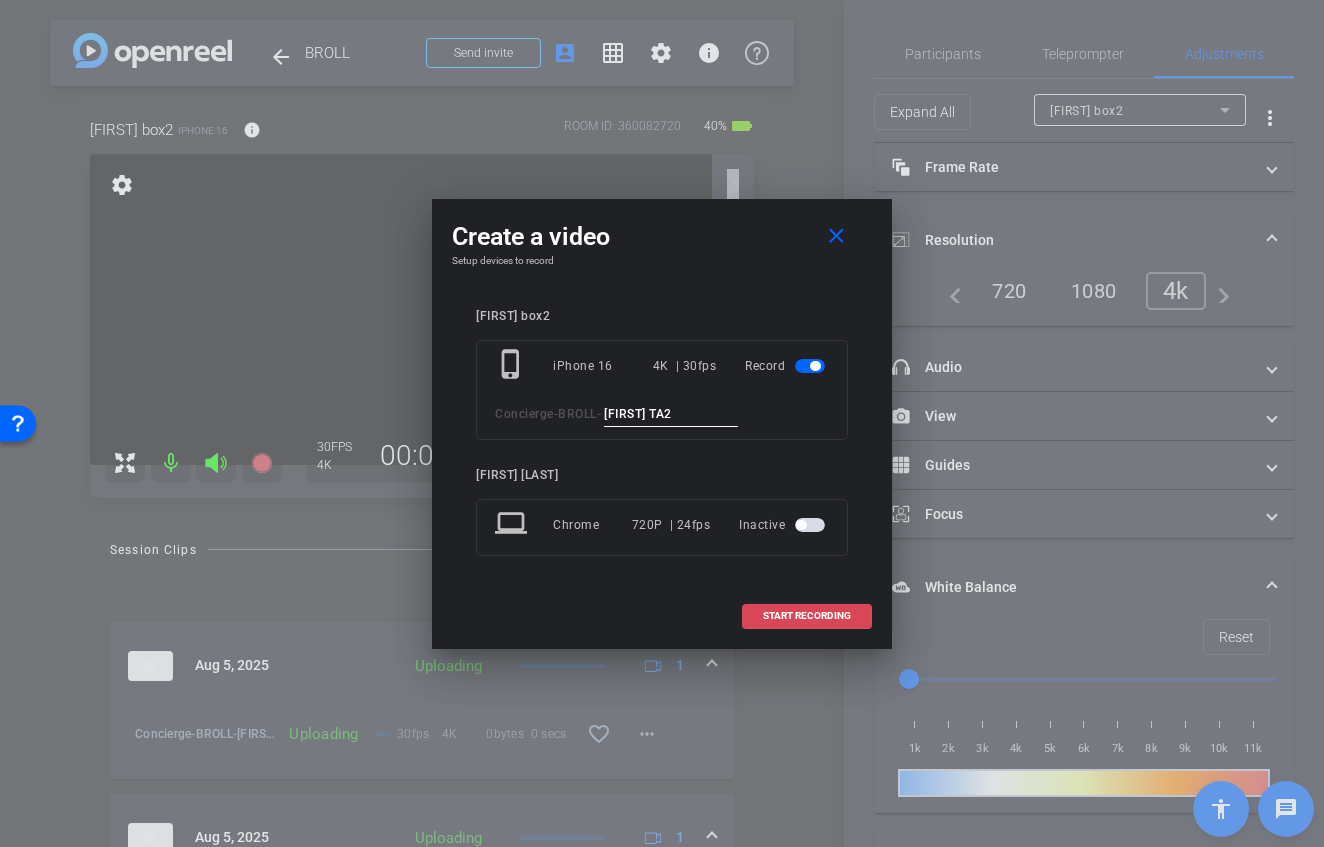type on "[FIRST] TA2" 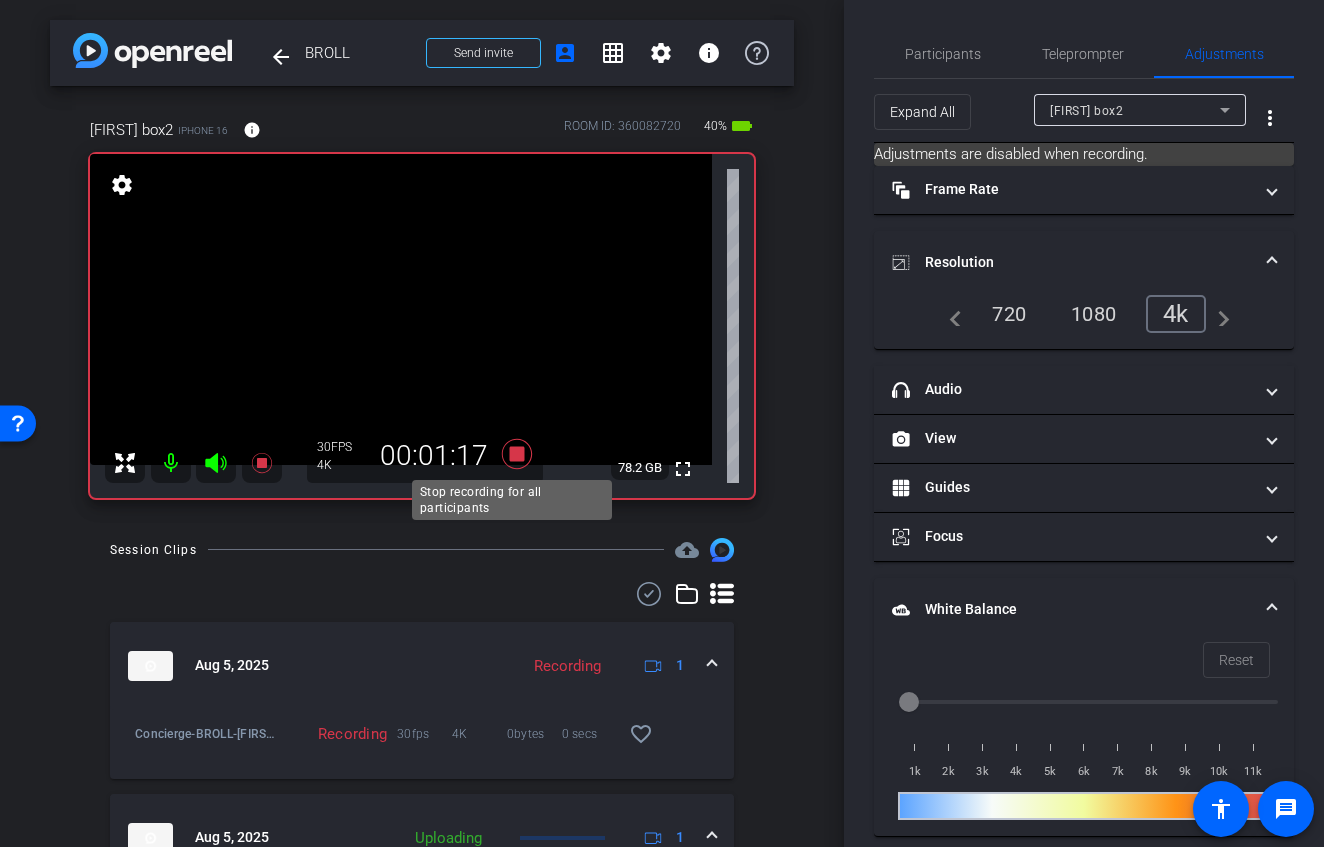 click 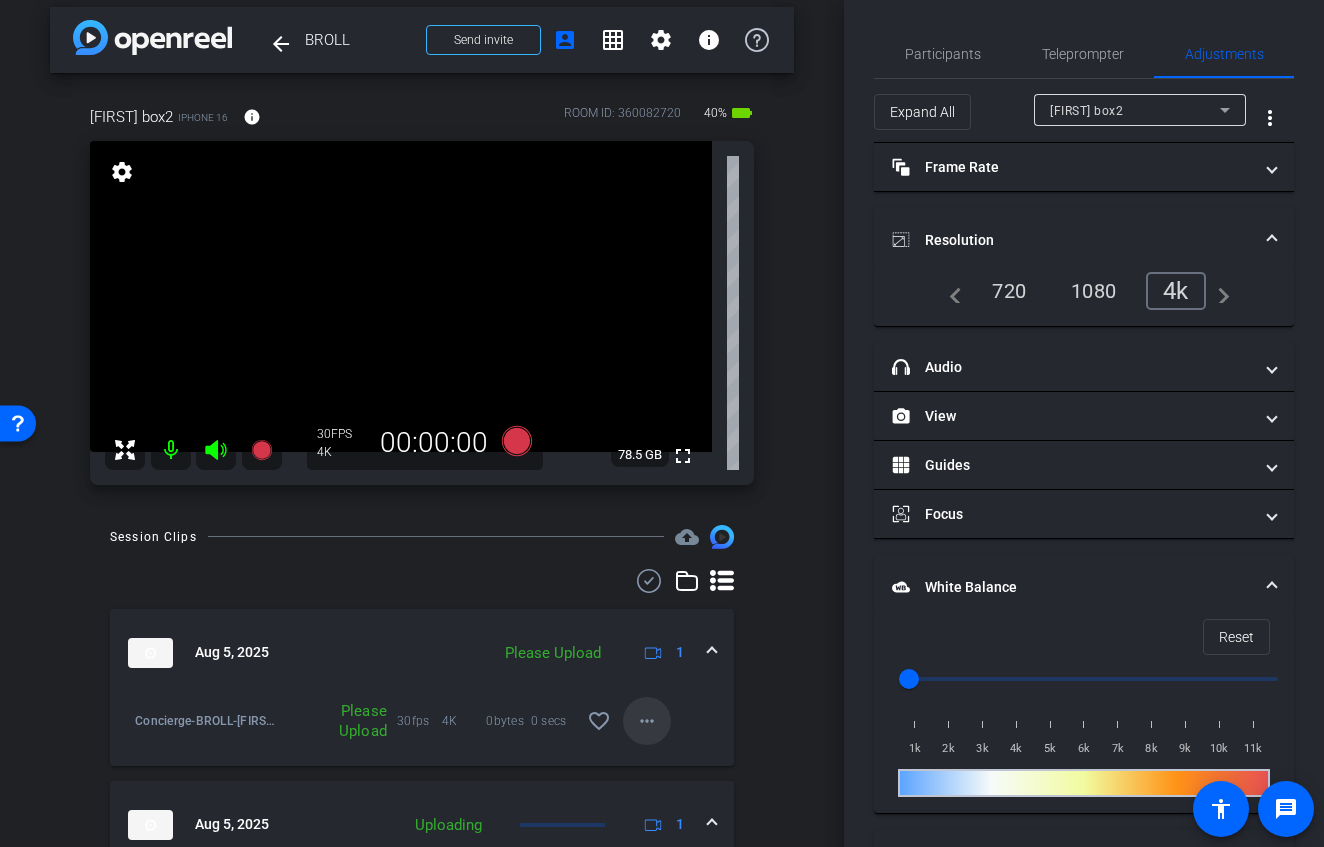scroll, scrollTop: 29, scrollLeft: 0, axis: vertical 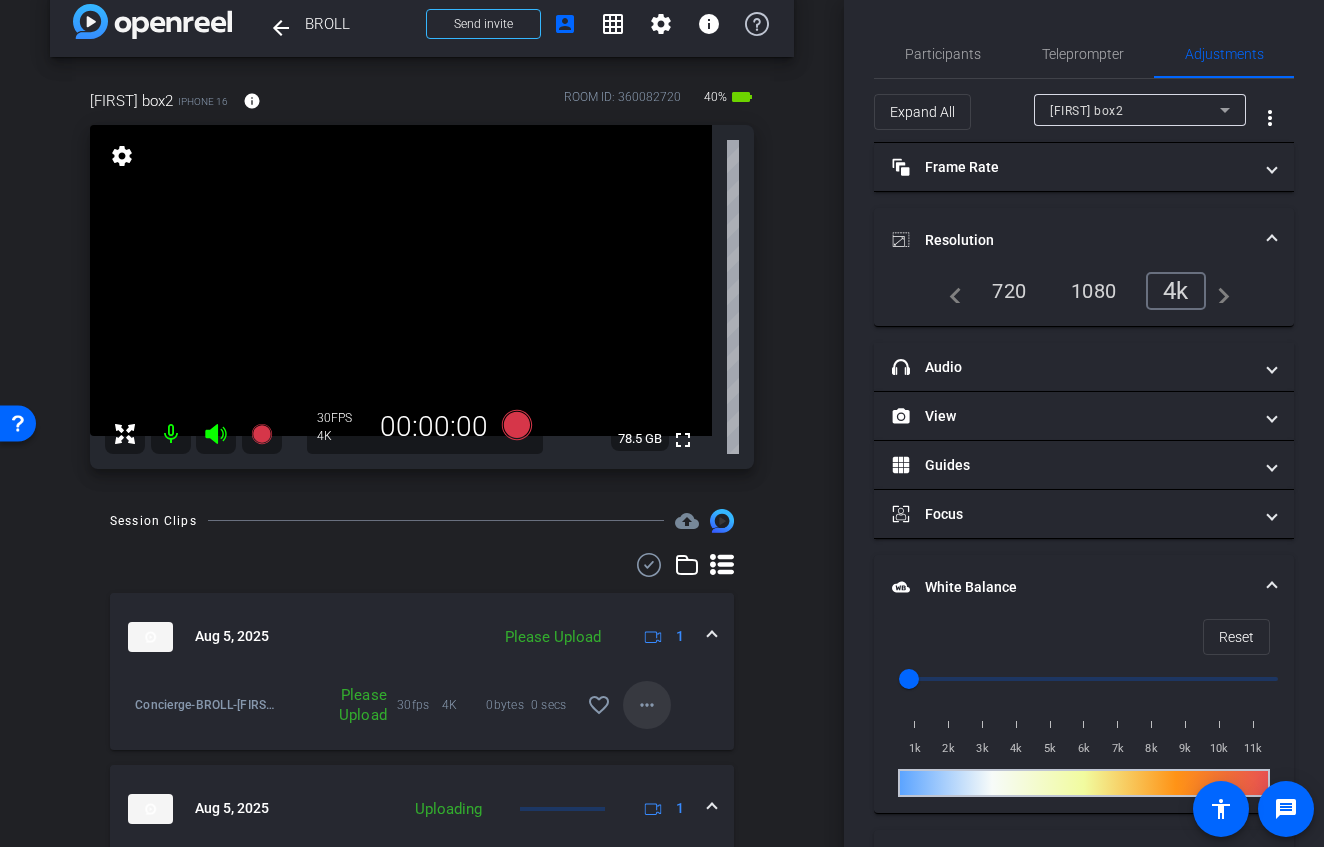 click on "more_horiz" at bounding box center [647, 705] 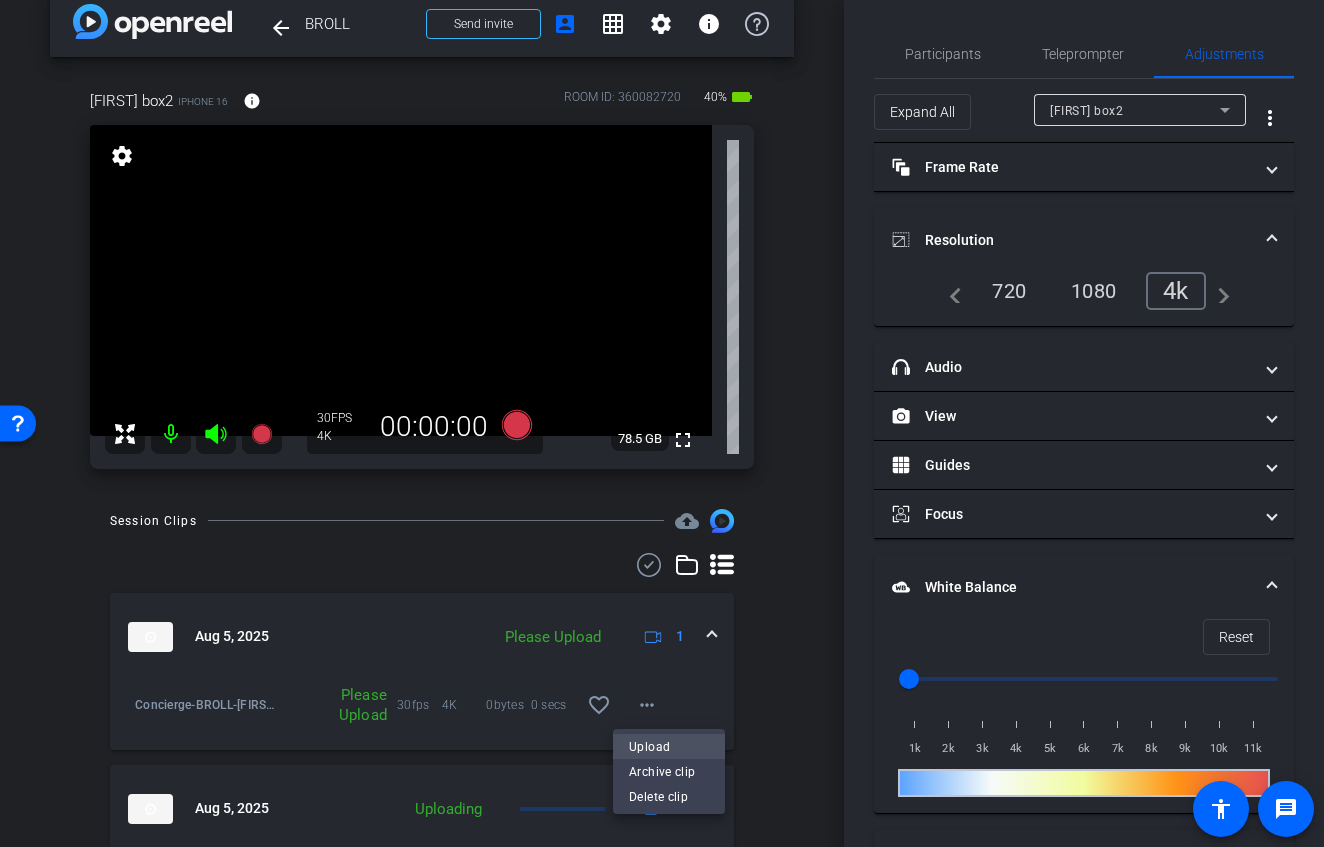 click on "Upload" at bounding box center [669, 746] 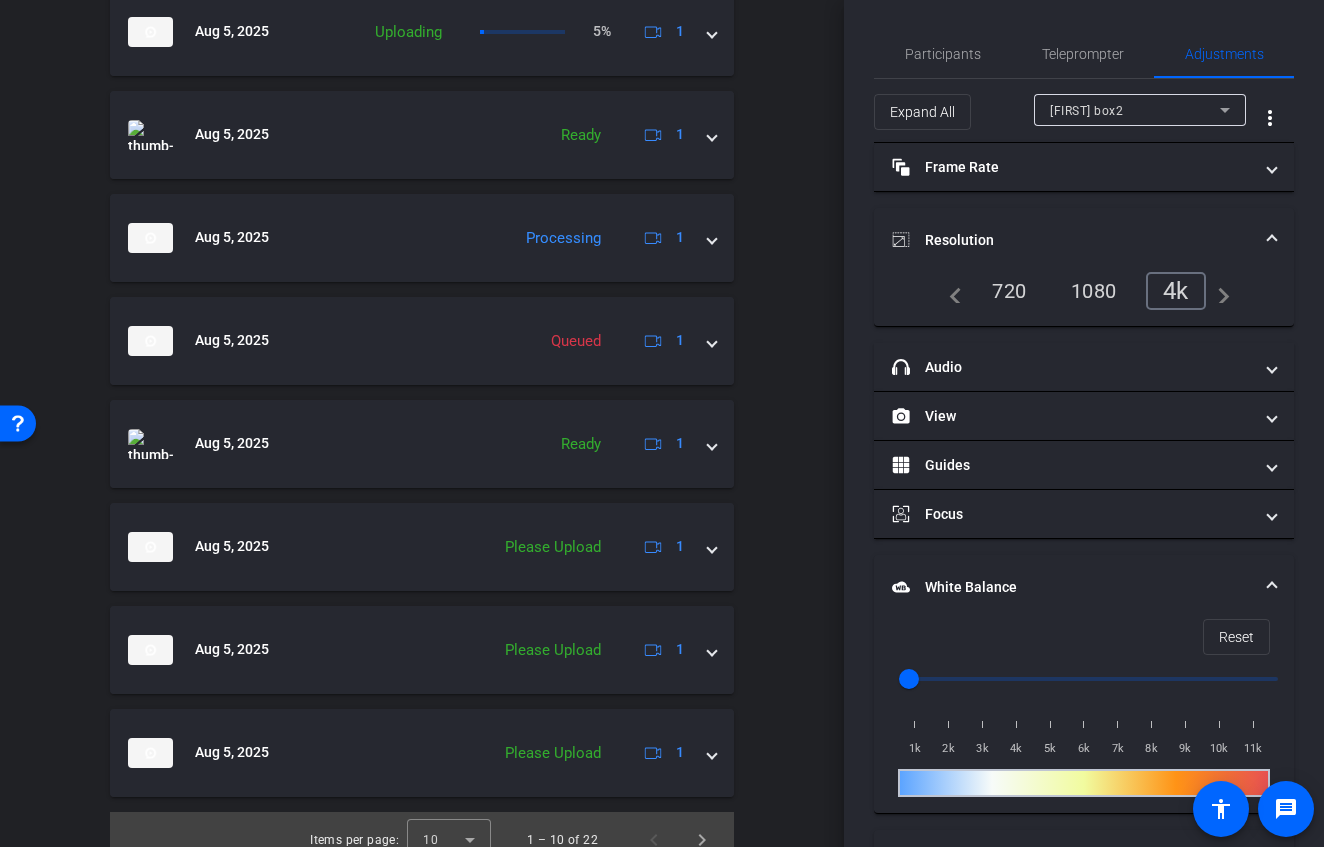 scroll, scrollTop: 999, scrollLeft: 0, axis: vertical 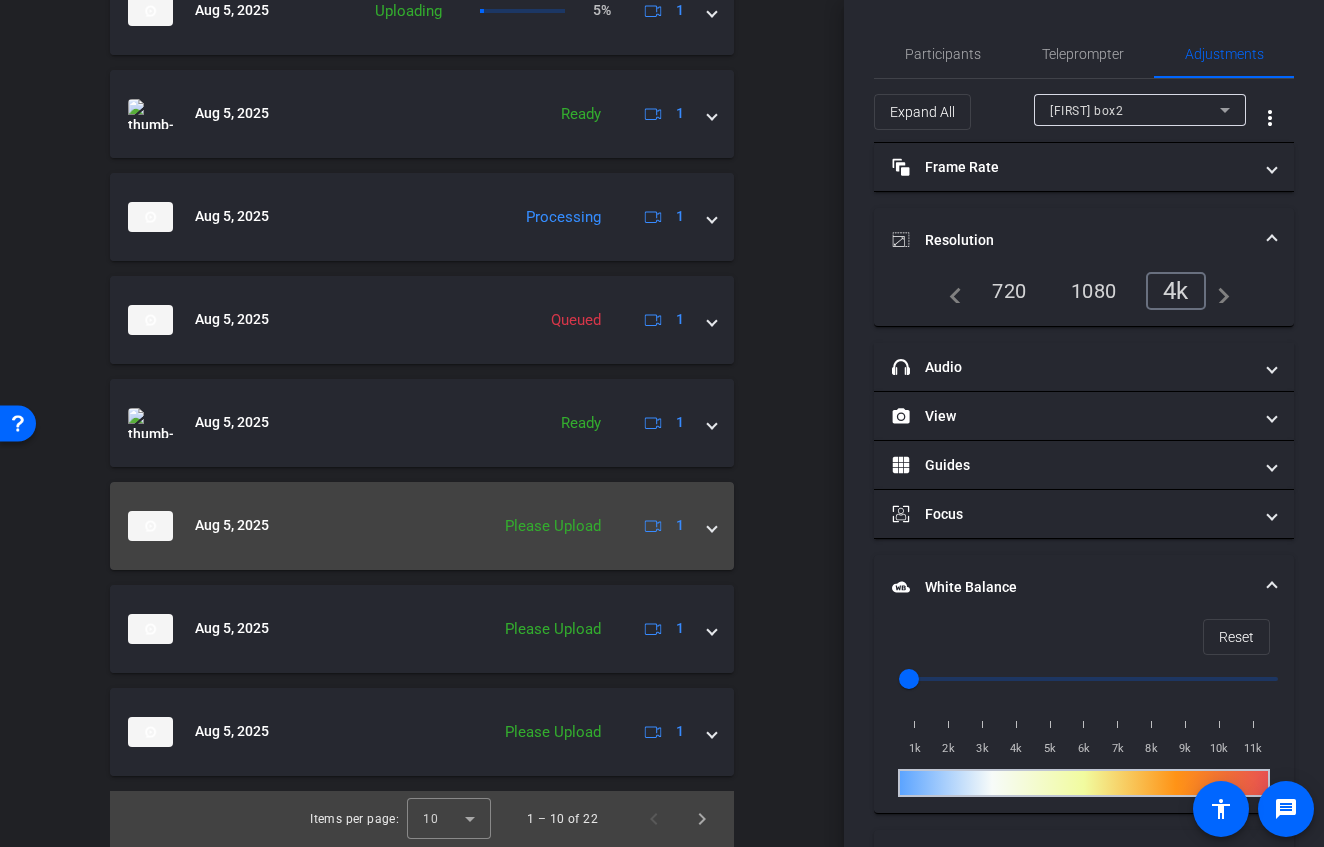 click at bounding box center (712, 525) 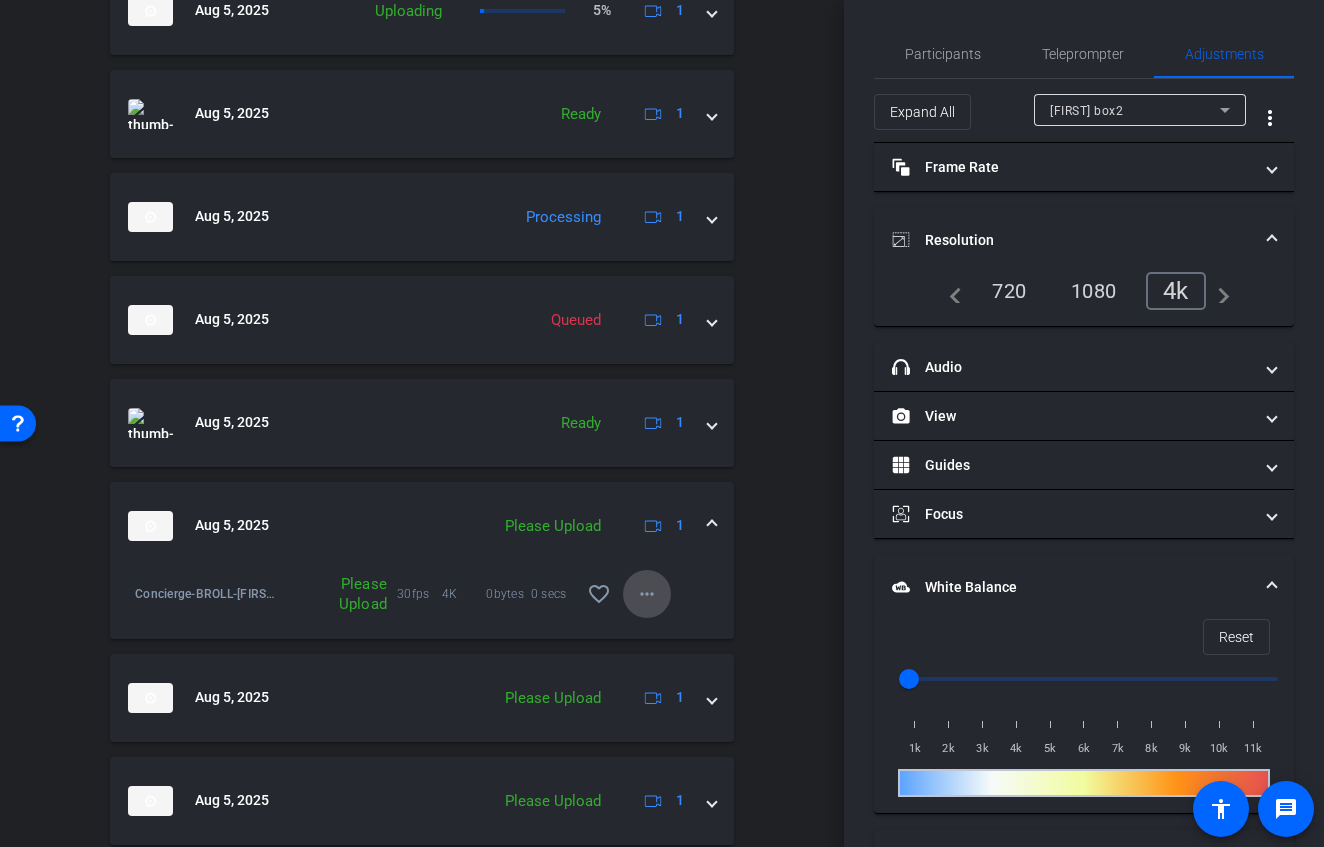 click on "more_horiz" at bounding box center [647, 594] 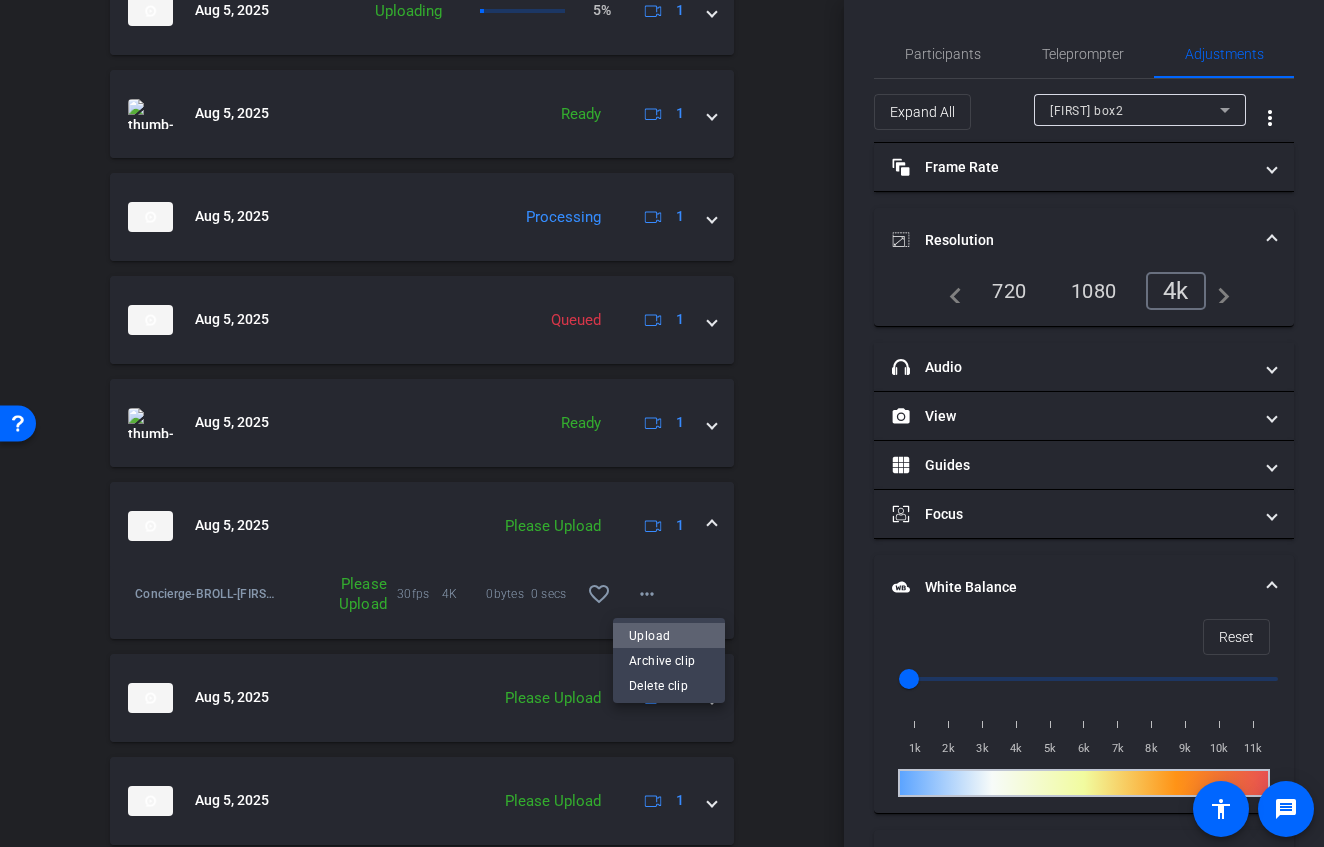 click on "Upload" at bounding box center [669, 636] 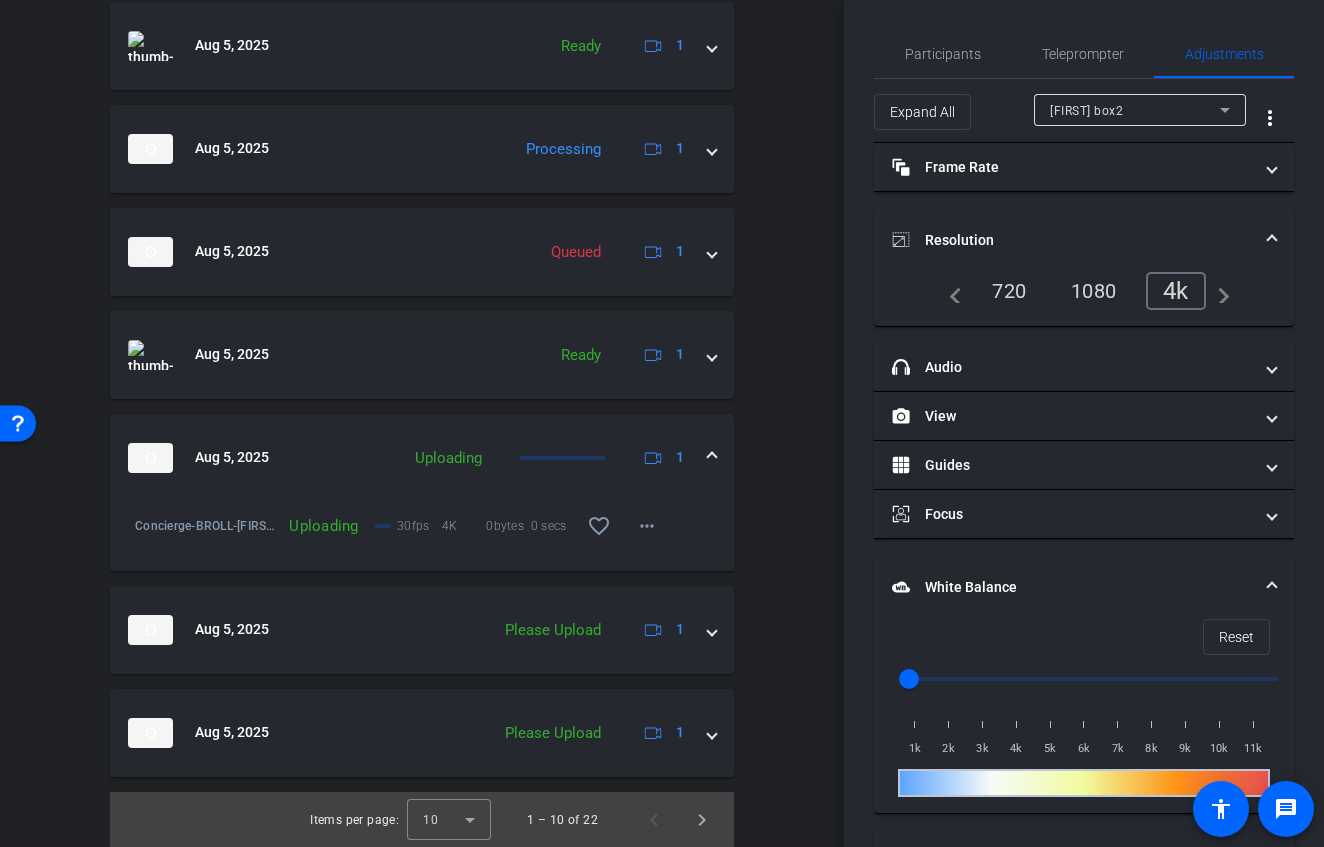 scroll, scrollTop: 1068, scrollLeft: 0, axis: vertical 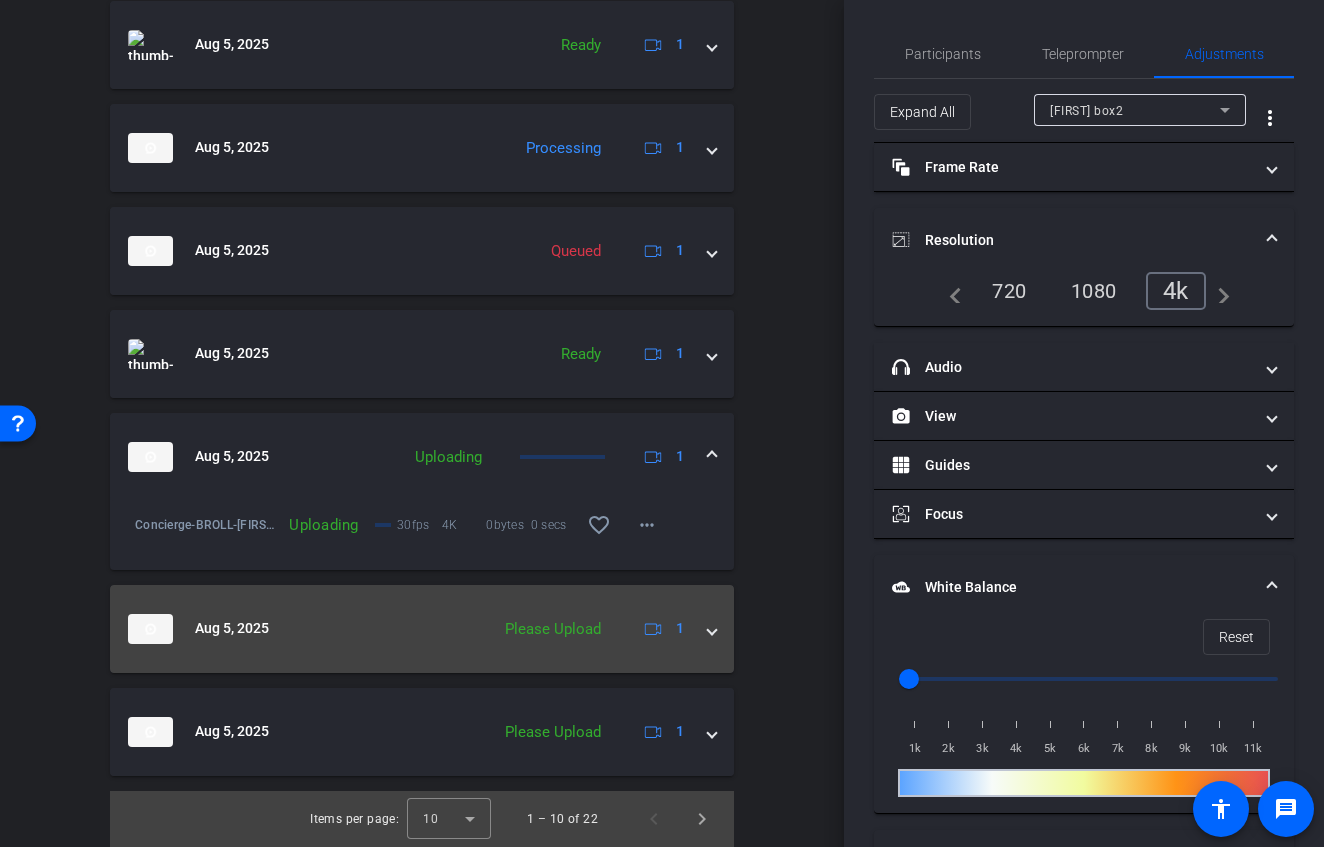 click on "Aug 5, 2025  Please Upload
1" at bounding box center [422, 629] 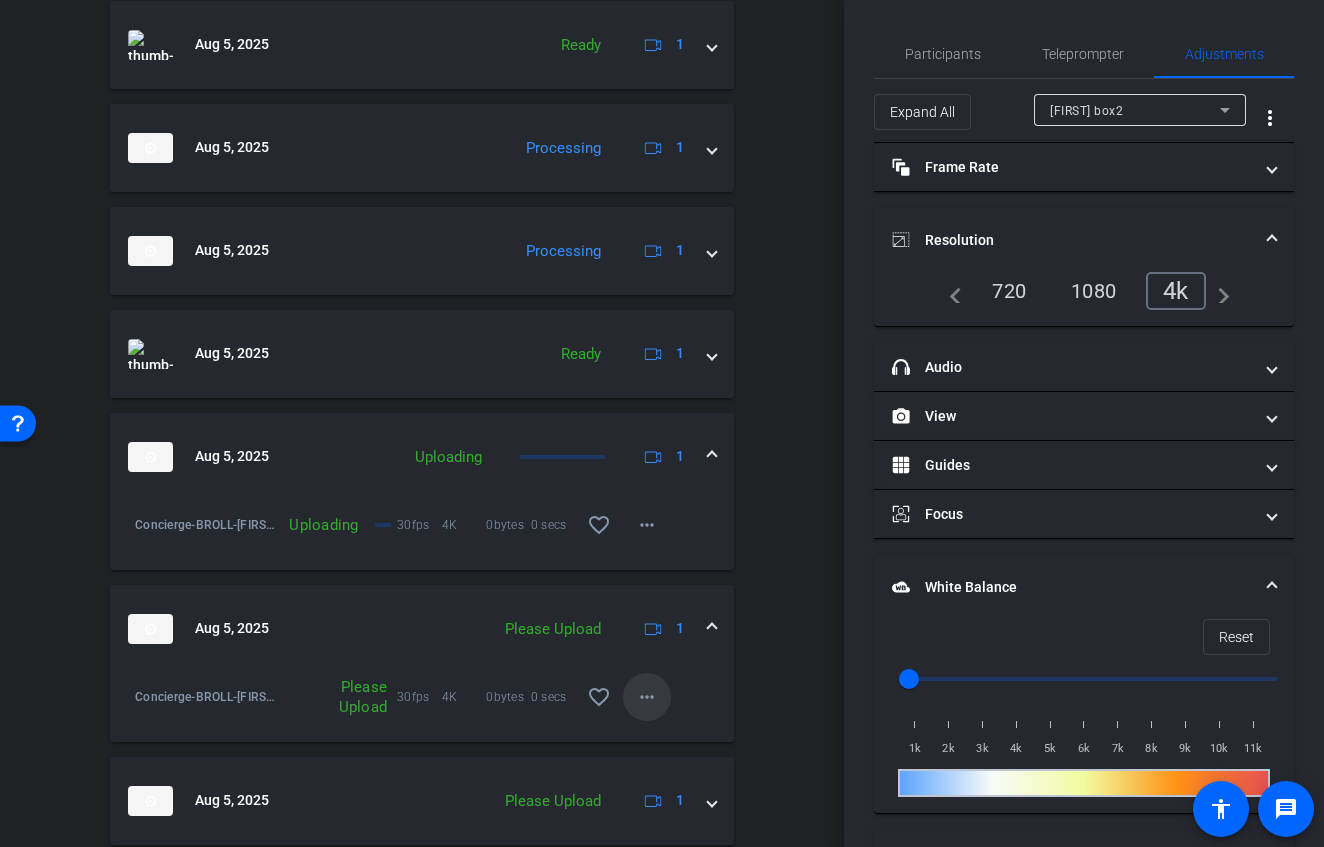 click on "more_horiz" at bounding box center [647, 697] 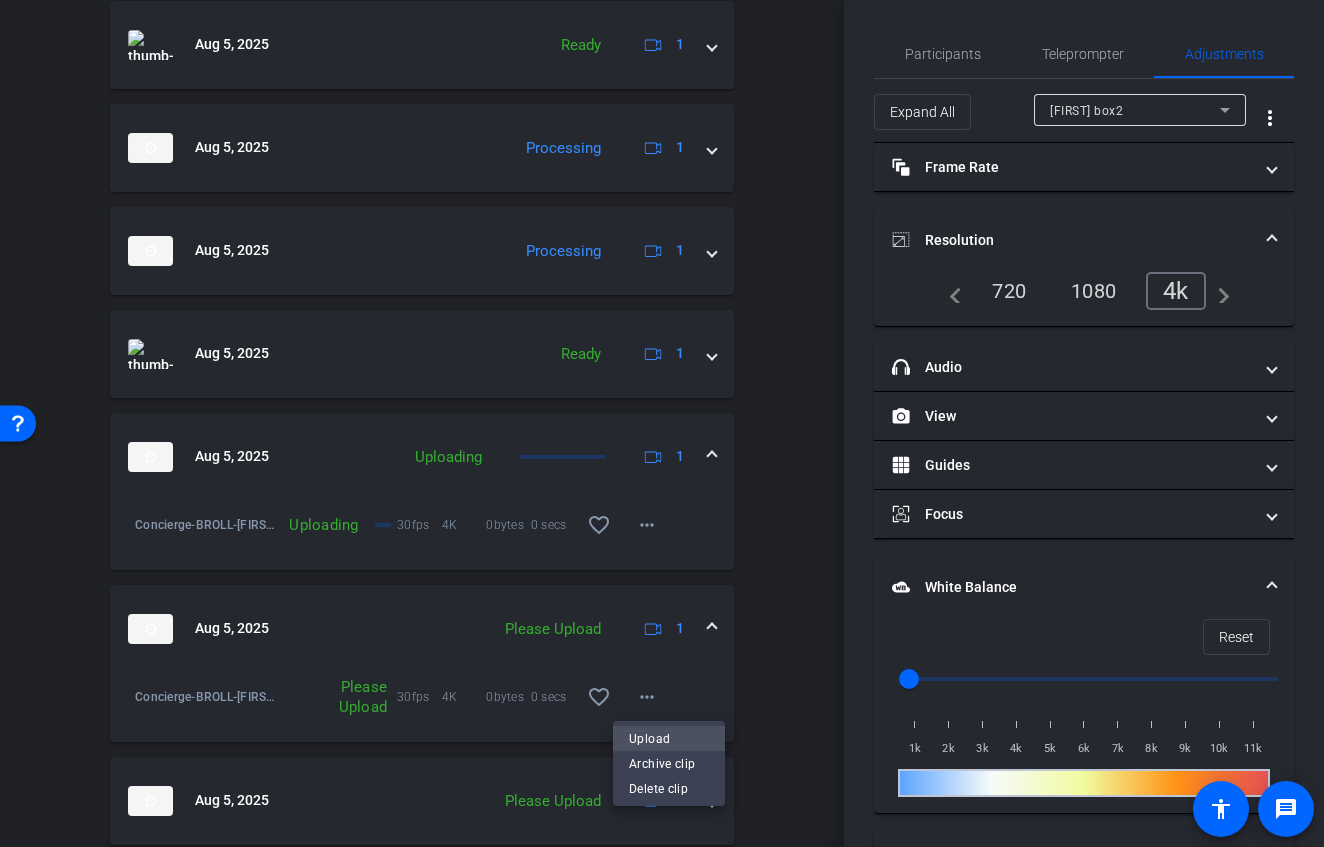 click on "Upload" at bounding box center (669, 739) 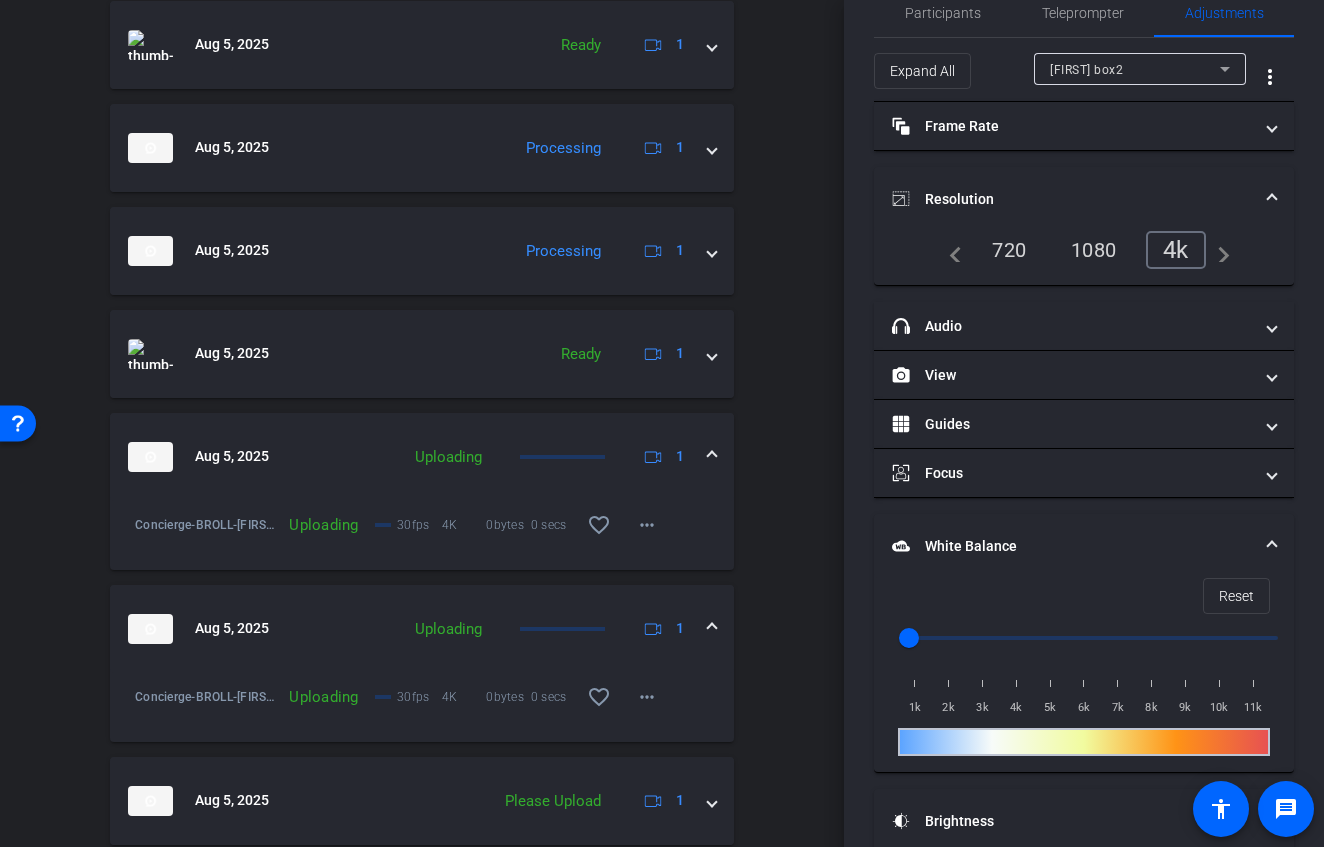 scroll, scrollTop: 152, scrollLeft: 0, axis: vertical 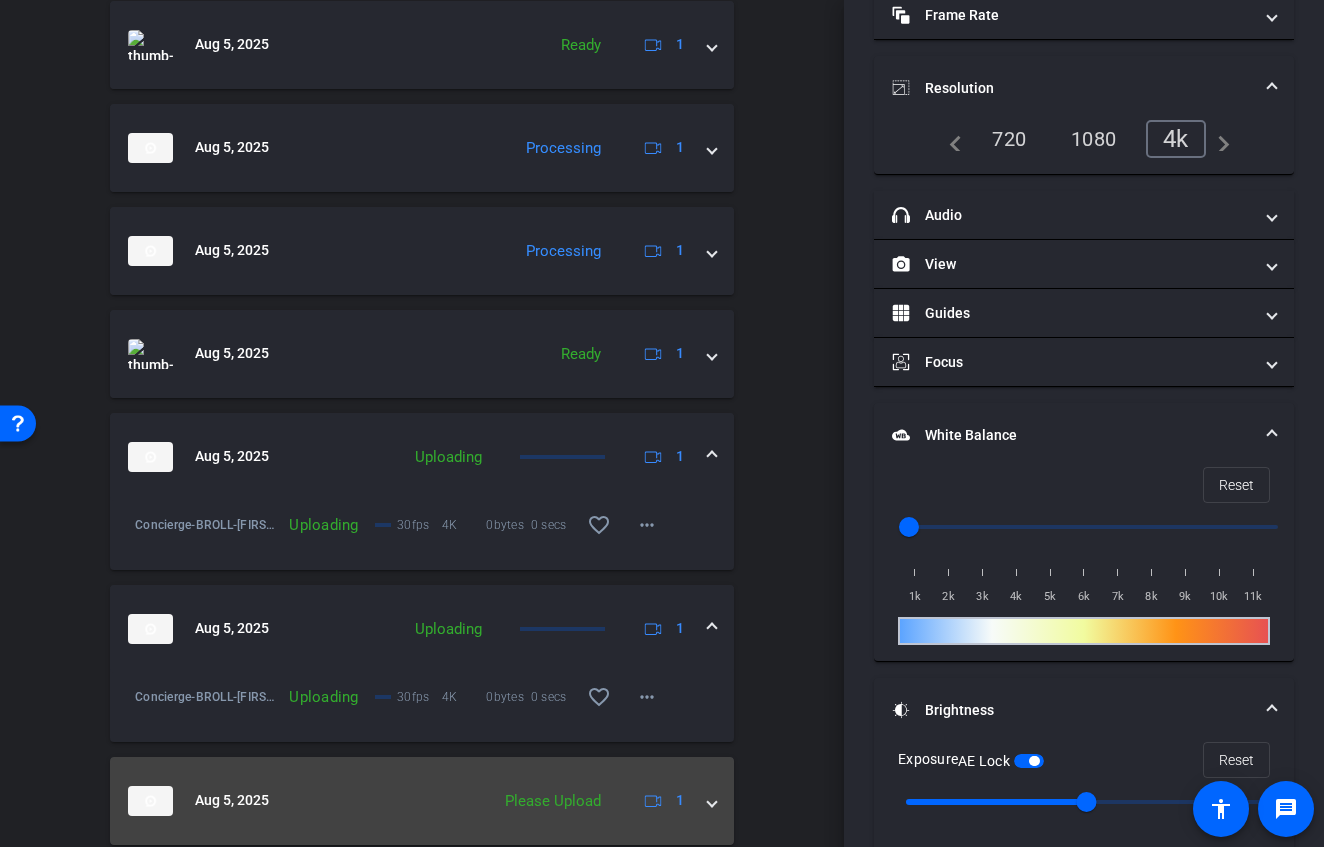 click at bounding box center (712, 800) 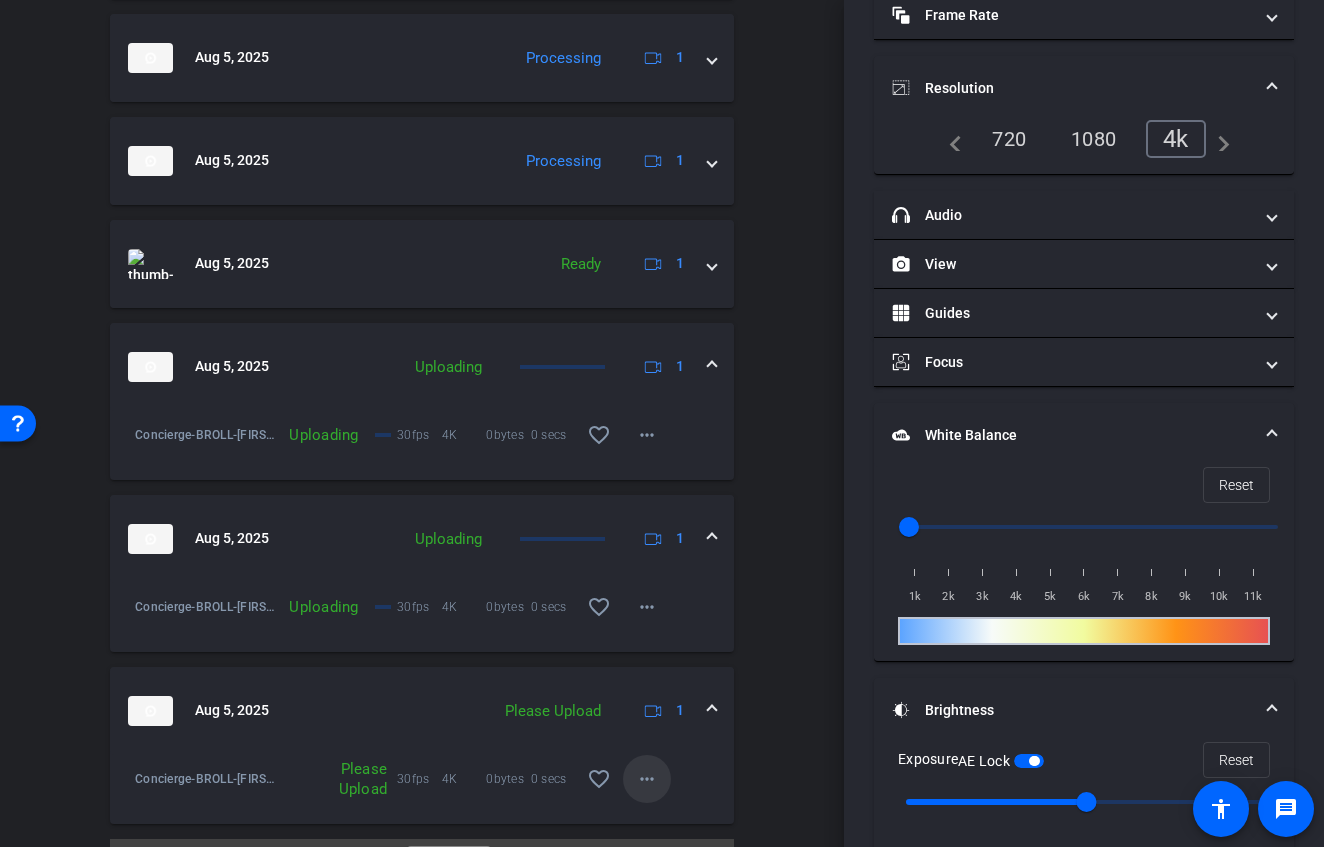 scroll, scrollTop: 1206, scrollLeft: 0, axis: vertical 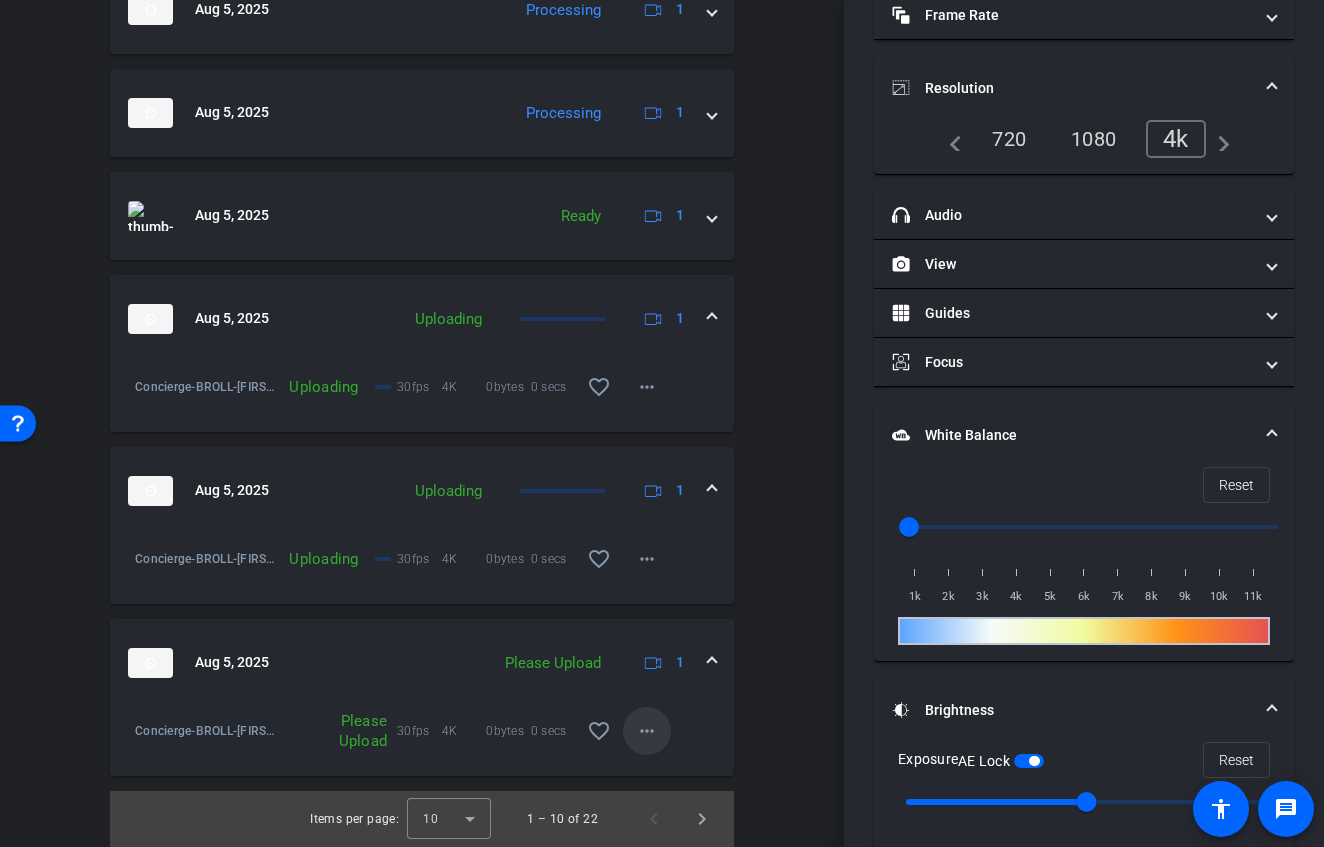 click at bounding box center [647, 731] 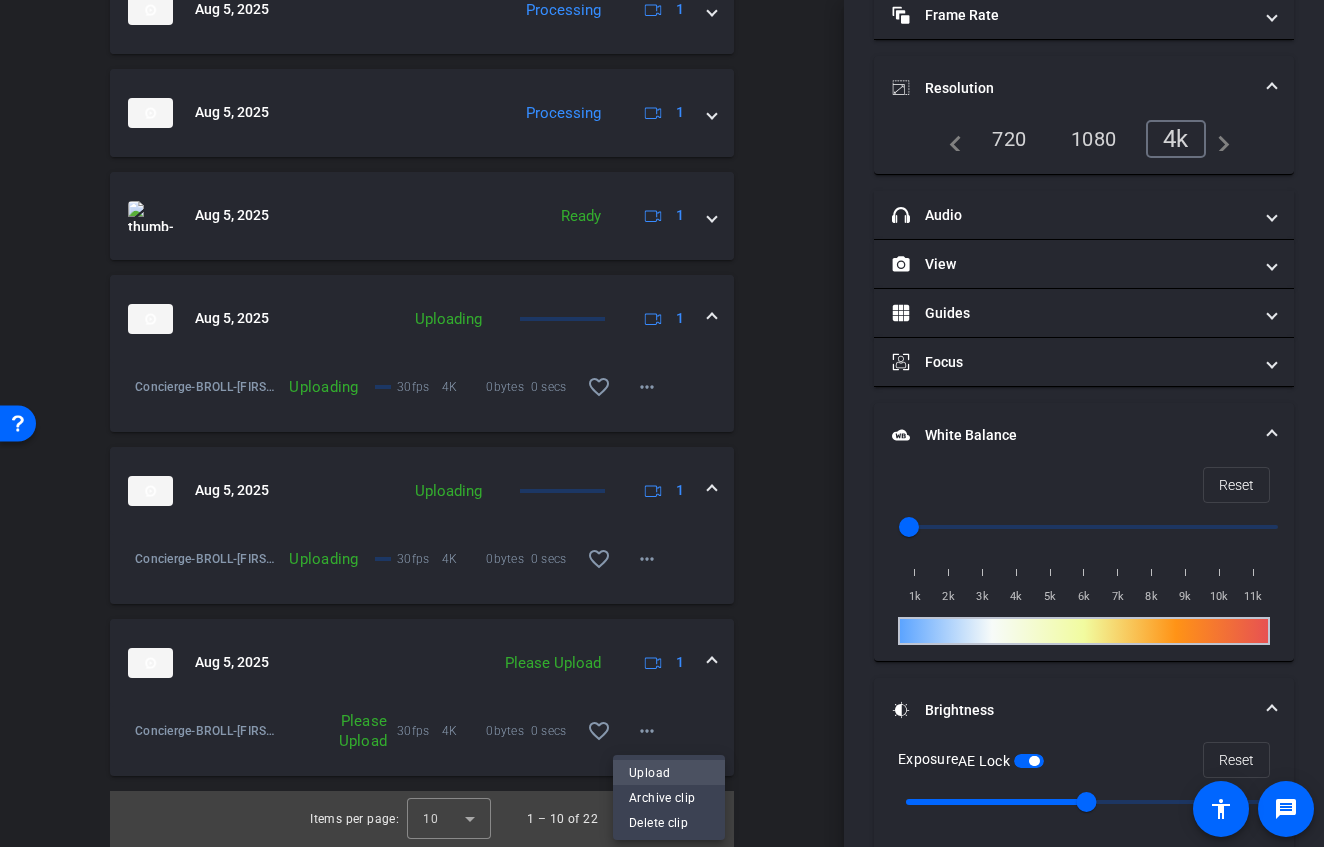 click on "Upload" at bounding box center [669, 773] 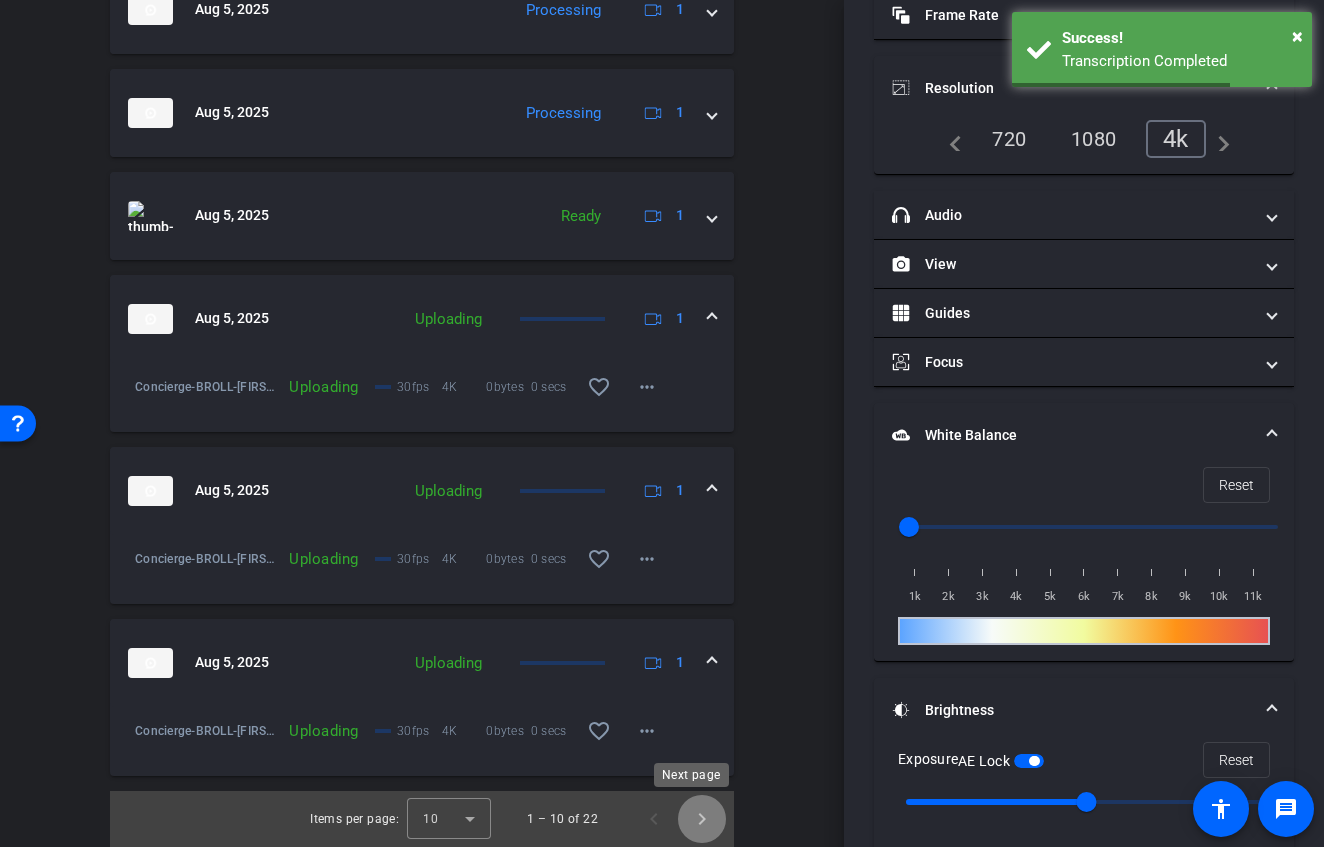 click 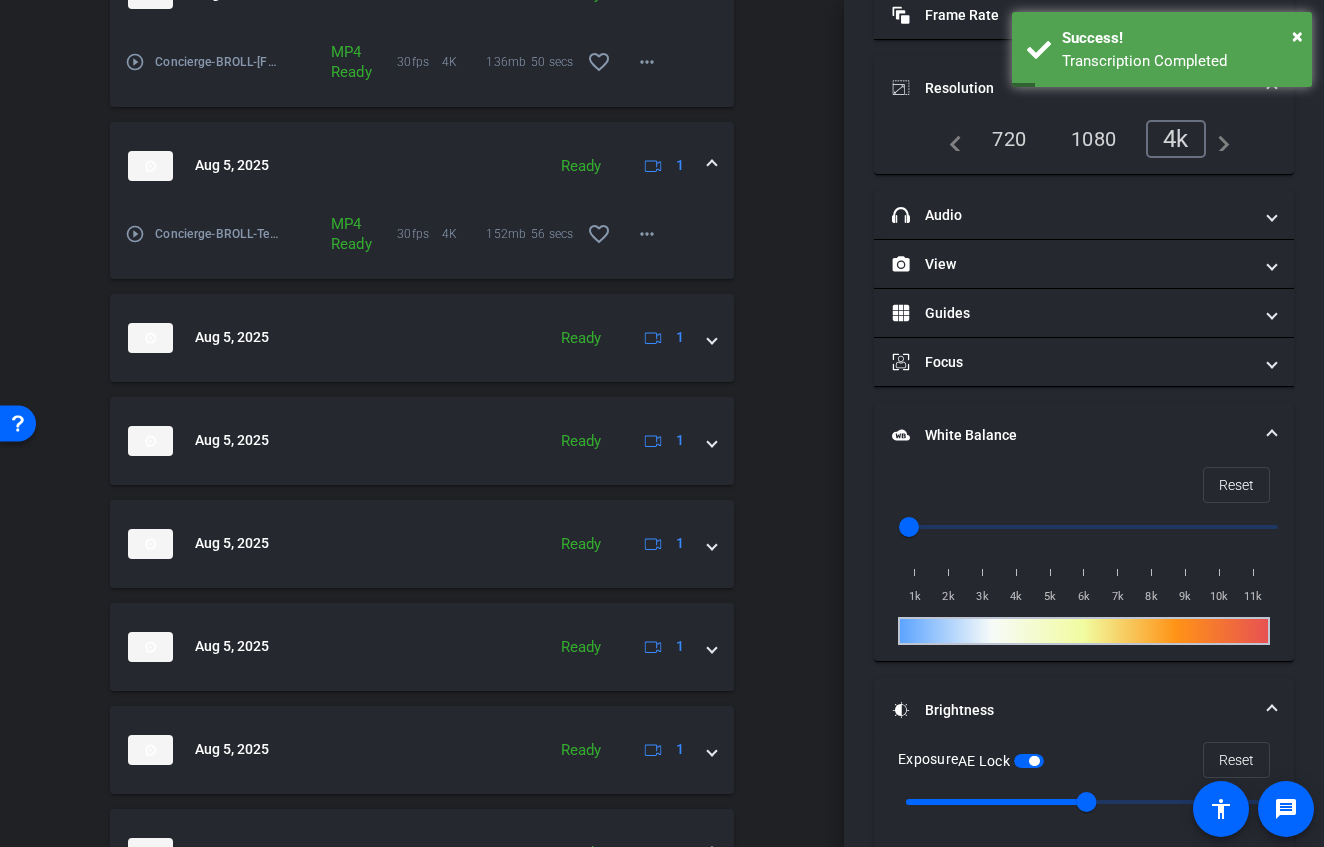 scroll, scrollTop: 1206, scrollLeft: 0, axis: vertical 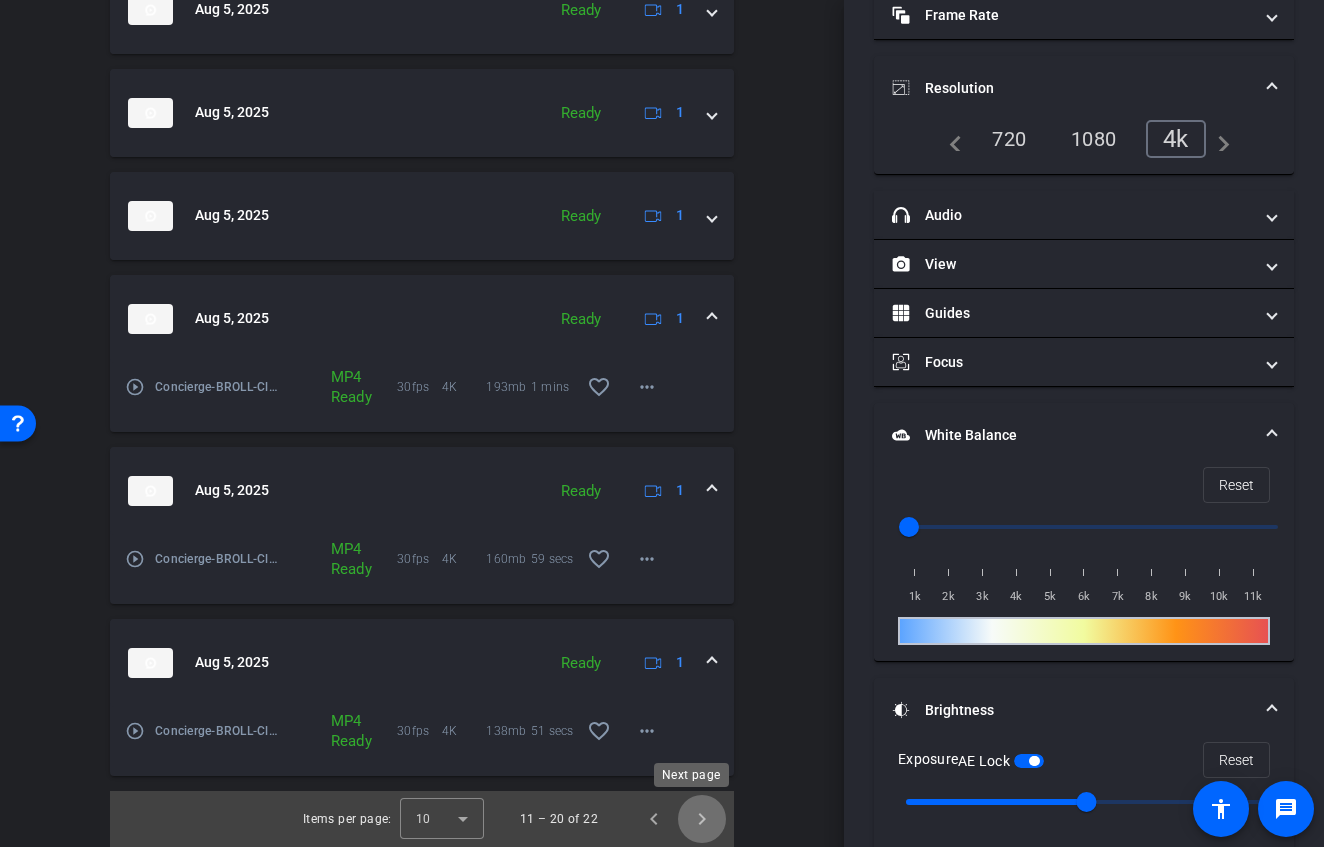 click 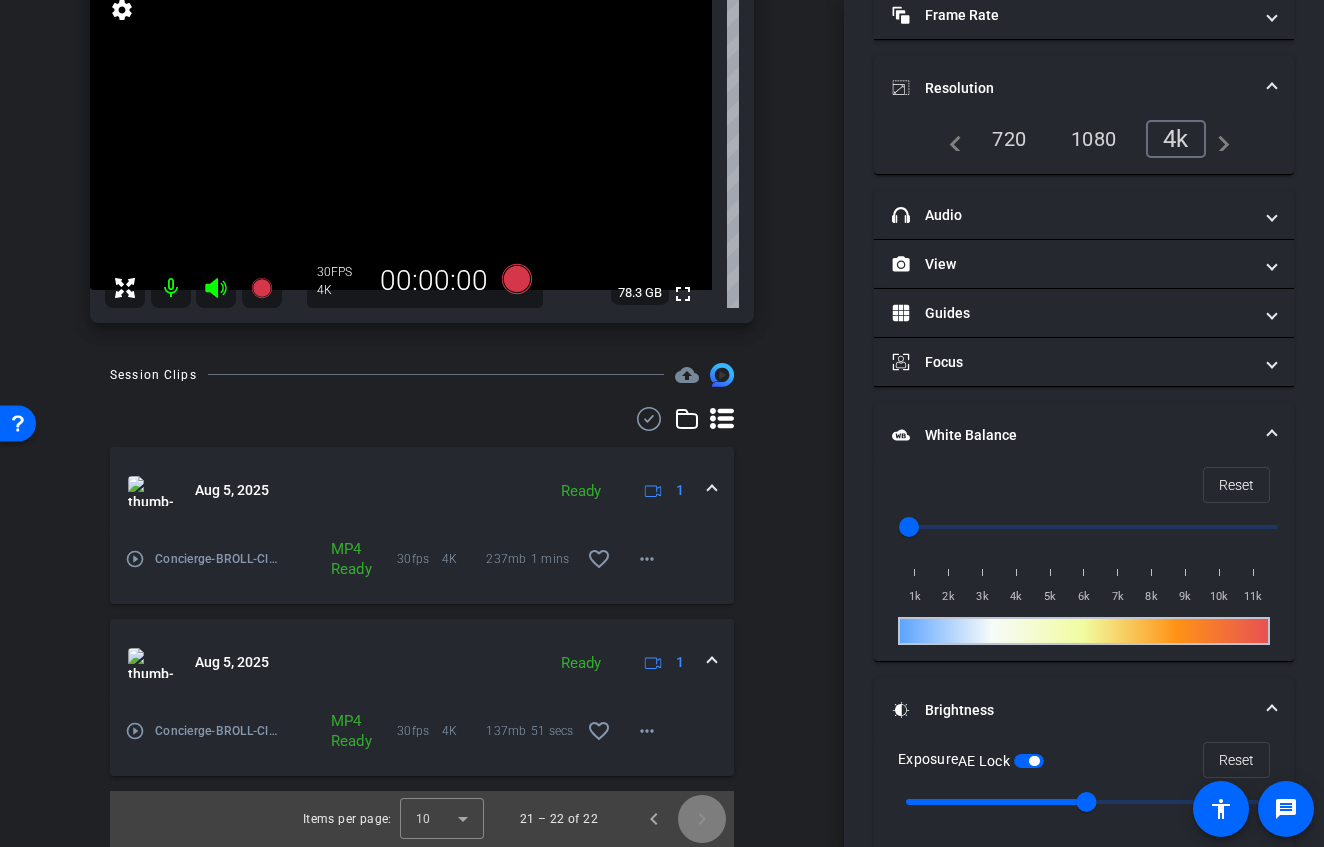 scroll, scrollTop: 175, scrollLeft: 0, axis: vertical 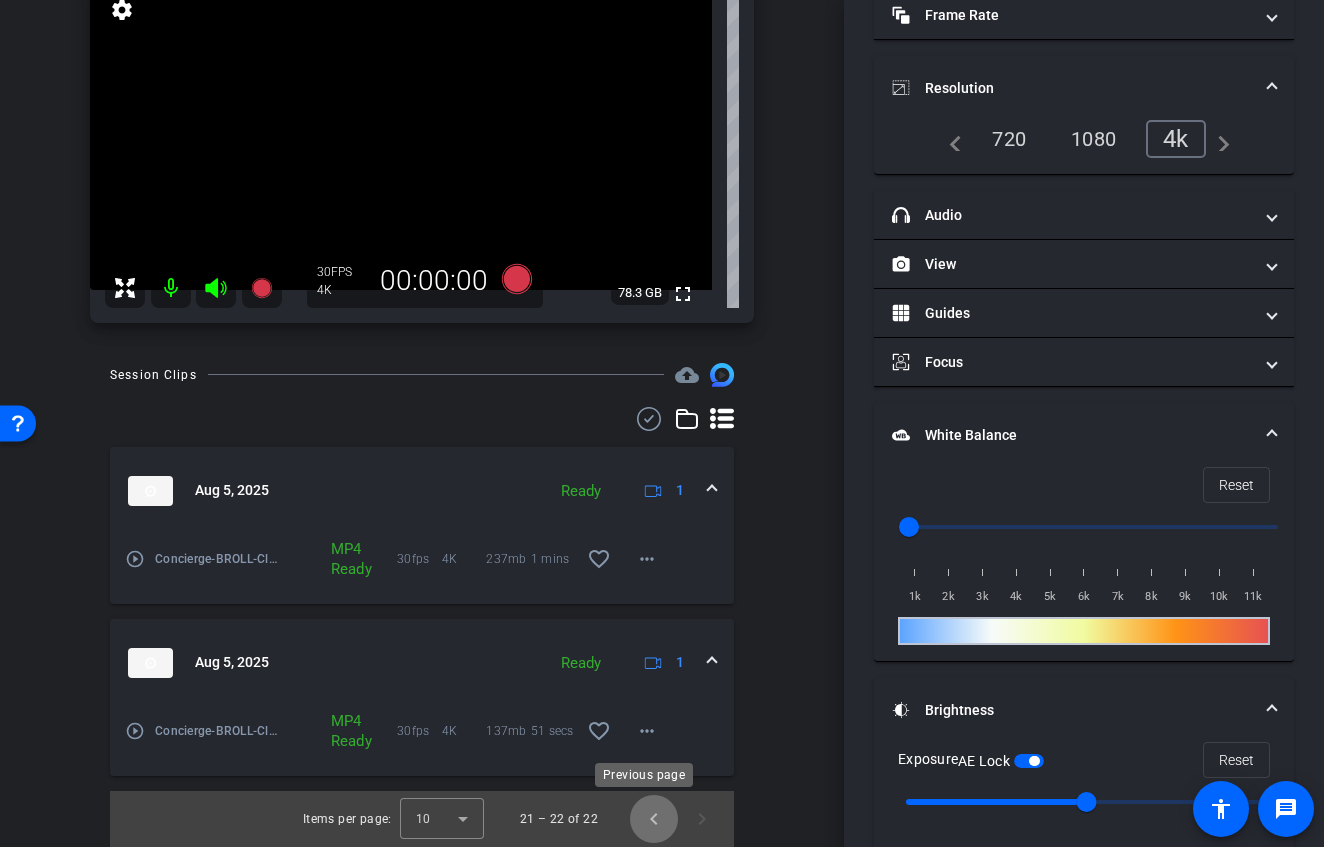 click 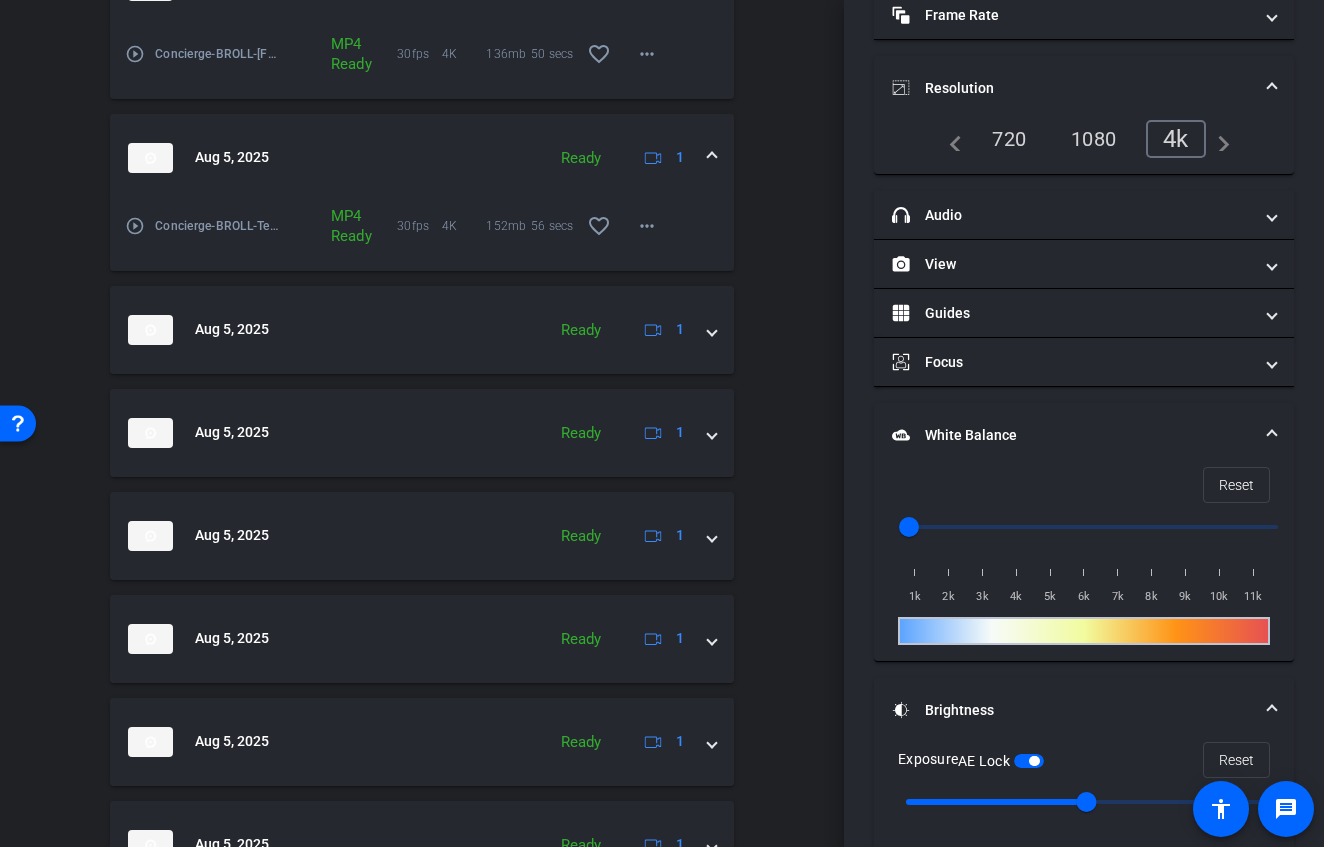 scroll, scrollTop: 999, scrollLeft: 0, axis: vertical 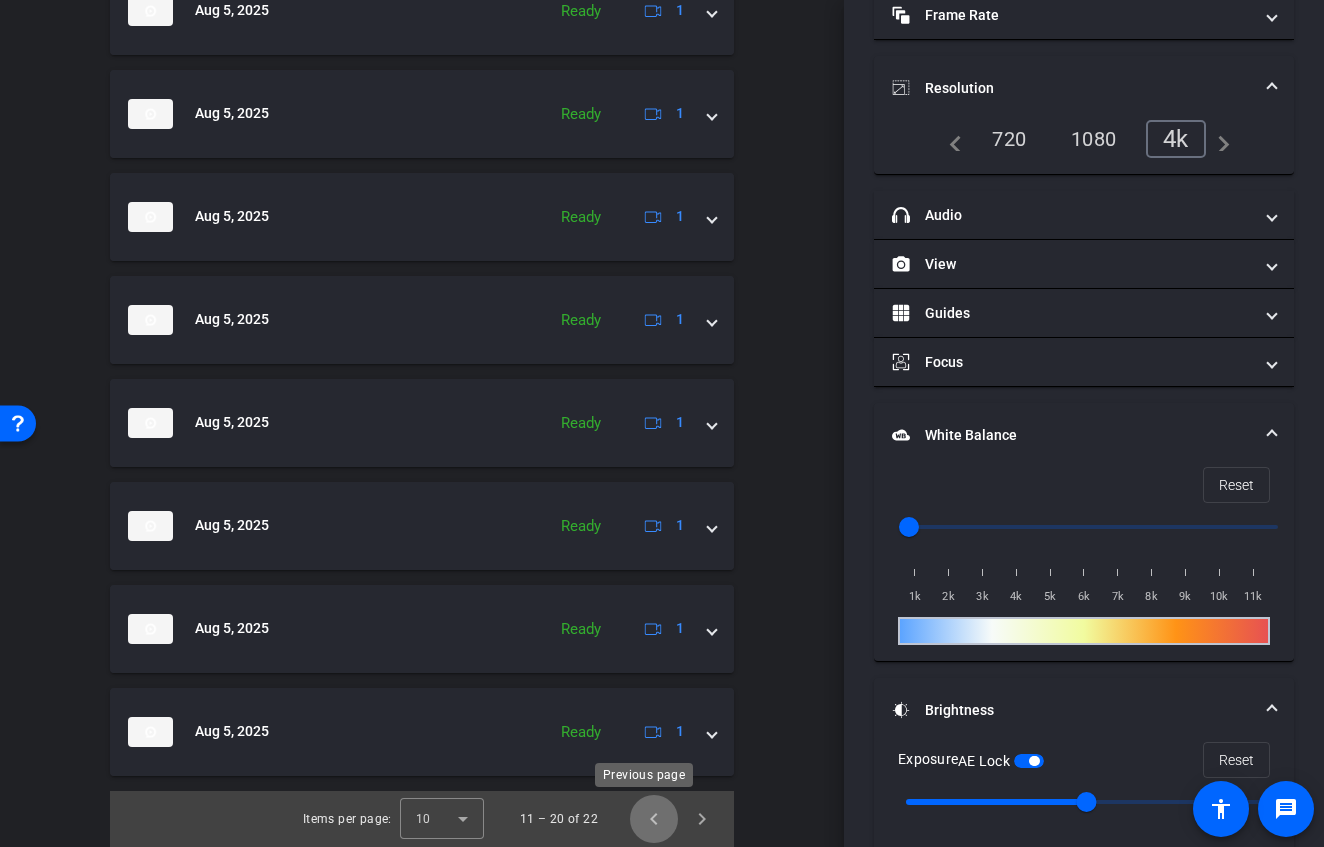 click 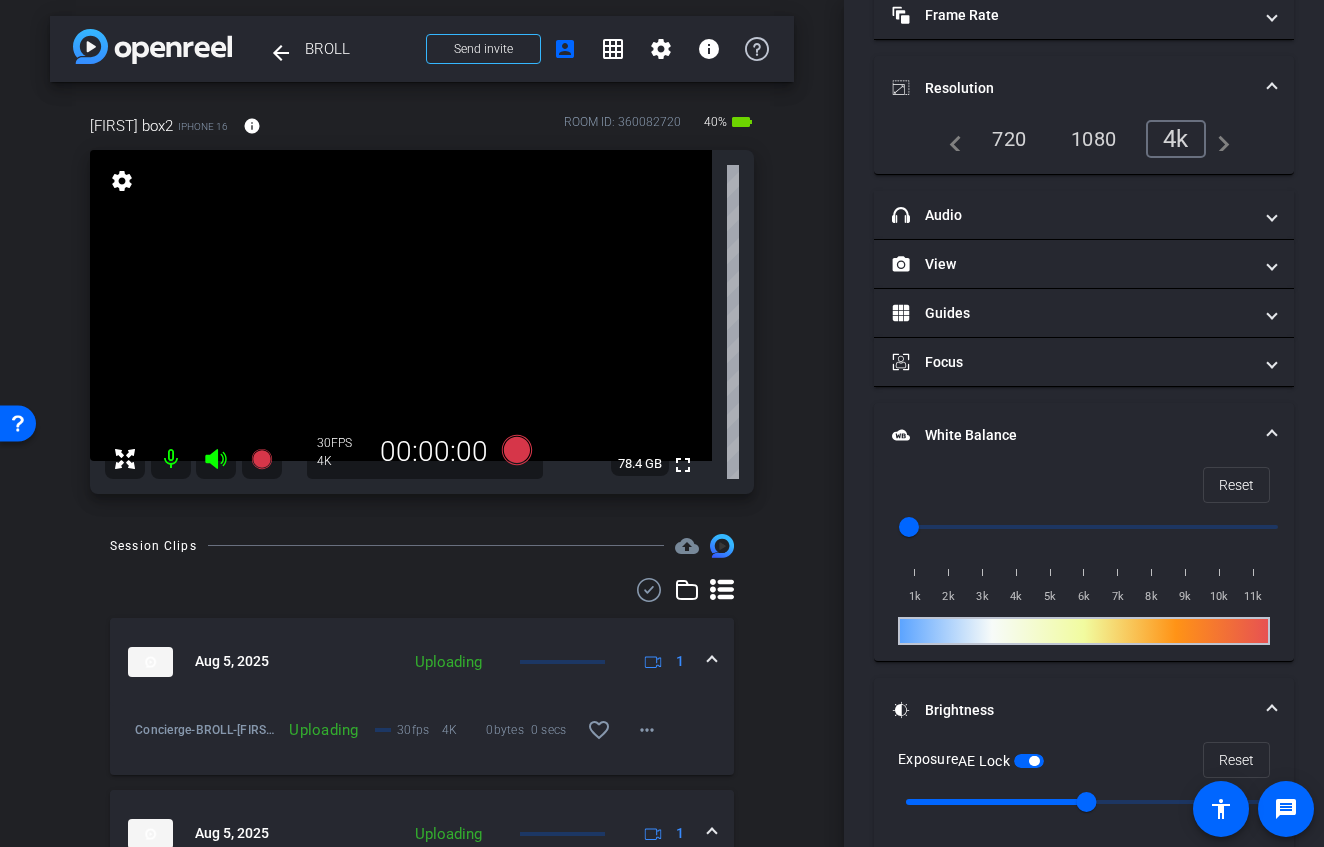 scroll, scrollTop: 0, scrollLeft: 0, axis: both 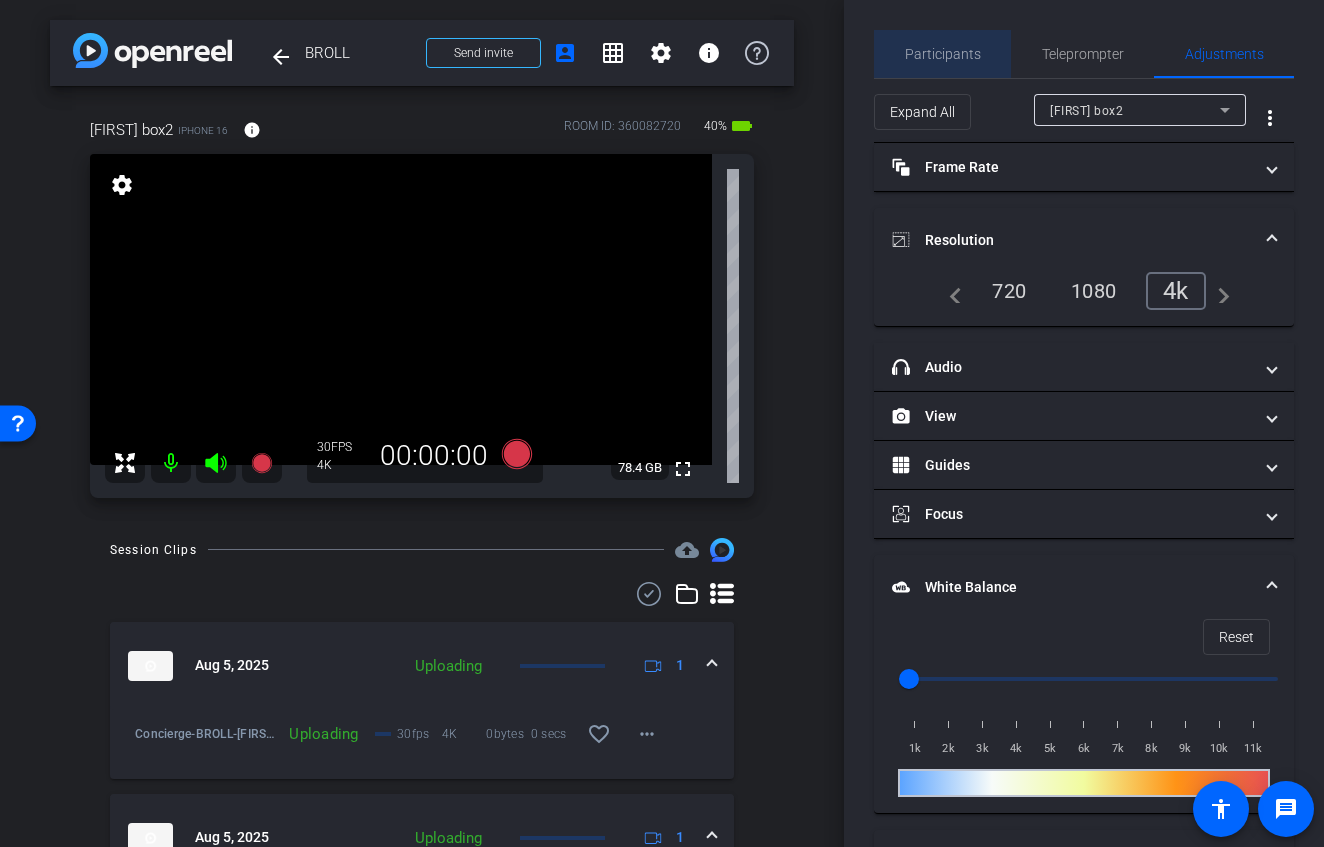 click on "Participants" at bounding box center (943, 54) 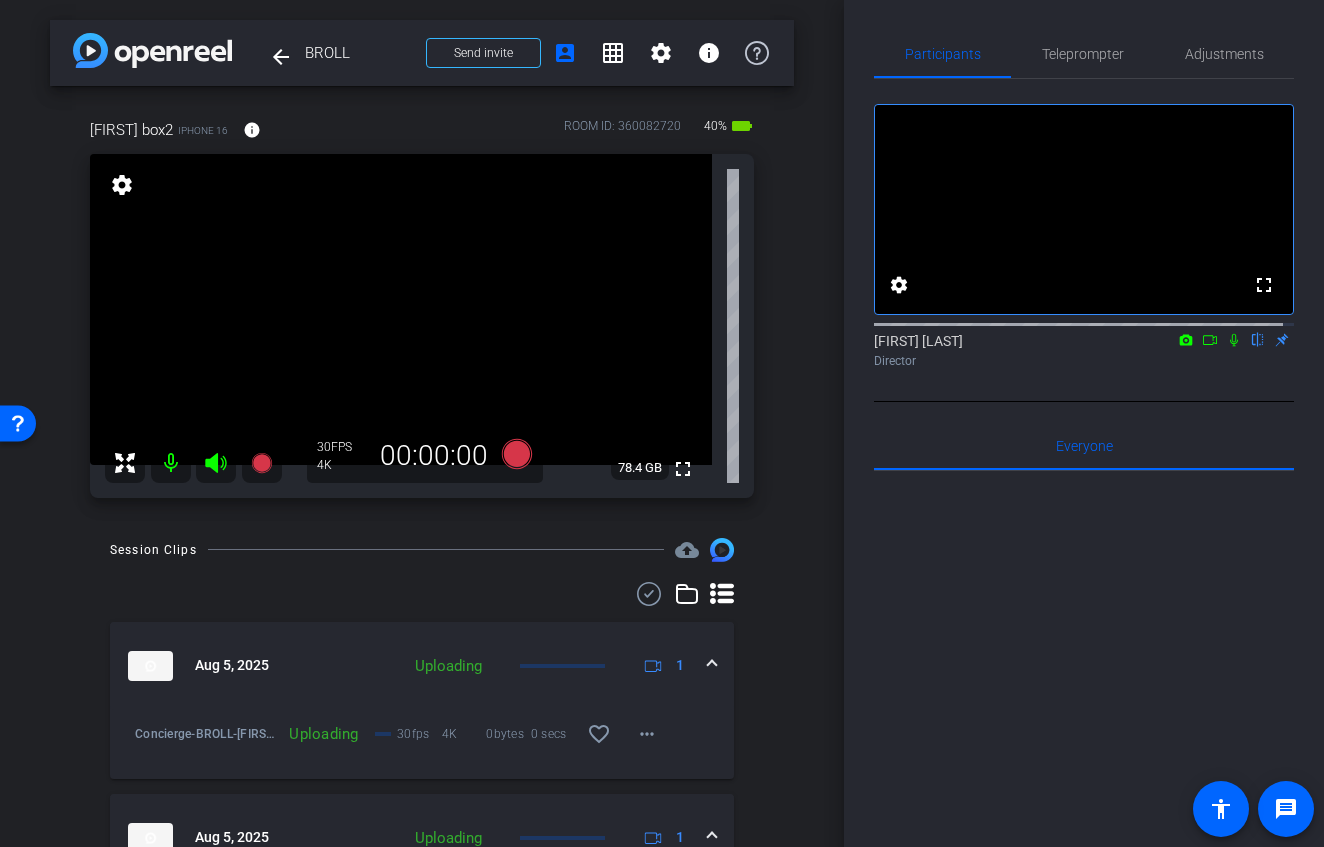 click 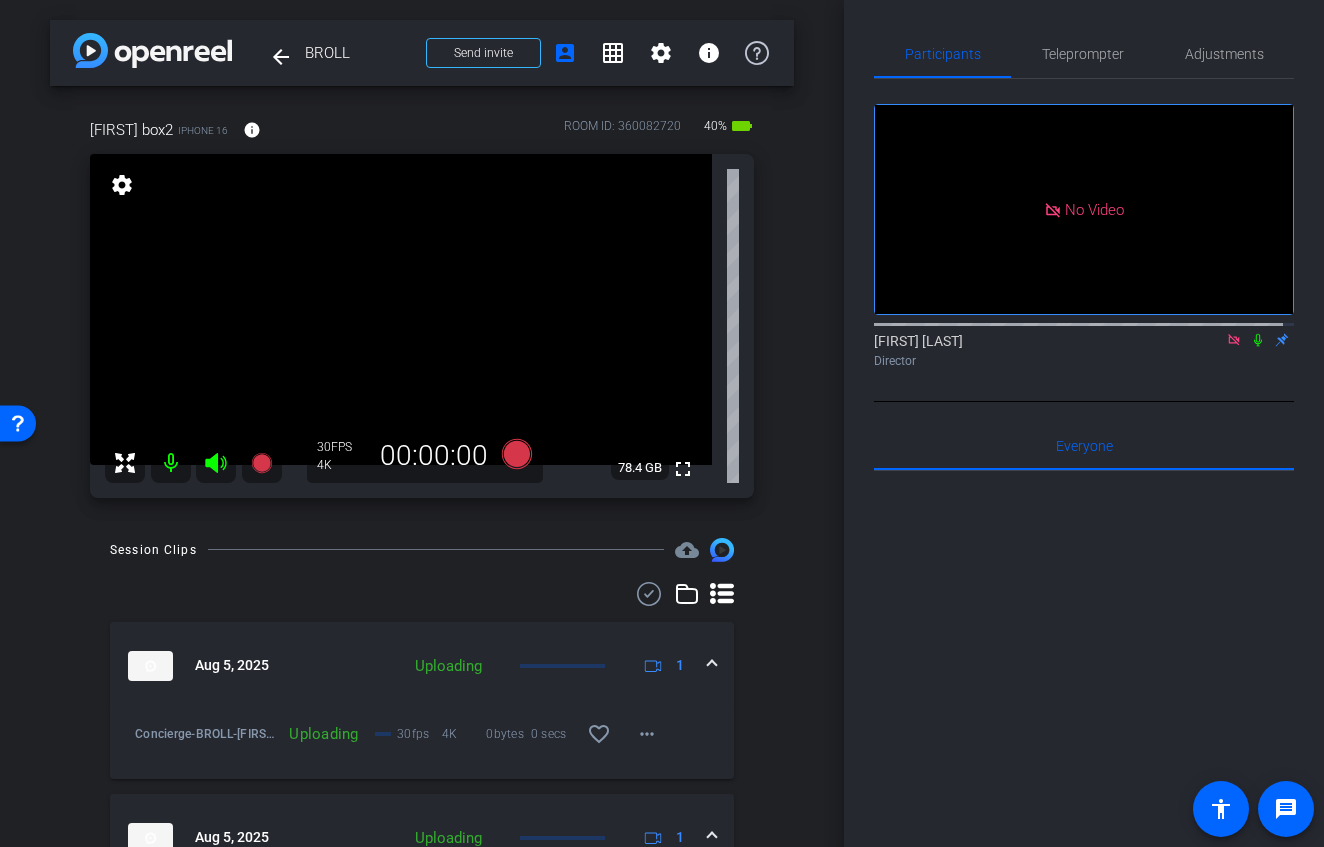 click 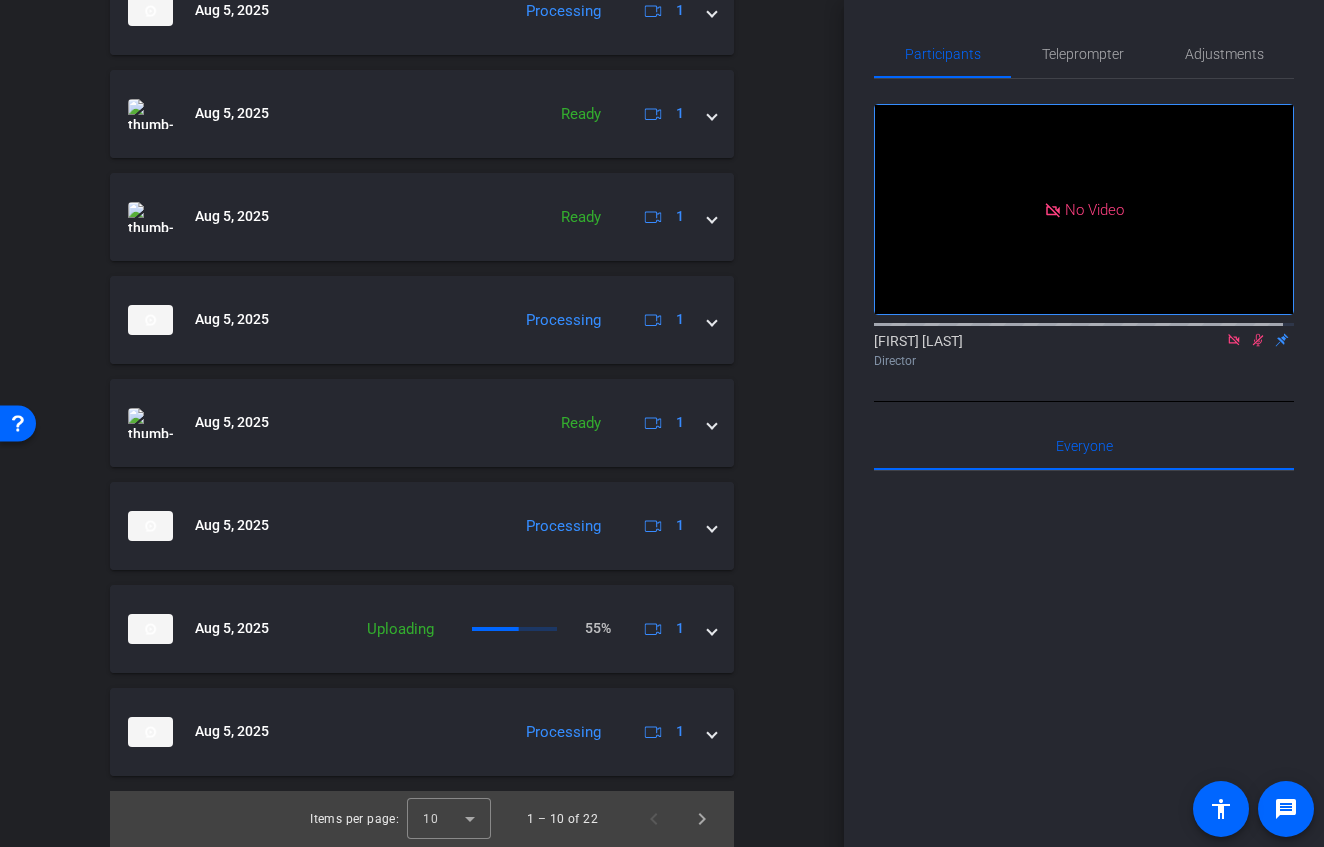 scroll, scrollTop: 31, scrollLeft: 0, axis: vertical 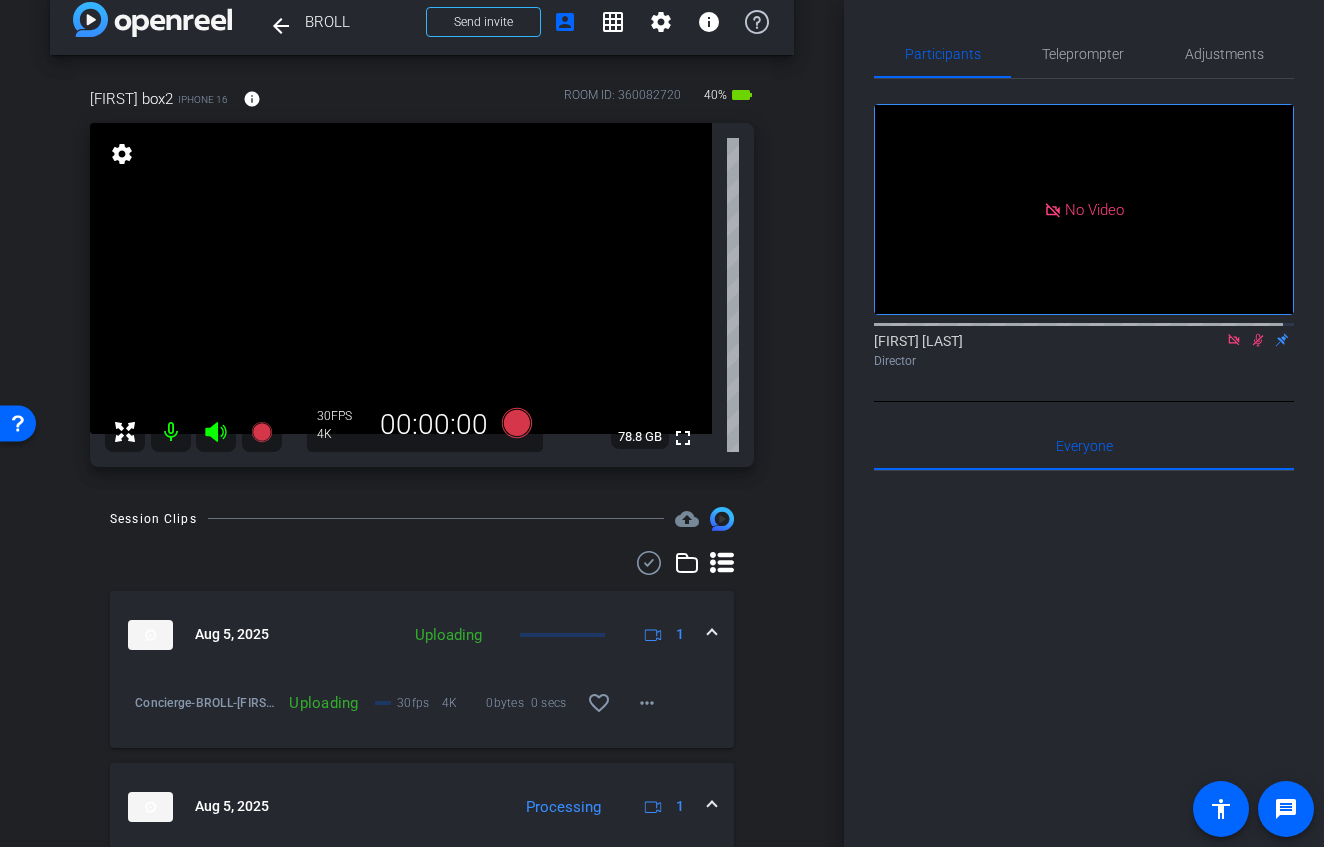 click 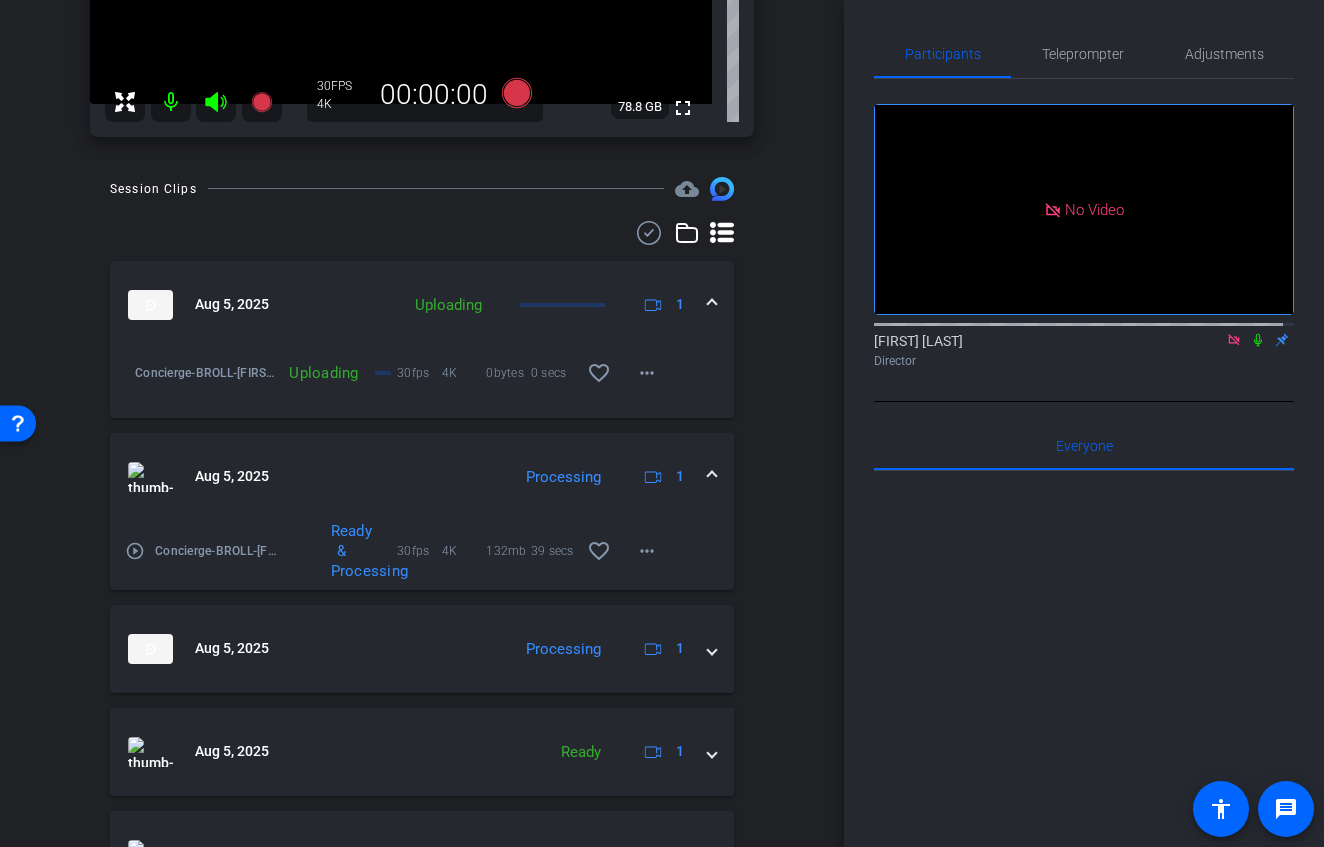 scroll, scrollTop: 999, scrollLeft: 0, axis: vertical 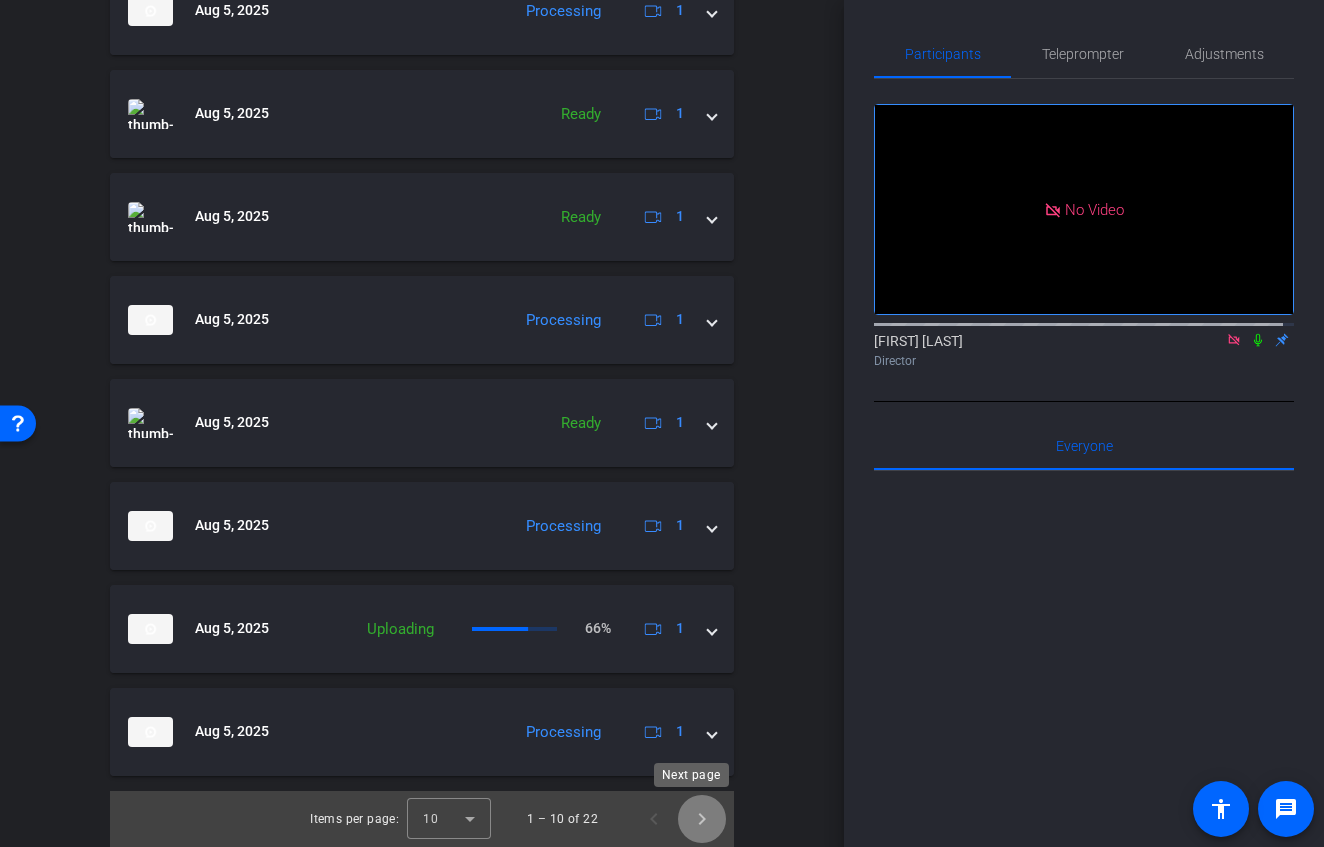 click 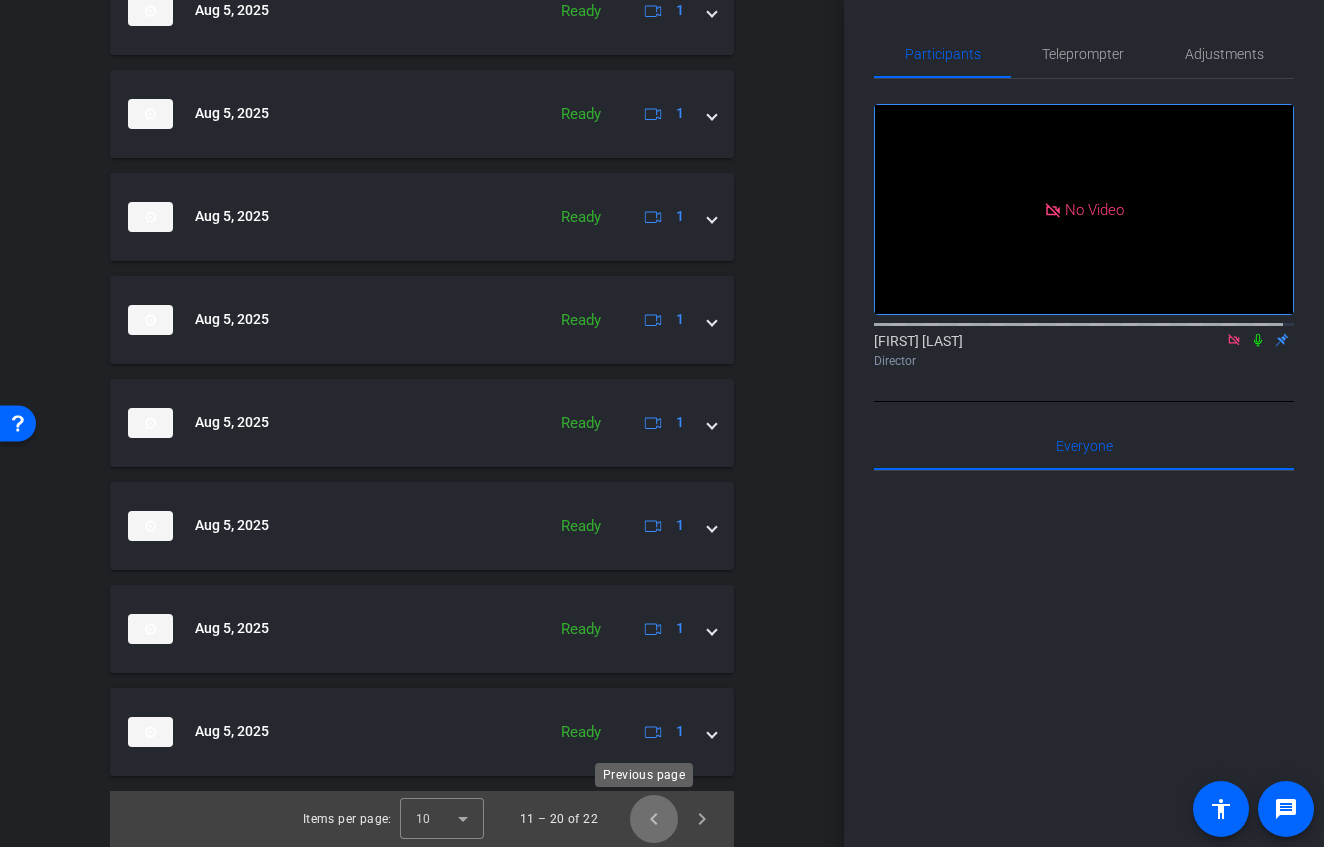 click 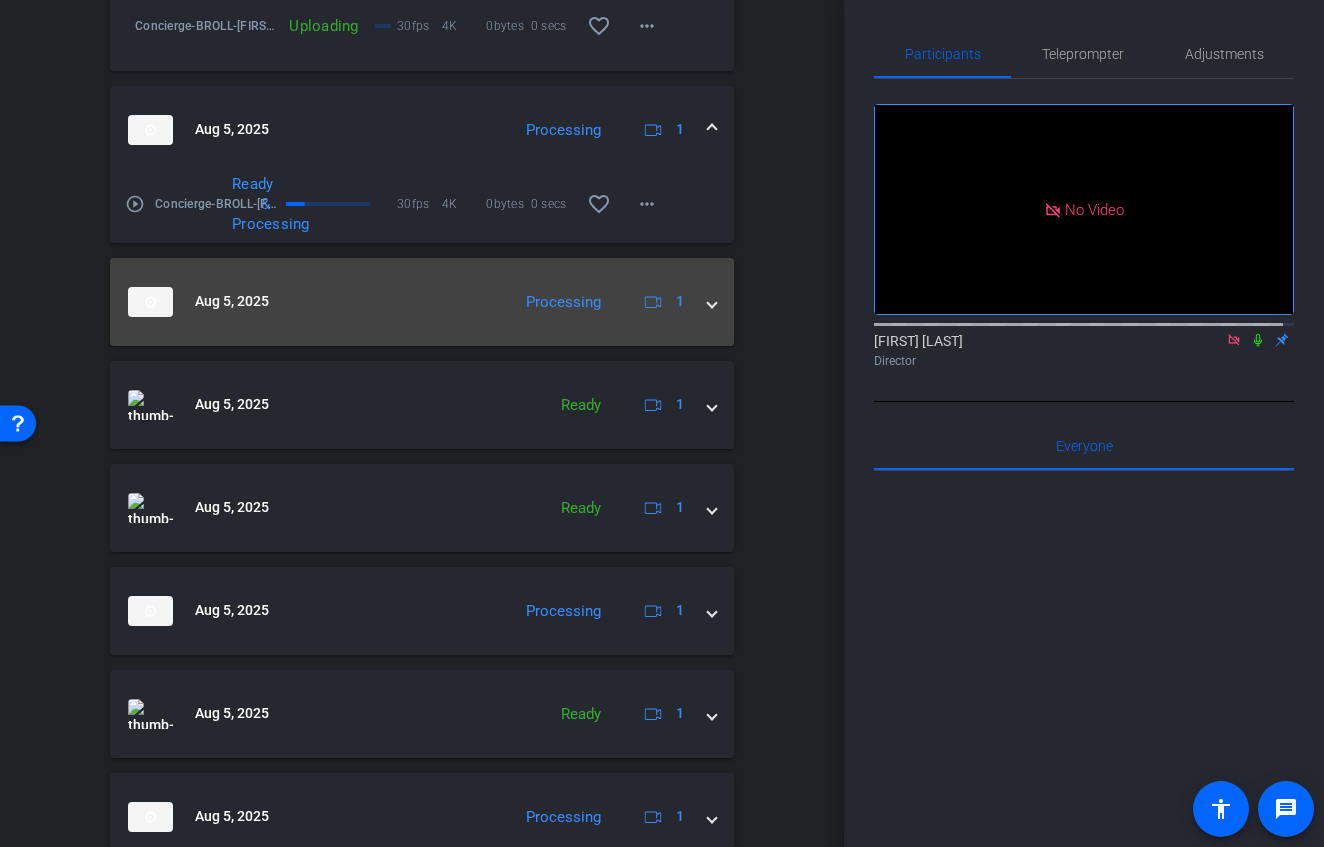 scroll, scrollTop: 314, scrollLeft: 0, axis: vertical 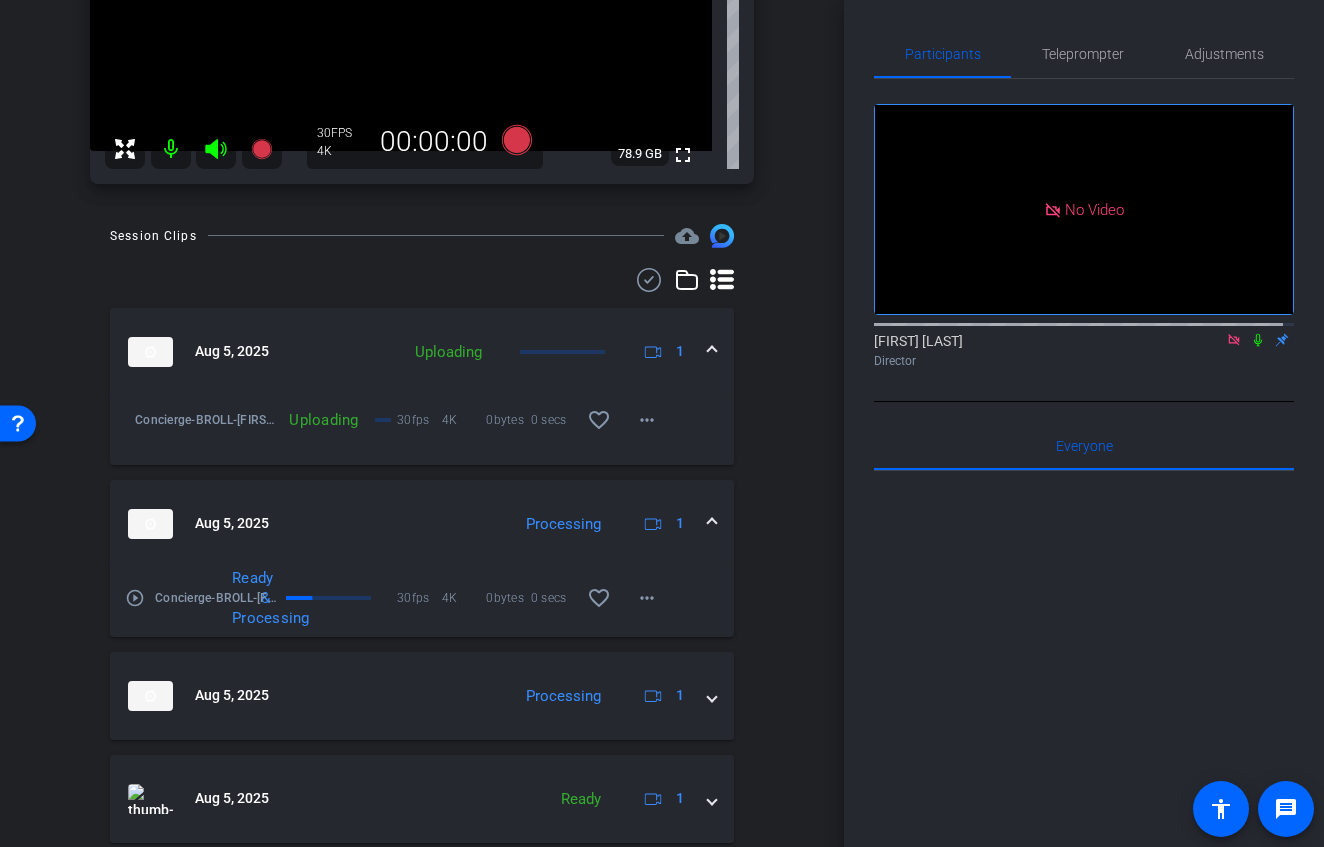 click 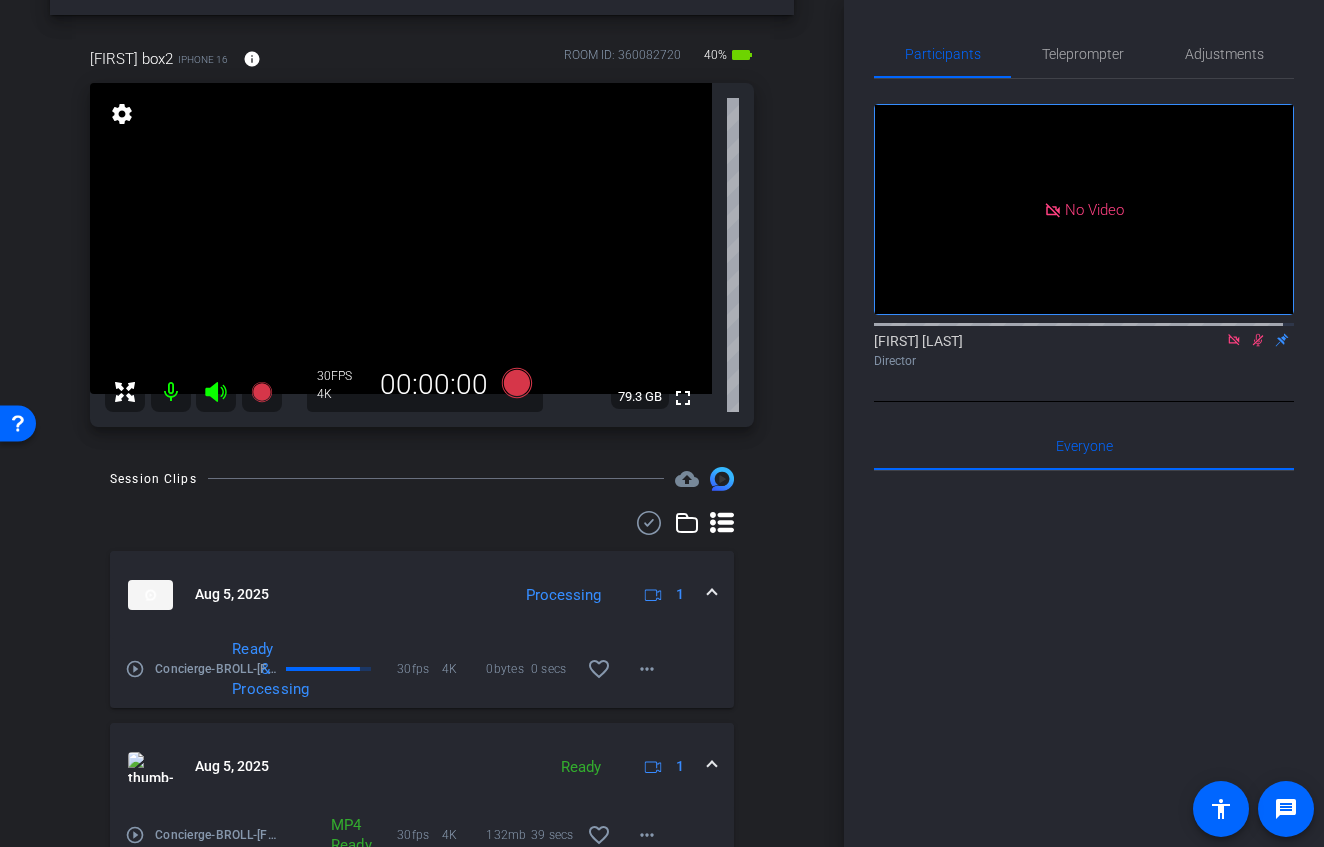 scroll, scrollTop: 0, scrollLeft: 0, axis: both 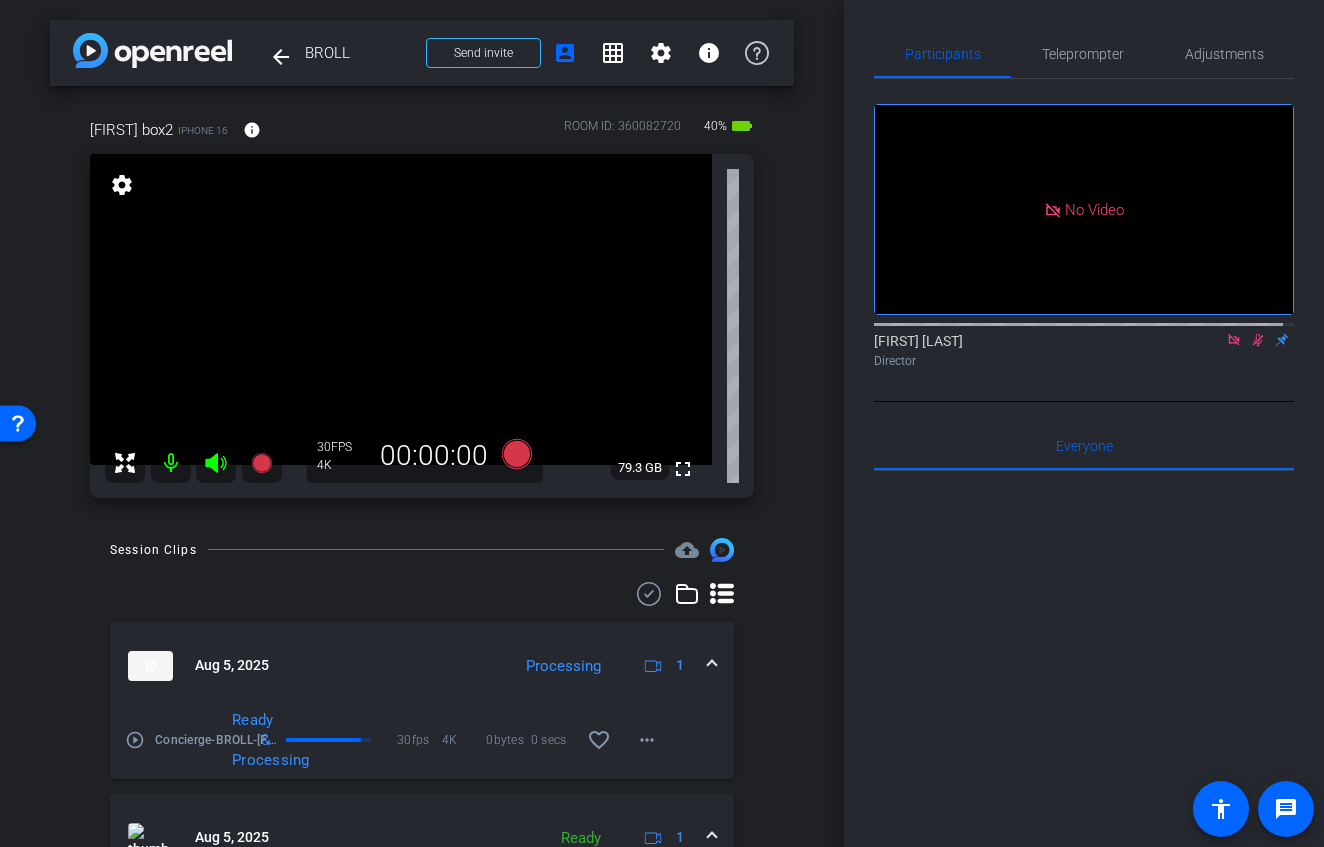 click at bounding box center [171, 463] 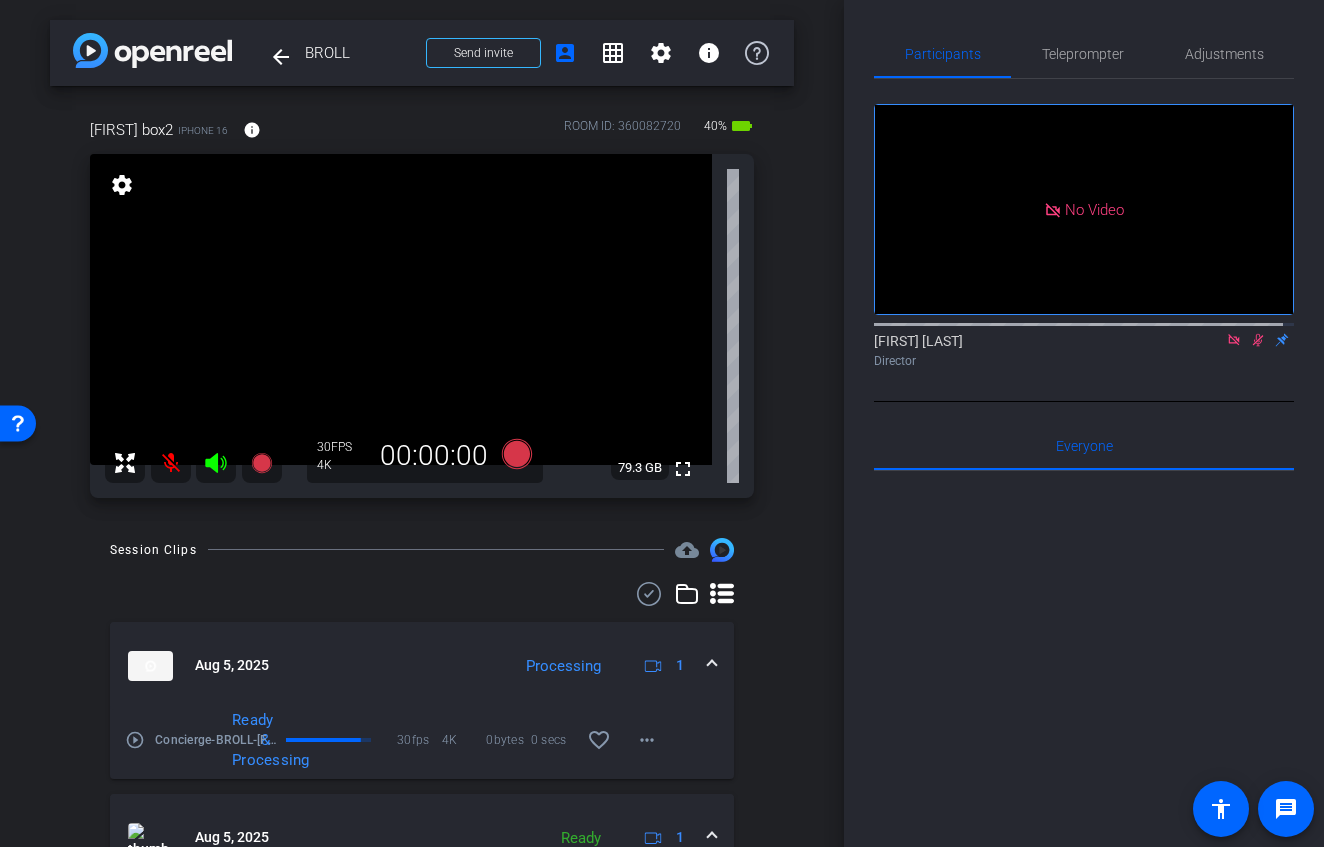 click 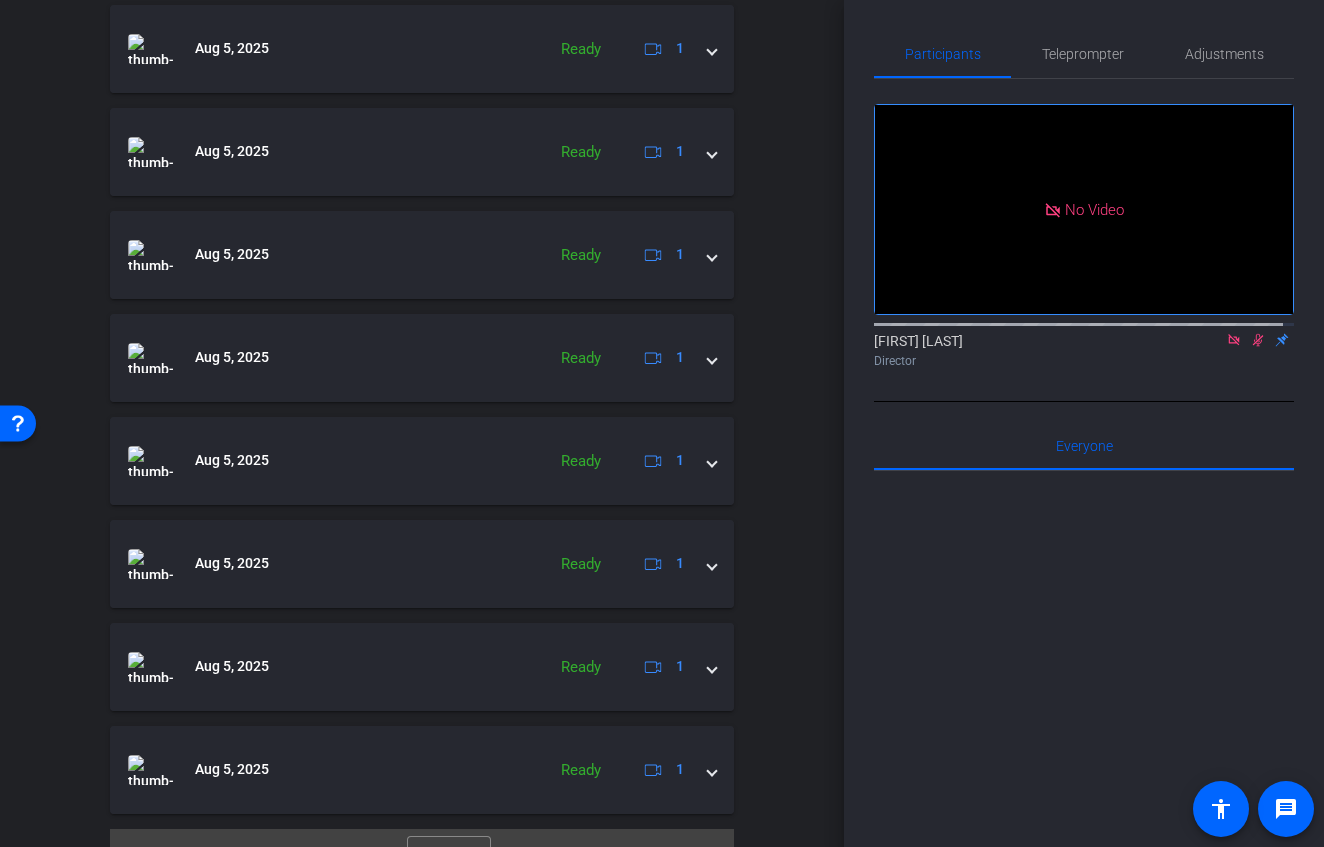 scroll, scrollTop: 999, scrollLeft: 0, axis: vertical 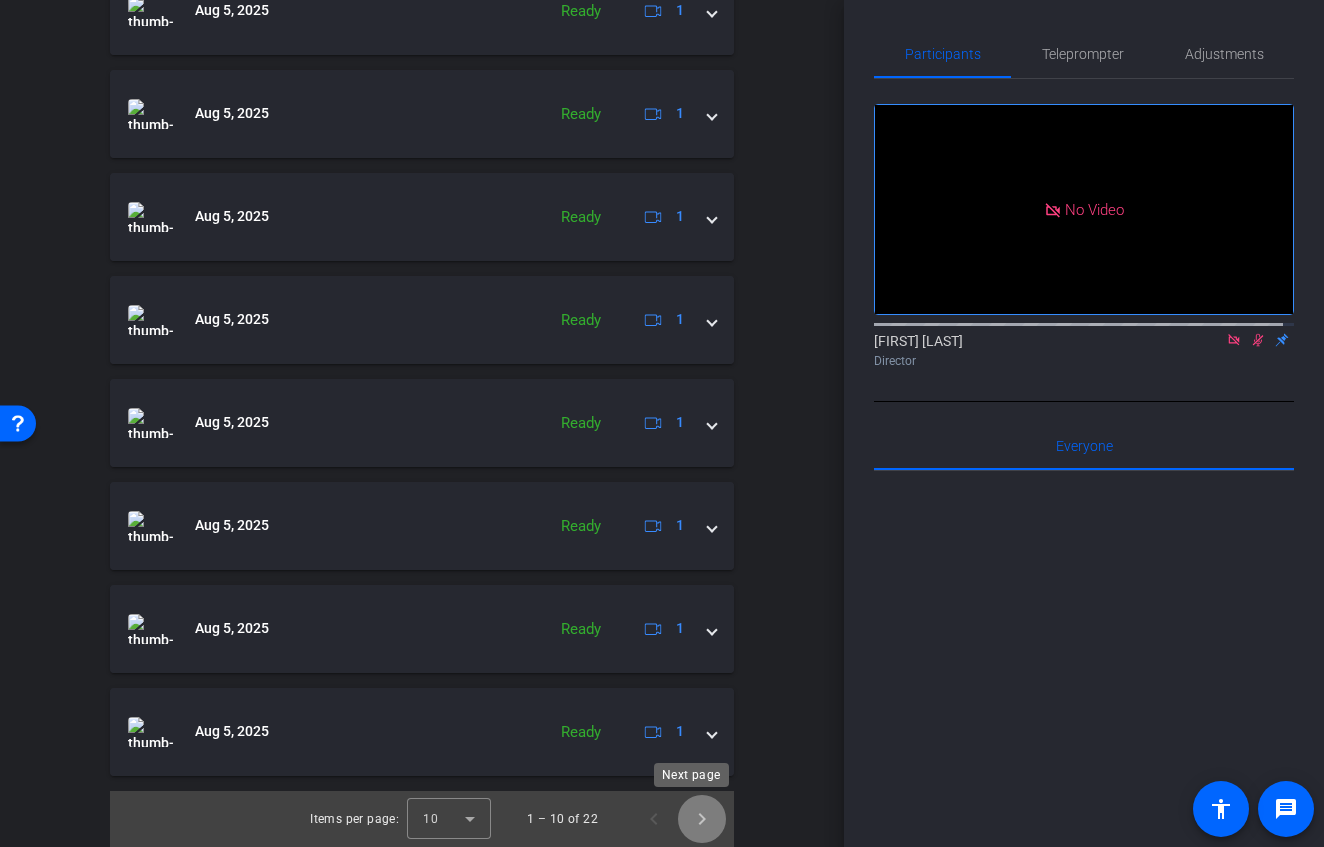 click 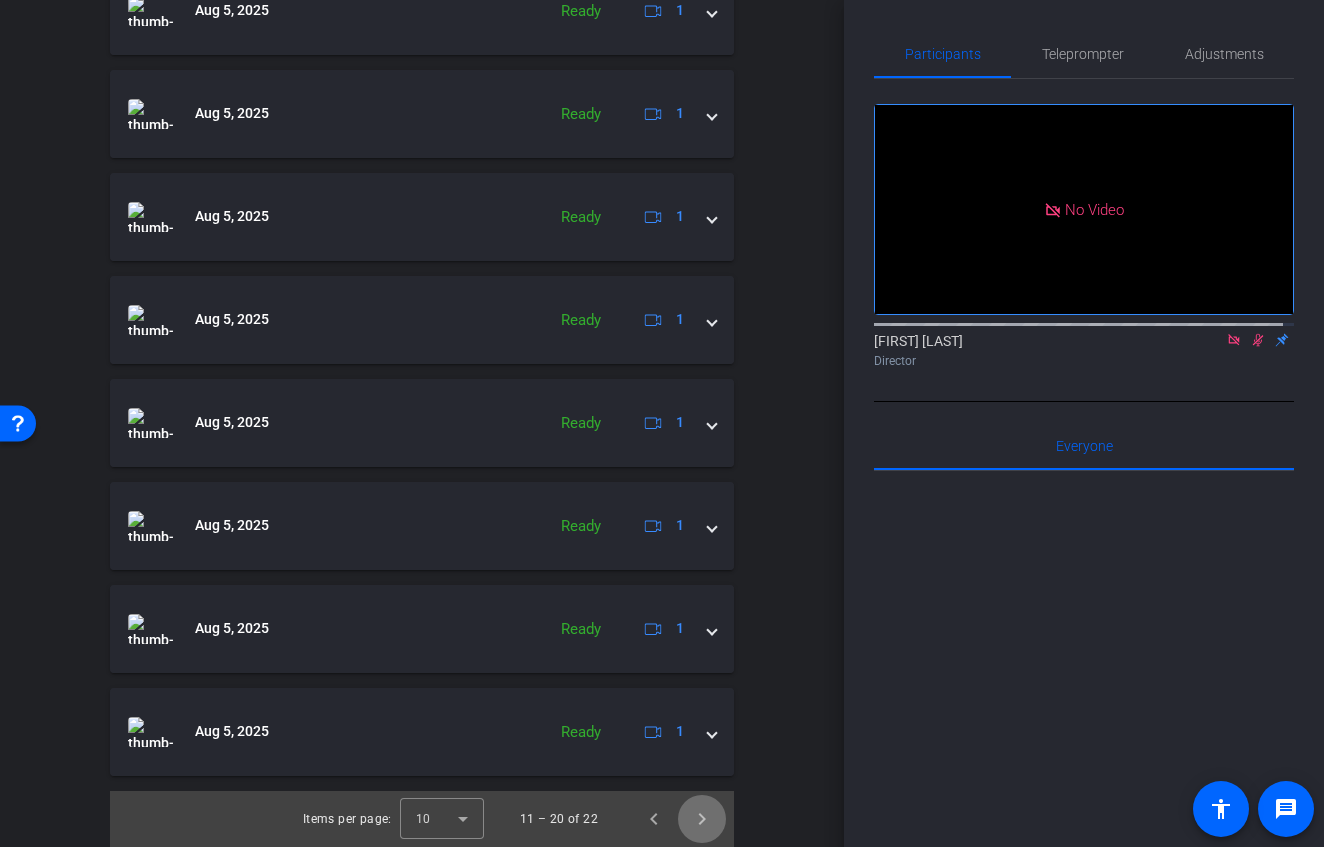 click 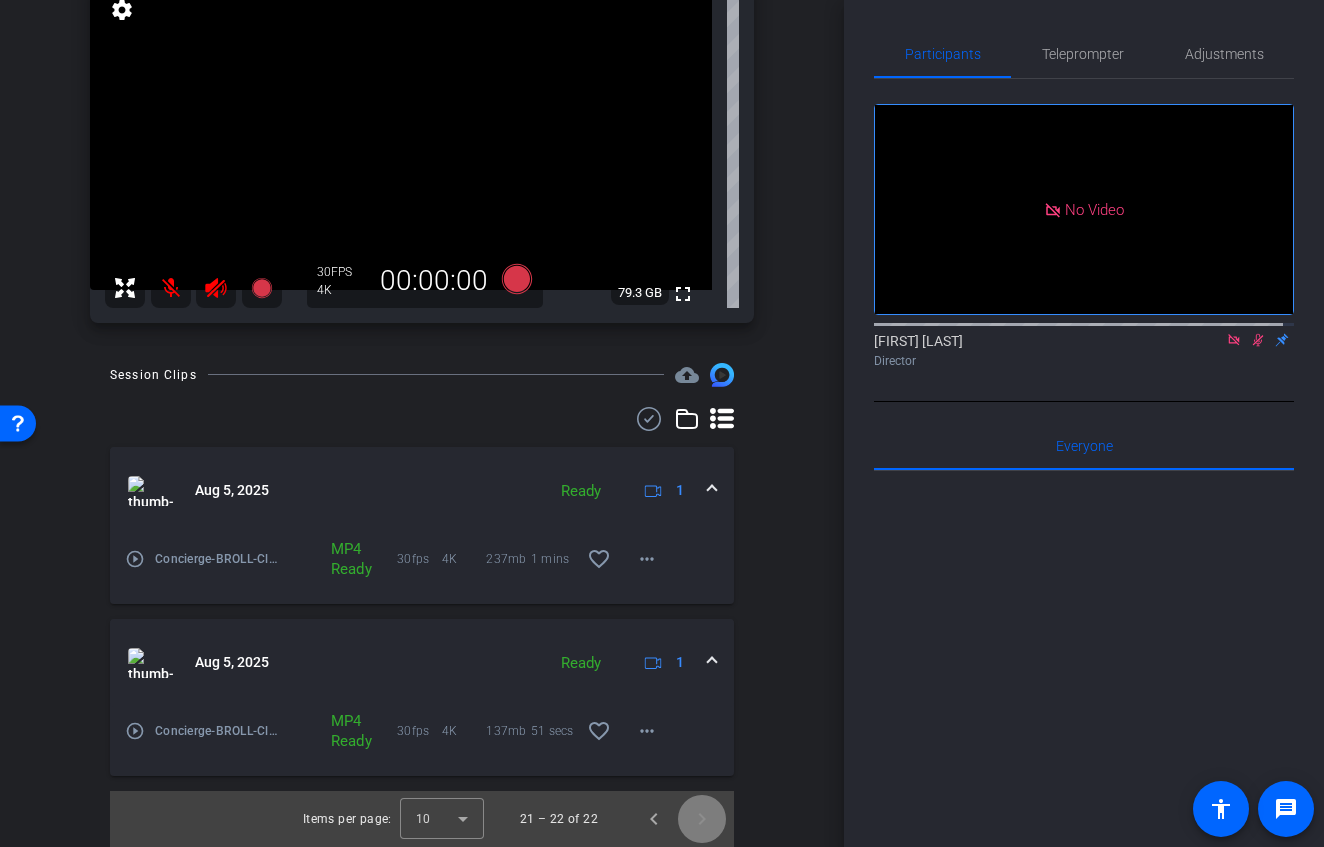 scroll, scrollTop: 175, scrollLeft: 0, axis: vertical 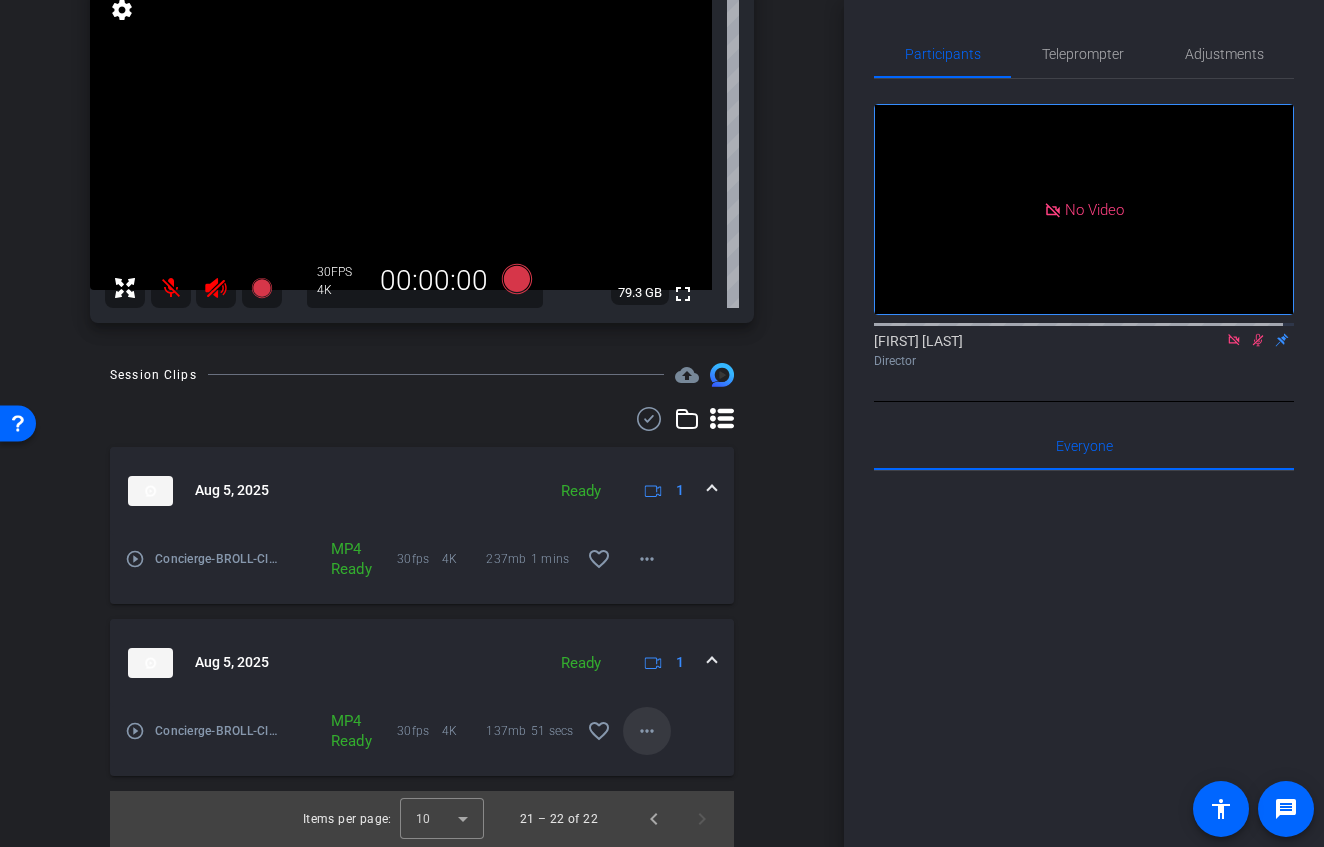 click on "more_horiz" at bounding box center [647, 731] 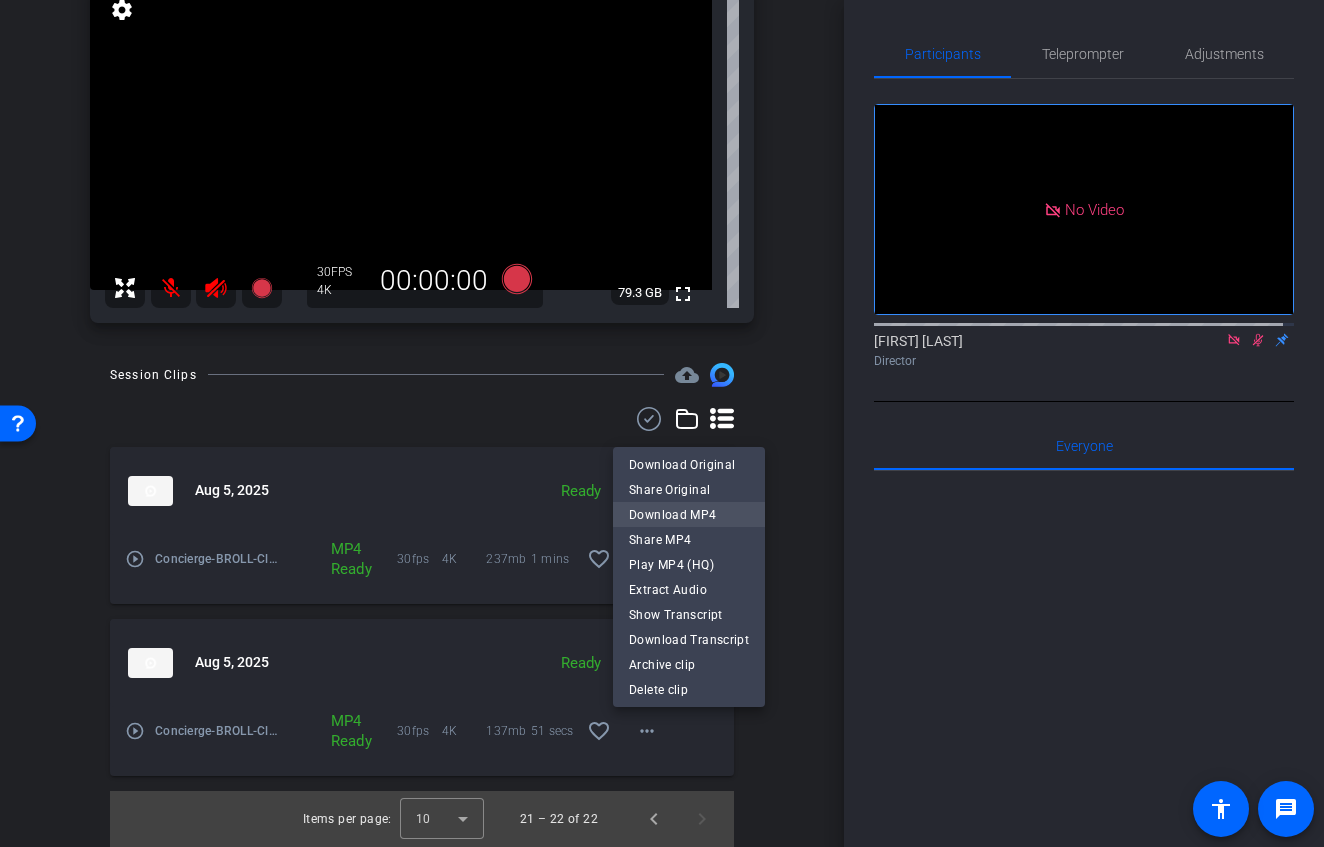 click on "Download MP4" at bounding box center (689, 515) 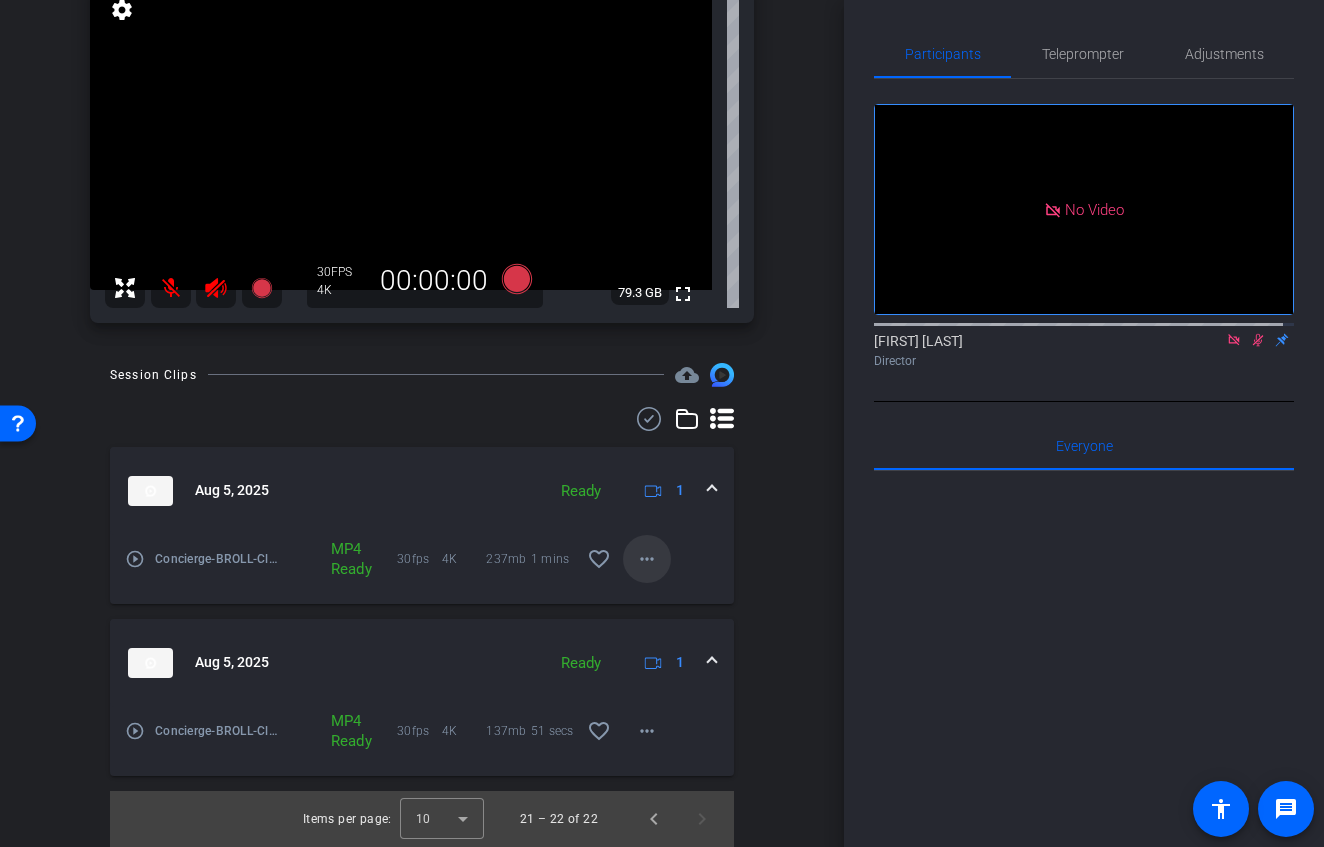 click on "more_horiz" at bounding box center [647, 559] 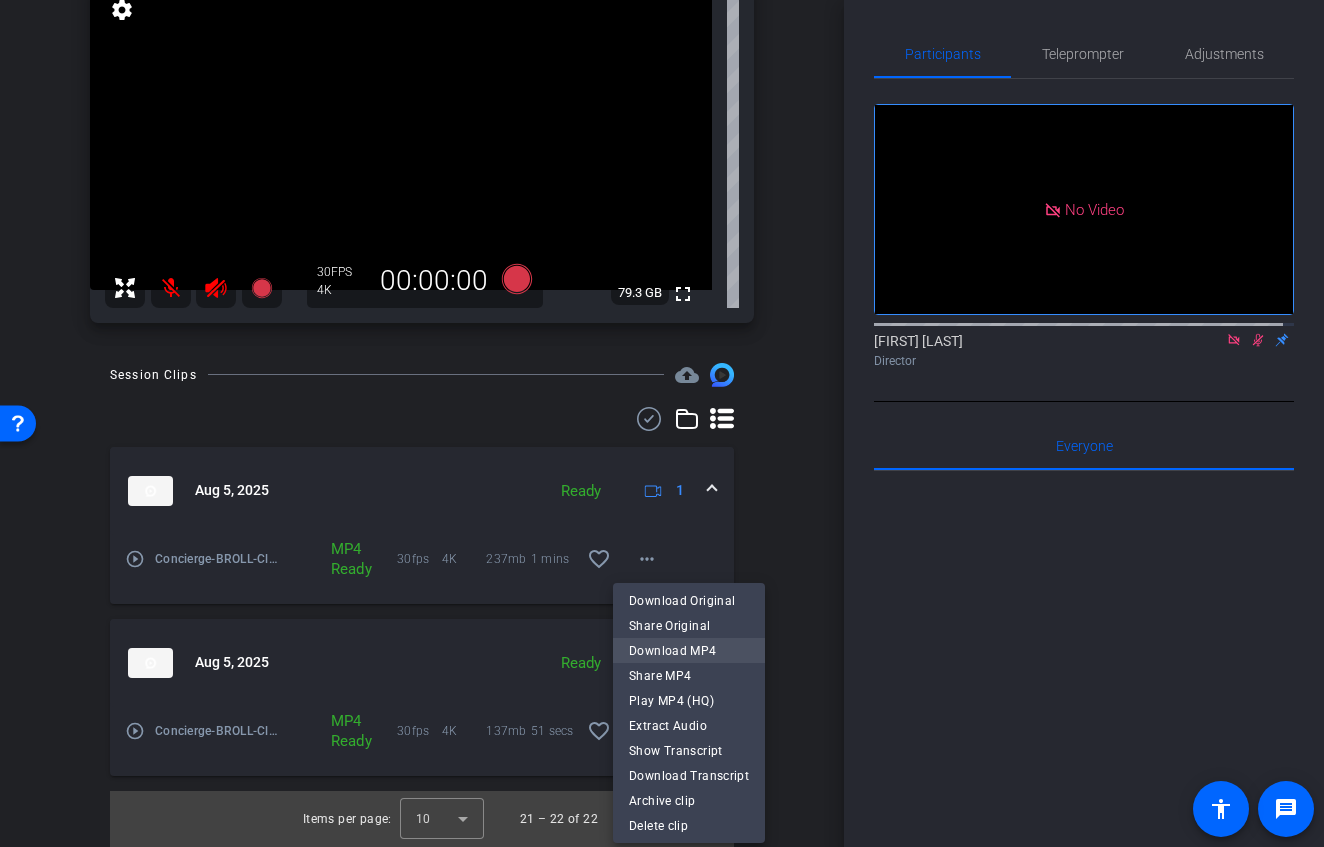 click on "Download MP4" at bounding box center (689, 651) 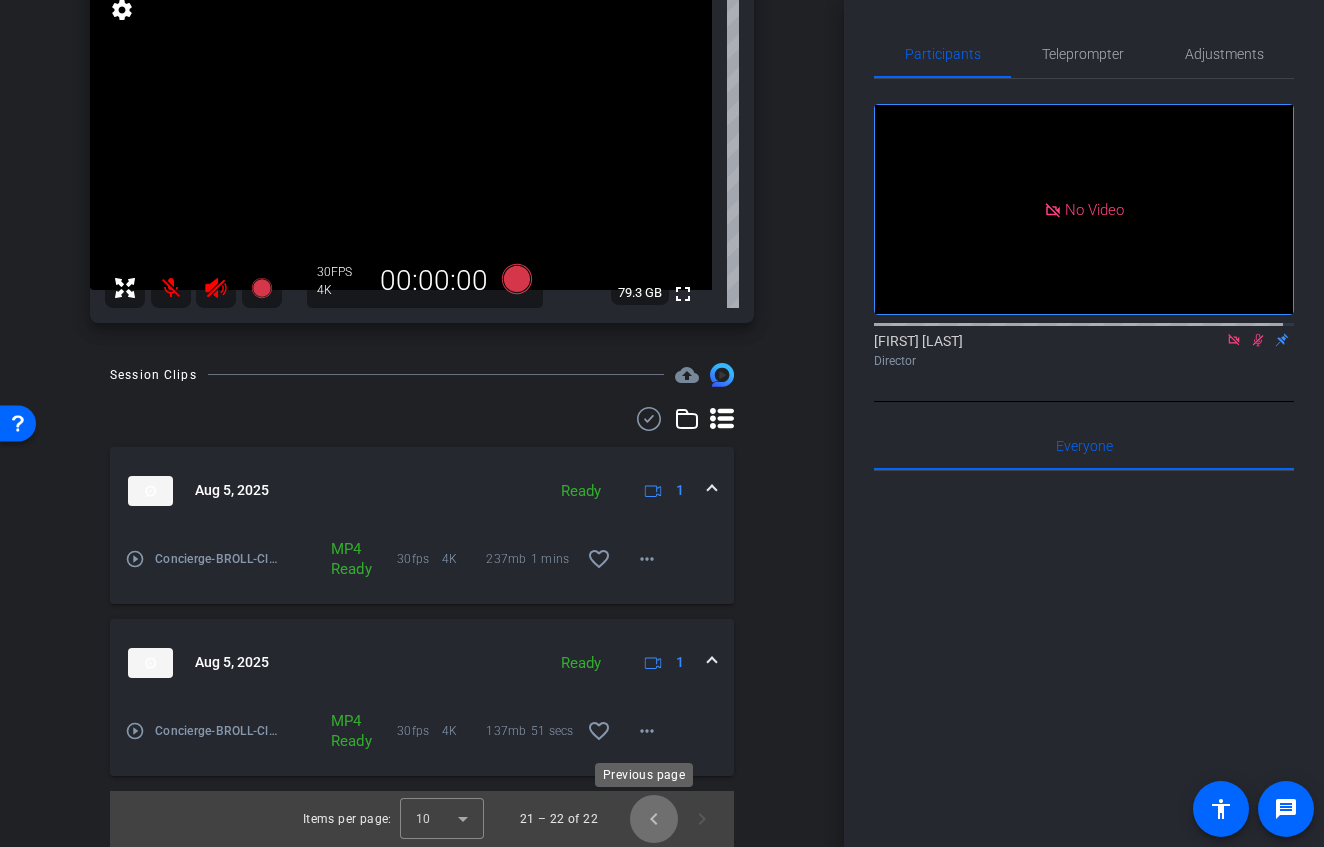 click 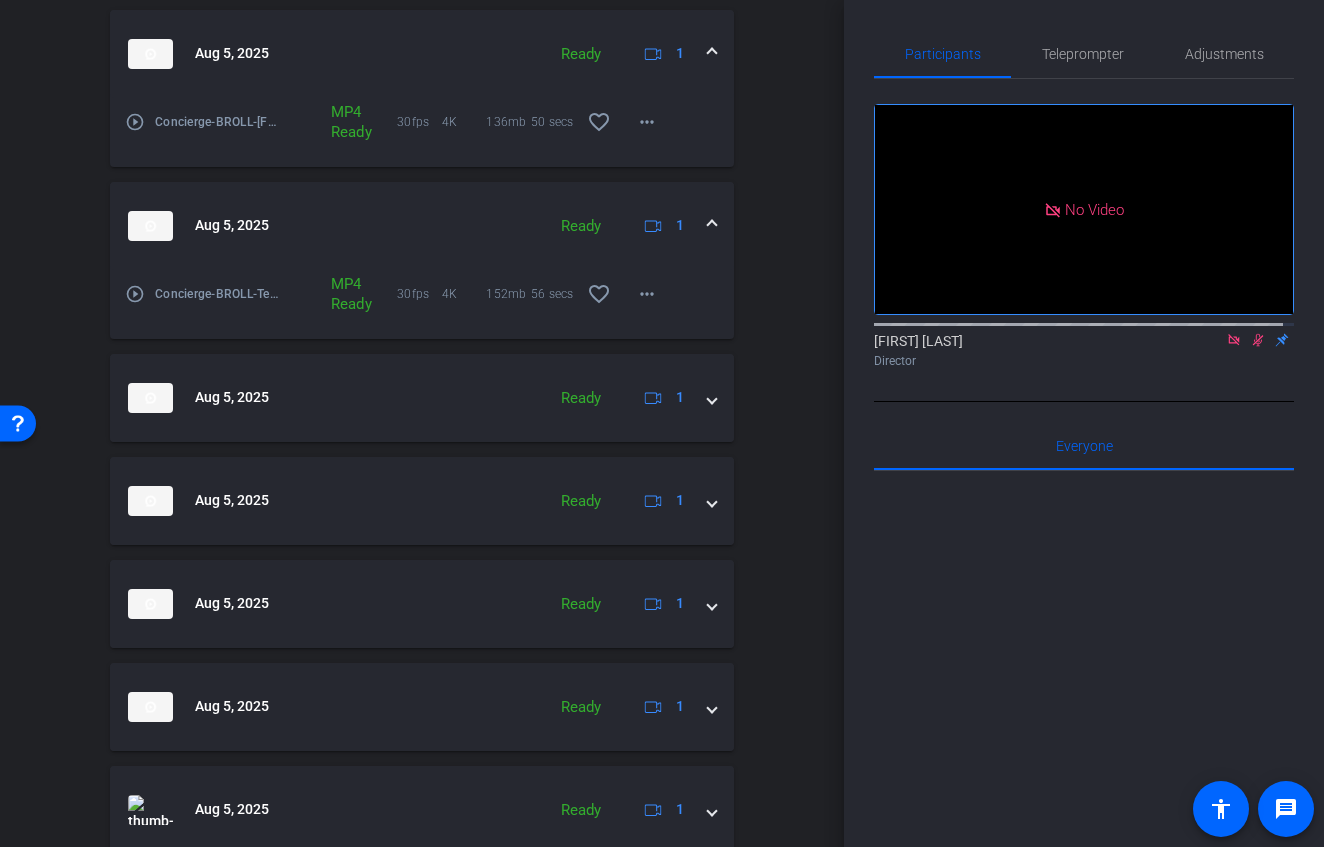 scroll, scrollTop: 999, scrollLeft: 0, axis: vertical 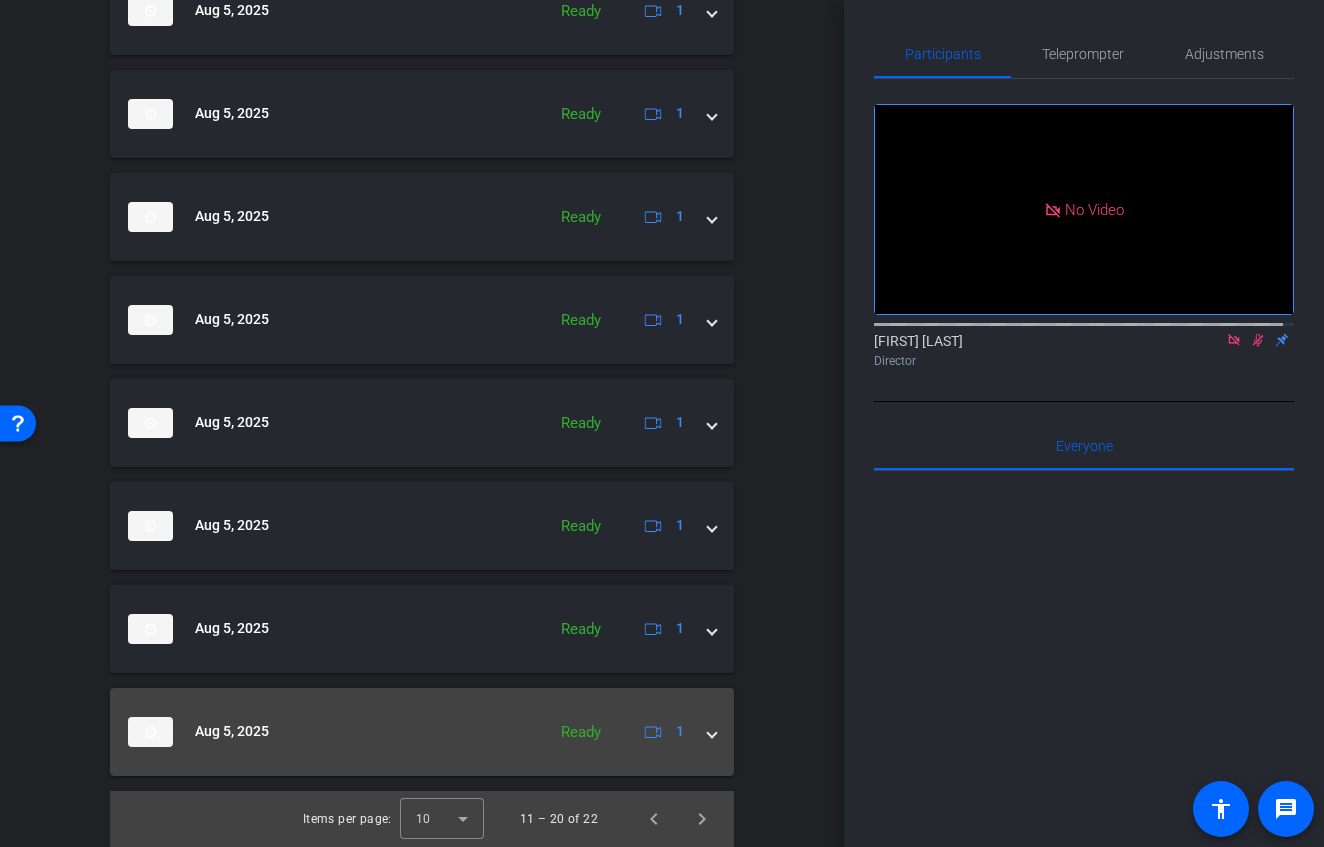 click at bounding box center (712, 731) 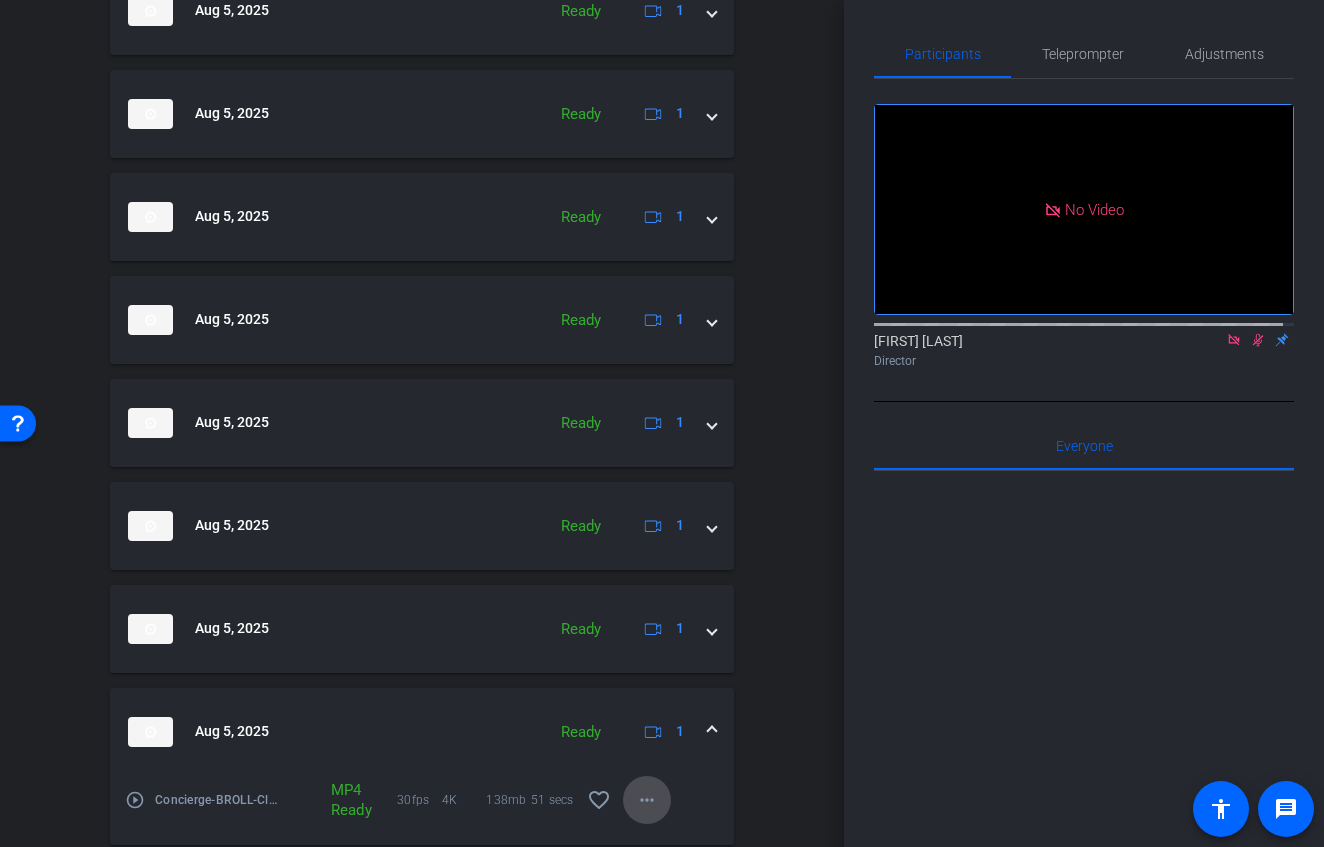 click at bounding box center (647, 800) 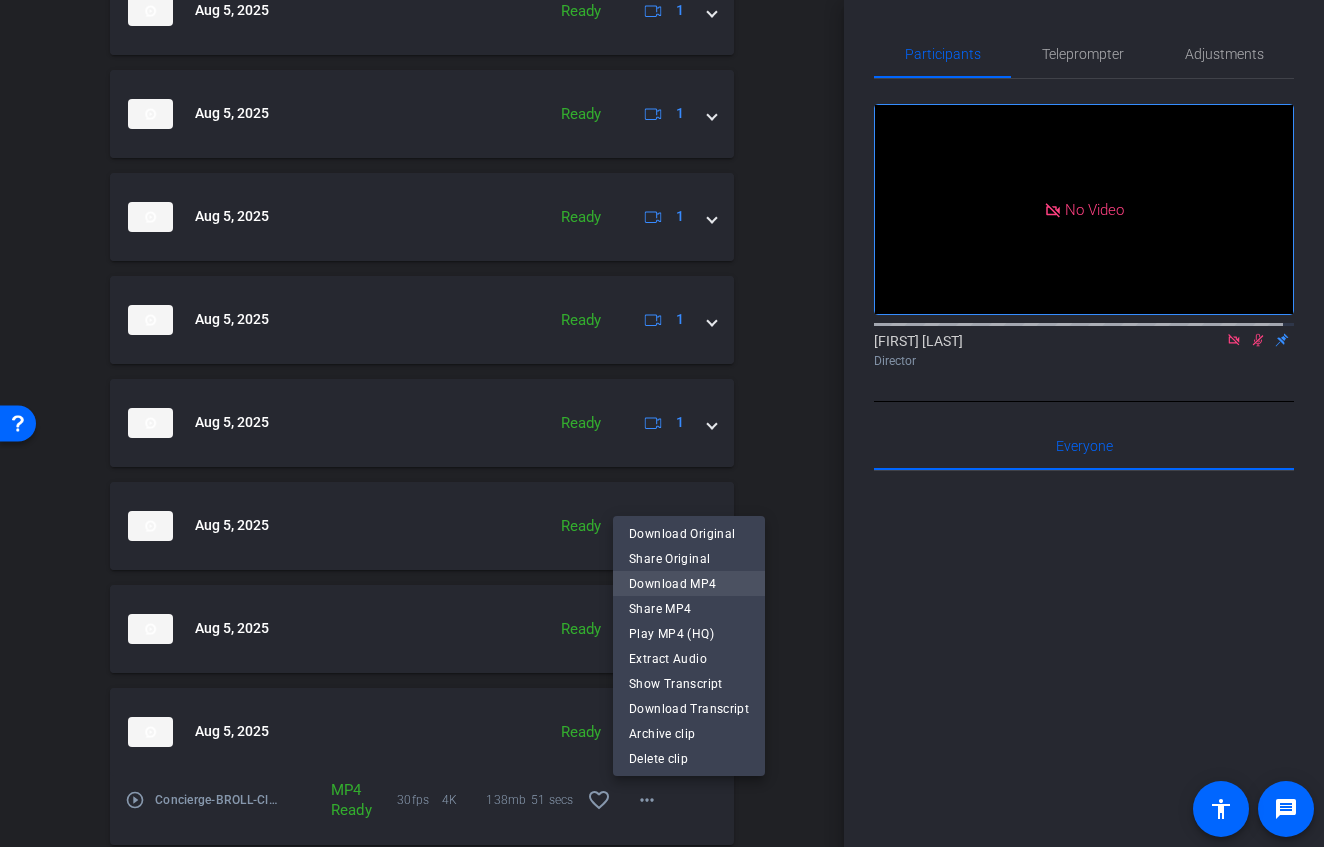 click on "Download MP4" at bounding box center [689, 584] 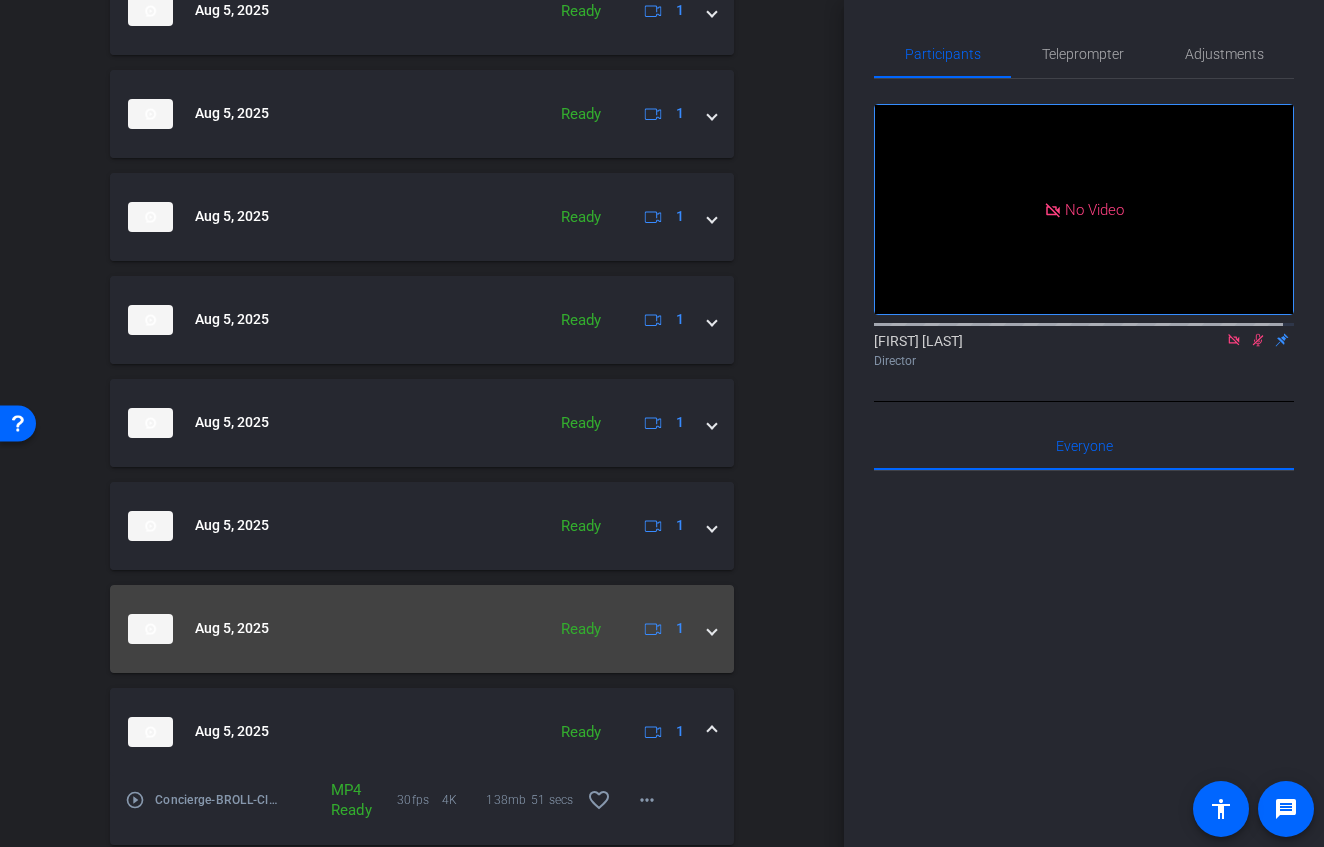 click at bounding box center [712, 628] 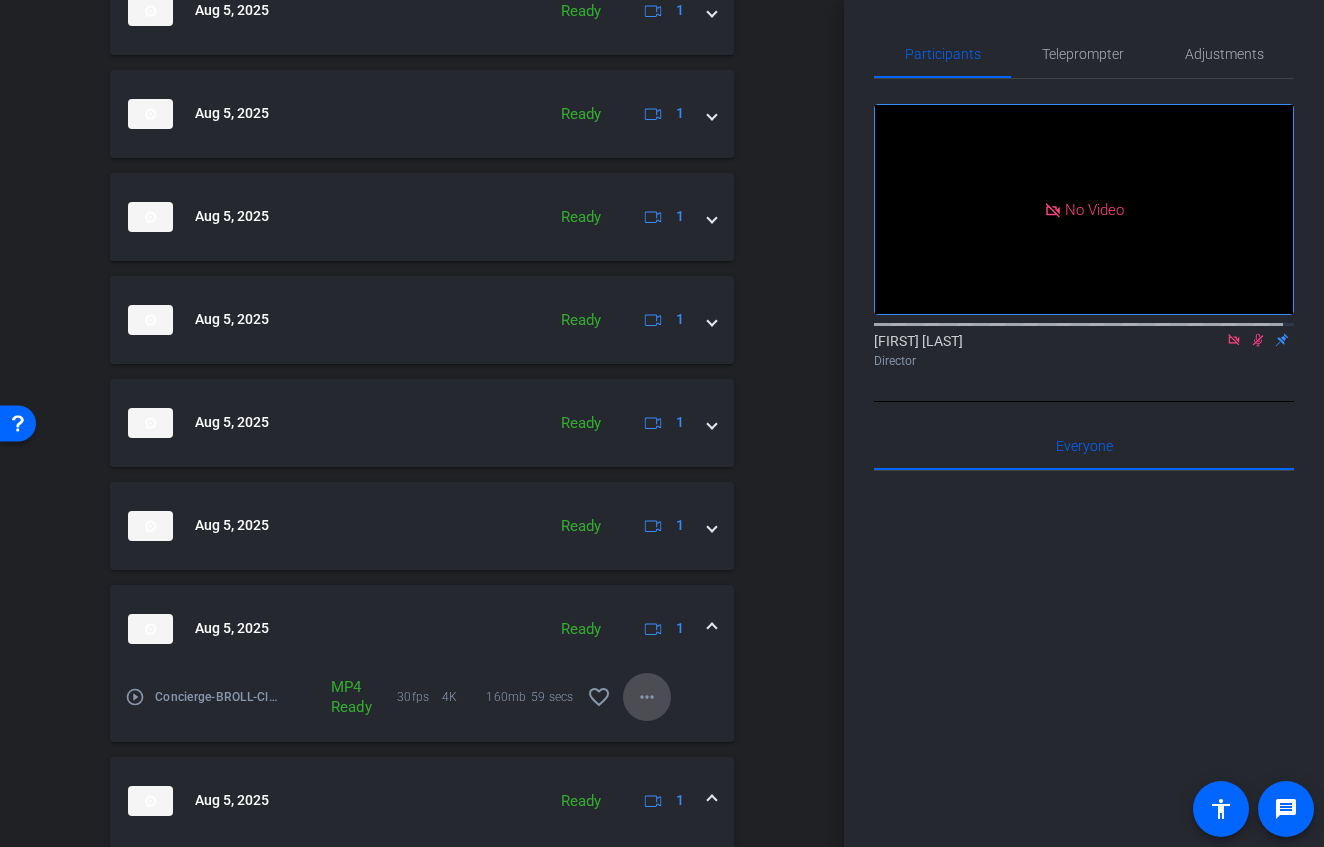 click on "more_horiz" at bounding box center (647, 697) 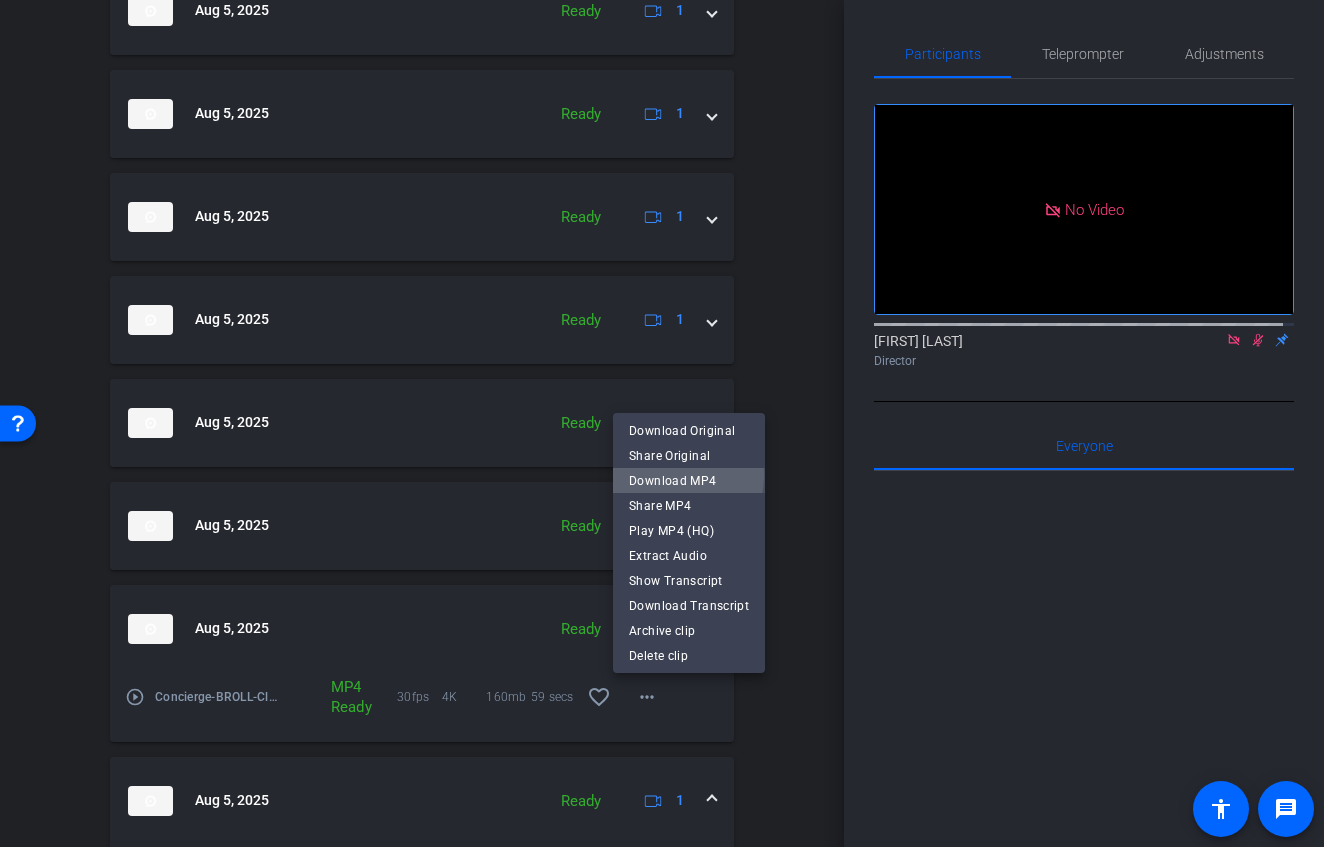 click on "Download MP4" at bounding box center (689, 481) 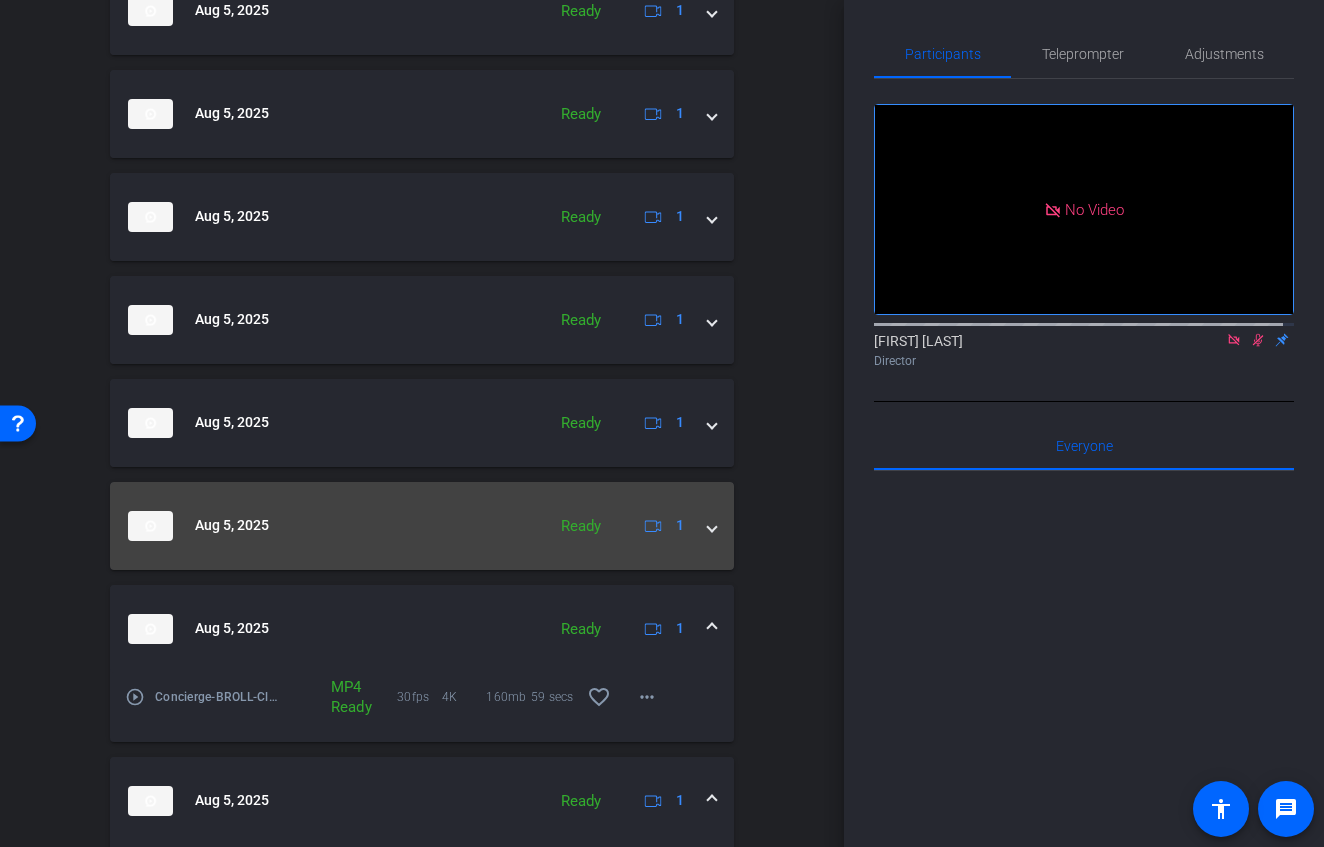 click at bounding box center (712, 525) 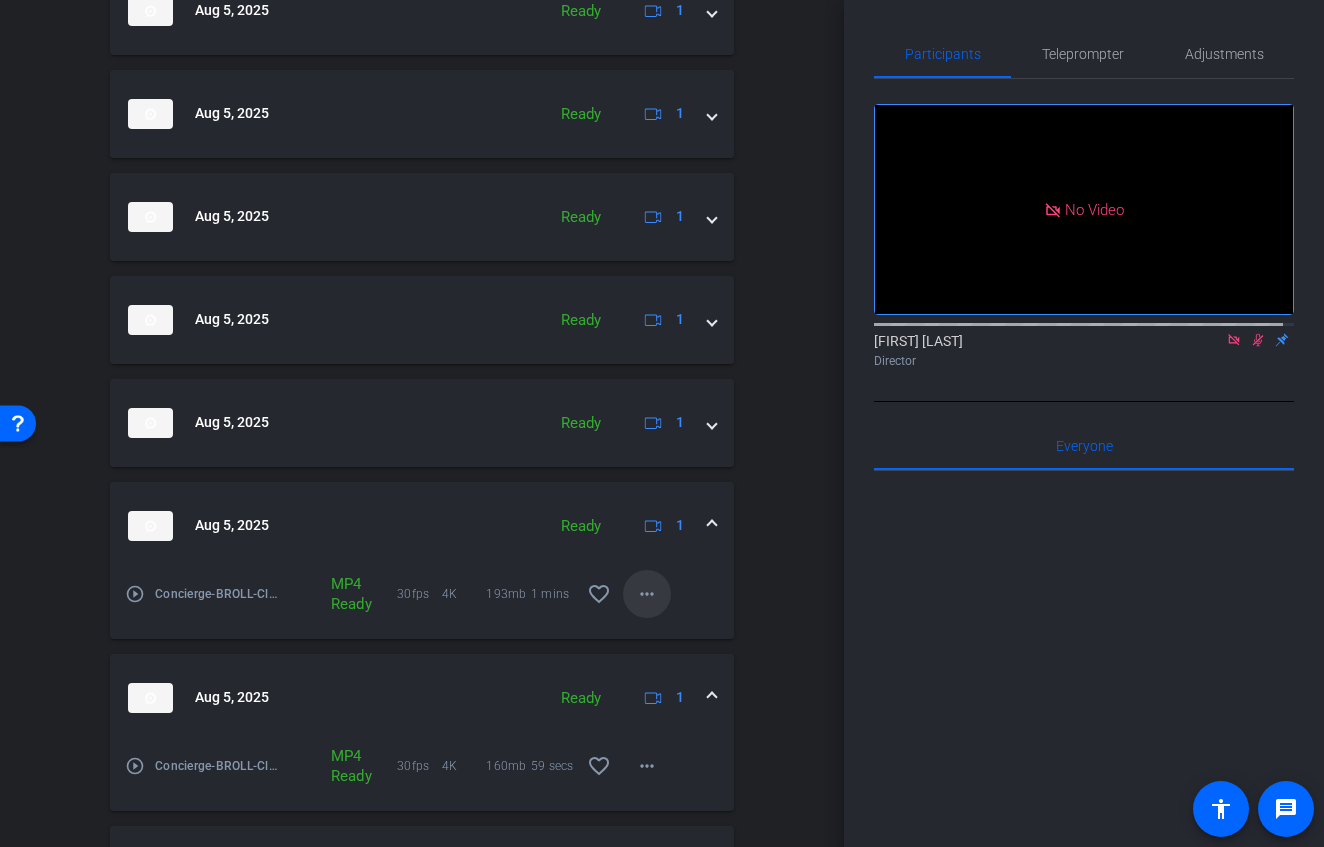 click on "more_horiz" at bounding box center (647, 594) 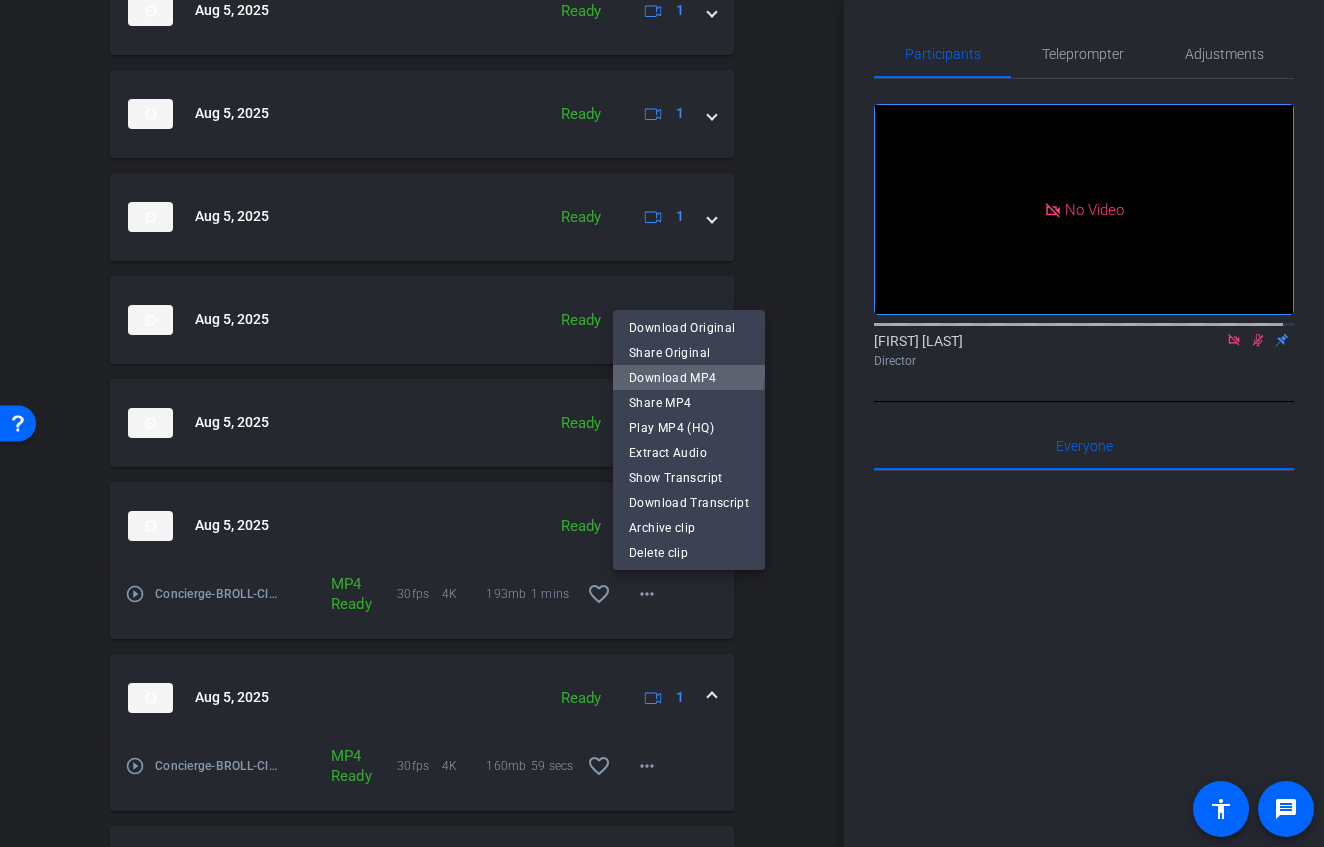 click on "Download MP4" at bounding box center [689, 378] 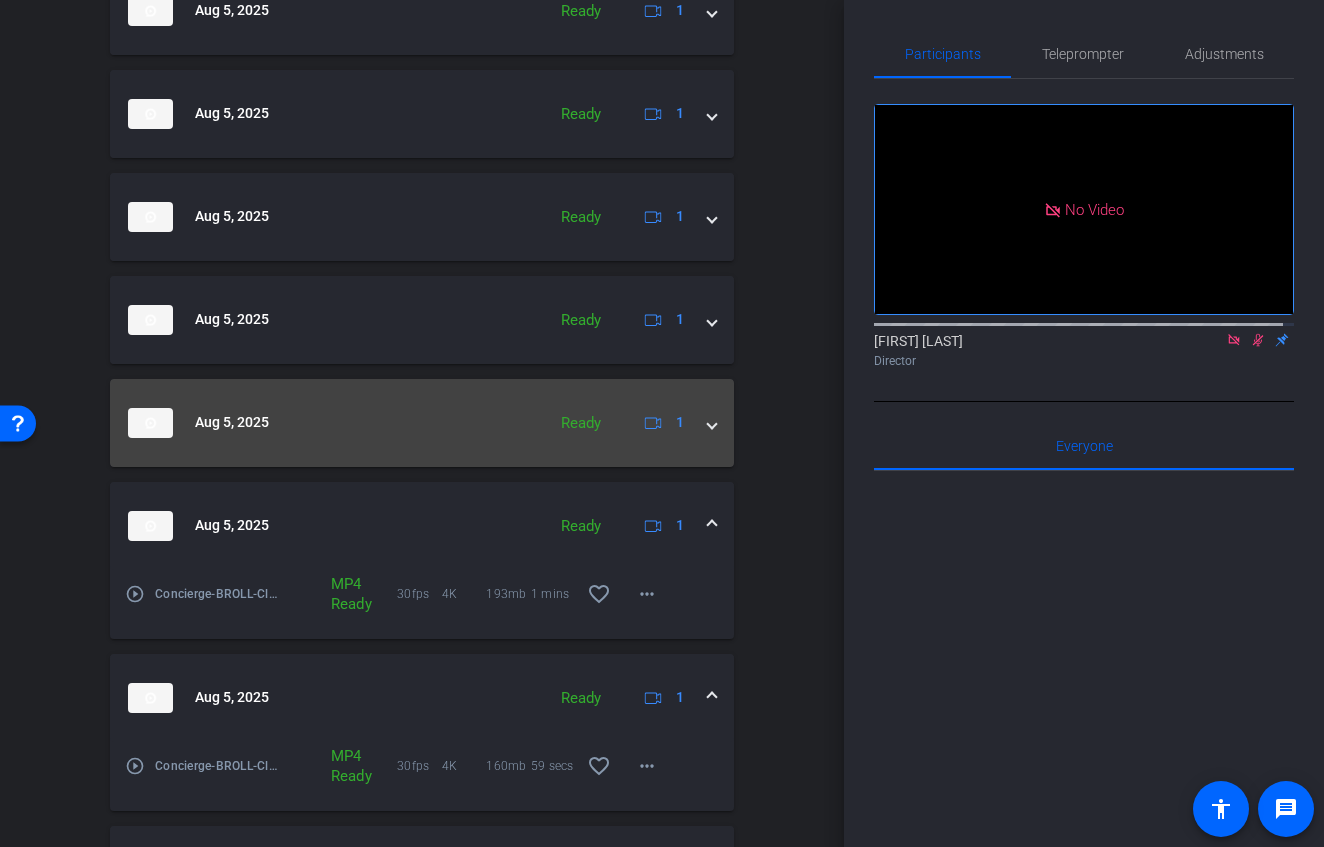 click on "Aug 5, 2025   Ready
1" at bounding box center [422, 423] 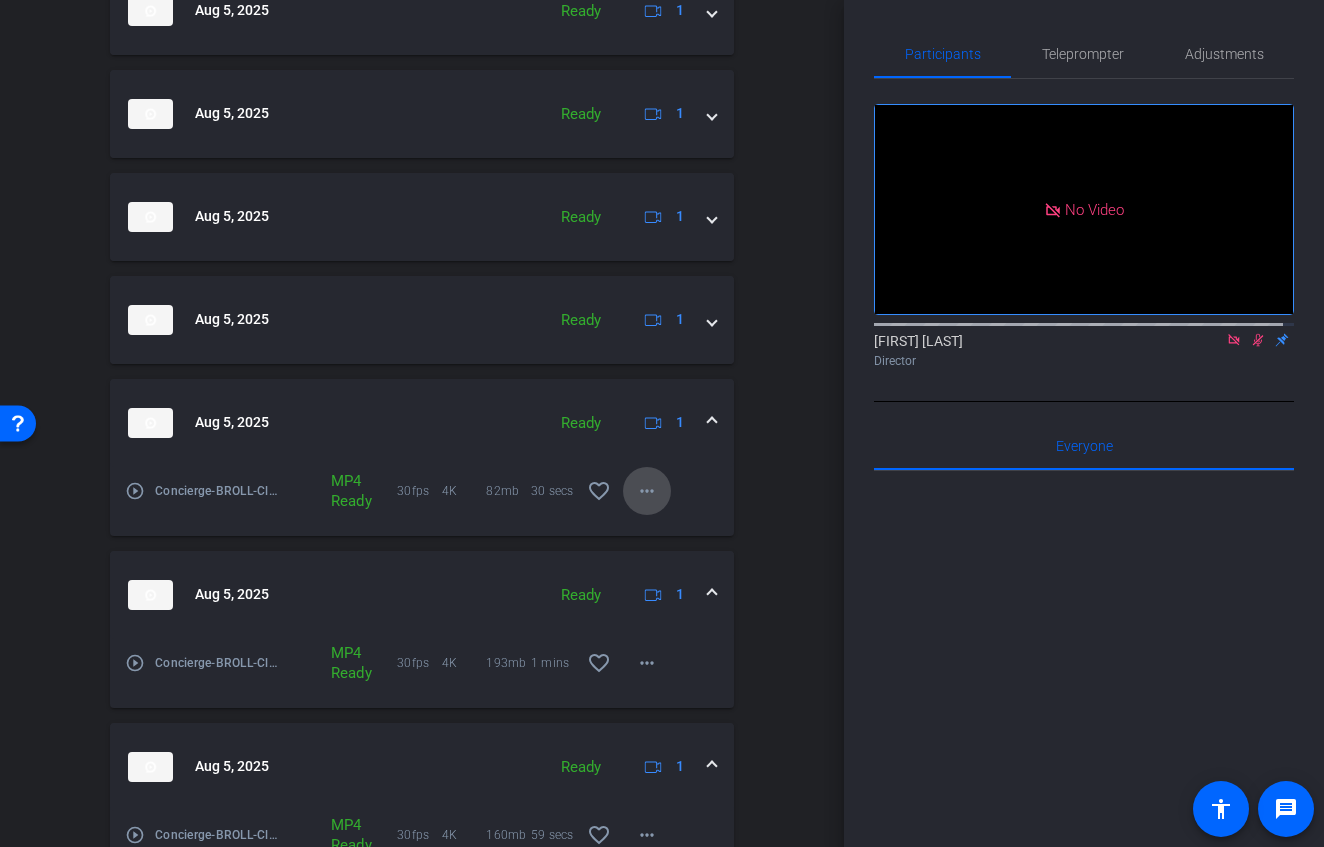 click on "more_horiz" at bounding box center [647, 491] 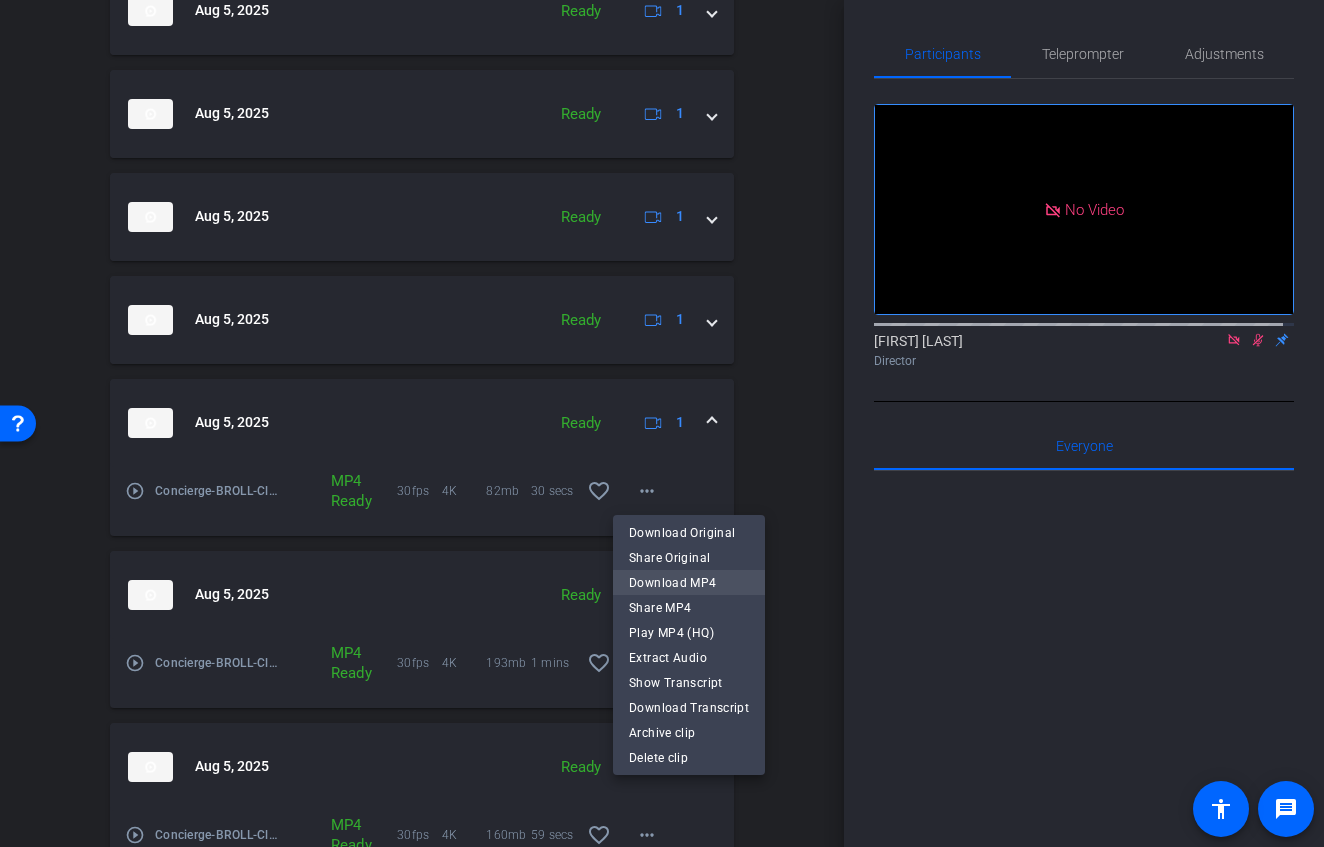 click on "Download MP4" at bounding box center (689, 583) 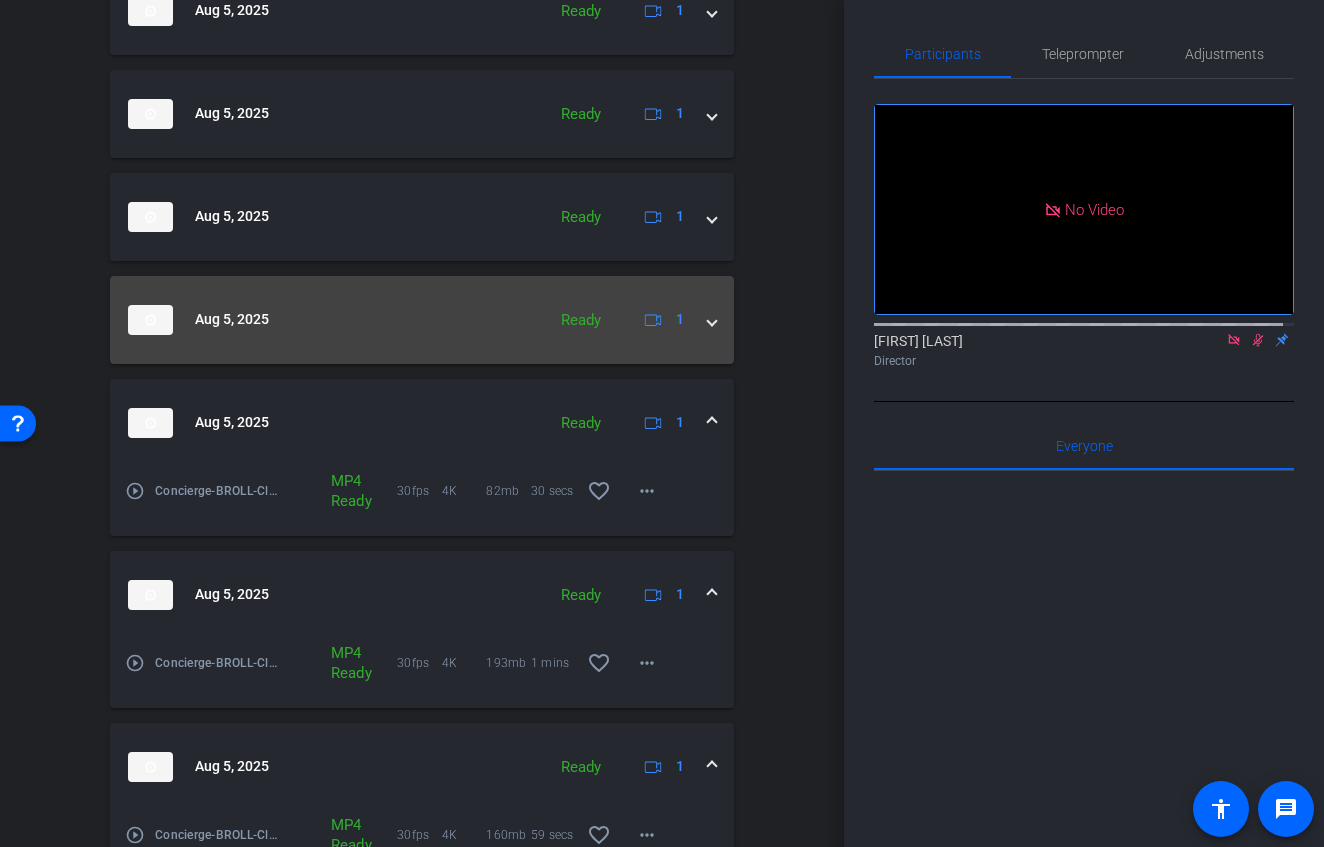 click on "Aug 5, 2025   Ready
1" at bounding box center (422, 320) 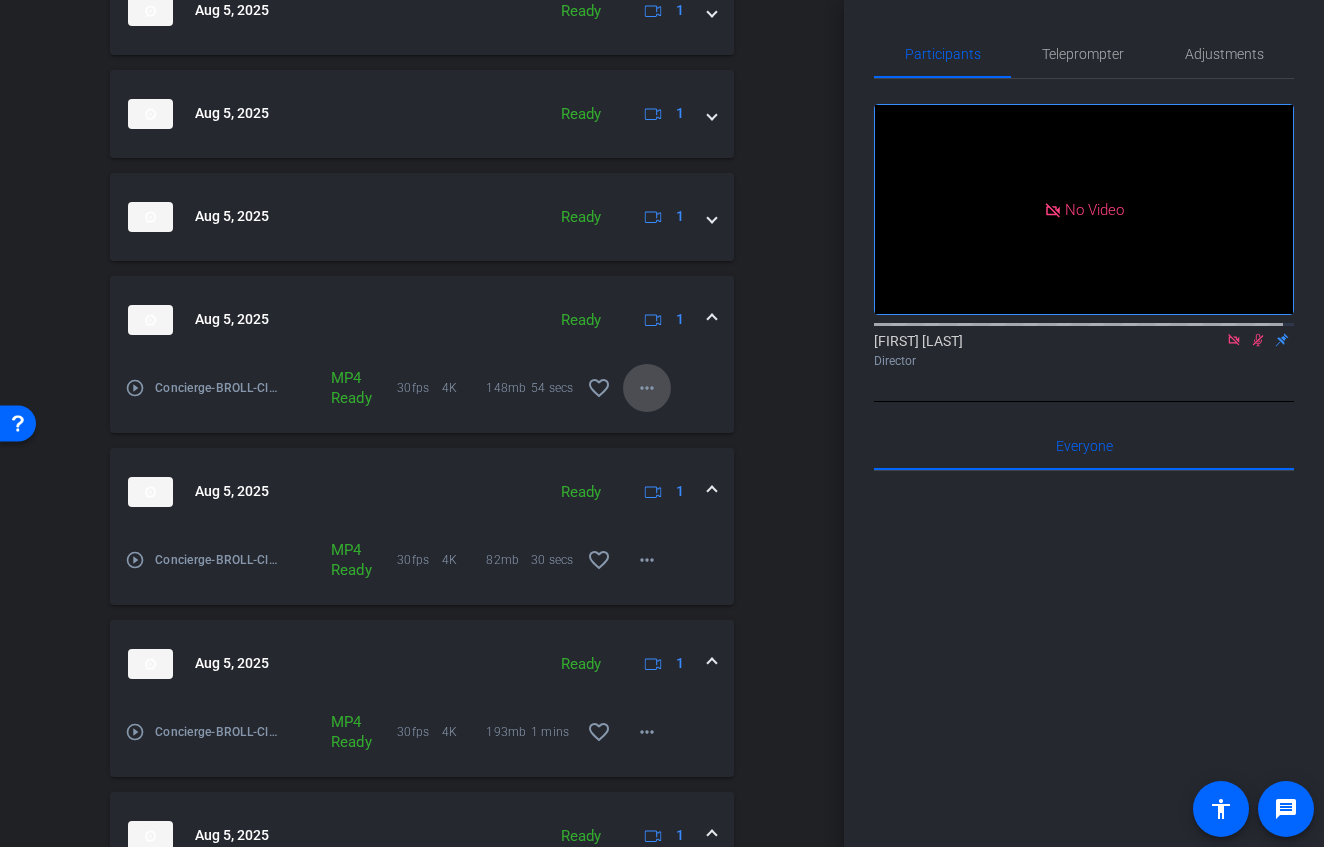 click on "more_horiz" at bounding box center (647, 388) 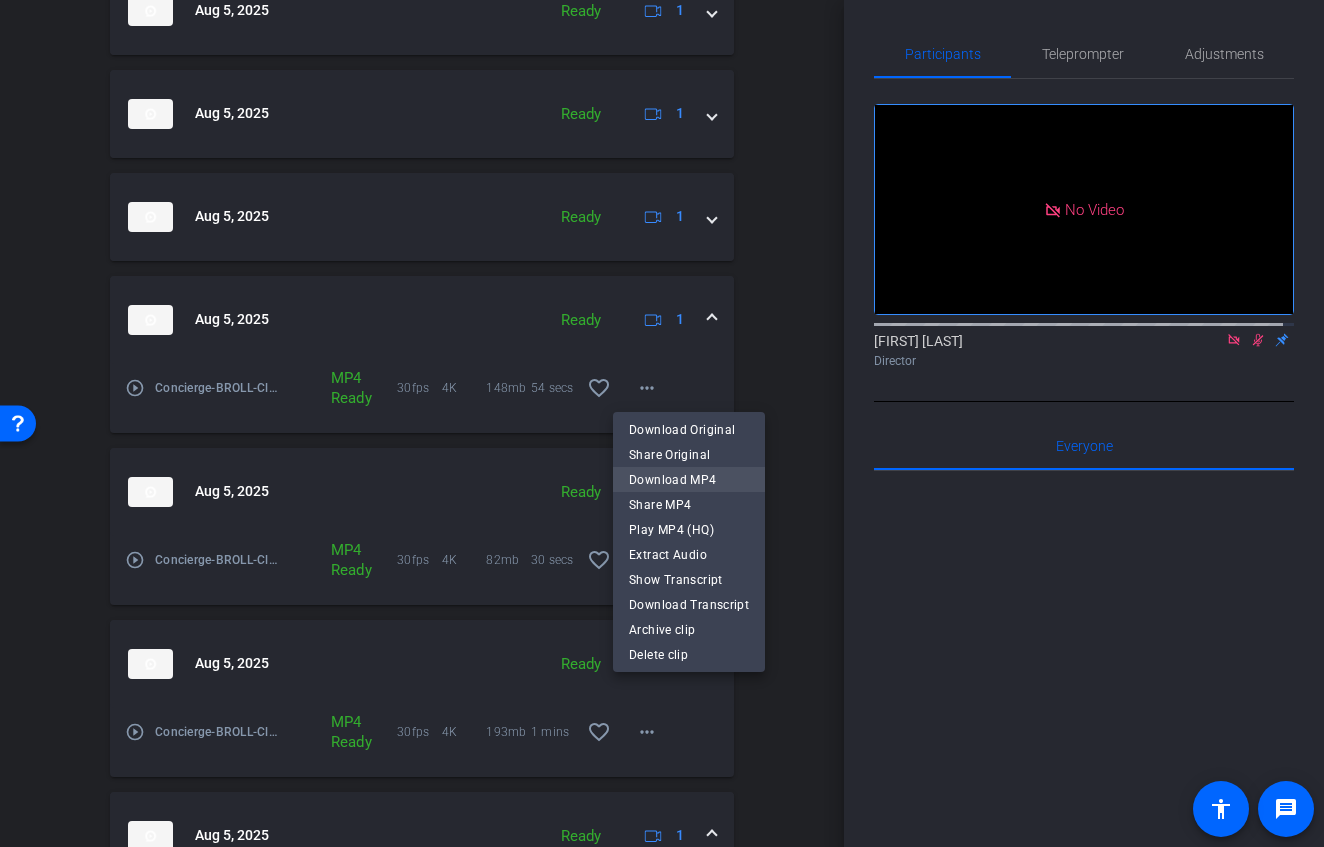 click on "Download MP4" at bounding box center [689, 480] 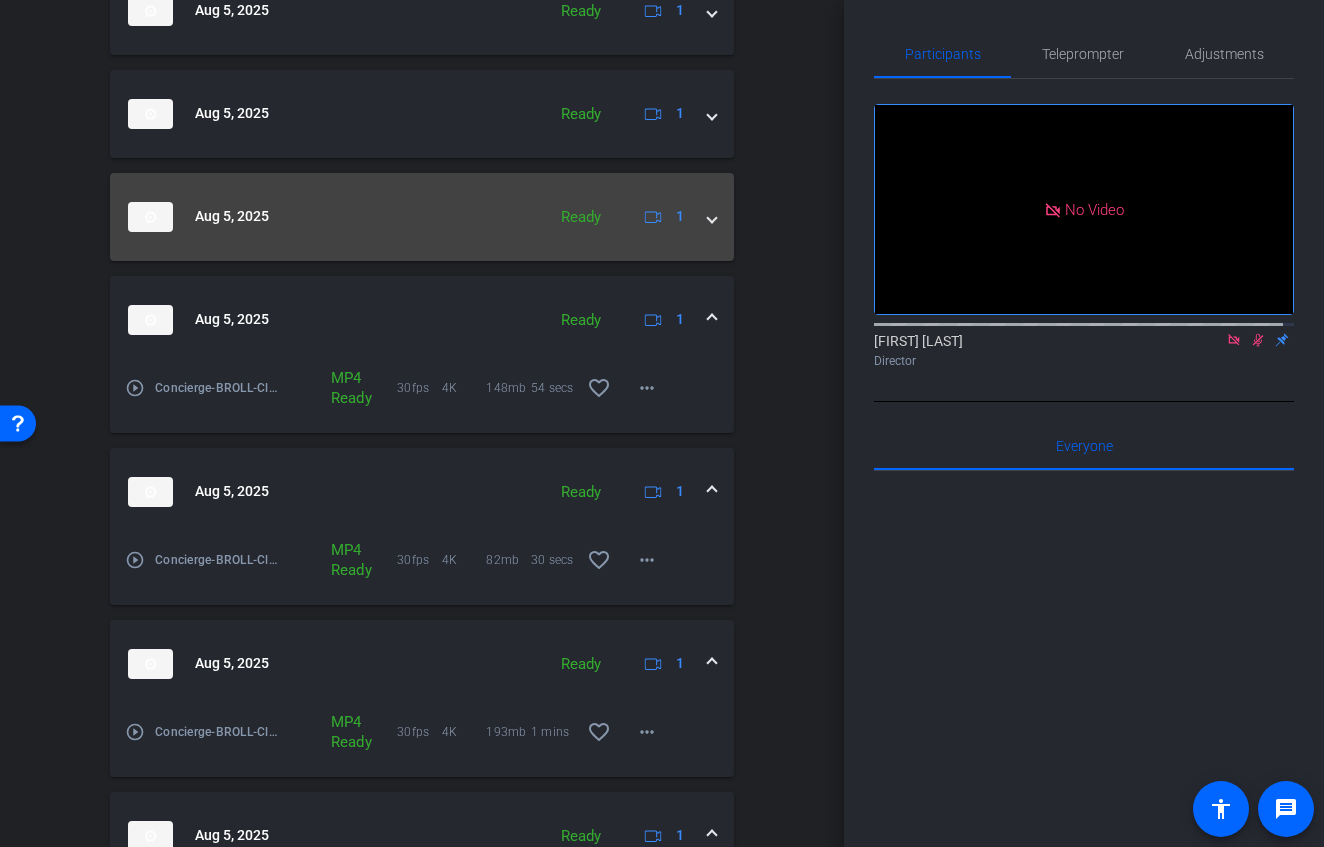 click at bounding box center (712, 216) 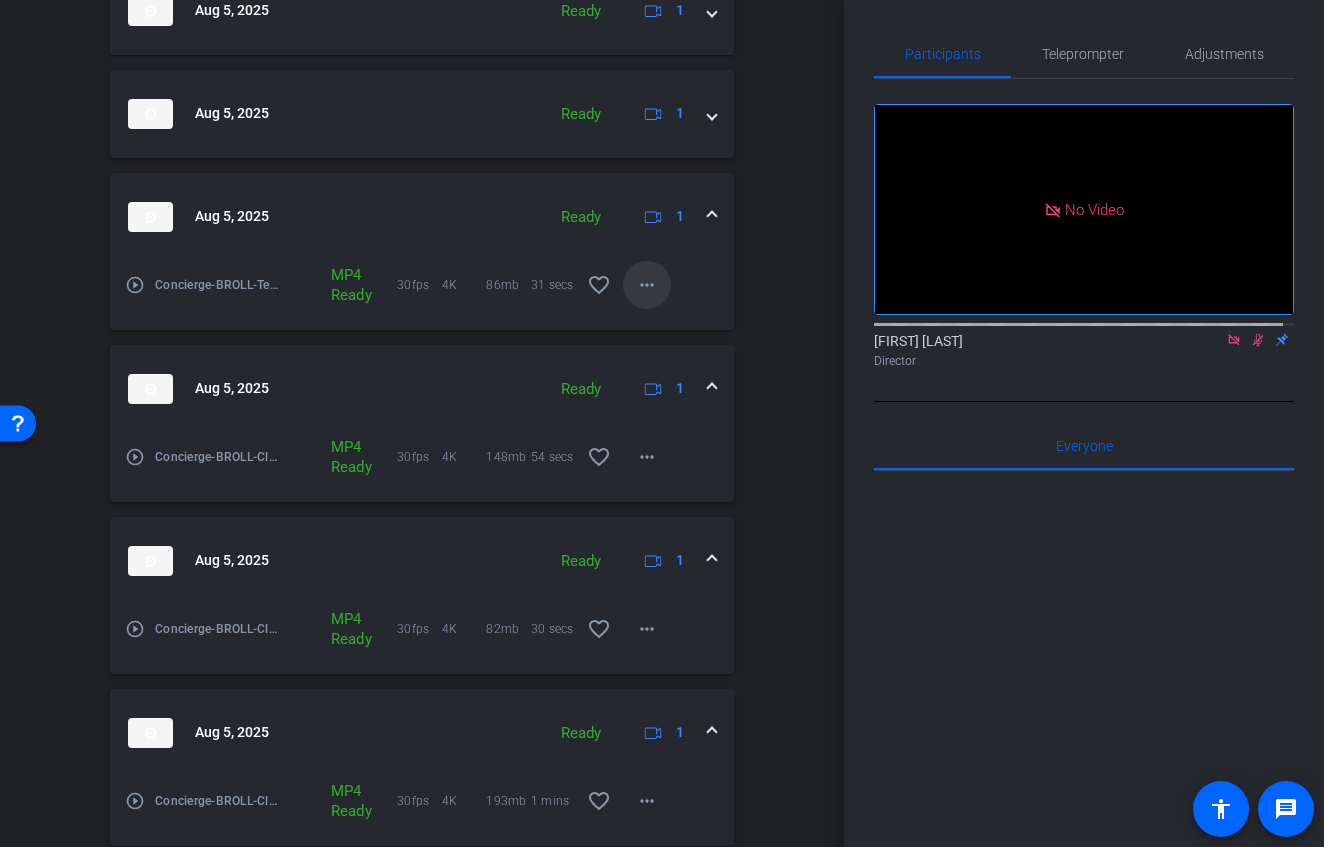 click on "more_horiz" at bounding box center [647, 285] 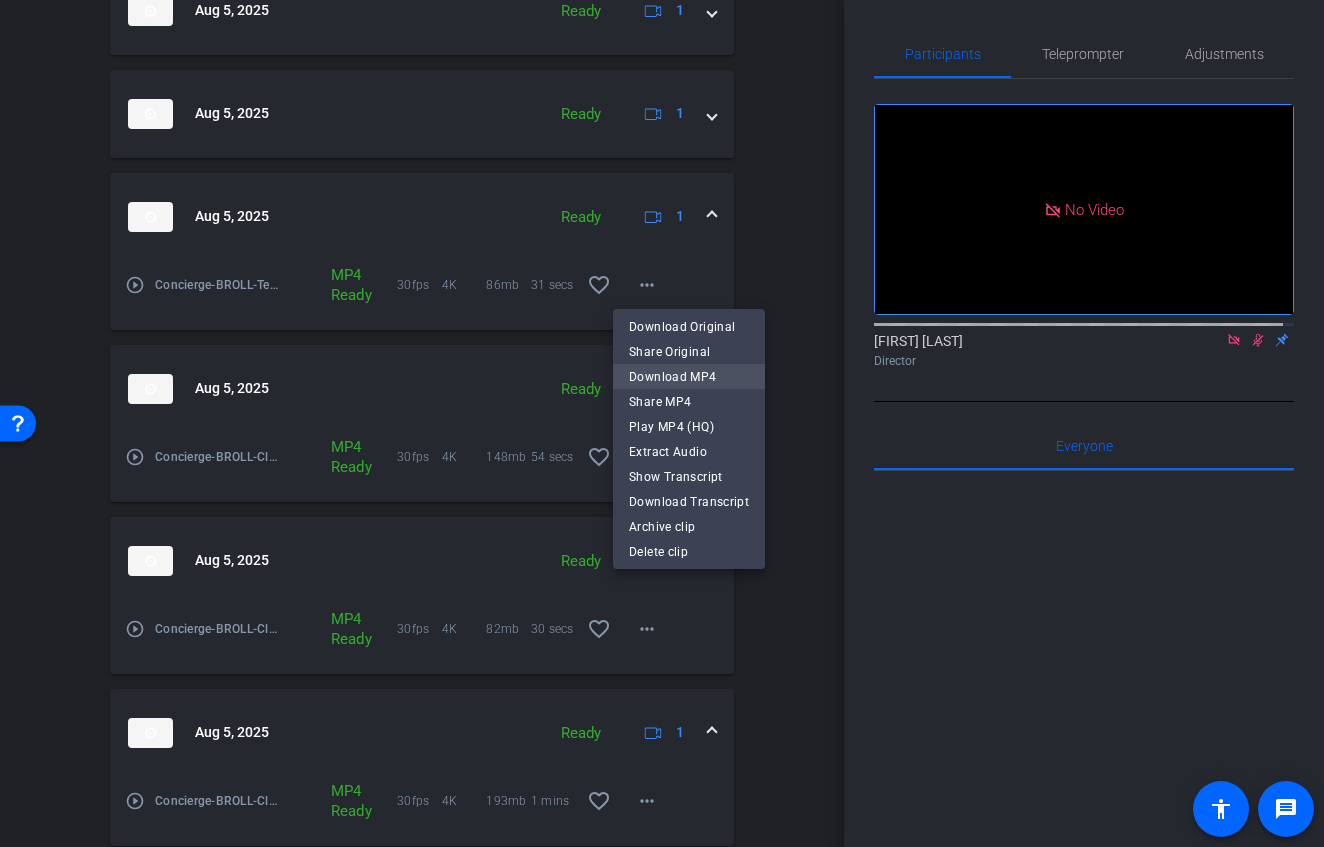 click on "Download MP4" at bounding box center (689, 377) 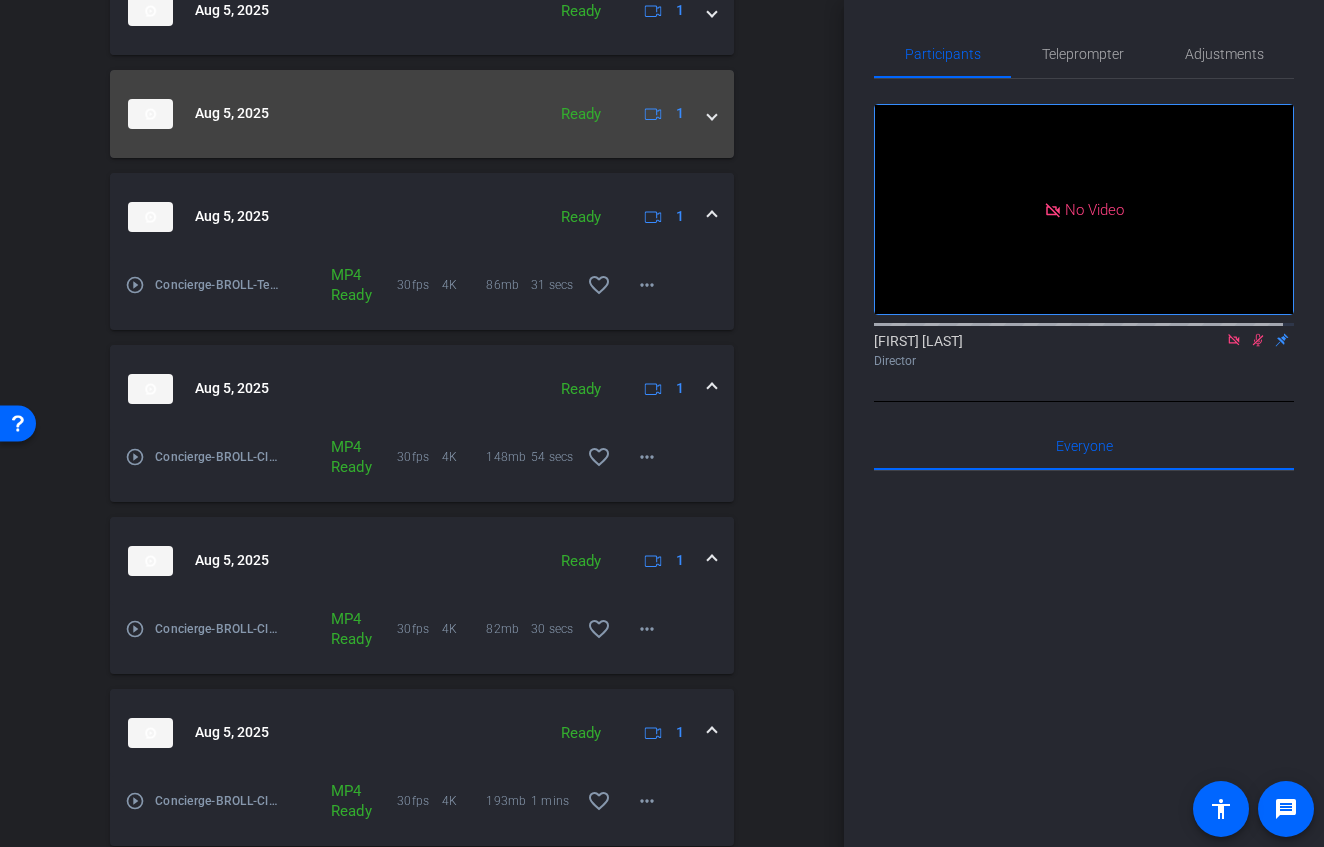 click at bounding box center [712, 113] 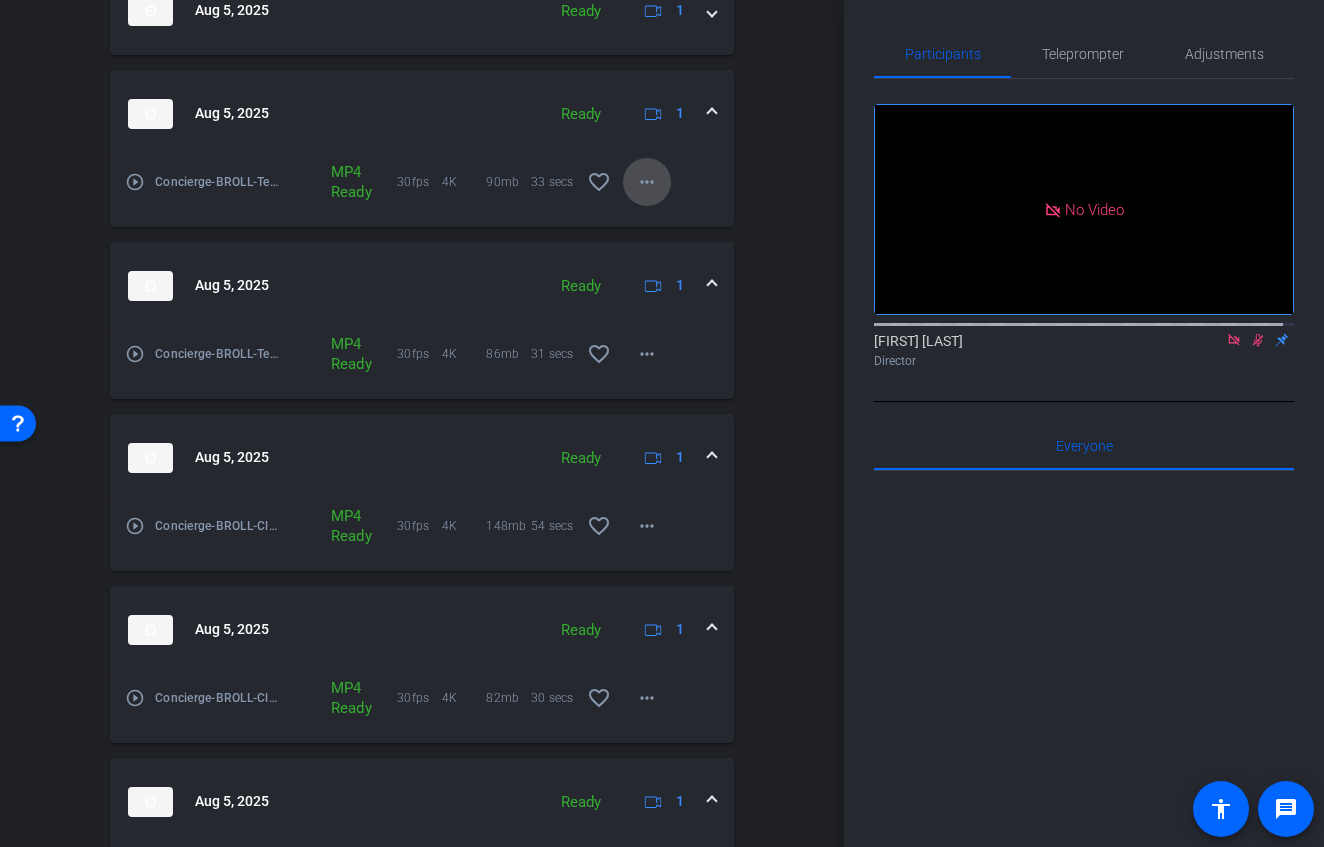 click at bounding box center [647, 182] 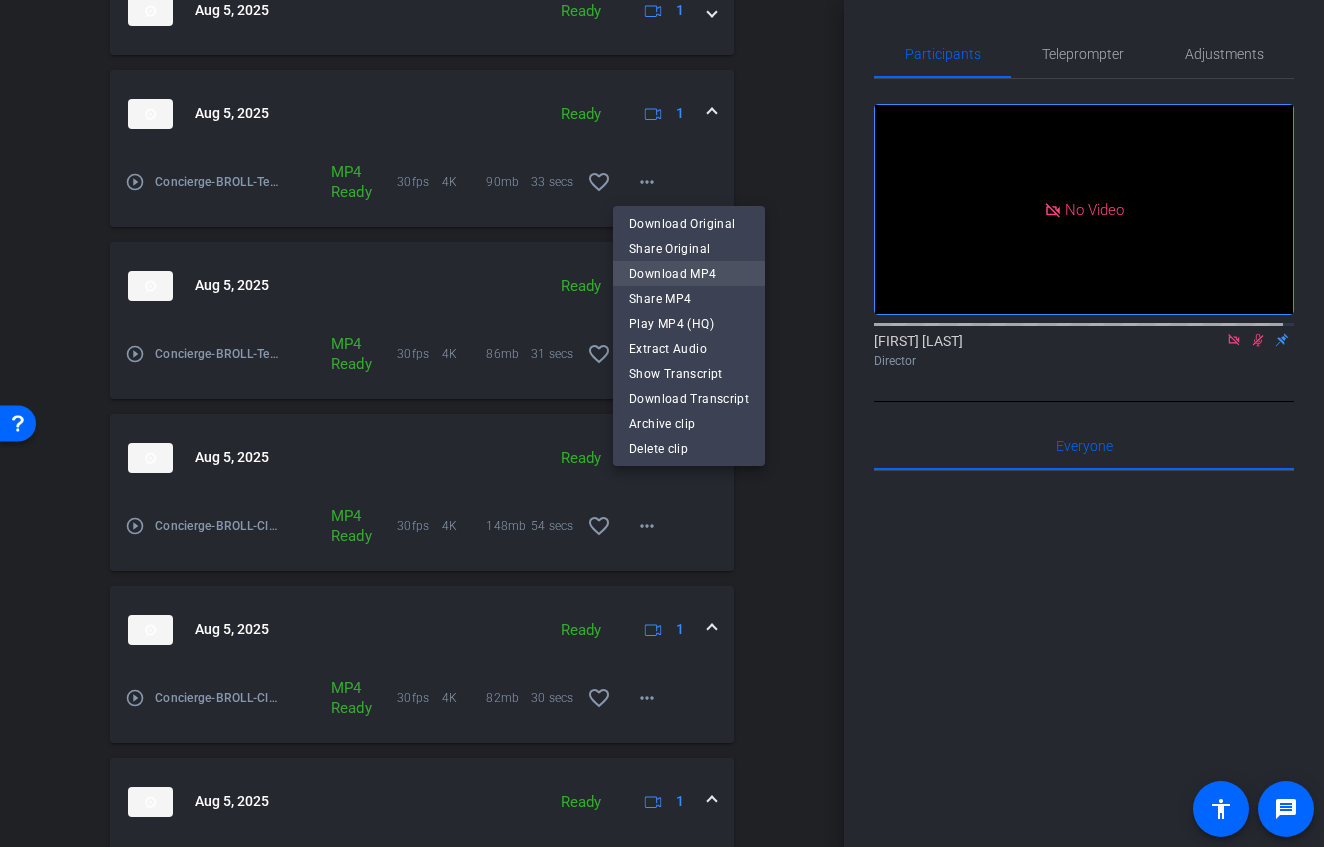 click on "Download MP4" at bounding box center (689, 274) 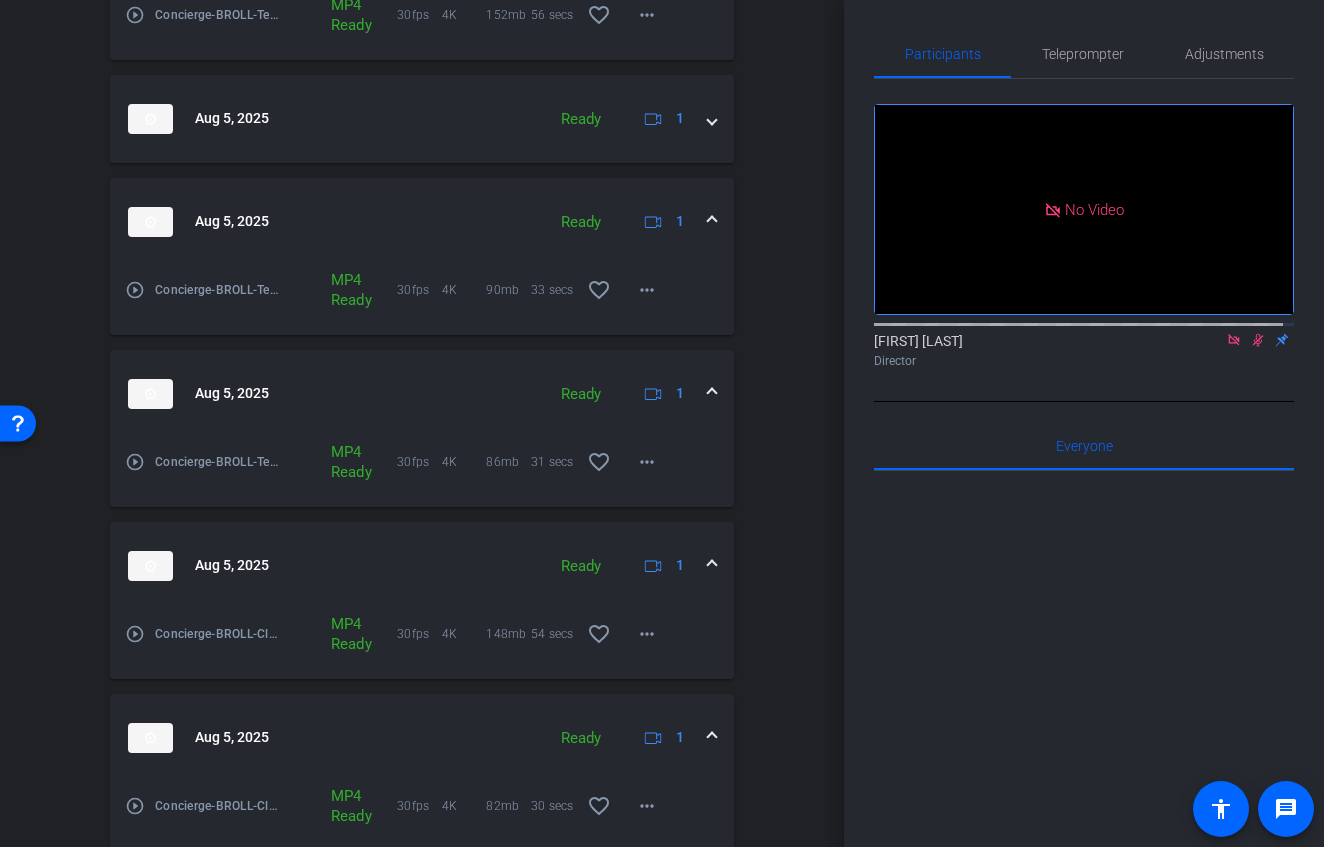 scroll, scrollTop: 807, scrollLeft: 0, axis: vertical 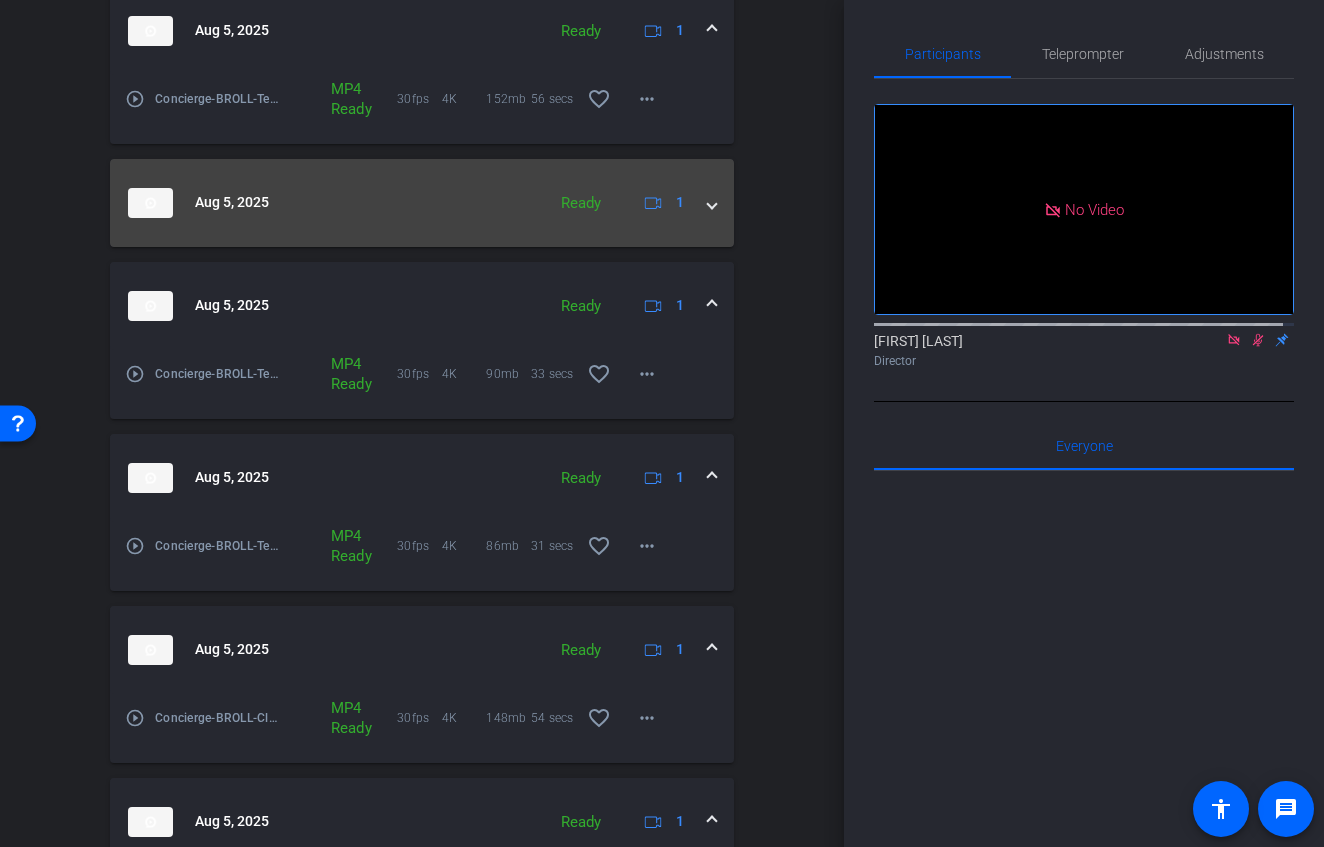 click on "Aug 5, 2025   Ready
1" at bounding box center (418, 203) 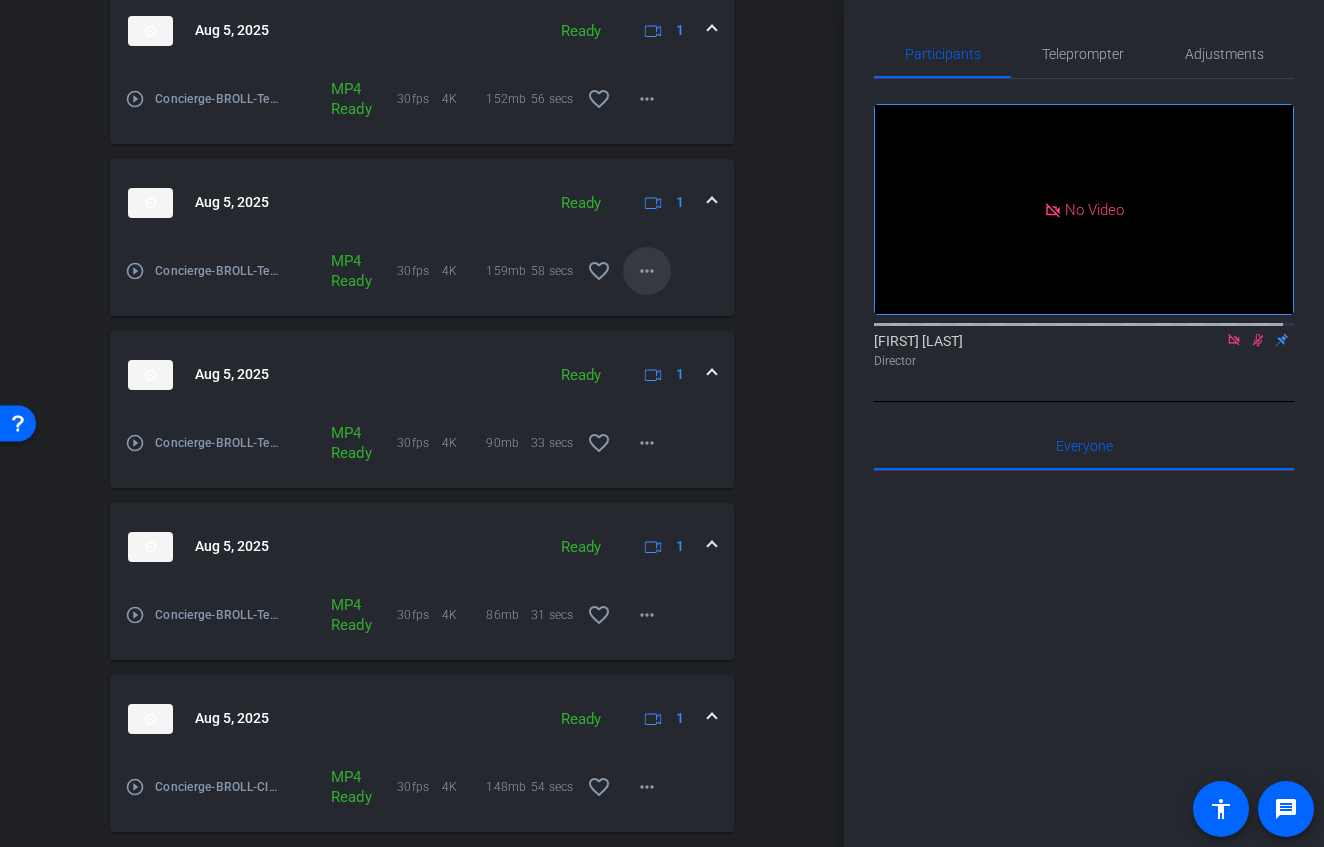 click on "more_horiz" at bounding box center (647, 271) 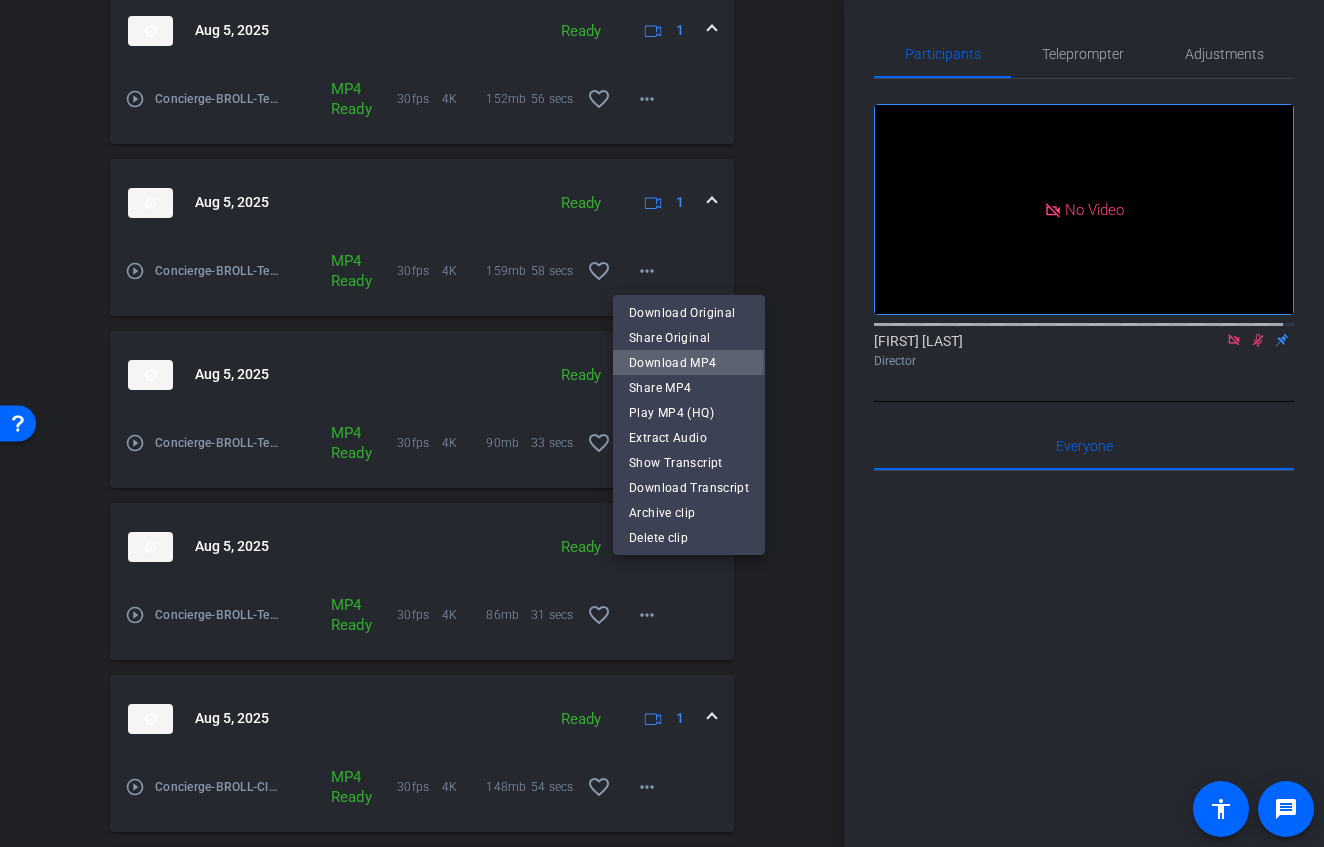 click on "Download MP4" at bounding box center [689, 363] 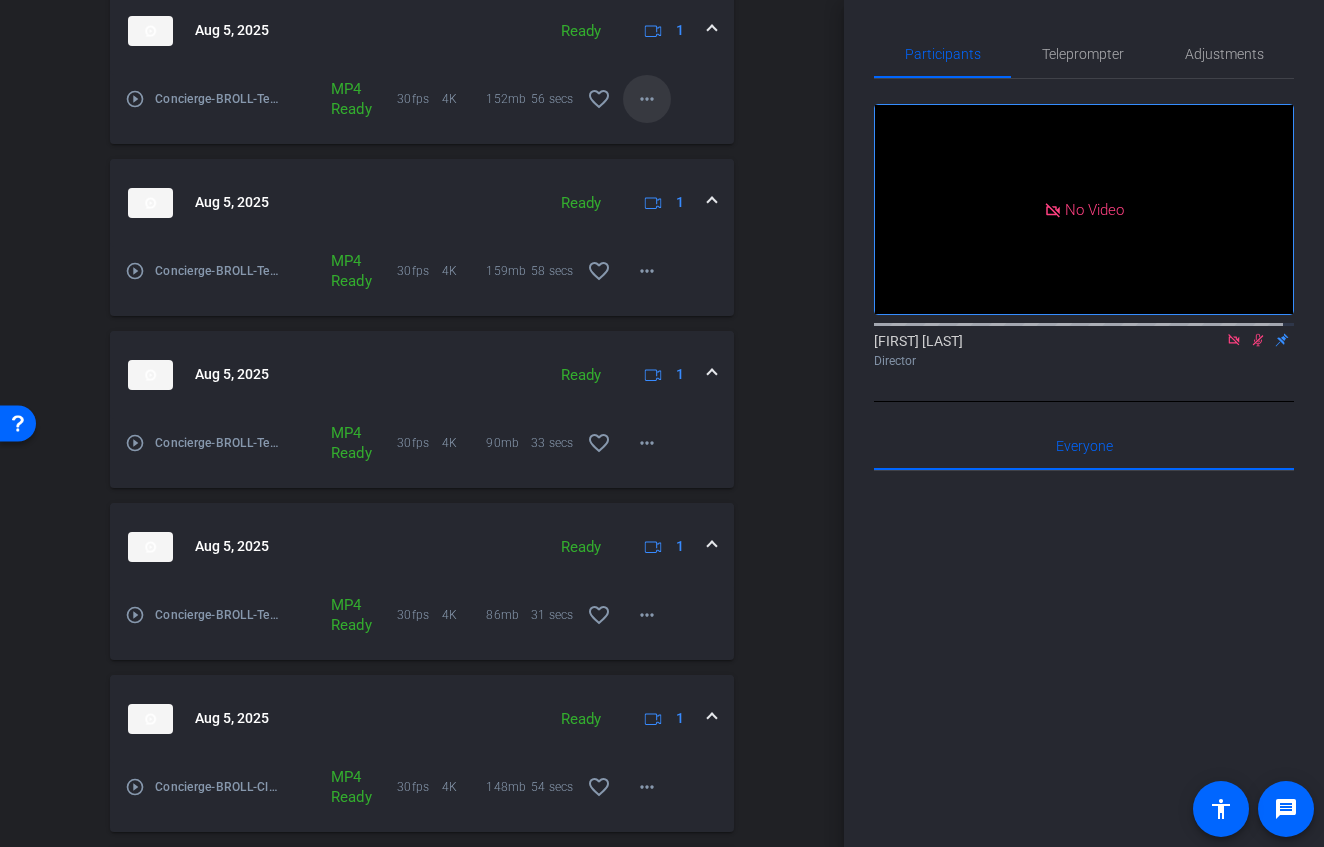 click at bounding box center [647, 99] 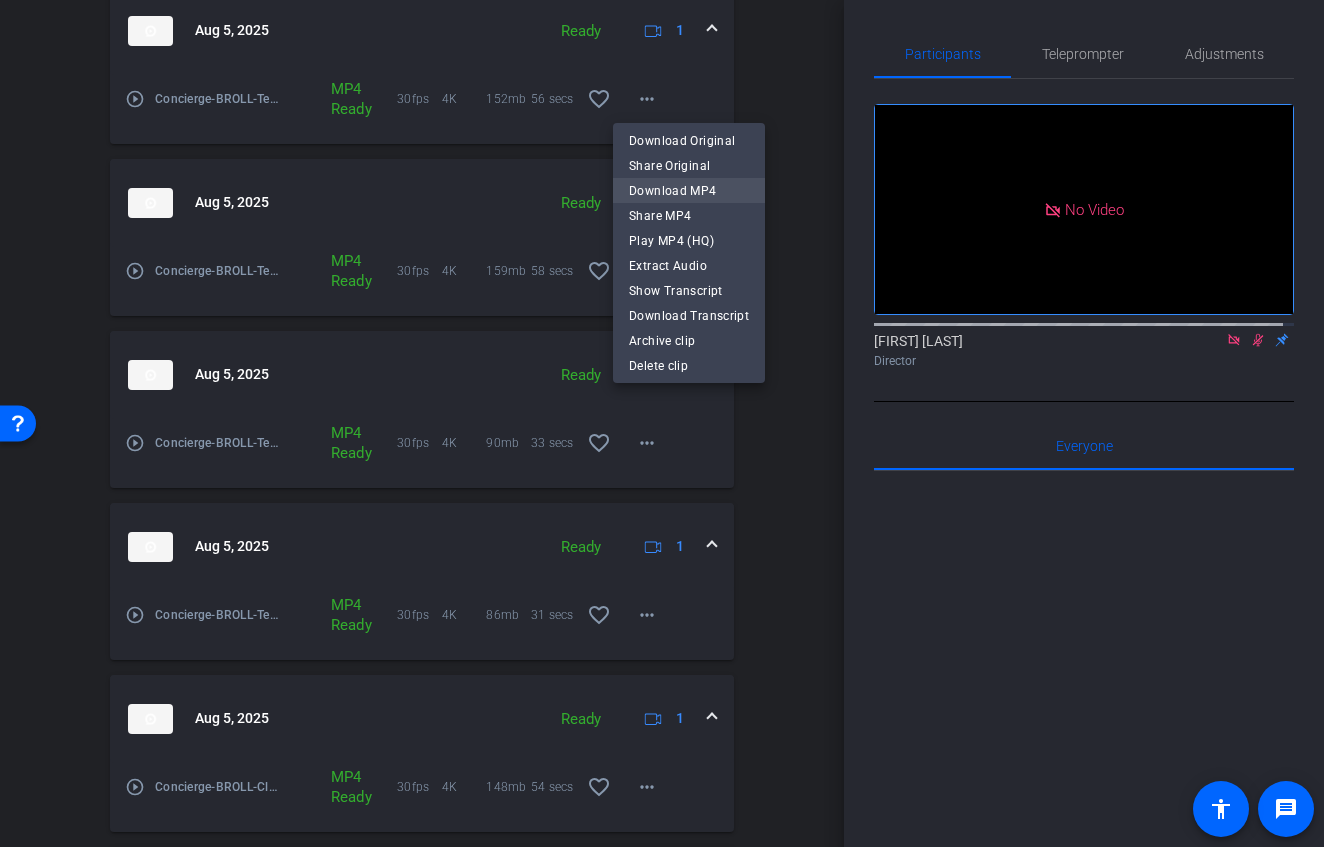 click on "Download MP4" at bounding box center [689, 191] 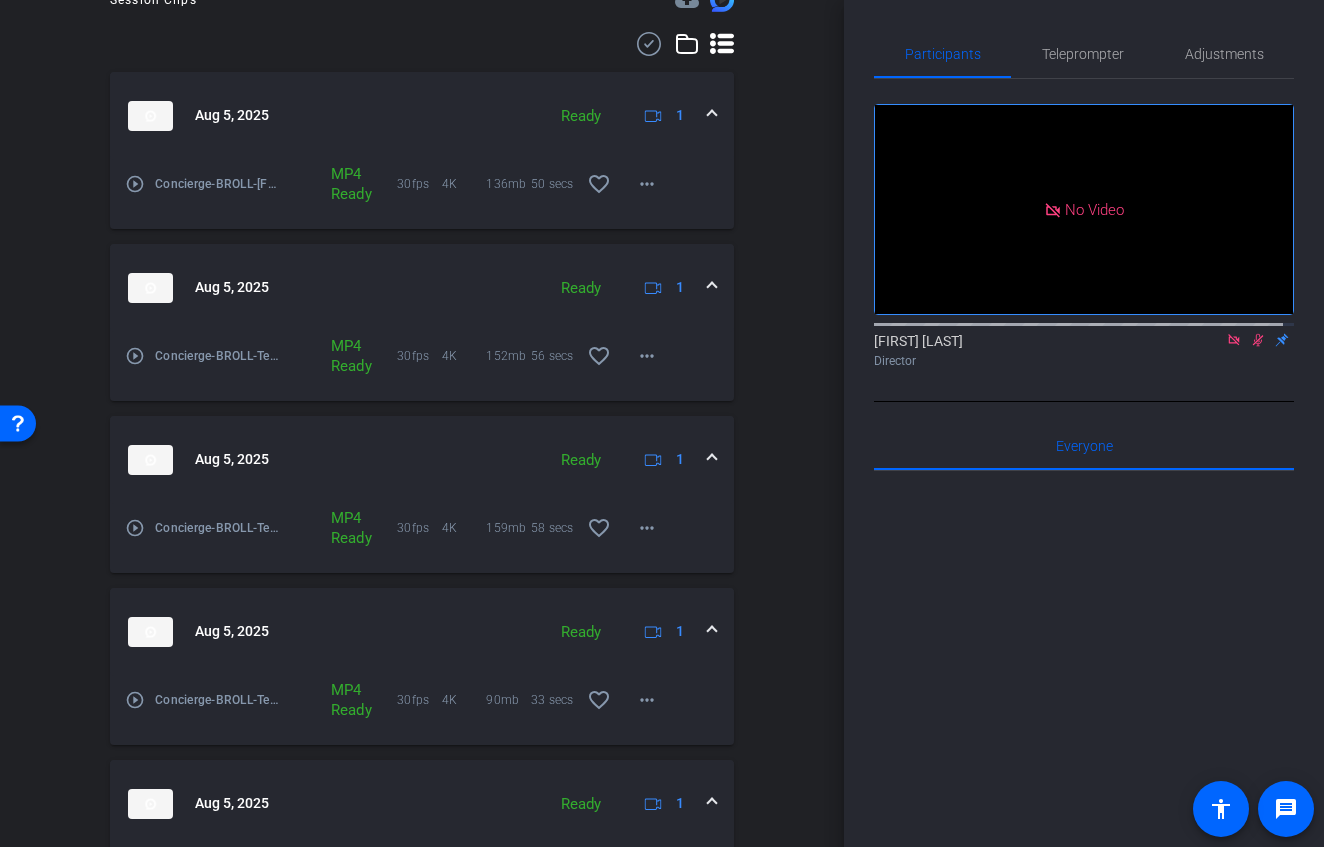 scroll, scrollTop: 526, scrollLeft: 0, axis: vertical 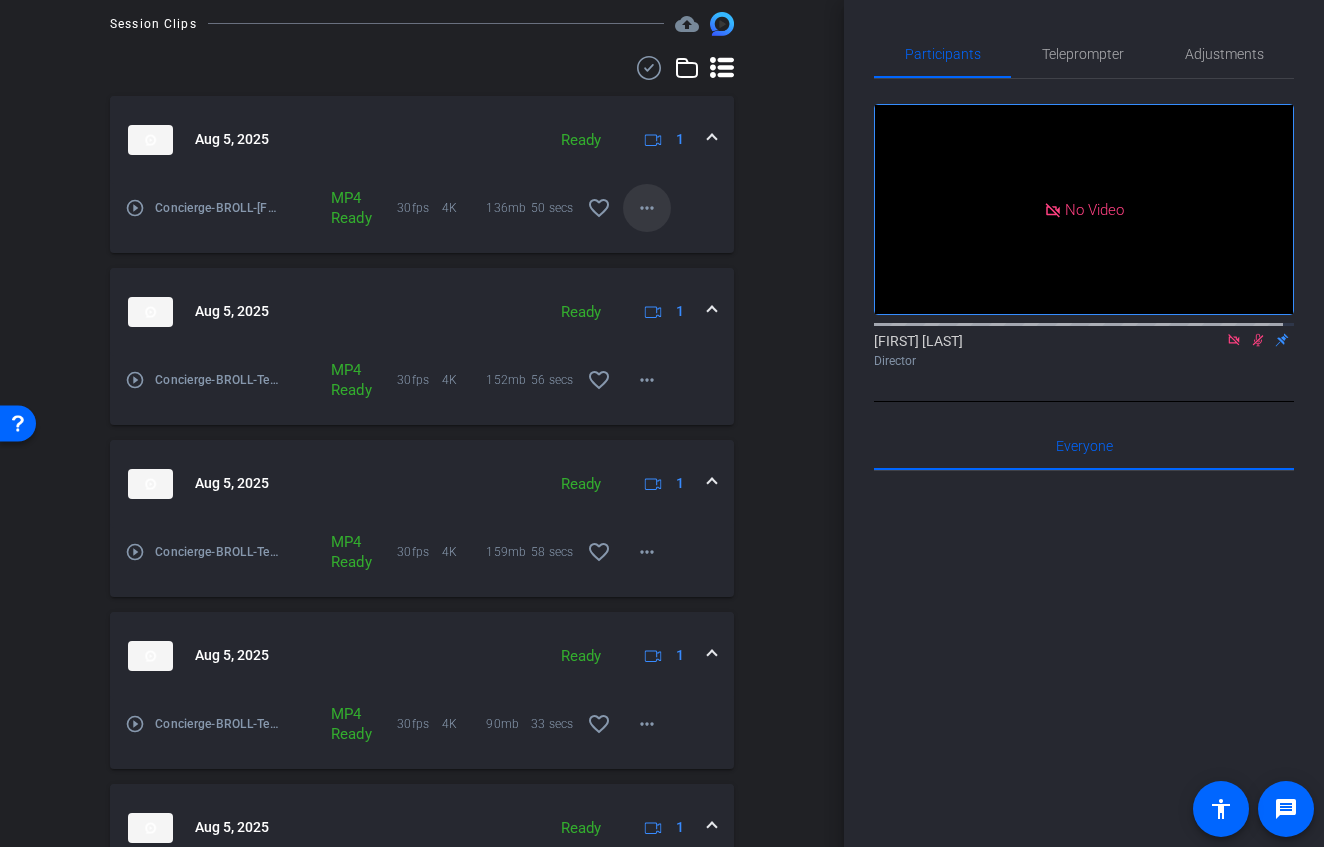 click on "more_horiz" at bounding box center (647, 208) 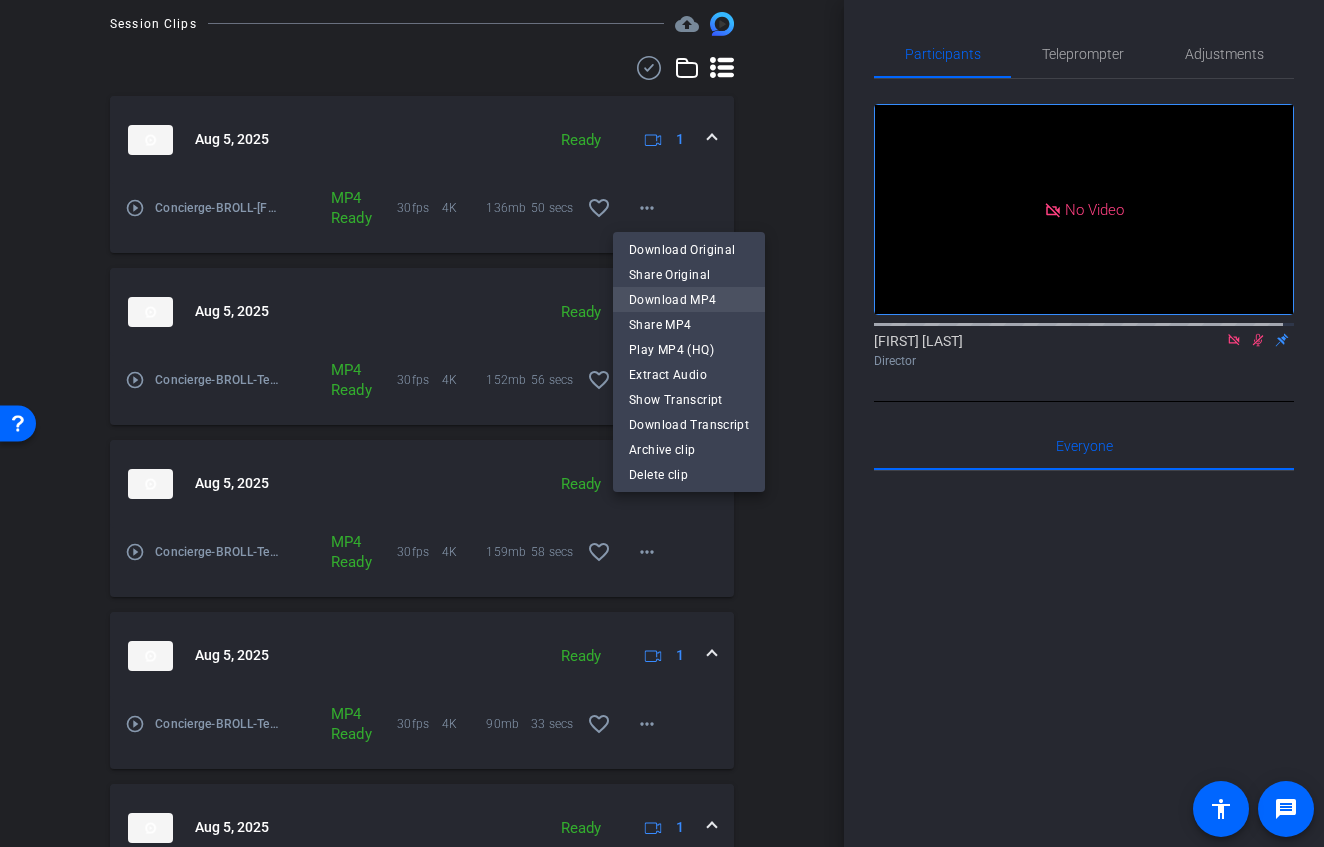 click on "Download MP4" at bounding box center [689, 300] 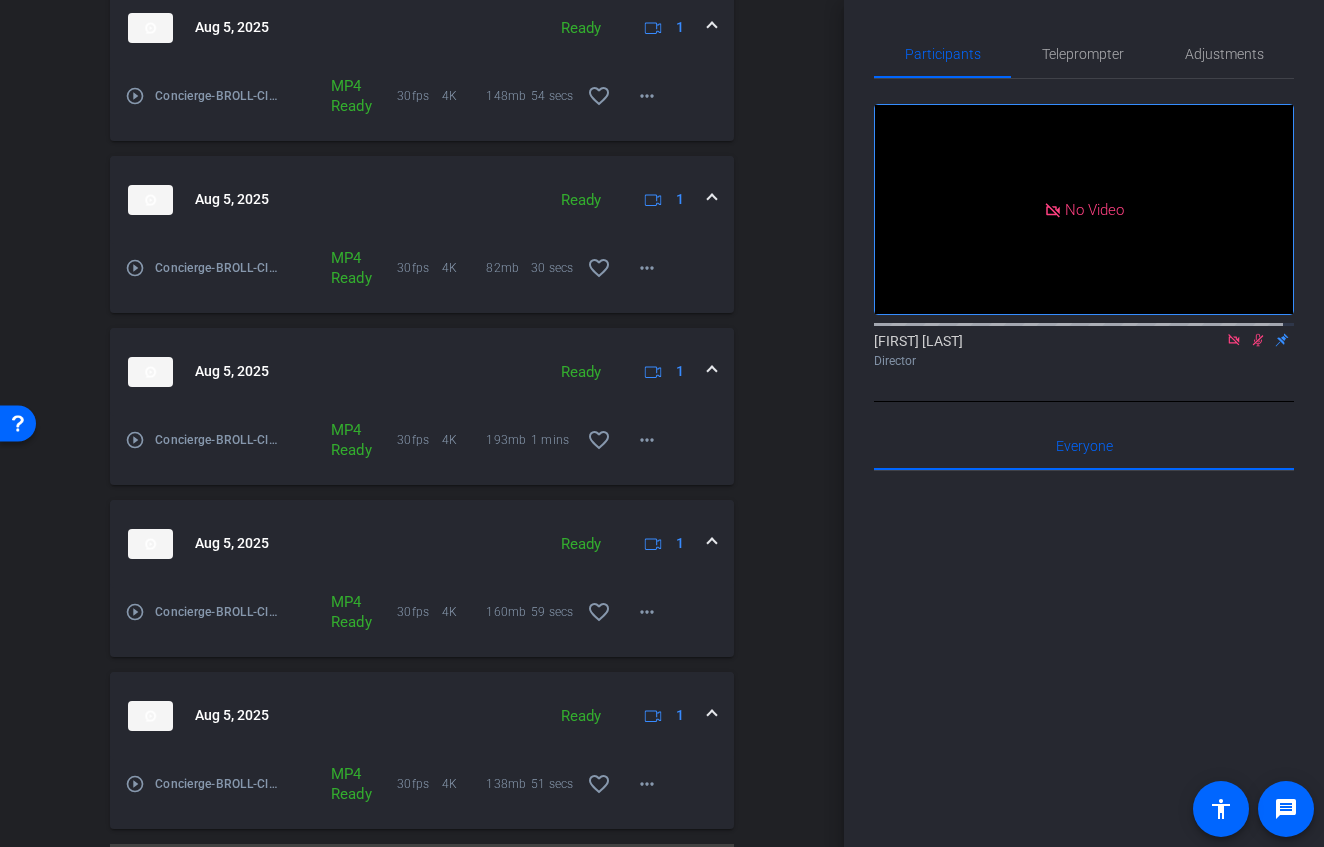 scroll, scrollTop: 1551, scrollLeft: 0, axis: vertical 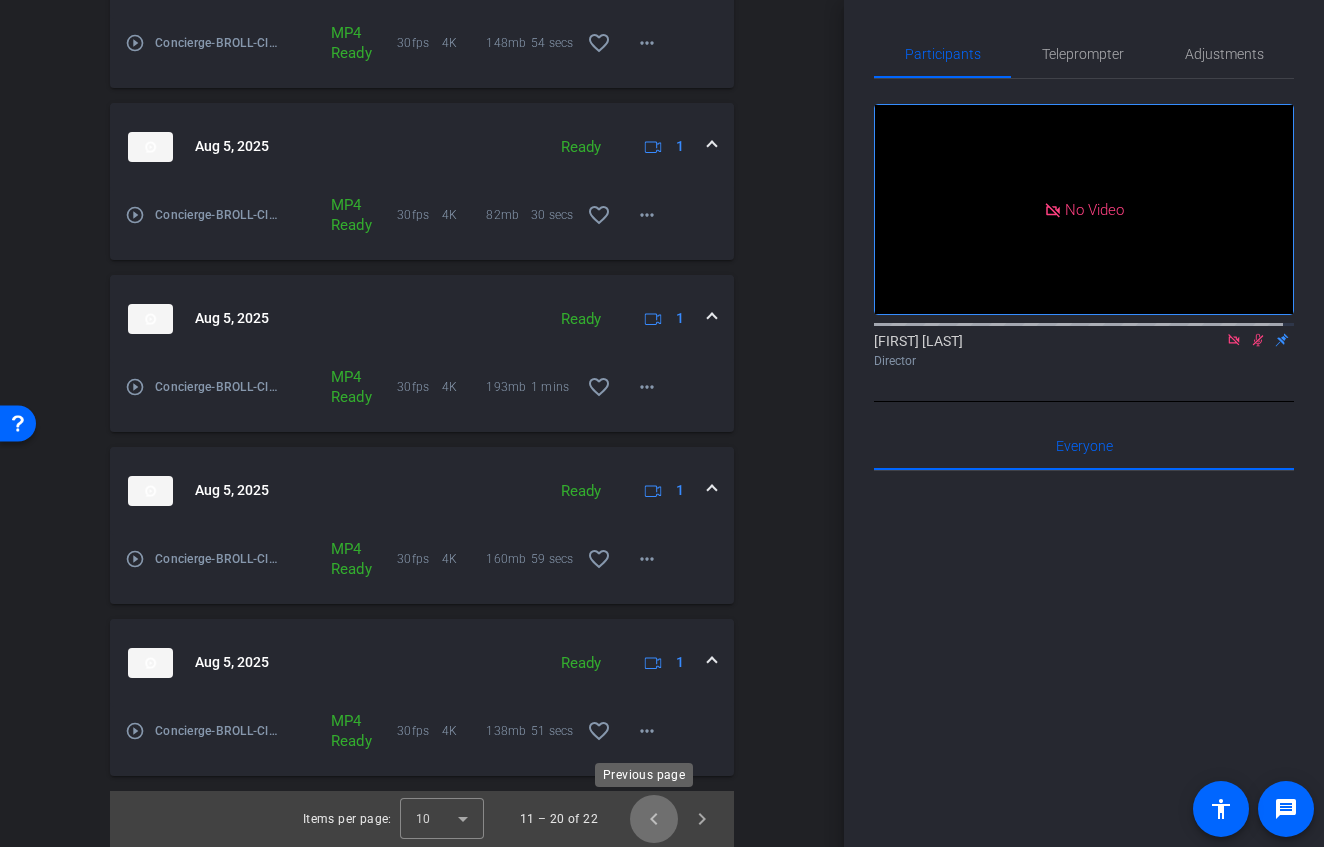 click 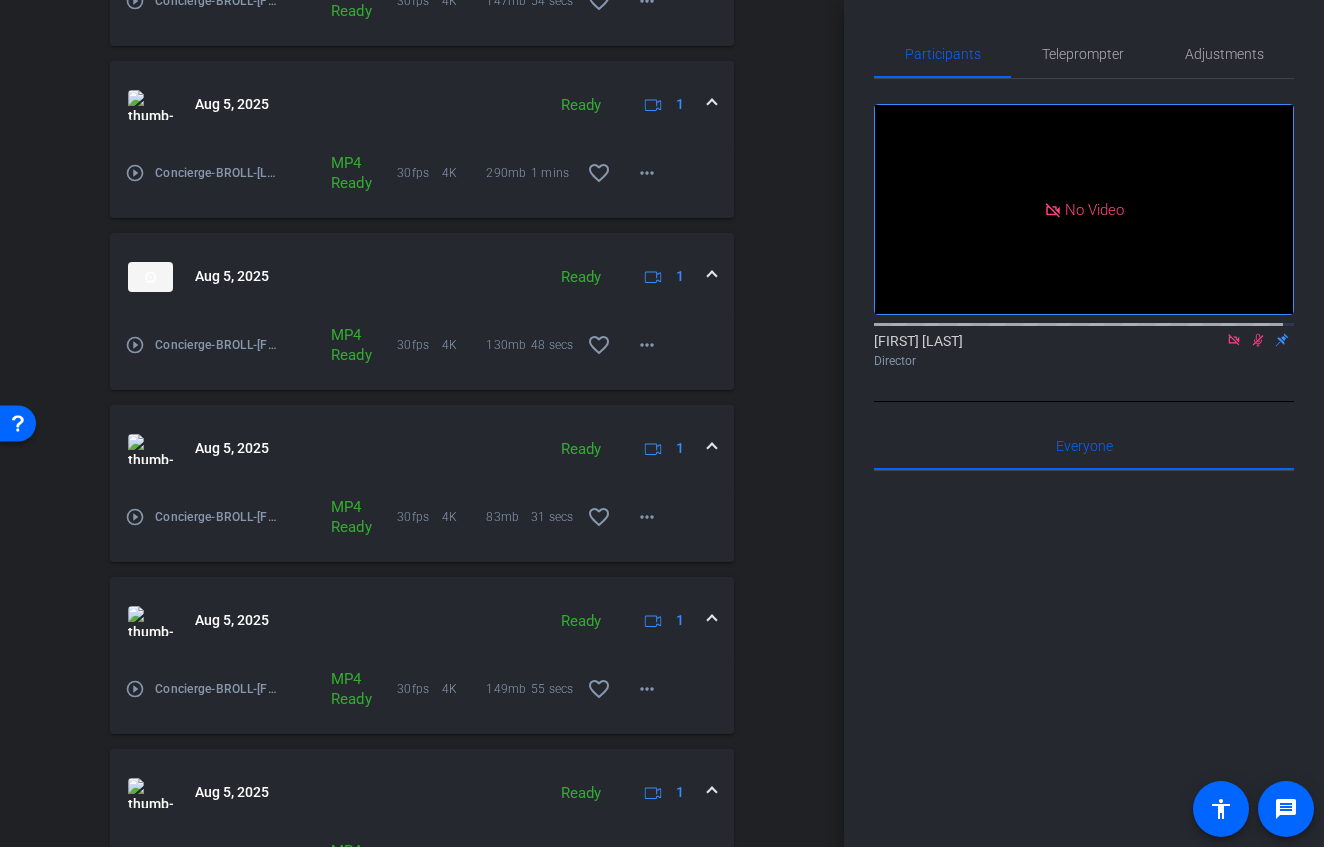 scroll, scrollTop: 1551, scrollLeft: 0, axis: vertical 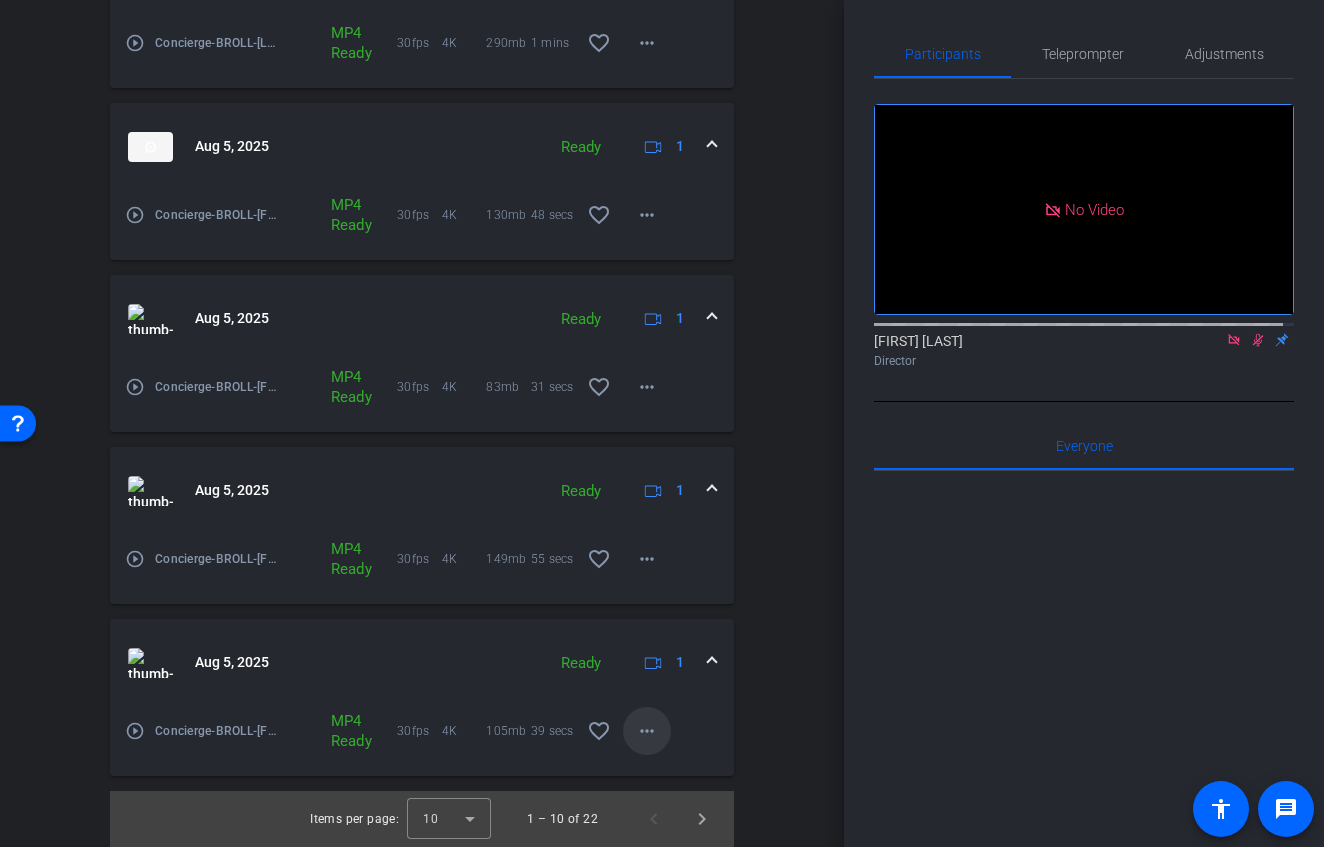 click on "more_horiz" at bounding box center (647, 731) 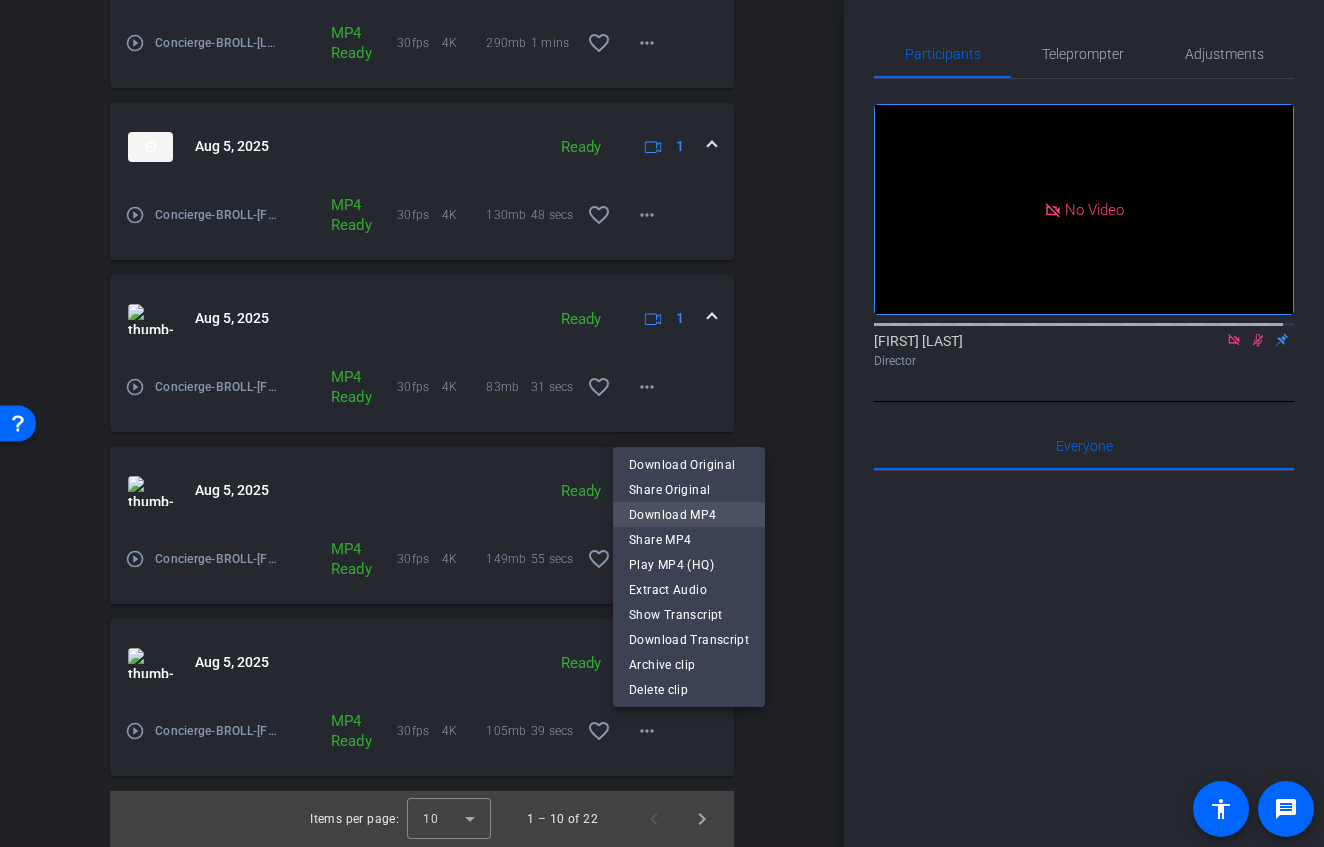 click on "Download MP4" at bounding box center (689, 515) 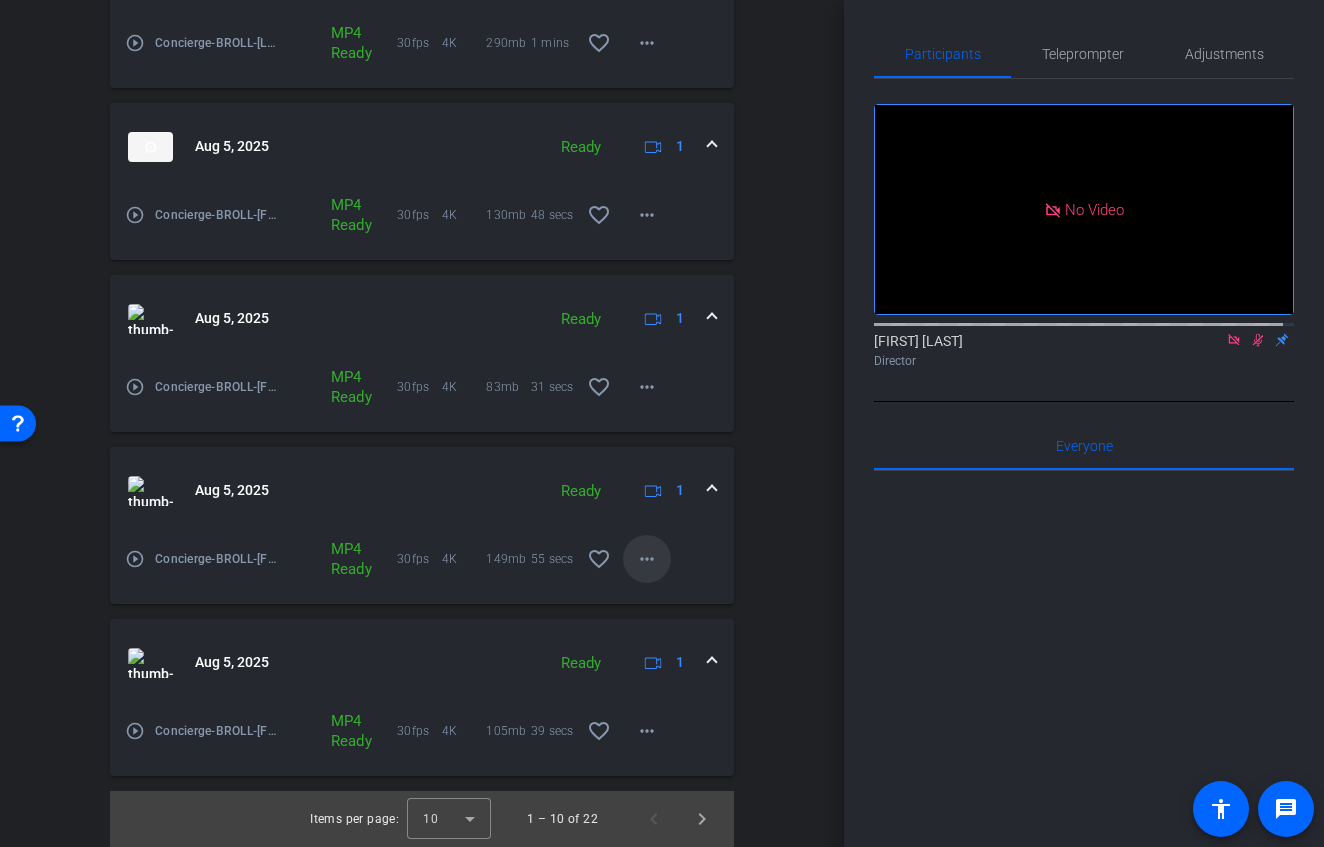 click on "more_horiz" at bounding box center [647, 559] 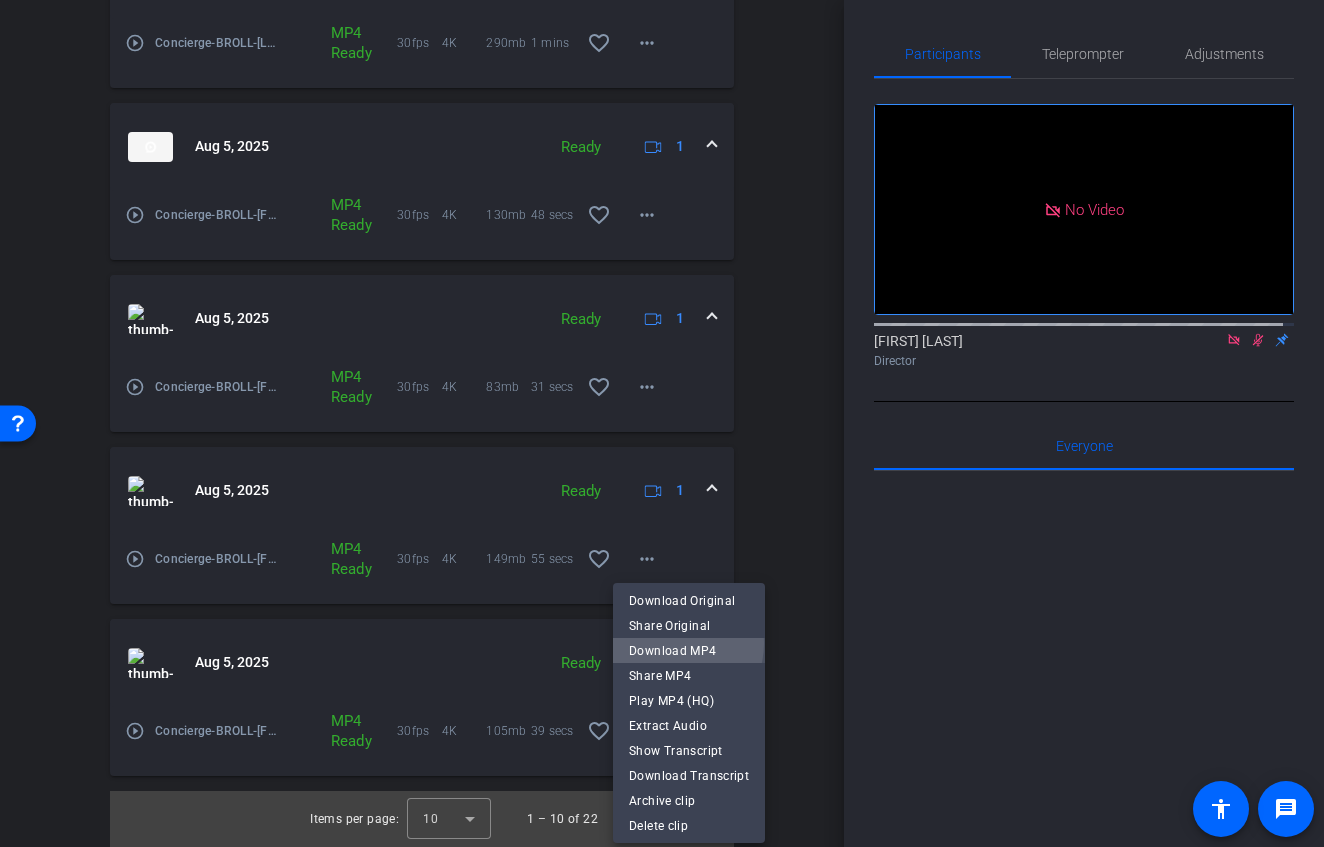 click on "Download MP4" at bounding box center [689, 651] 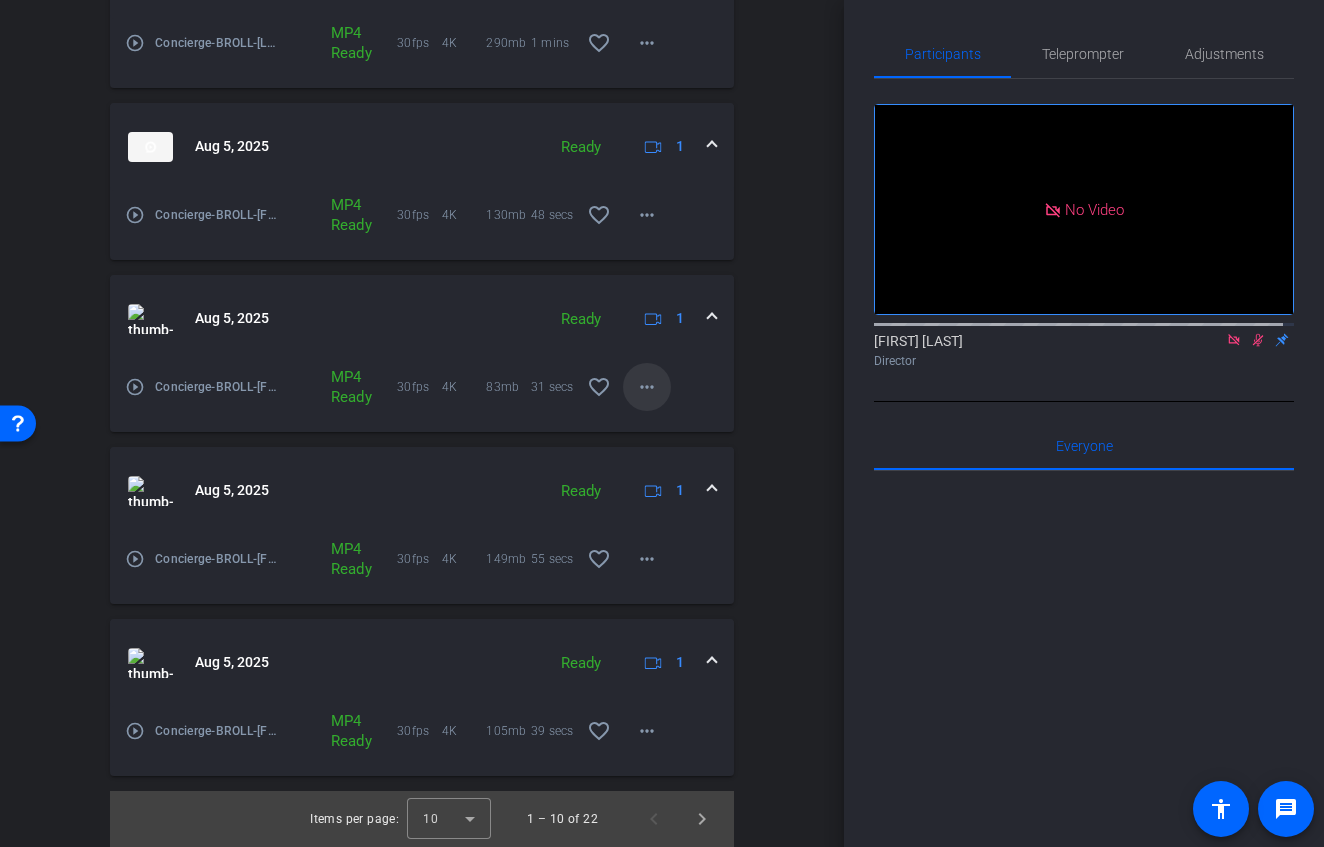 click at bounding box center [647, 387] 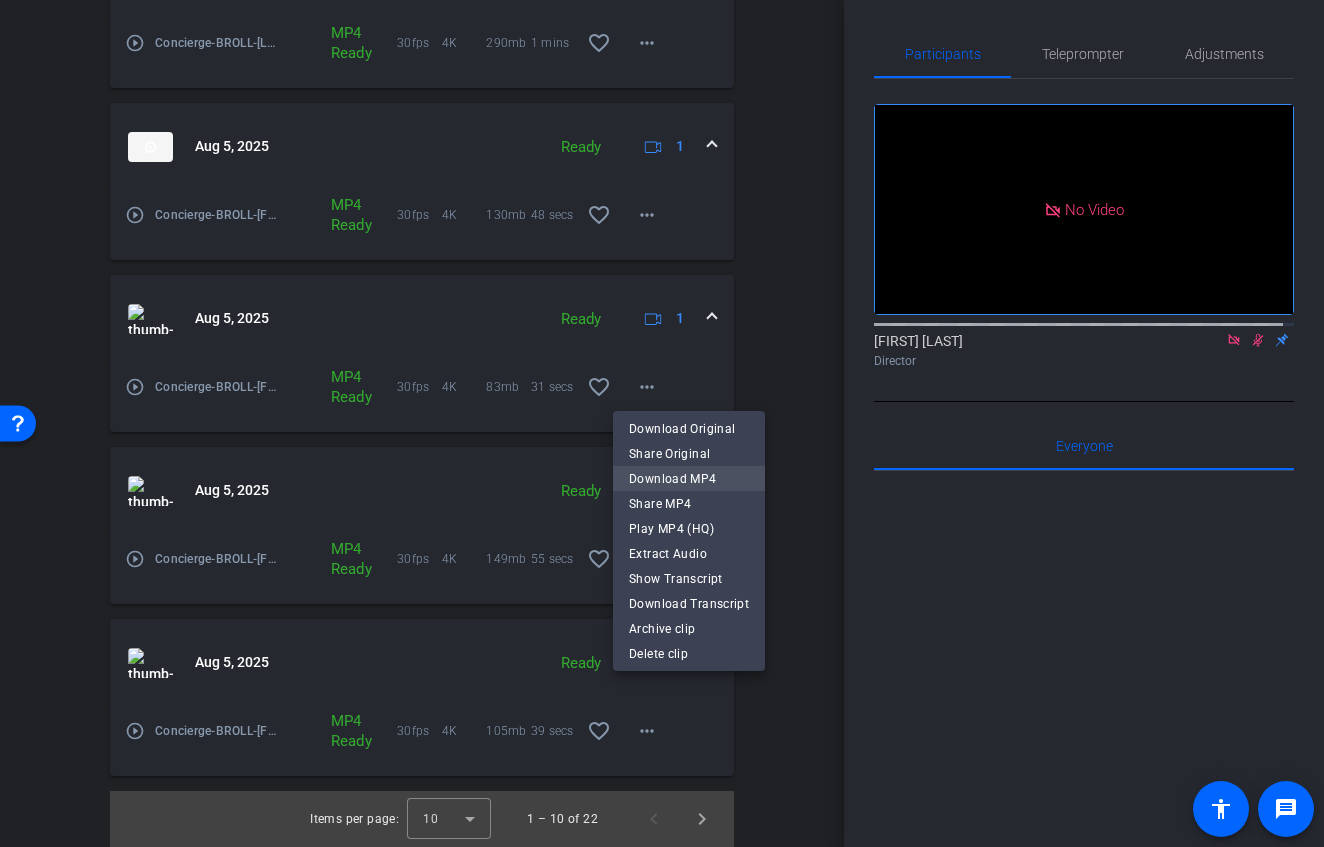 click on "Download MP4" at bounding box center (689, 479) 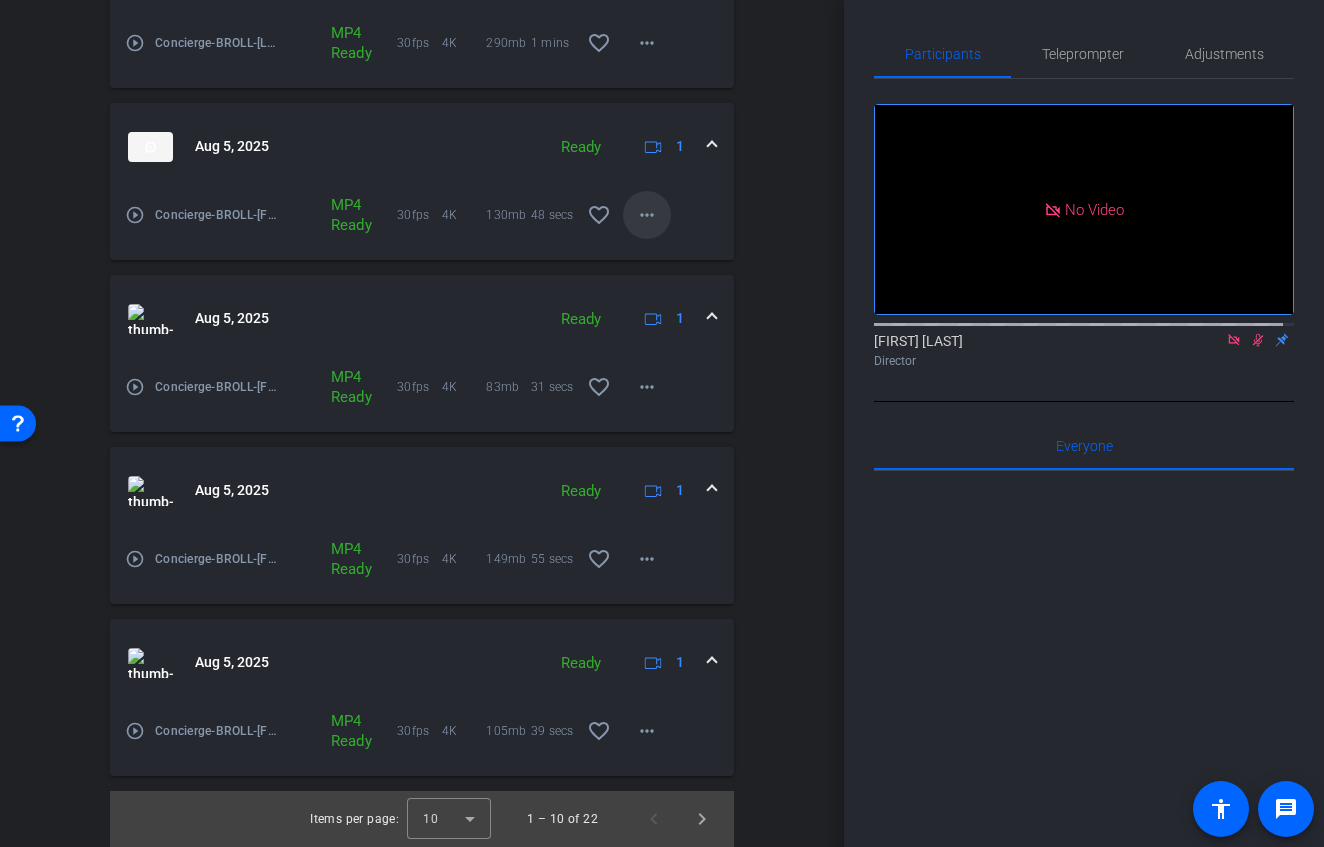 click on "more_horiz" at bounding box center (647, 215) 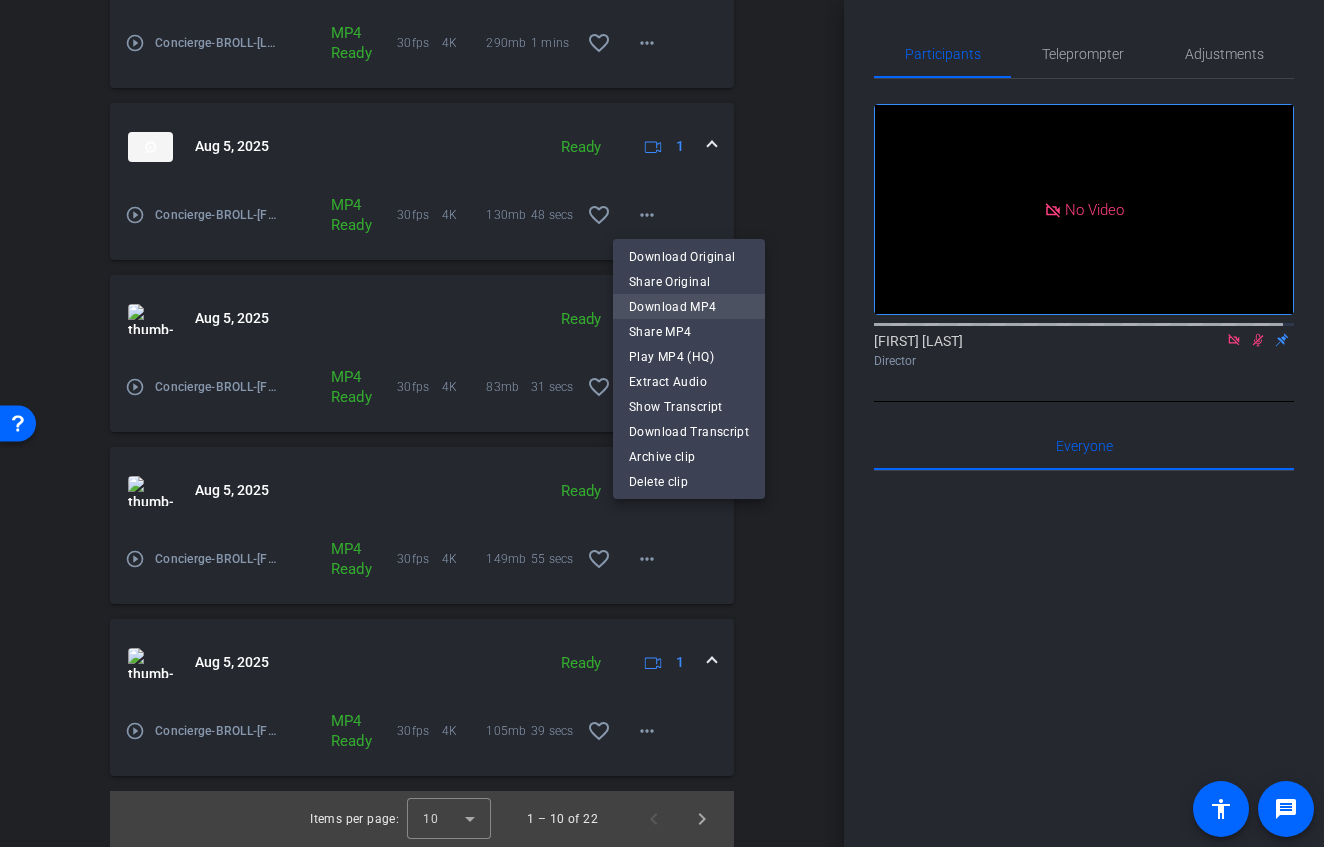 click on "Download MP4" at bounding box center [689, 307] 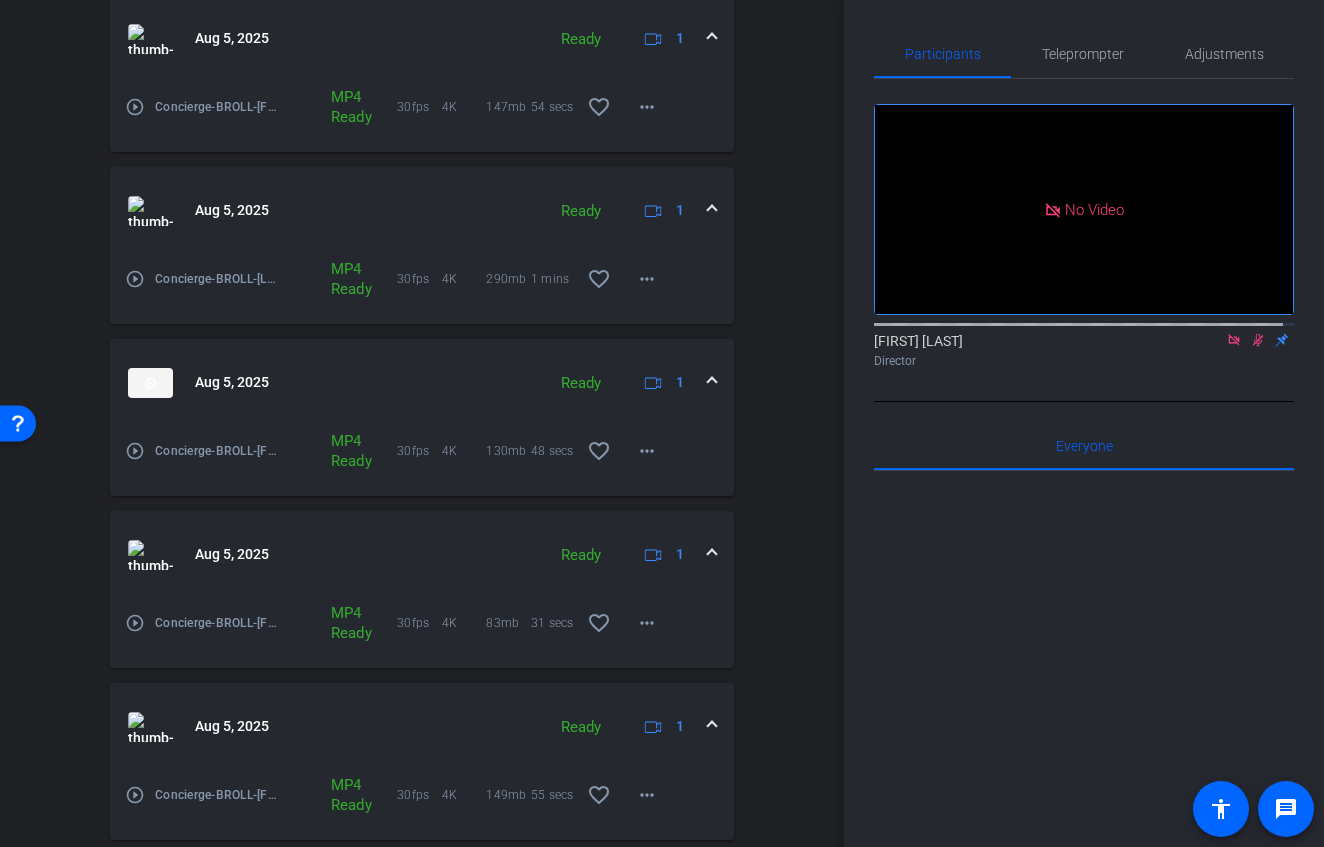 scroll, scrollTop: 1139, scrollLeft: 0, axis: vertical 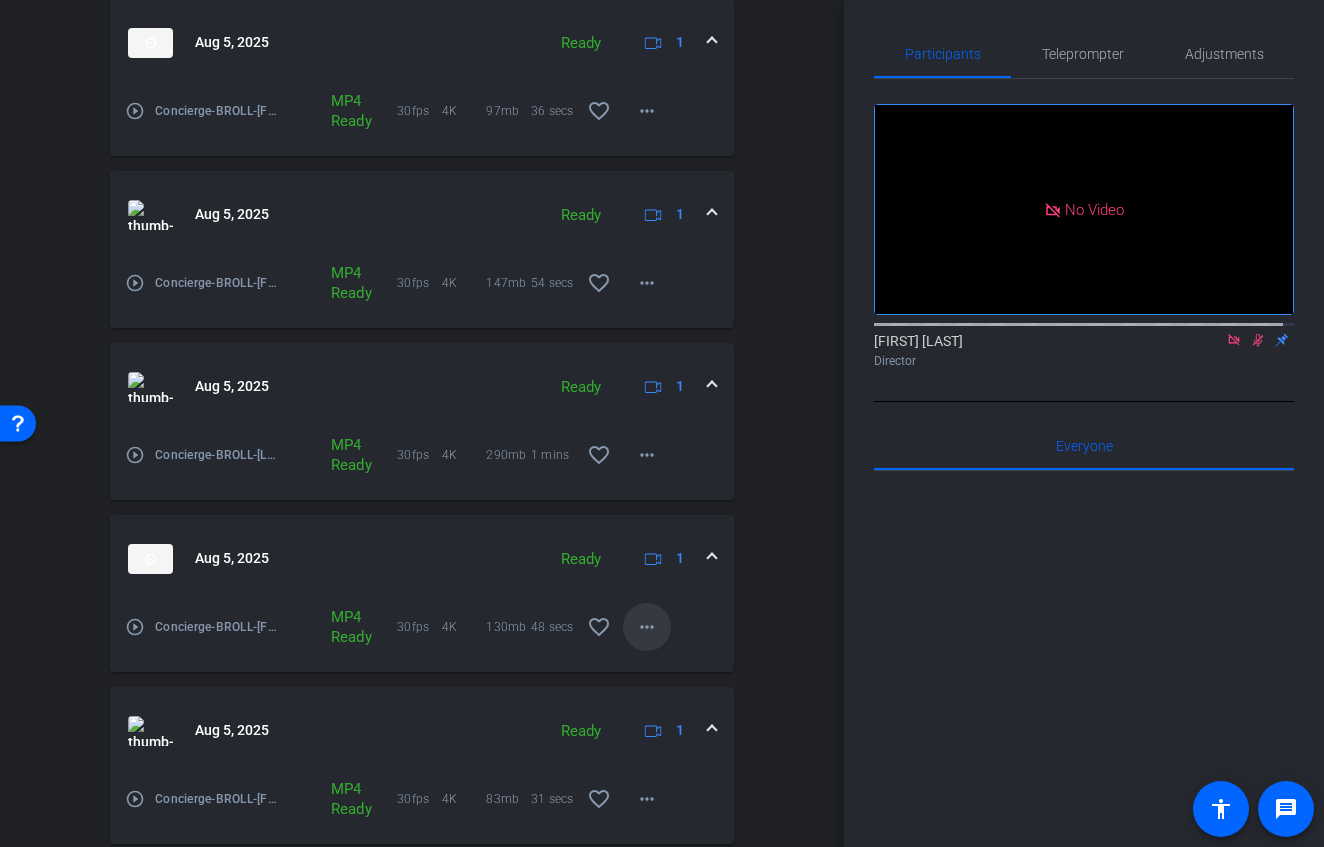 click on "more_horiz" at bounding box center (647, 627) 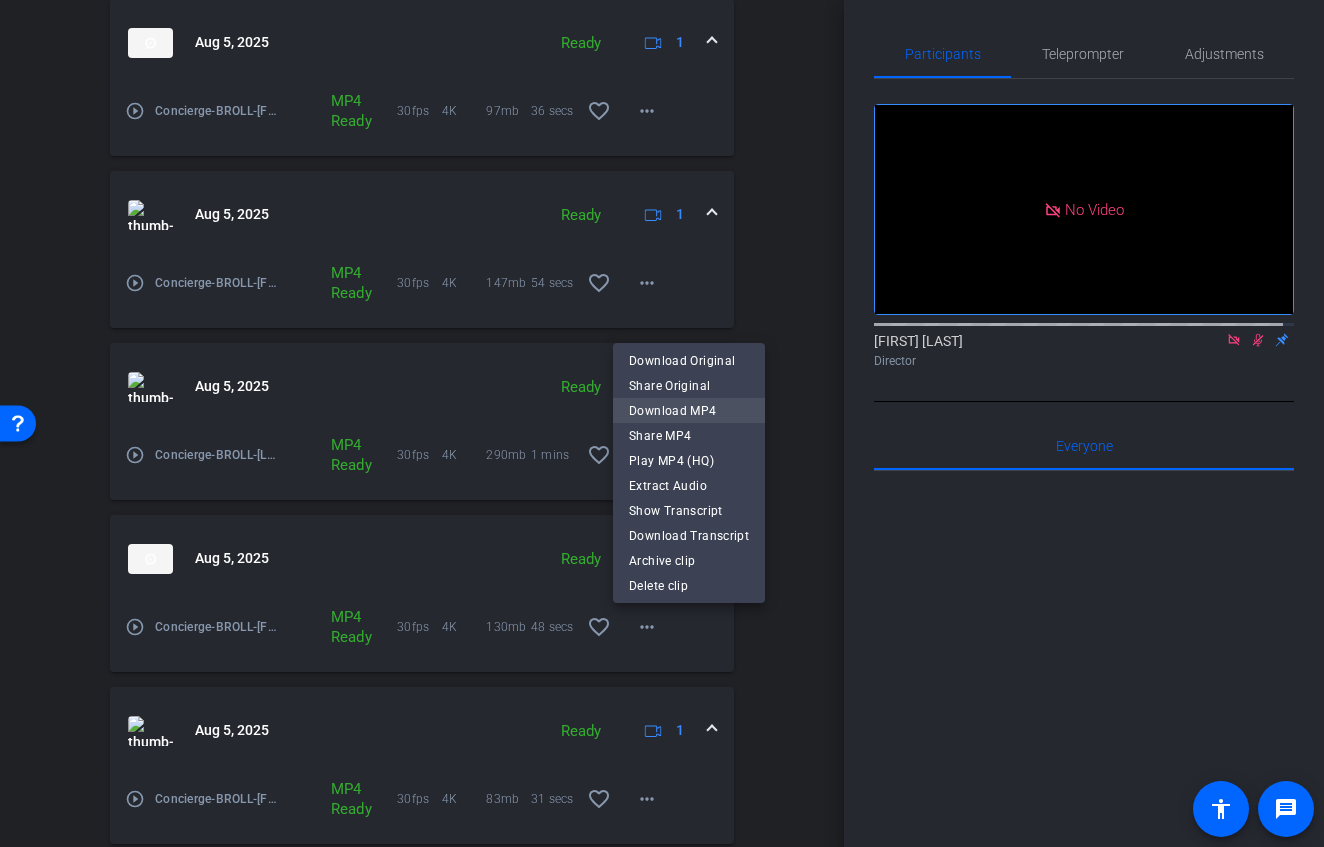 click on "Download MP4" at bounding box center [689, 411] 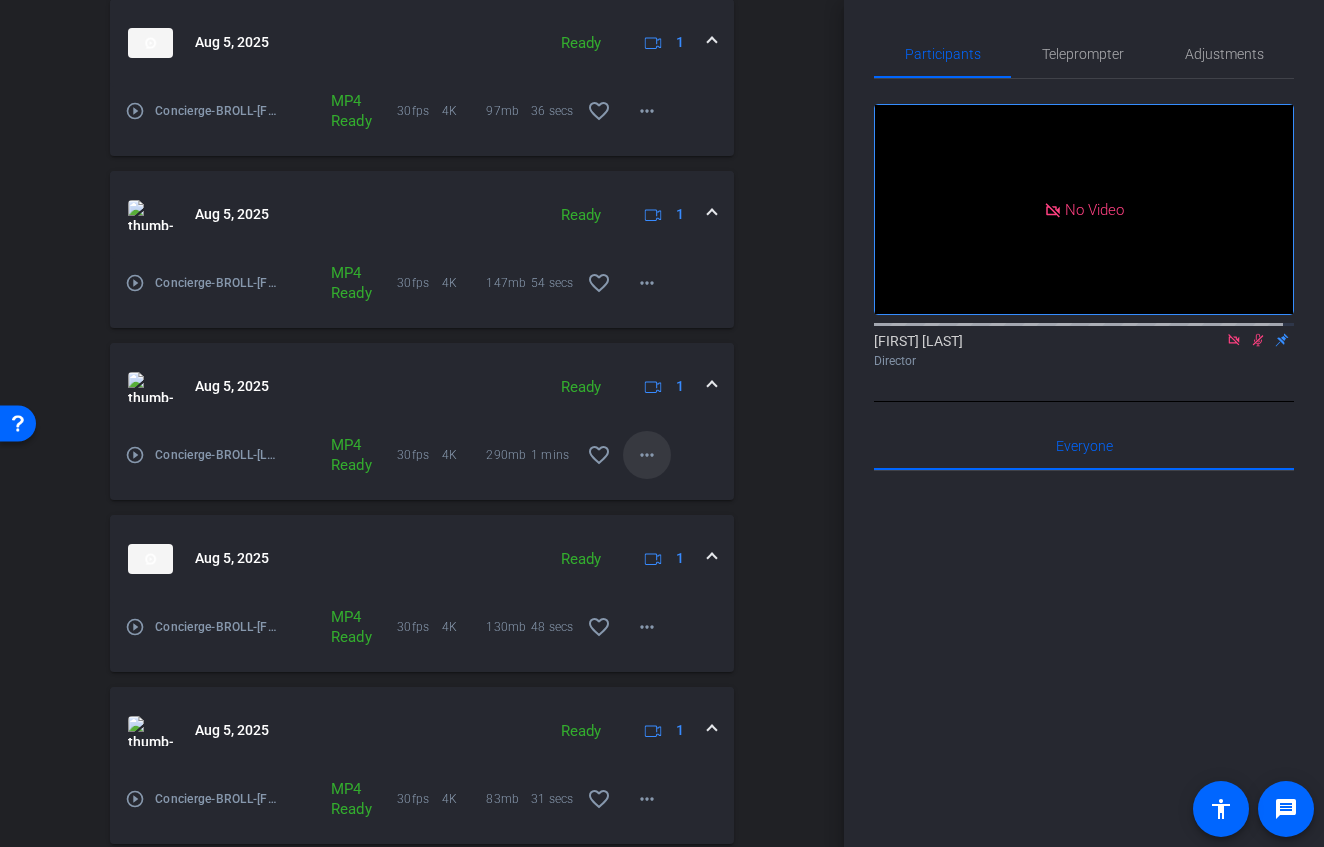 click on "more_horiz" at bounding box center (647, 455) 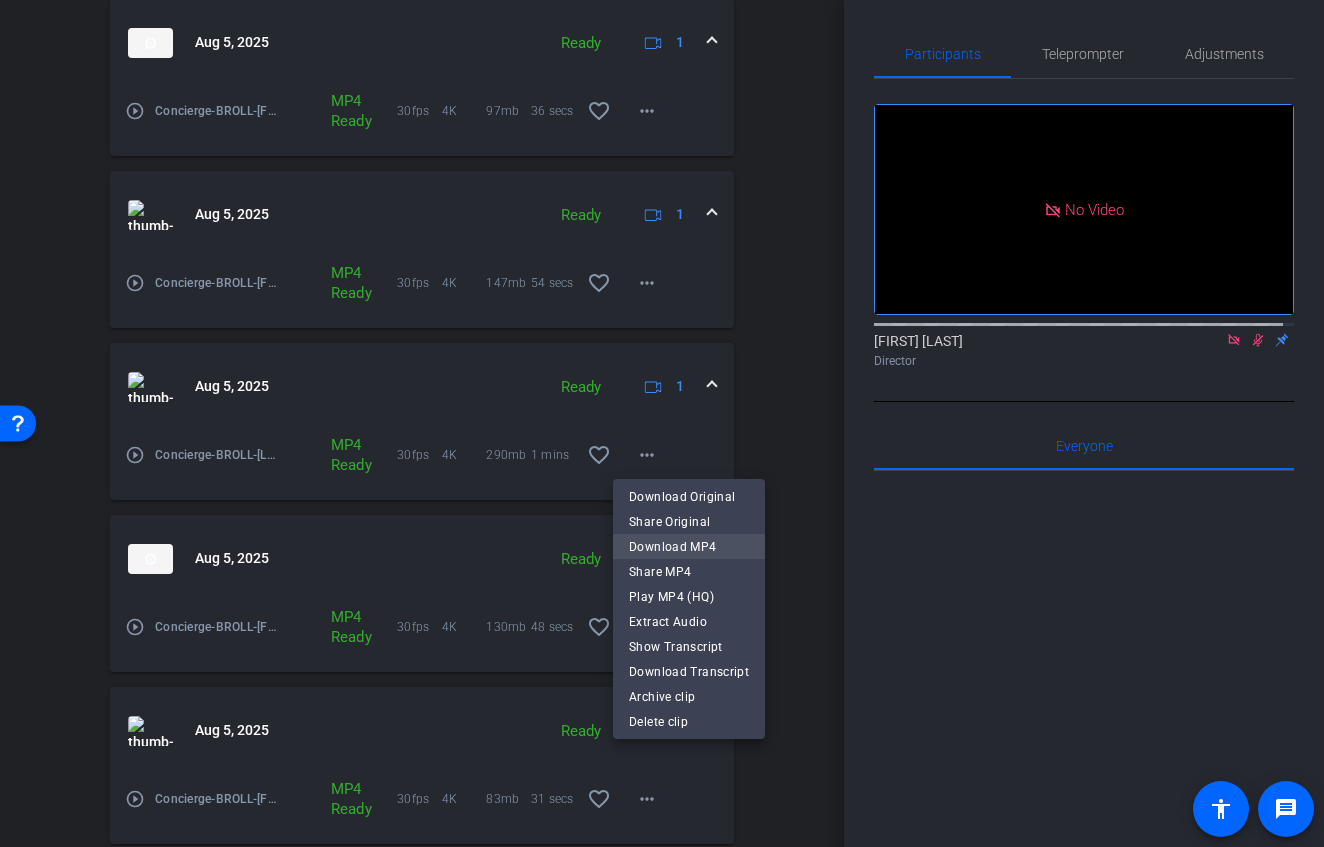 click on "Download MP4" at bounding box center (689, 547) 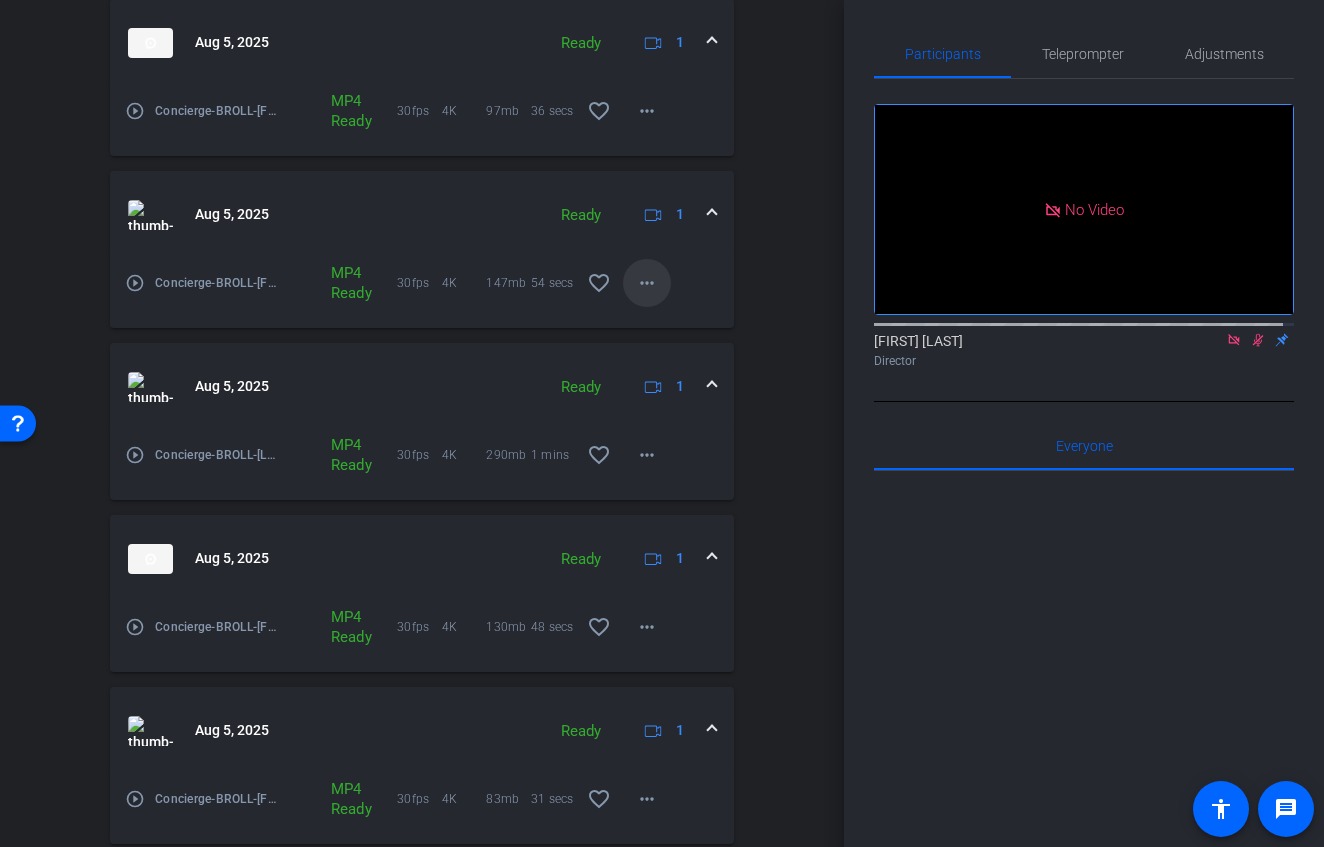 click at bounding box center [647, 283] 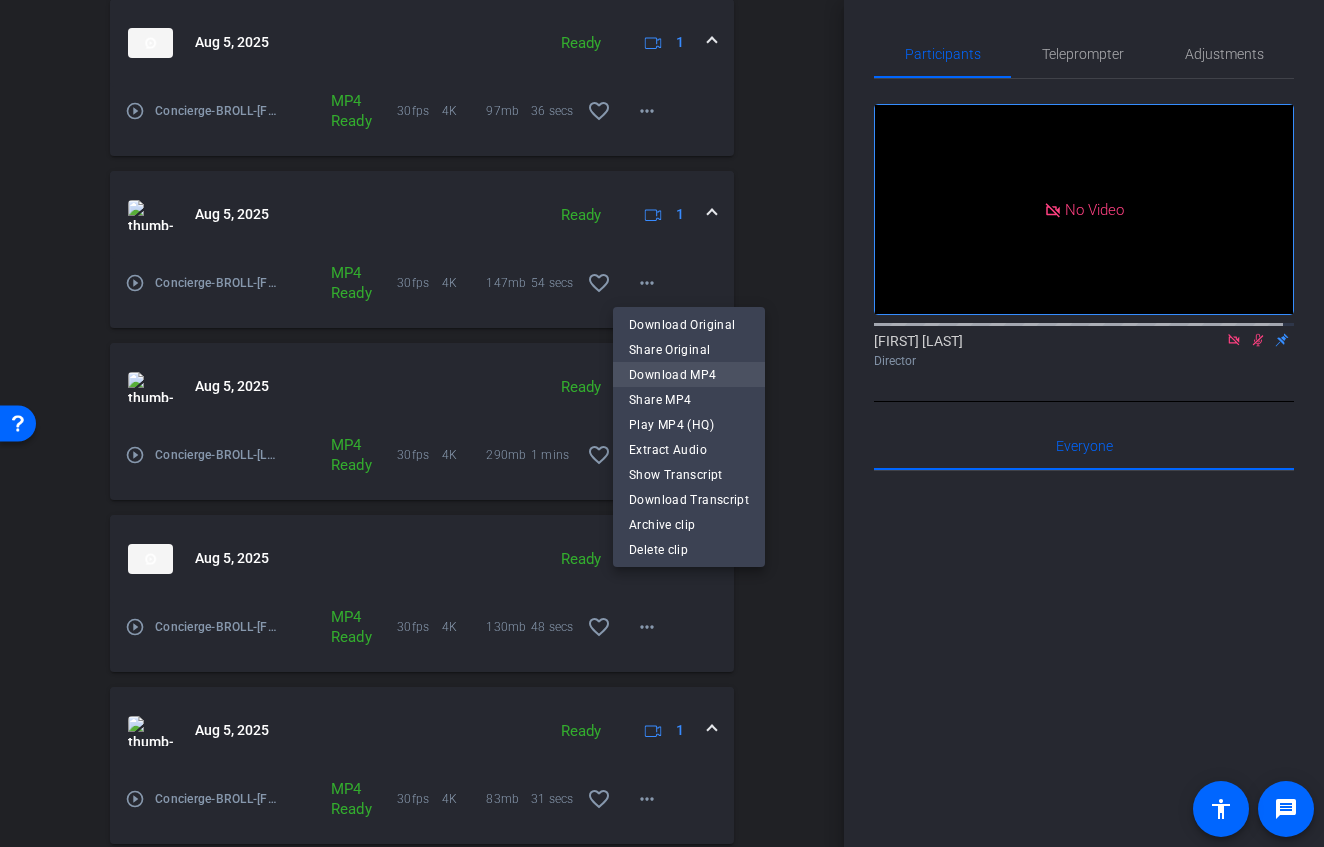 click on "Download MP4" at bounding box center (689, 375) 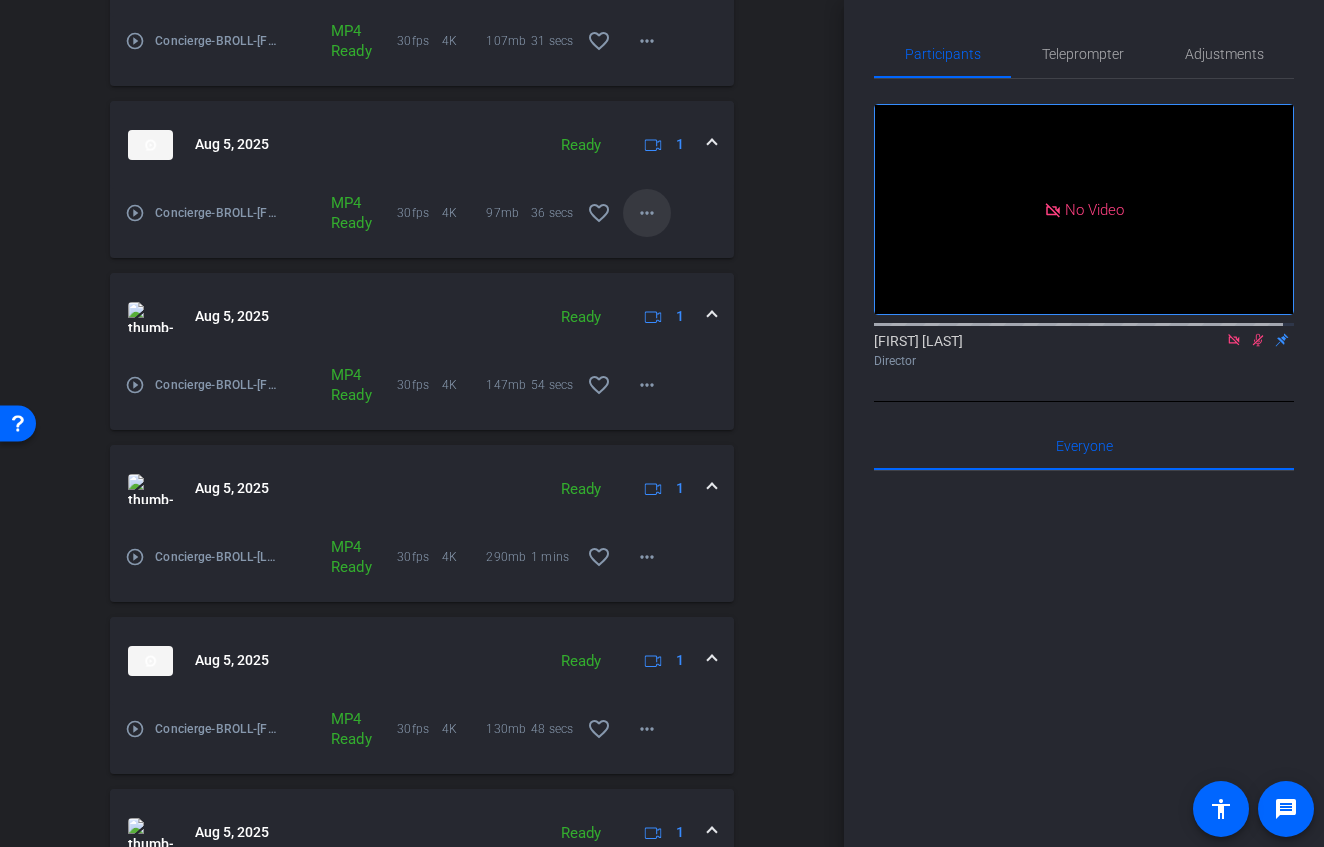 scroll, scrollTop: 1037, scrollLeft: 0, axis: vertical 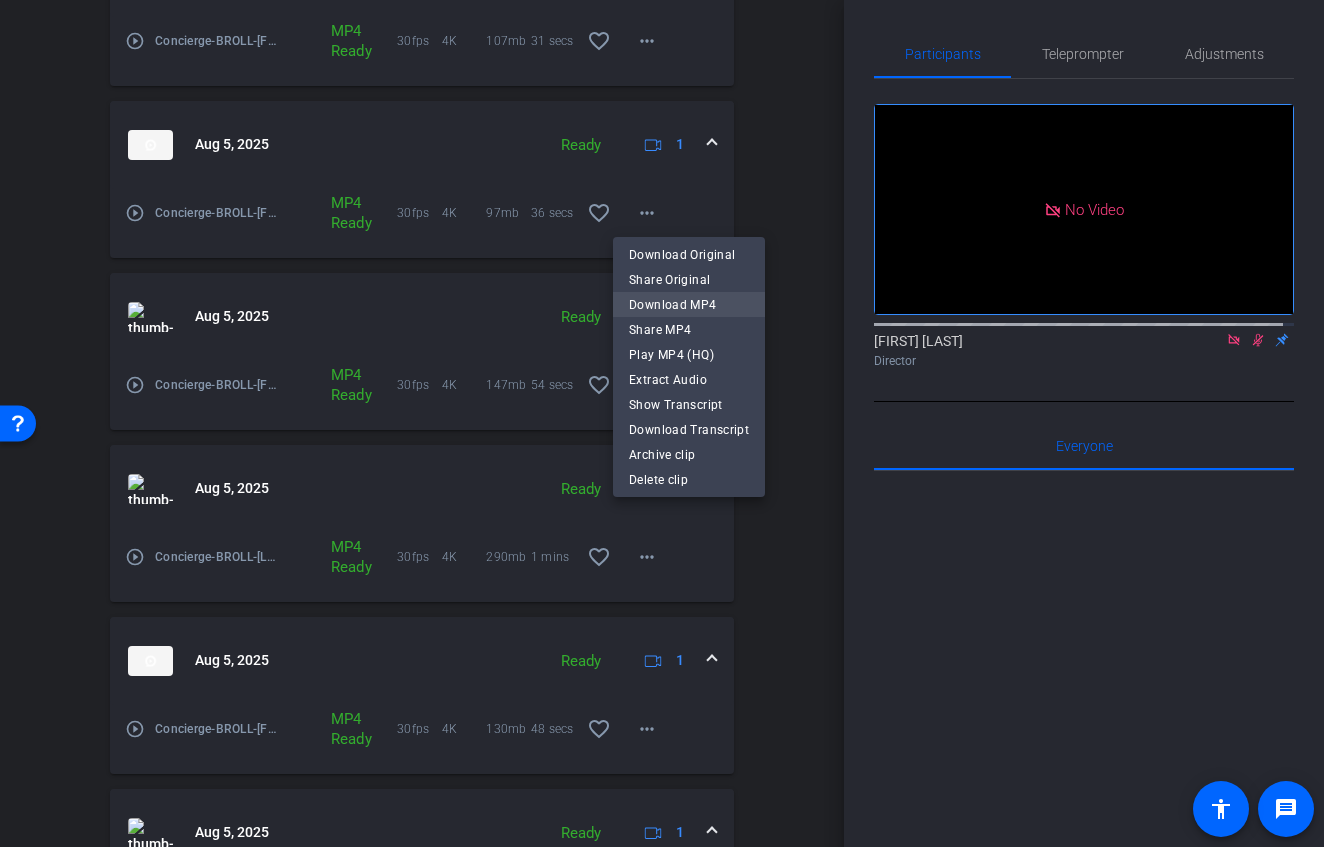 click on "Download MP4" at bounding box center [689, 305] 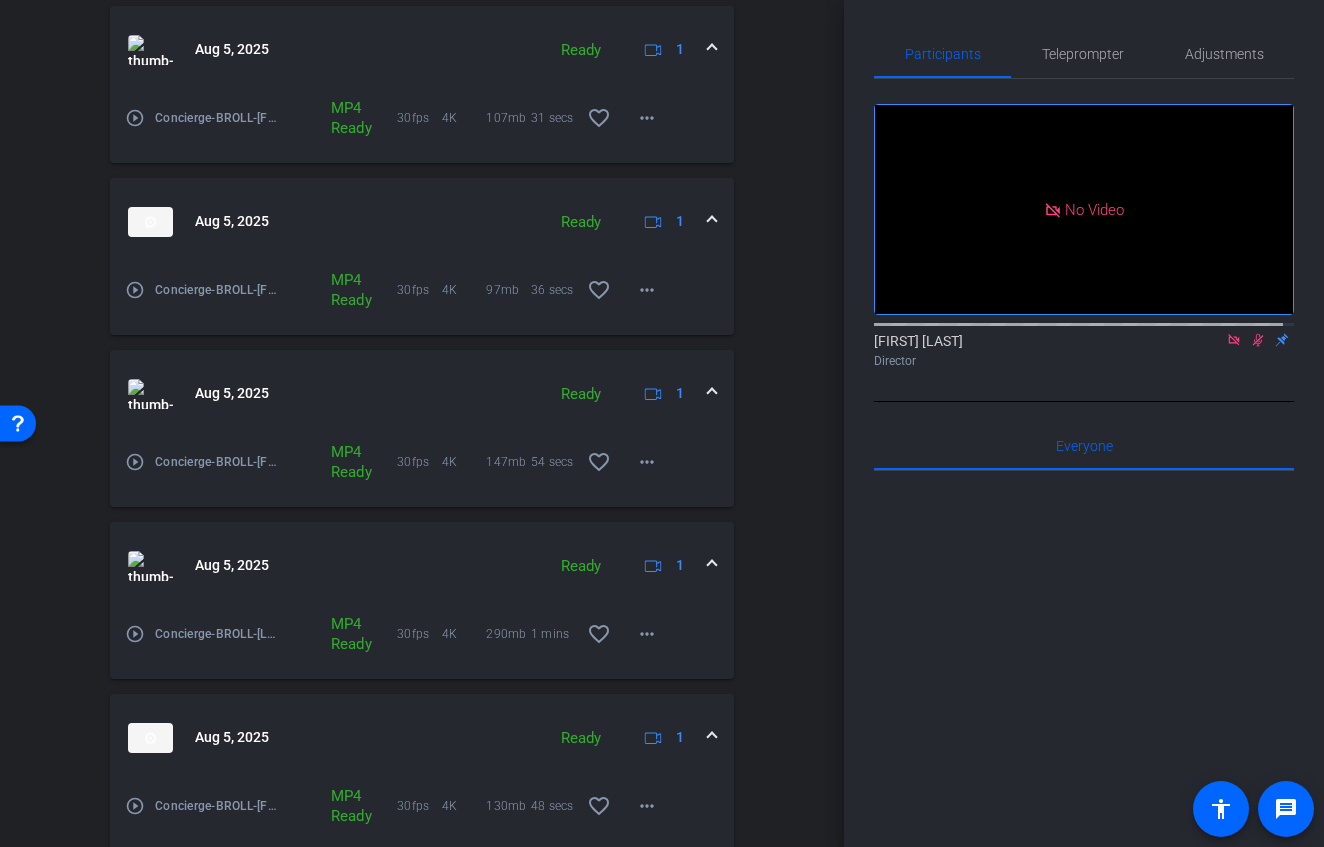 scroll, scrollTop: 958, scrollLeft: 0, axis: vertical 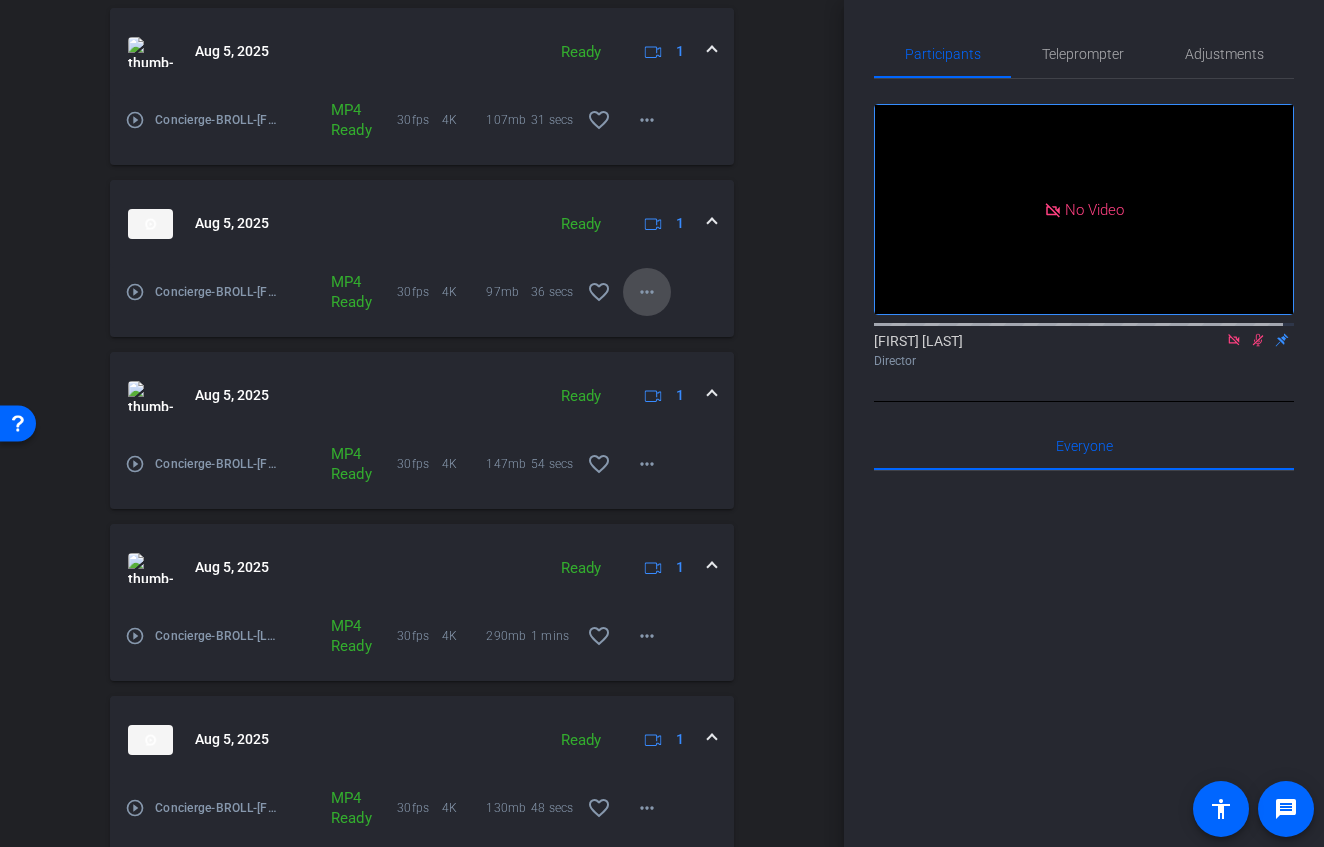 click on "more_horiz" at bounding box center [647, 292] 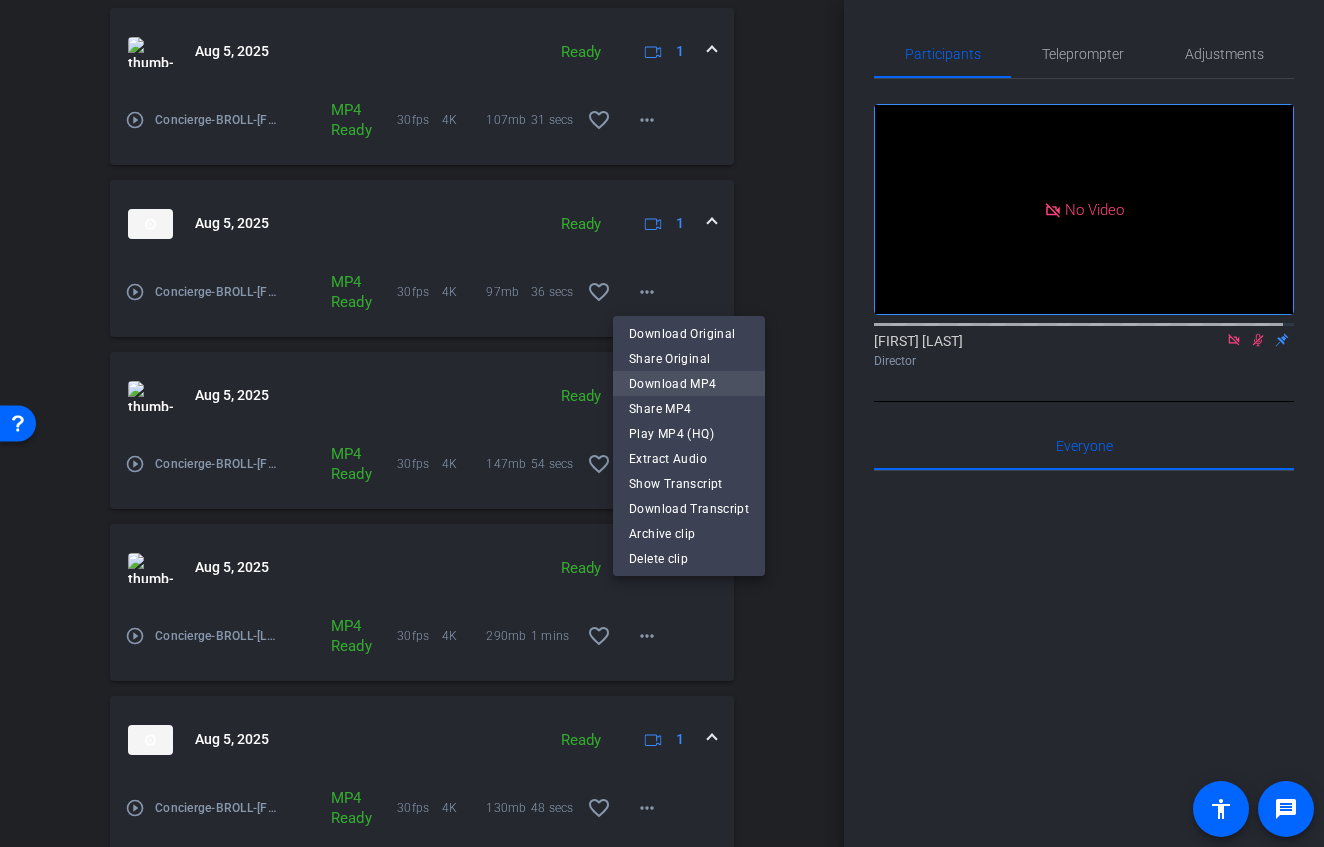 click on "Download MP4" at bounding box center (689, 384) 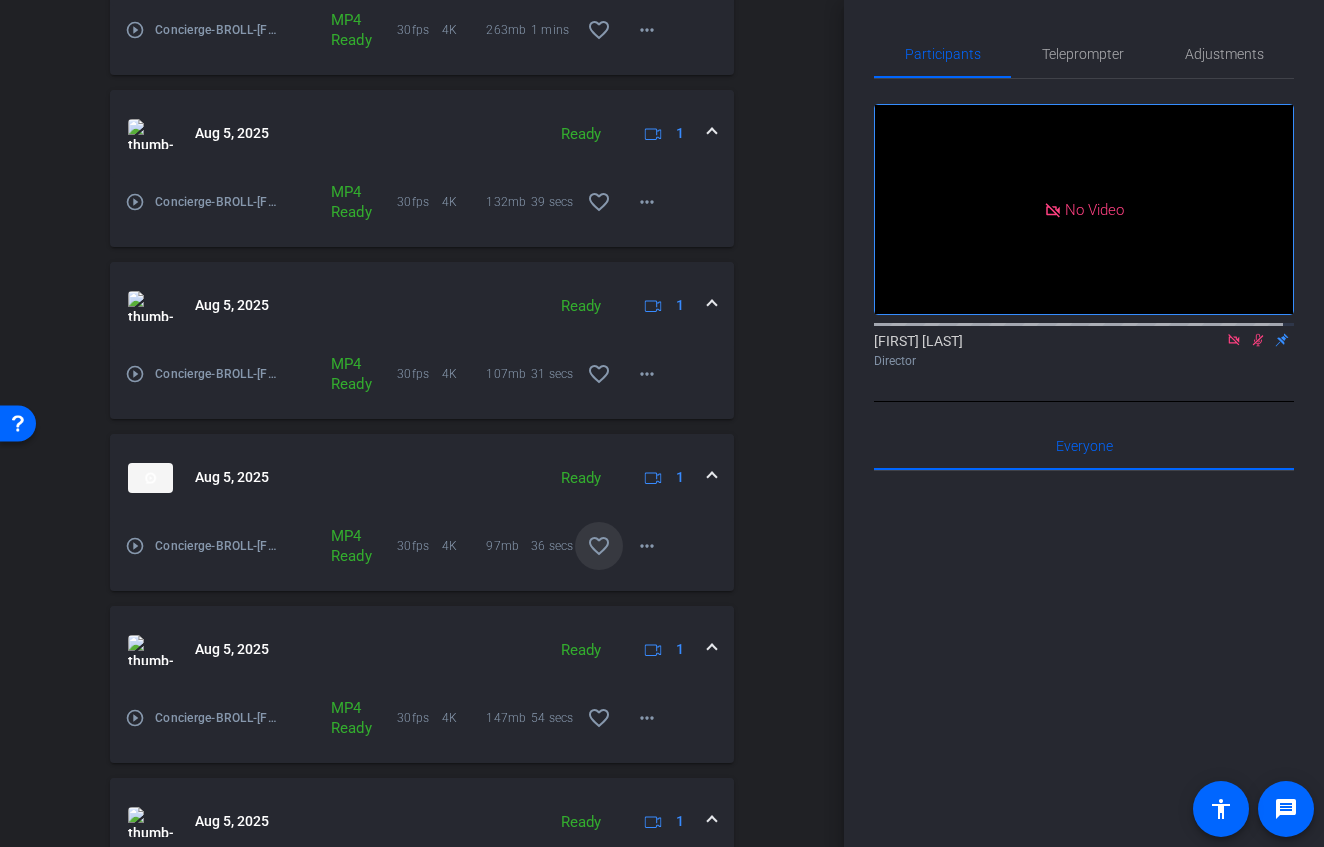 scroll, scrollTop: 577, scrollLeft: 0, axis: vertical 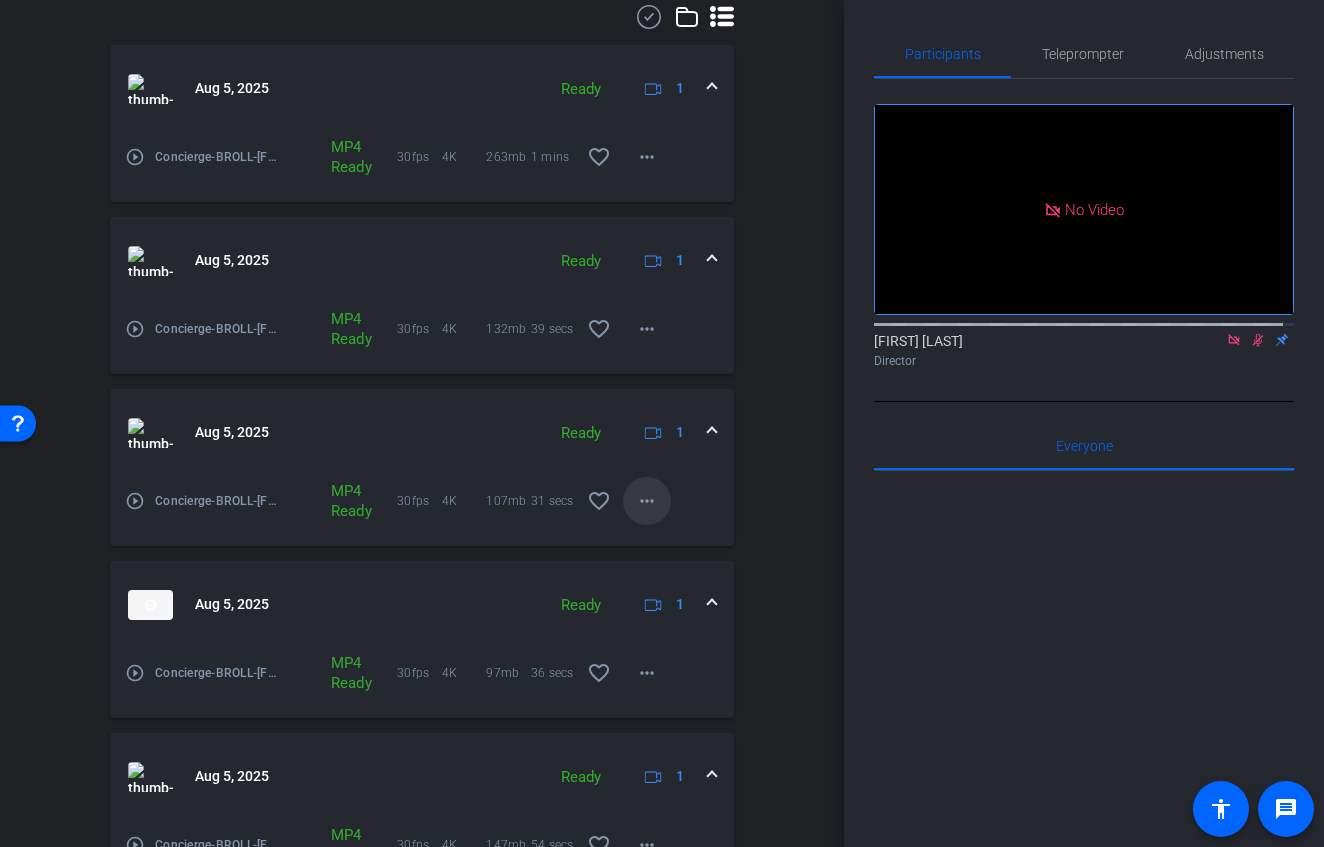 click on "more_horiz" at bounding box center (647, 501) 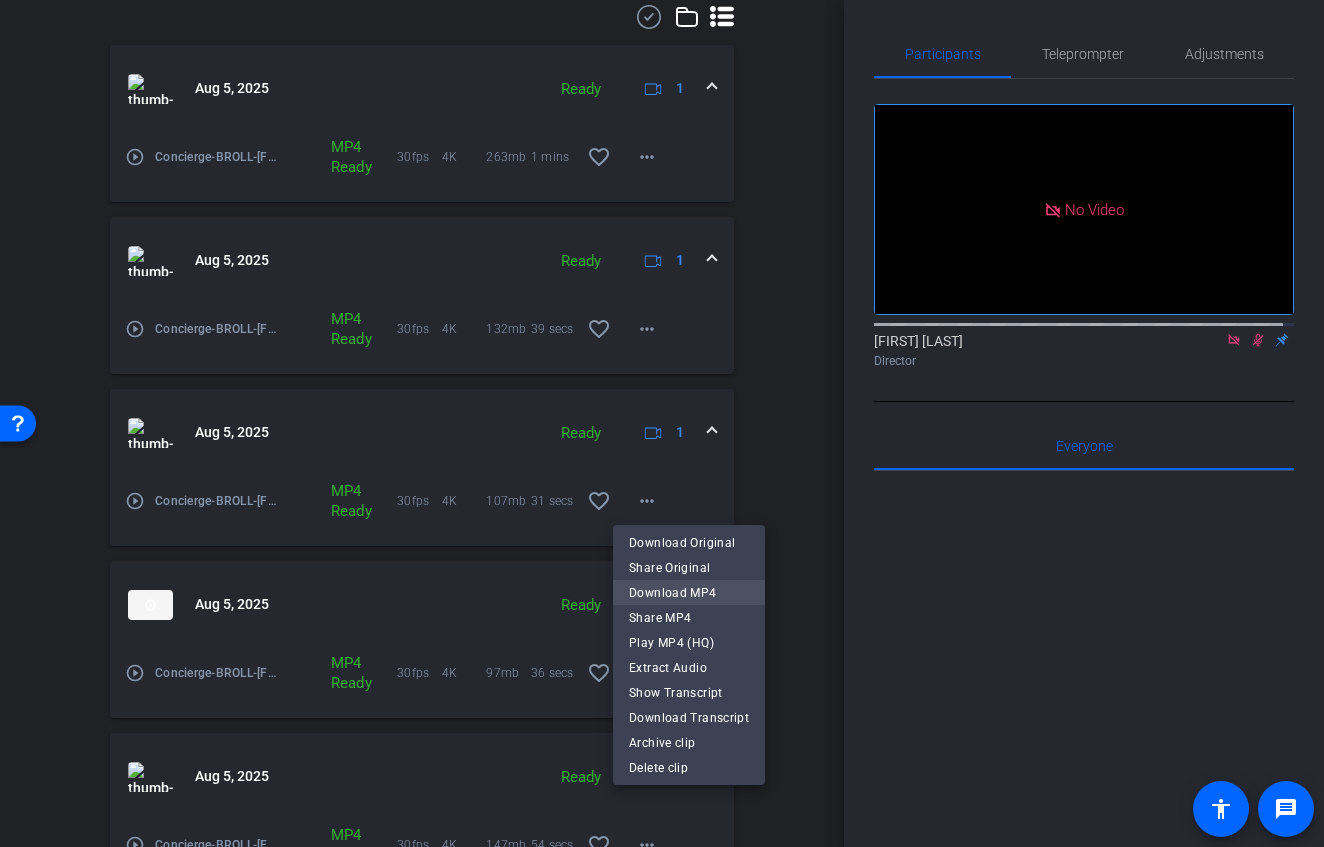 click on "Download MP4" at bounding box center [689, 593] 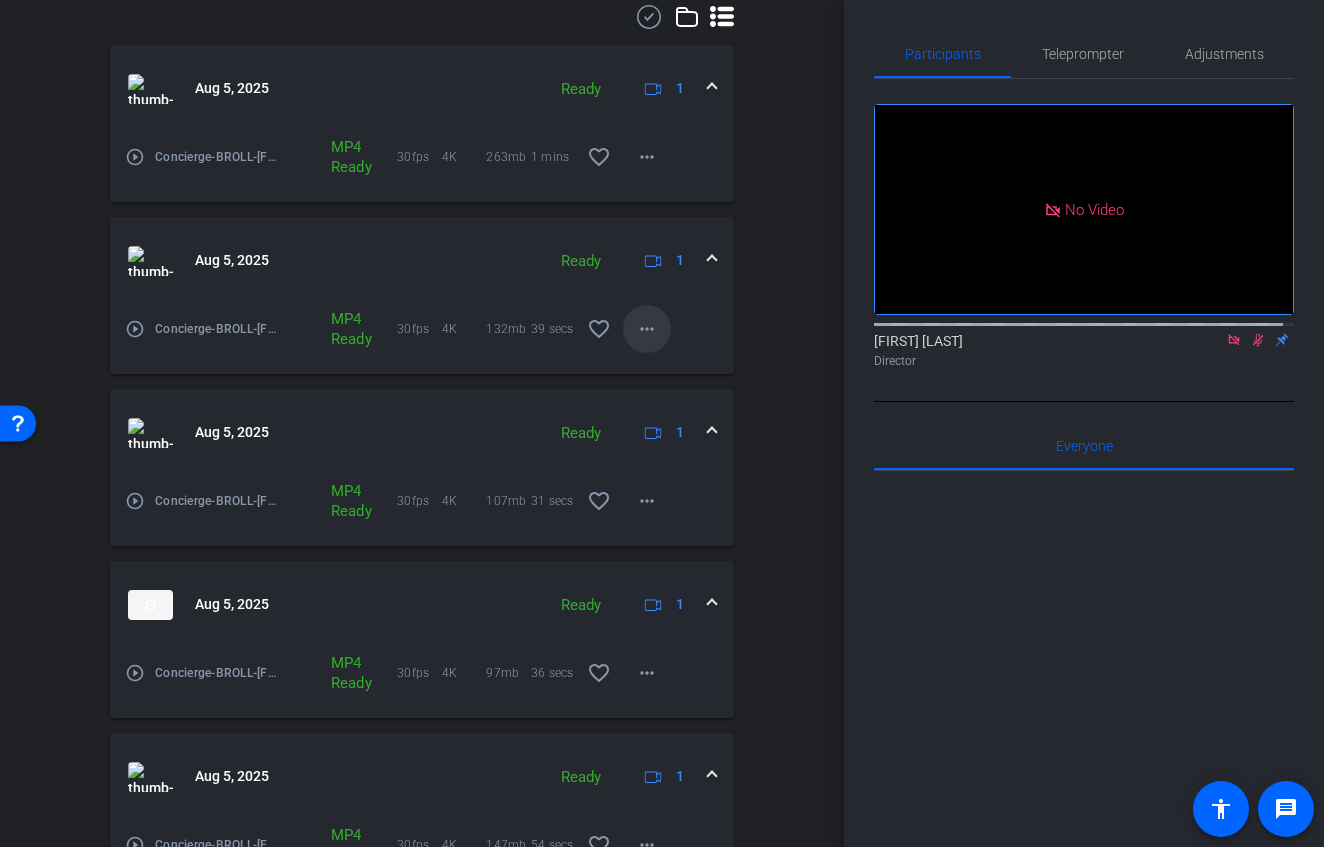 click on "more_horiz" at bounding box center (647, 329) 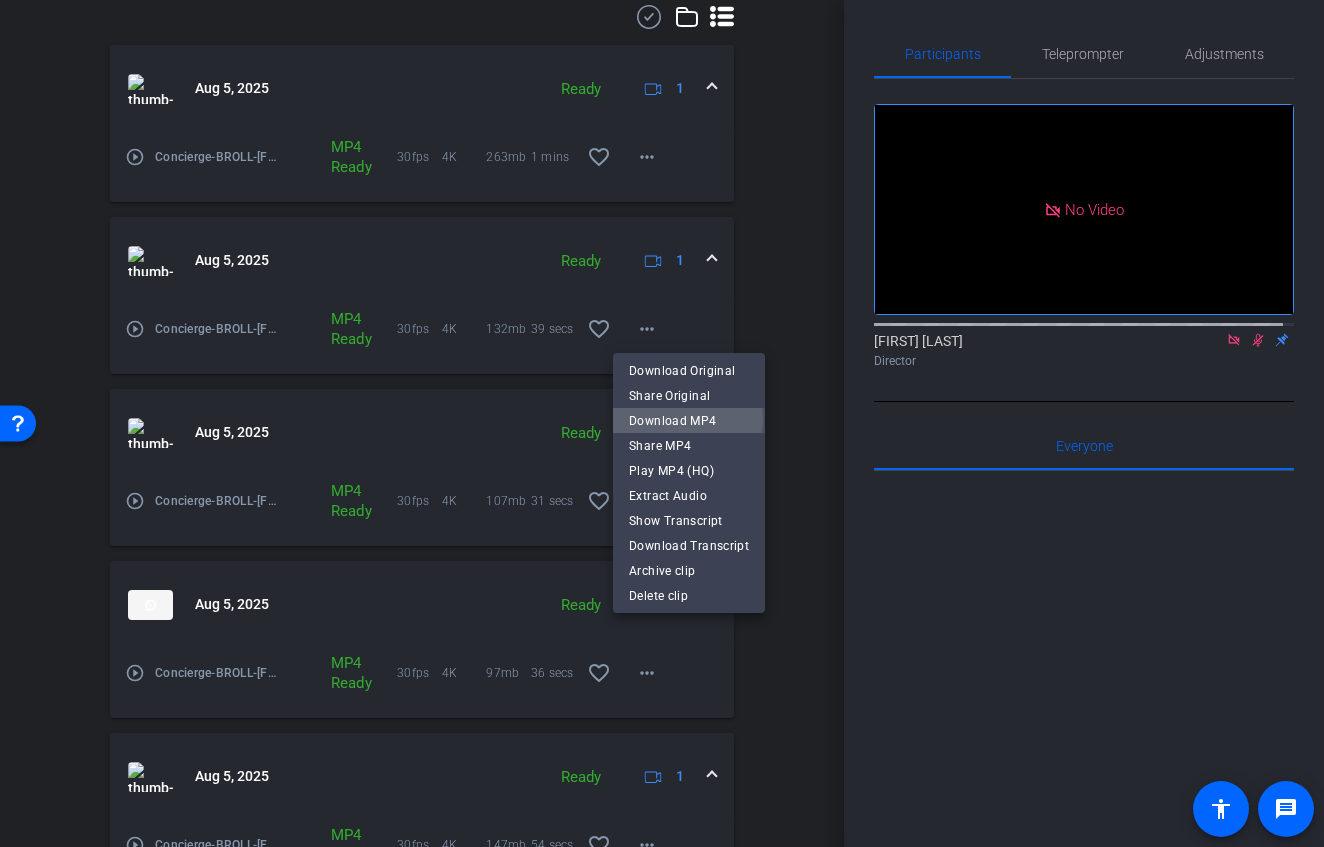 click on "Download MP4" at bounding box center (689, 421) 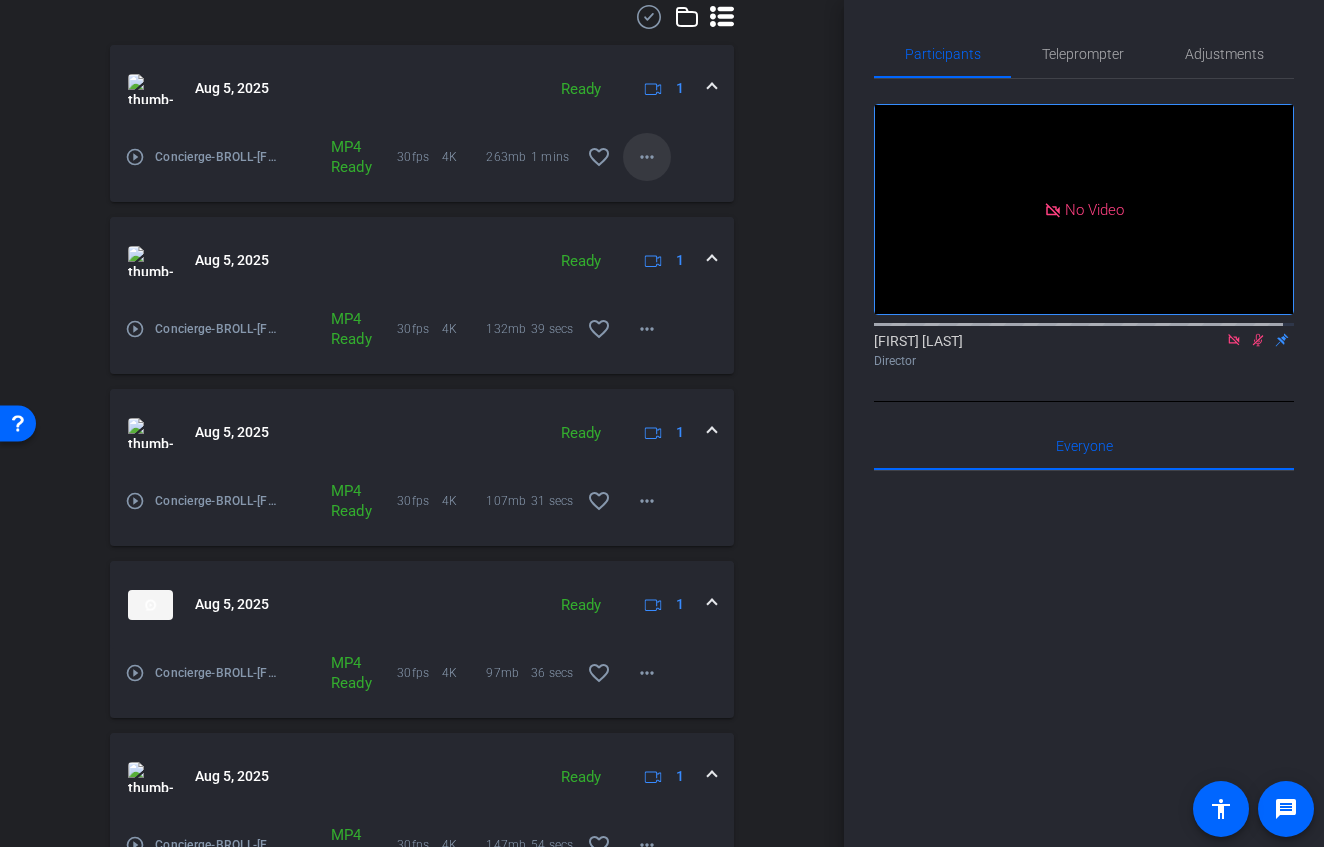 click at bounding box center (647, 157) 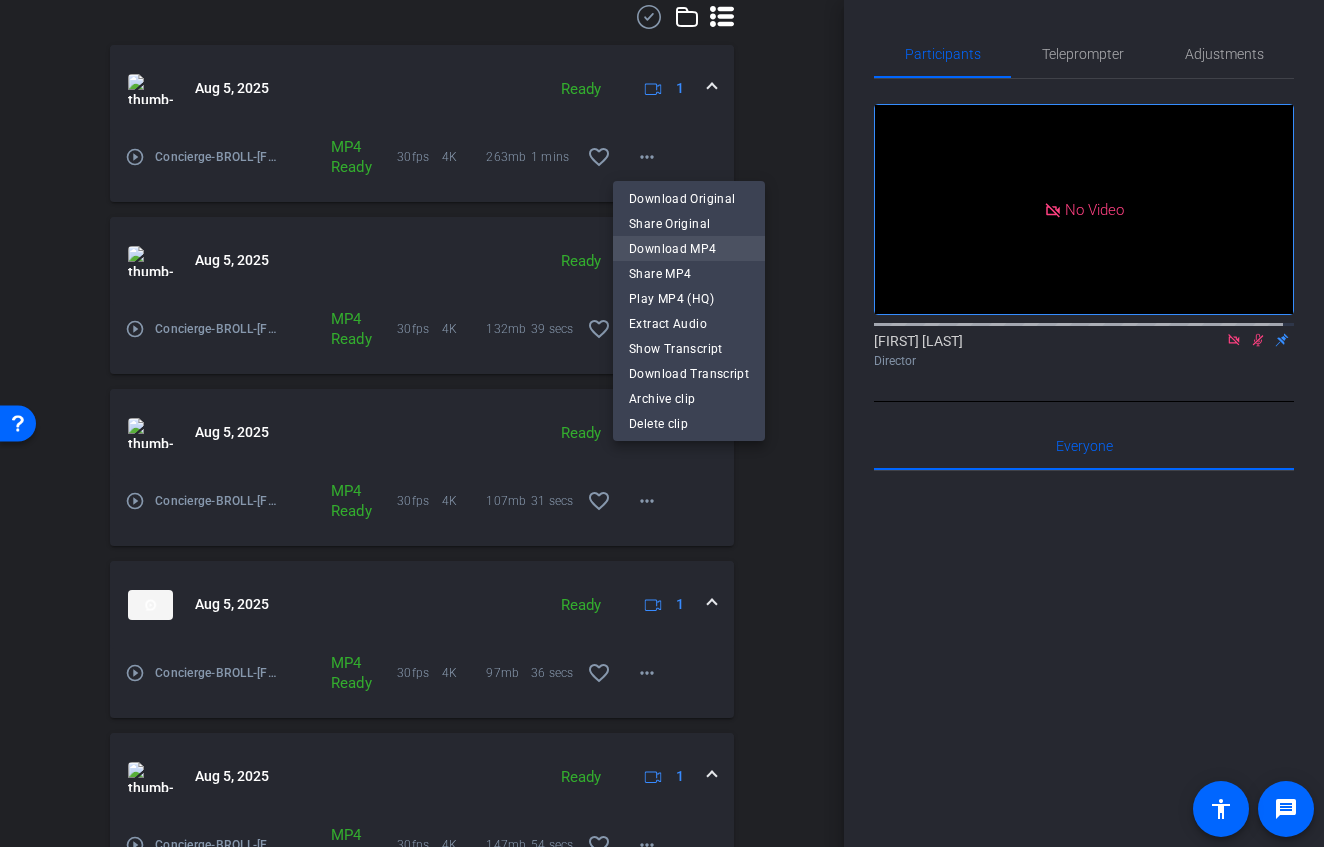 click on "Download MP4" at bounding box center [689, 249] 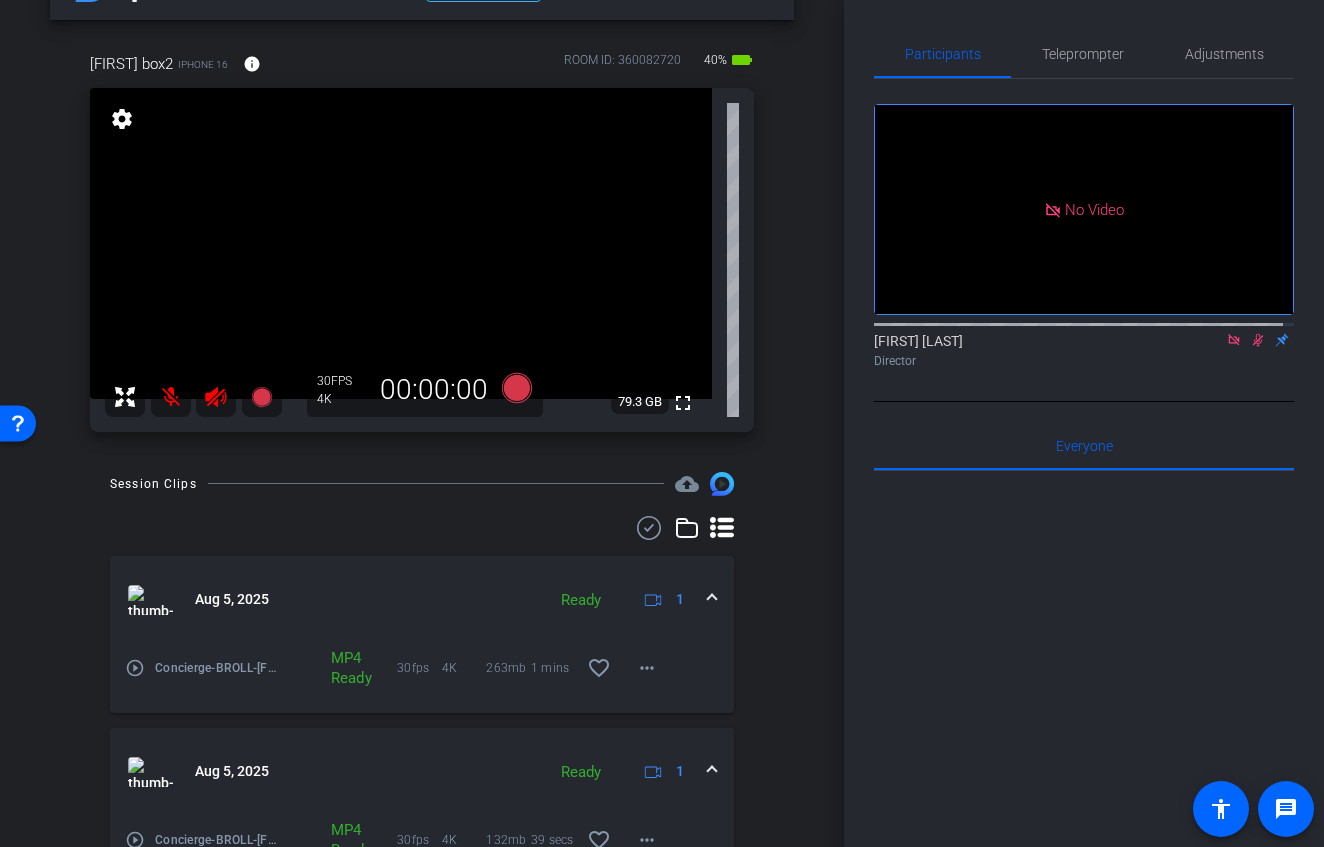 scroll, scrollTop: 0, scrollLeft: 0, axis: both 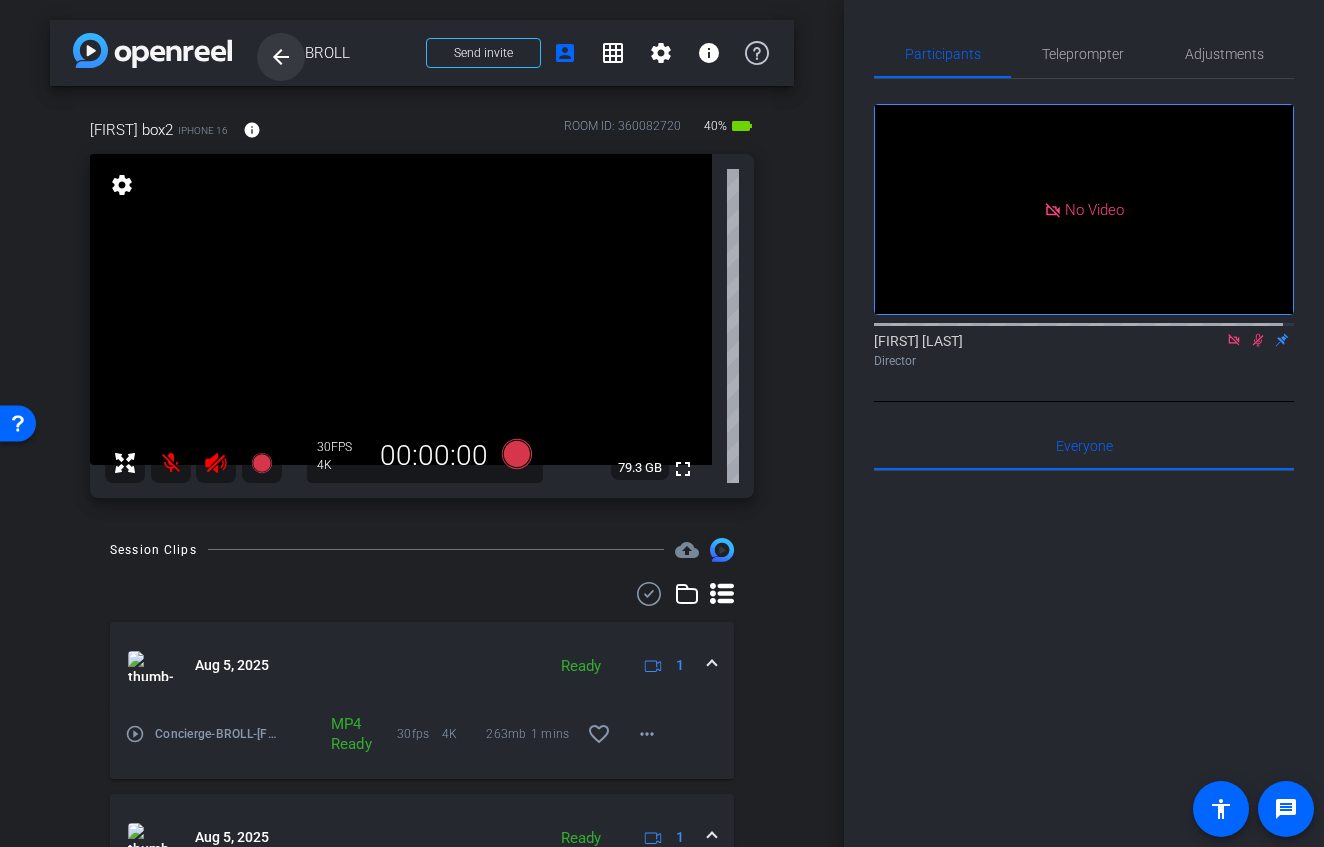 click at bounding box center [281, 57] 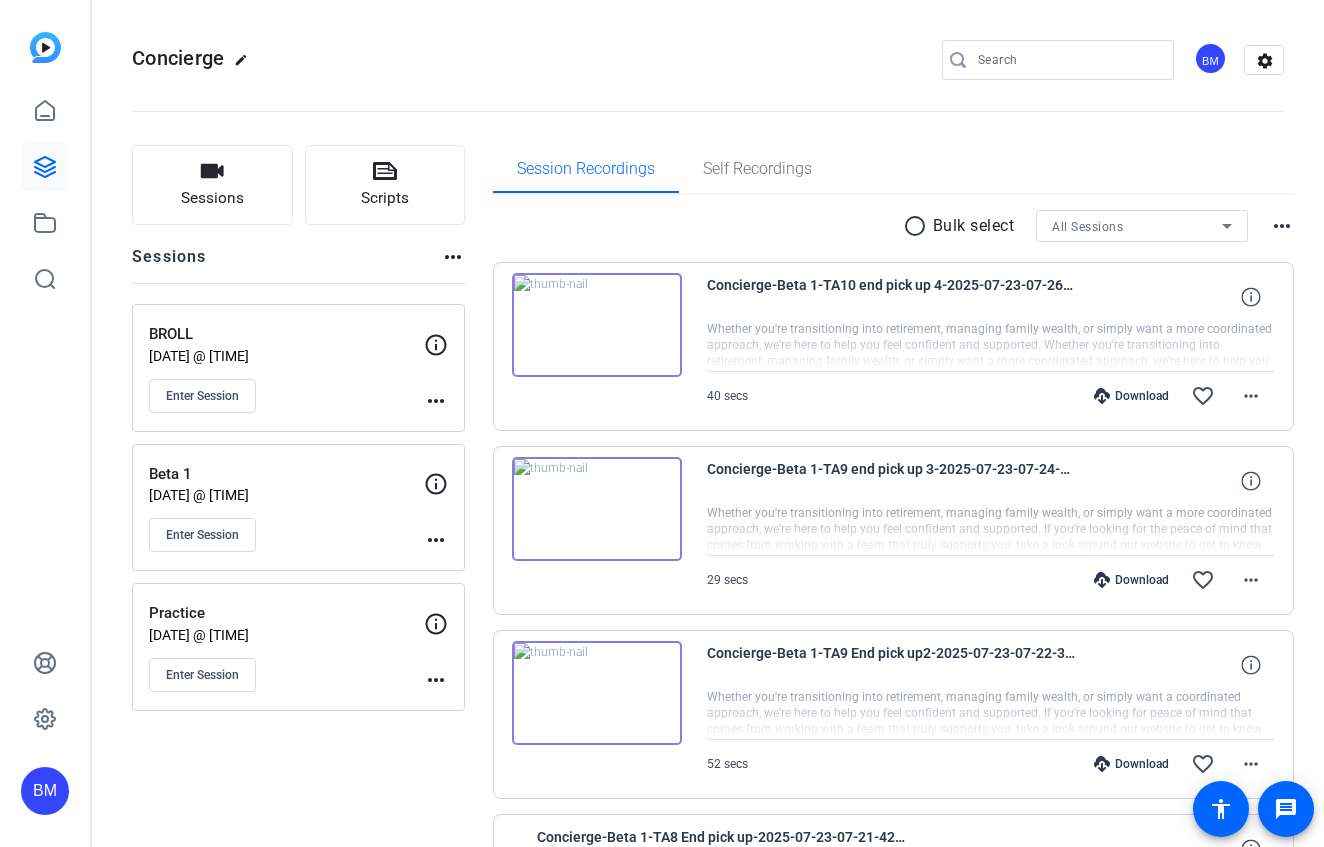 scroll, scrollTop: 0, scrollLeft: 0, axis: both 